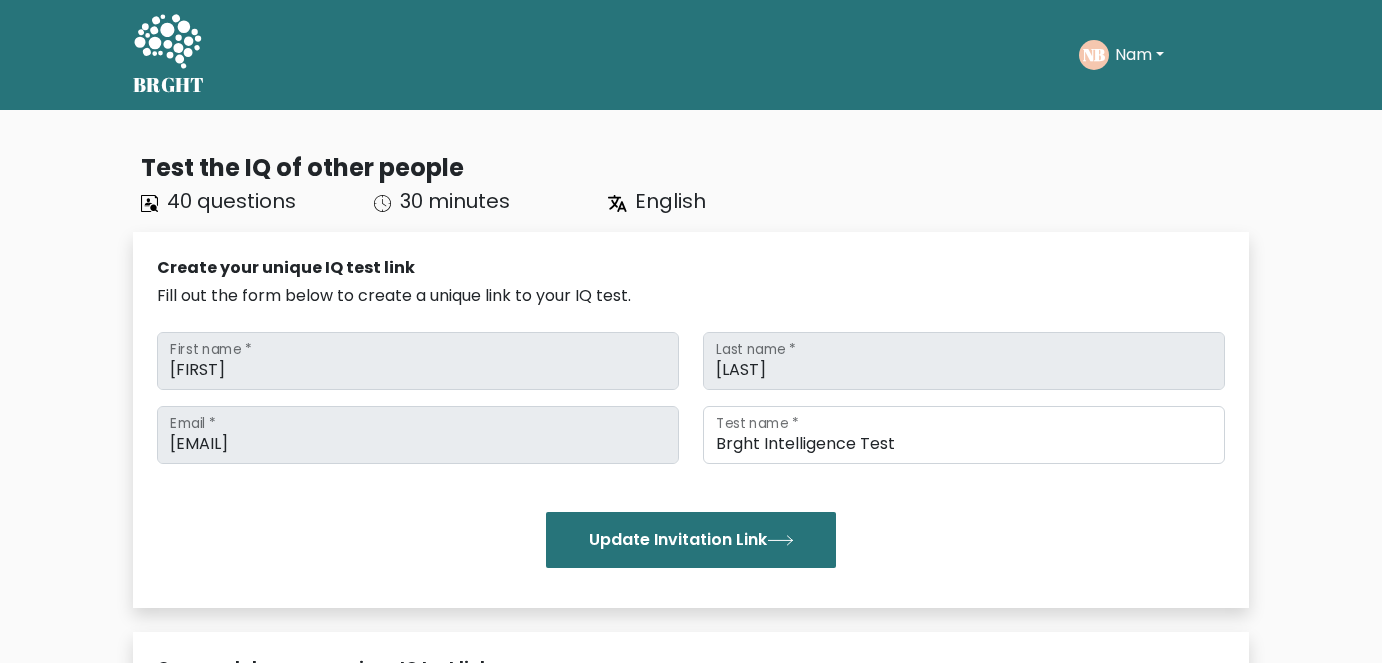 scroll, scrollTop: 0, scrollLeft: 0, axis: both 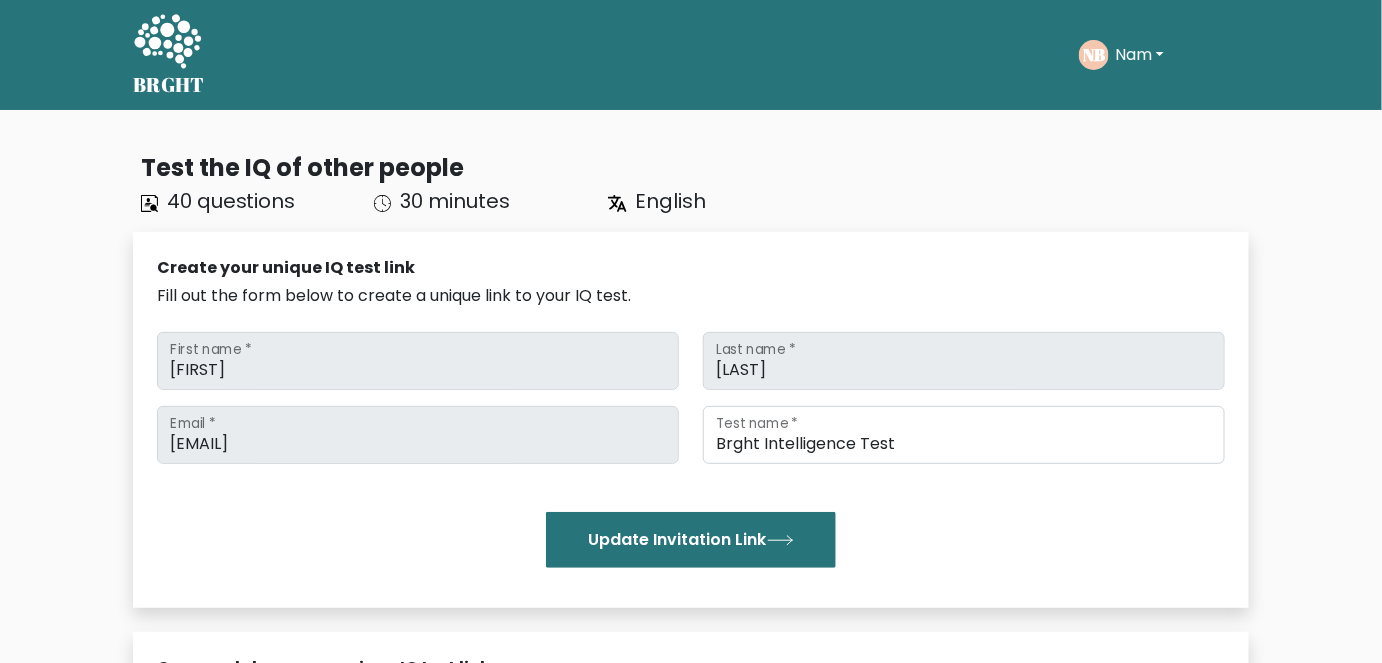 click on "Nam" at bounding box center (1139, 55) 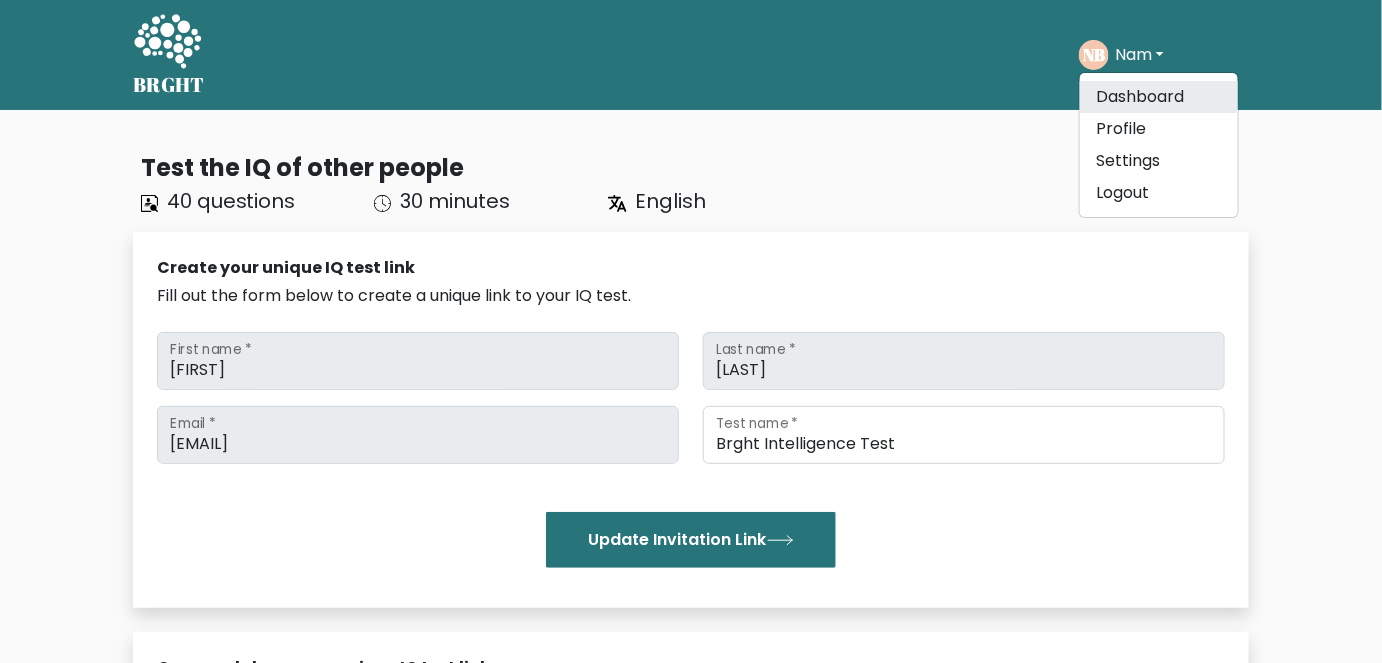 click on "Dashboard" at bounding box center (1159, 97) 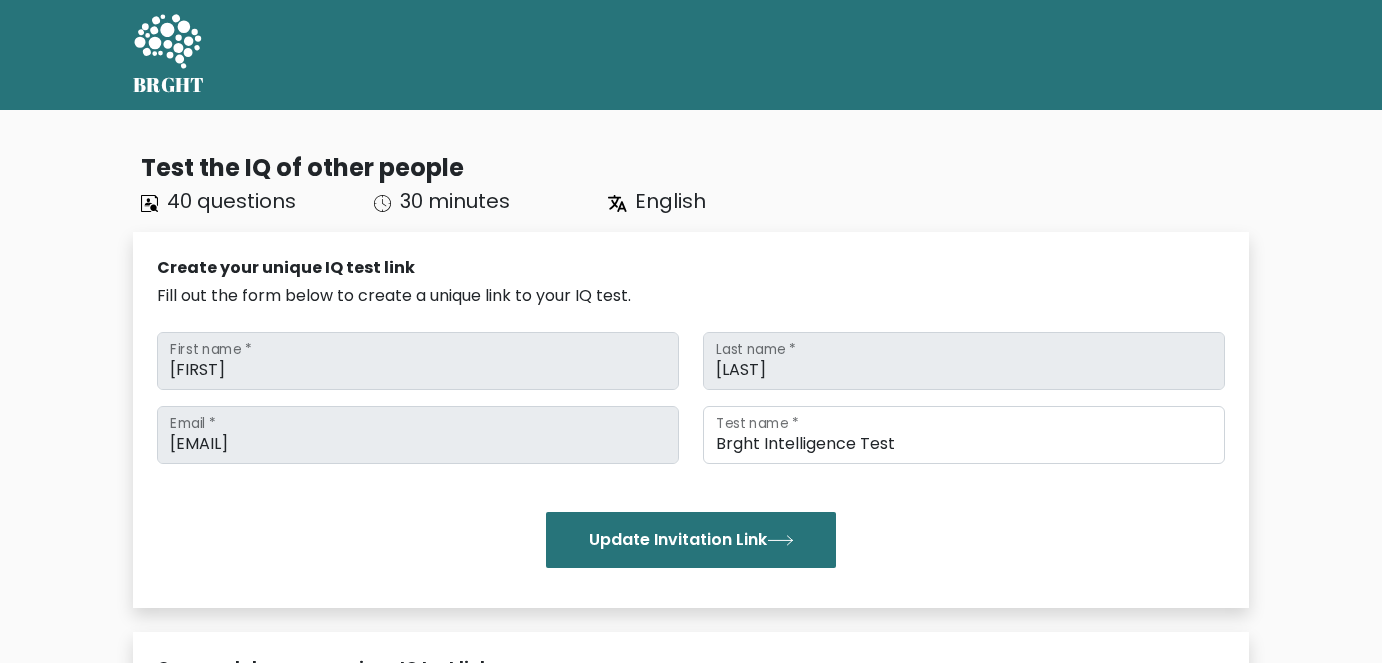 scroll, scrollTop: 0, scrollLeft: 0, axis: both 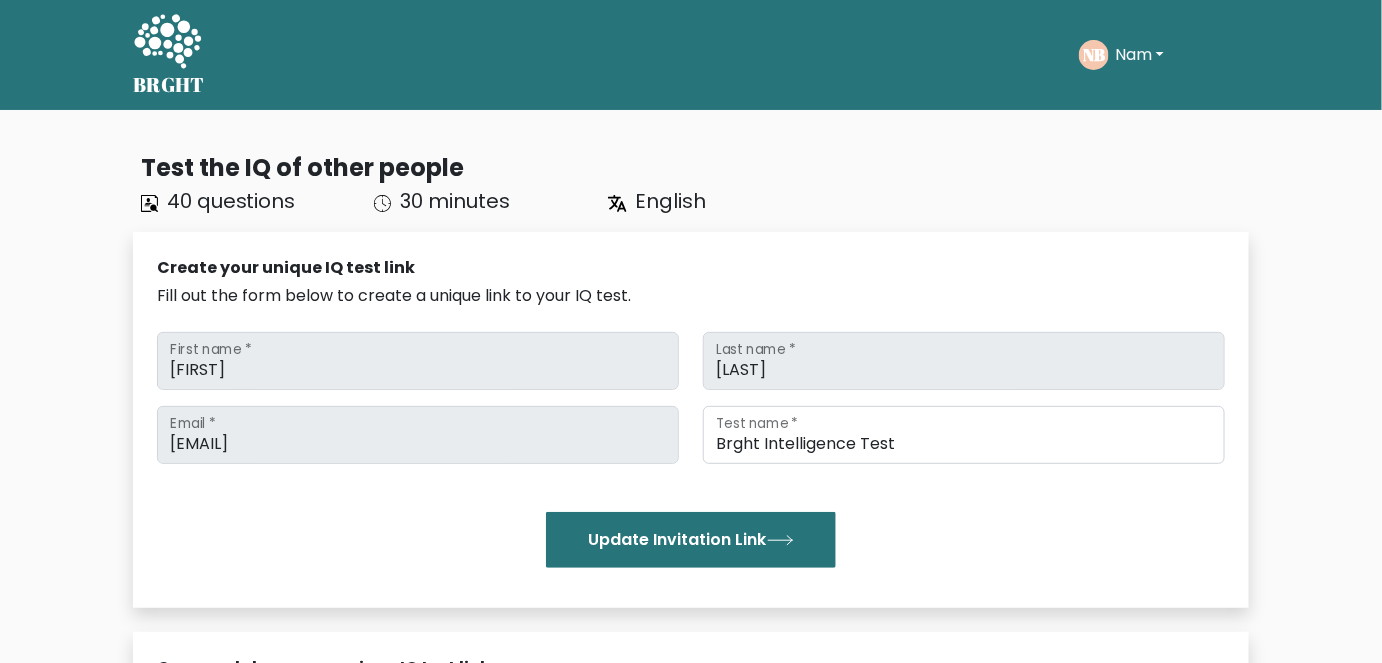 drag, startPoint x: 1314, startPoint y: 129, endPoint x: 1312, endPoint y: 115, distance: 14.142136 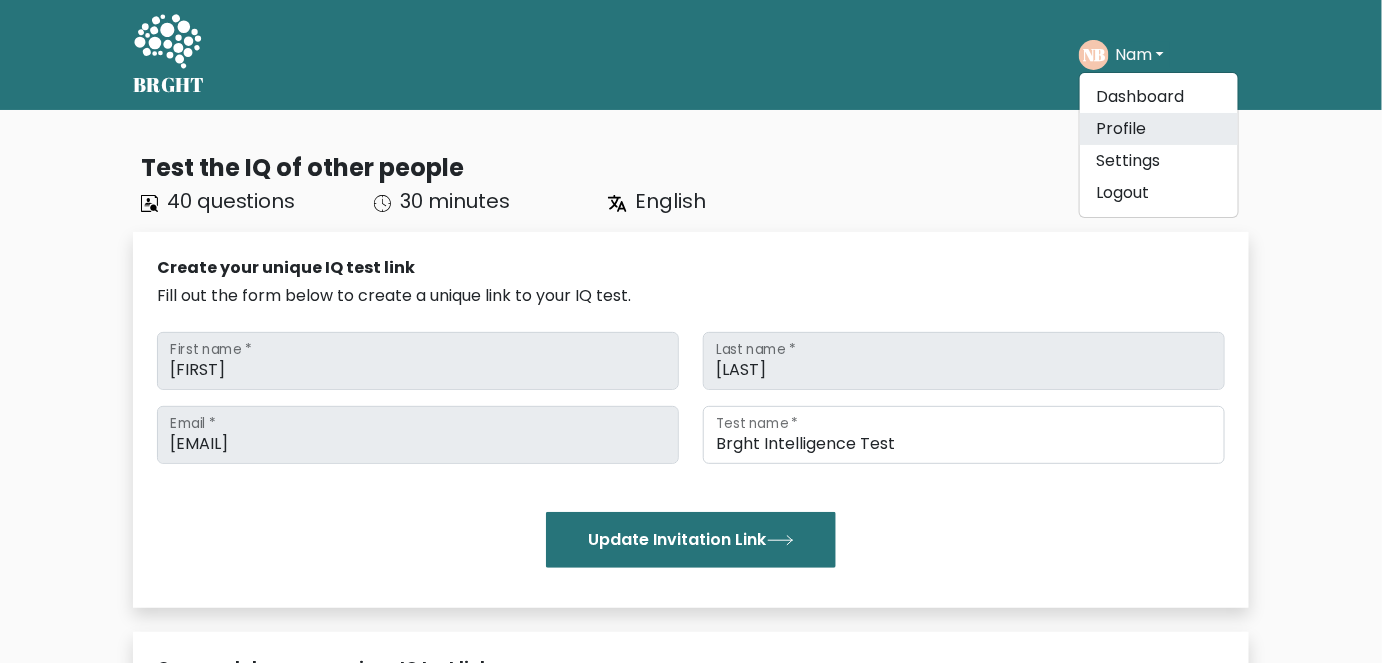 click on "Profile" at bounding box center [1159, 129] 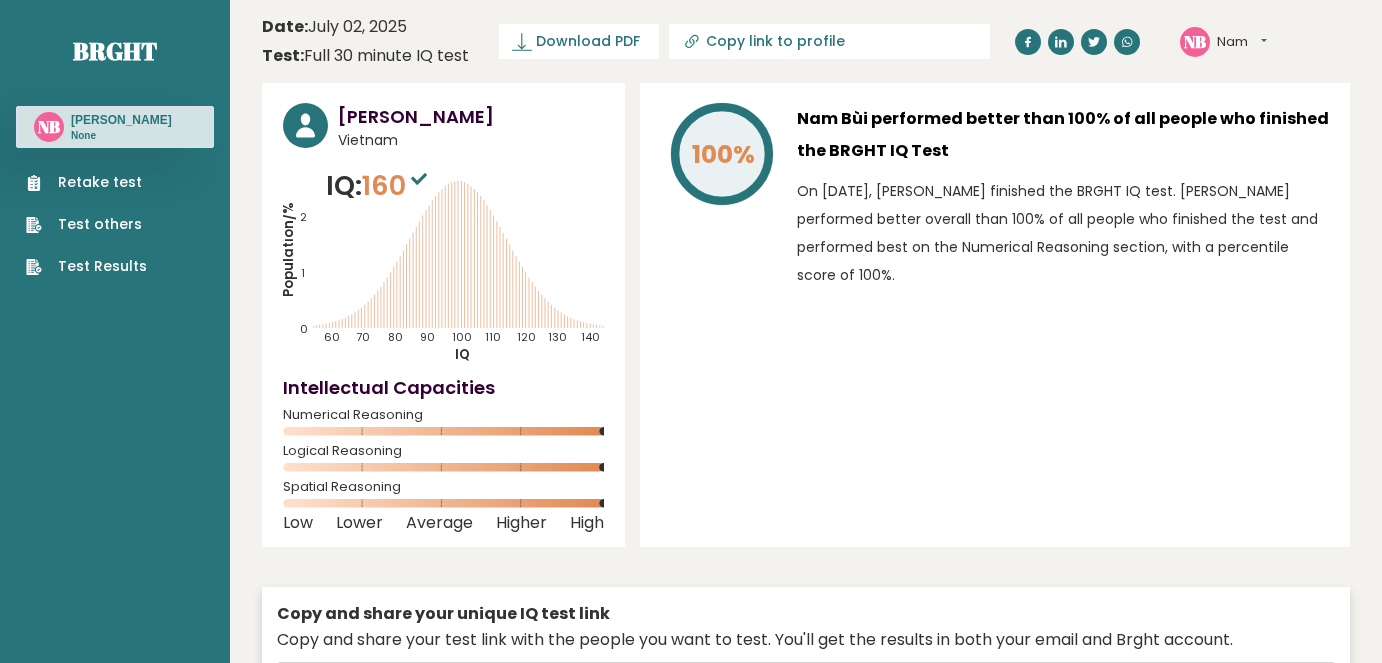 scroll, scrollTop: 0, scrollLeft: 0, axis: both 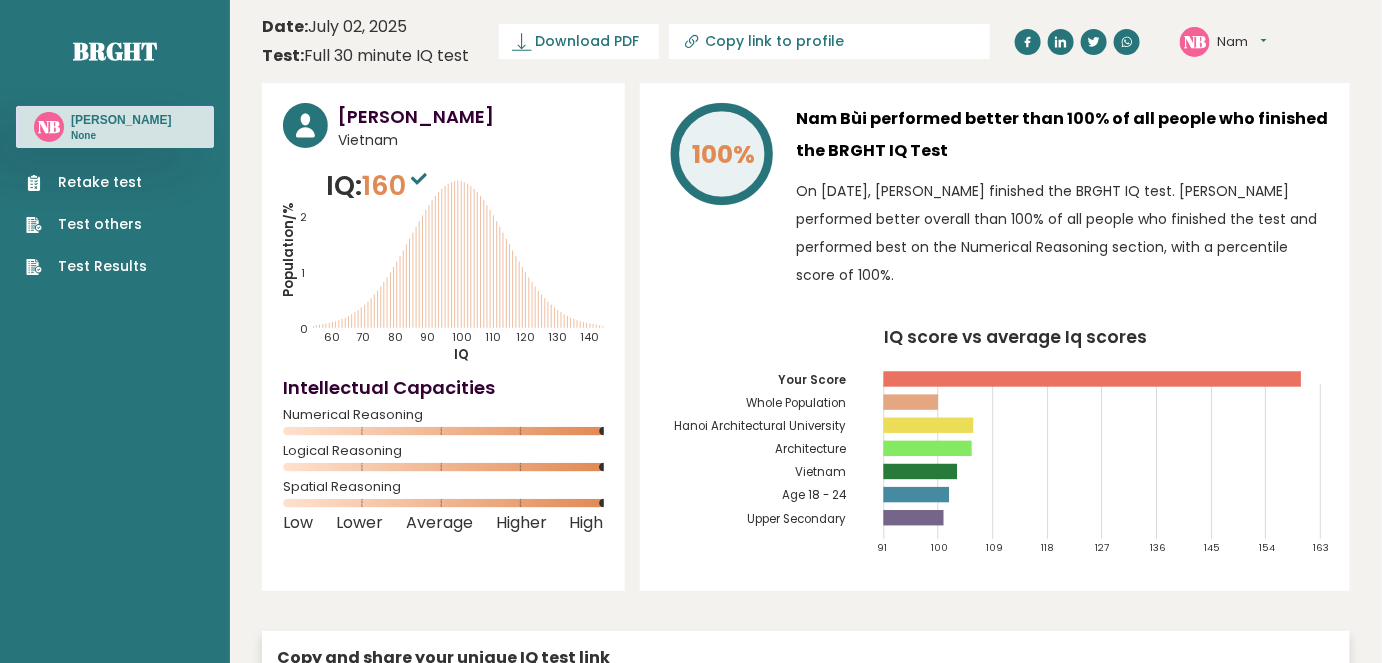click on "Retake test" at bounding box center (86, 182) 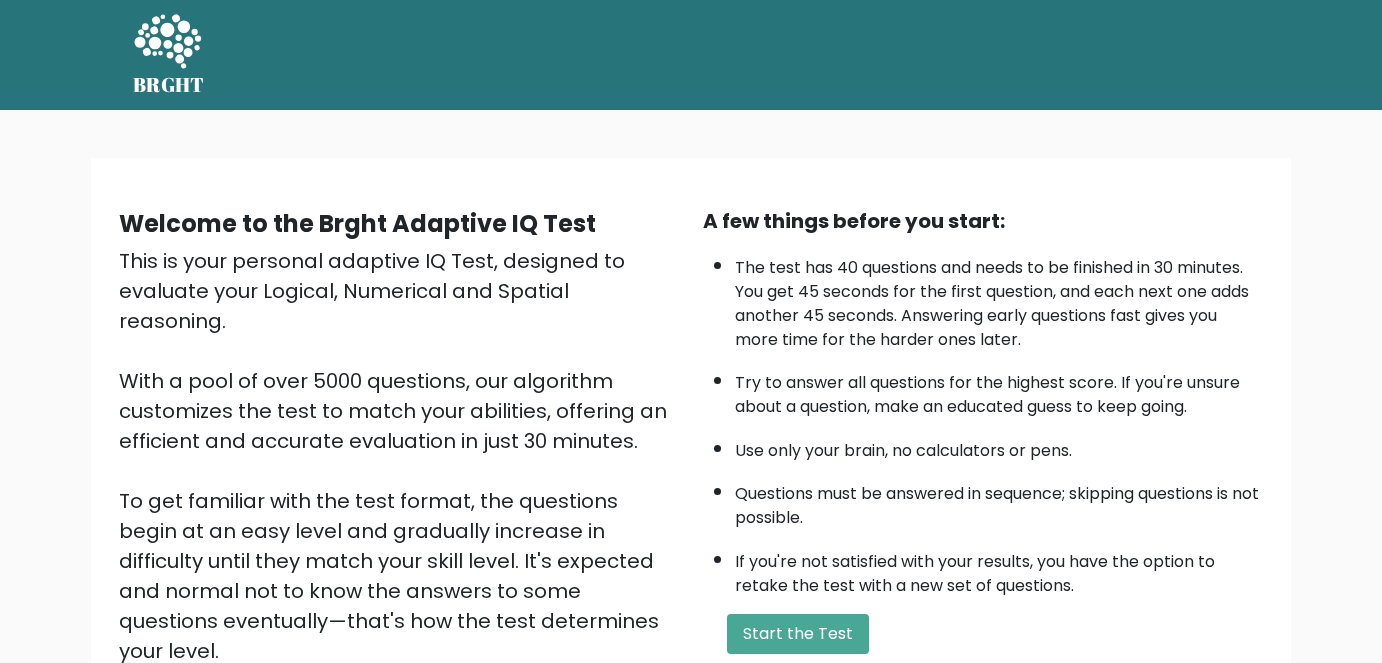 scroll, scrollTop: 0, scrollLeft: 0, axis: both 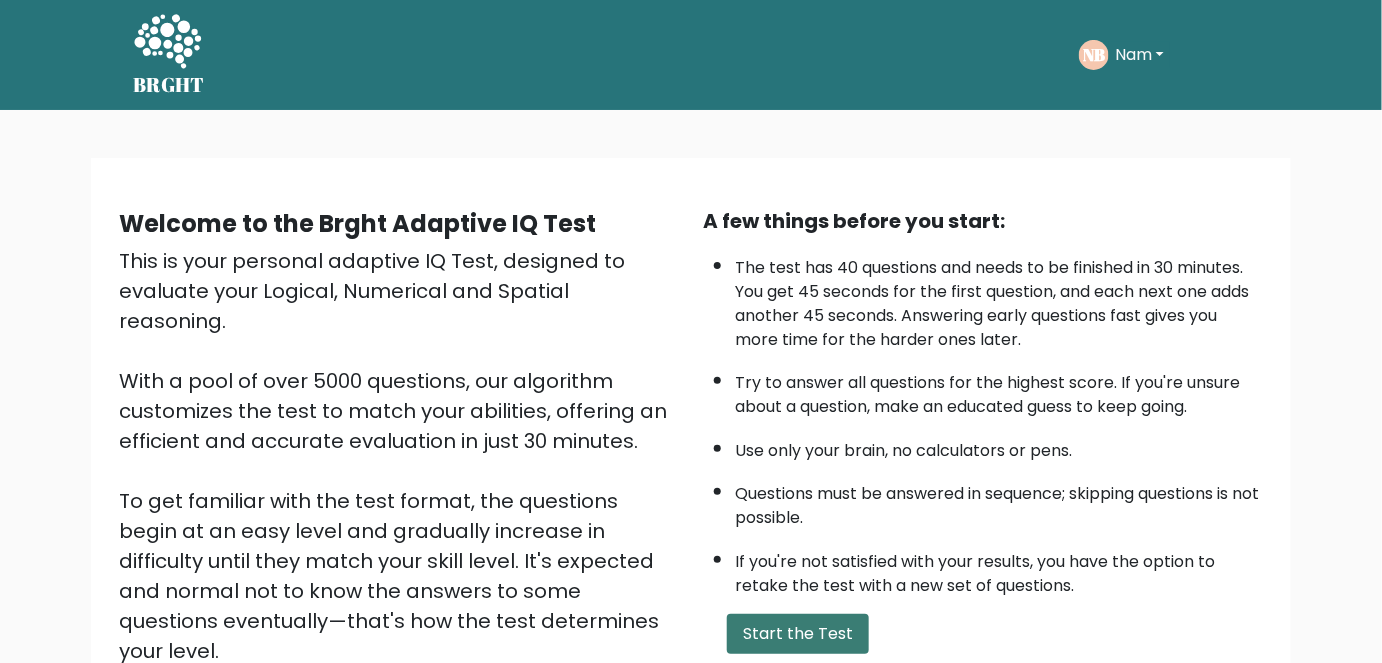 click on "Start the Test" at bounding box center (798, 634) 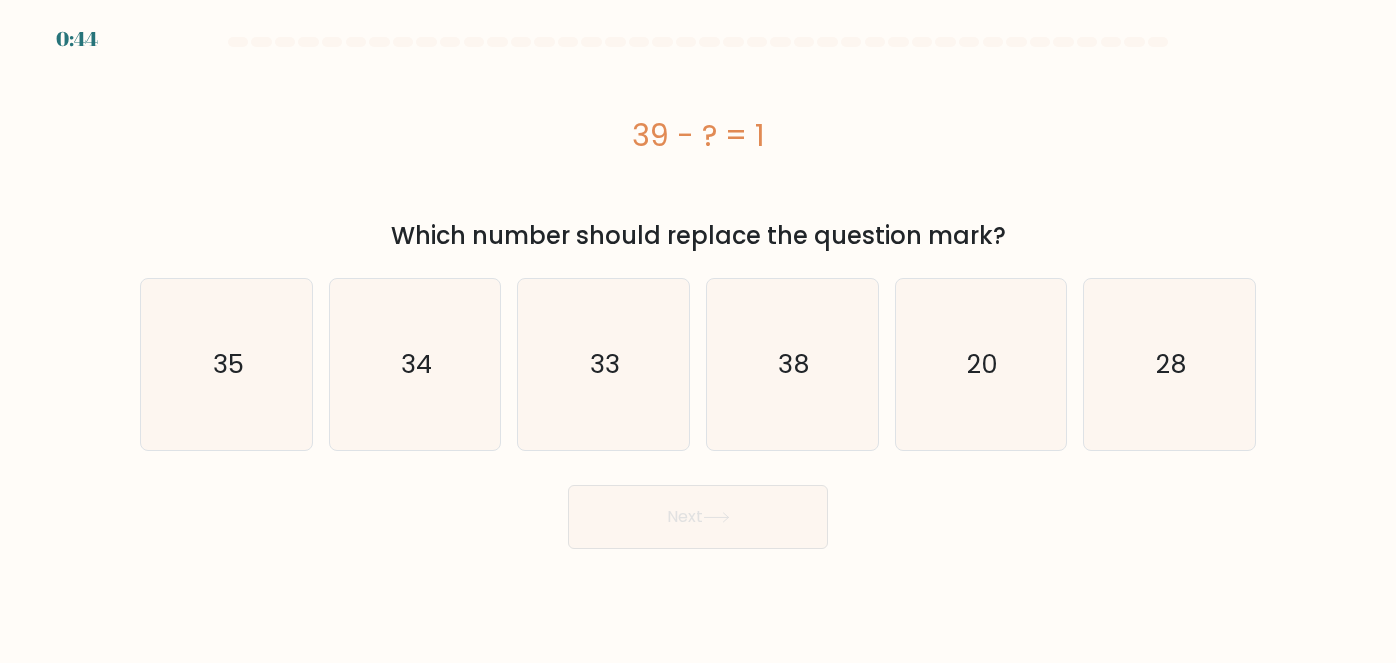 scroll, scrollTop: 0, scrollLeft: 0, axis: both 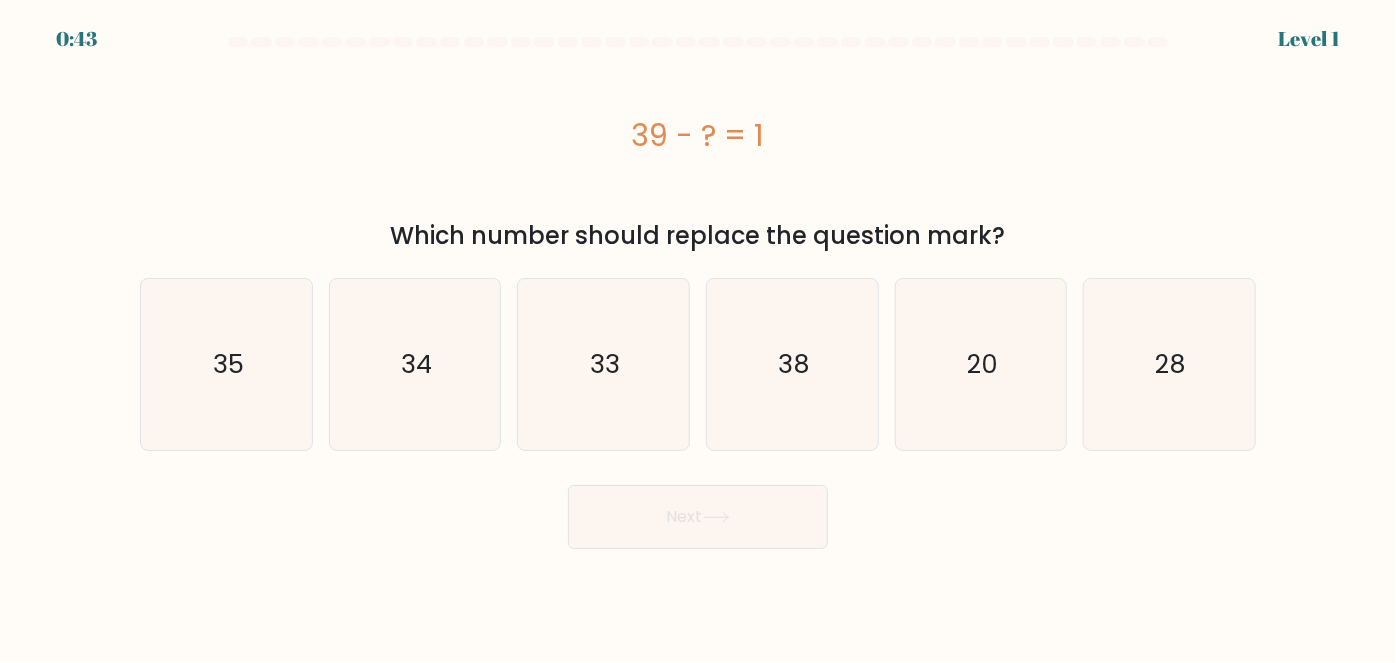 click on "39 - ?  = 1" at bounding box center (698, 135) 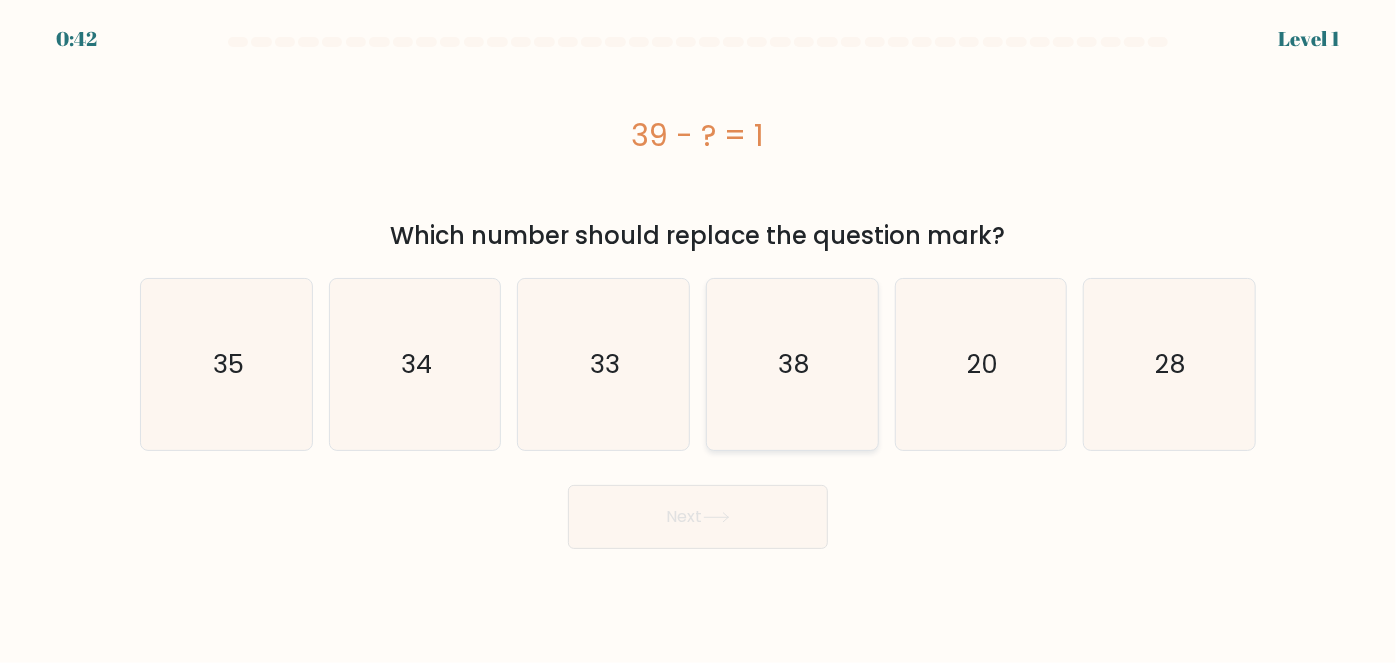 click on "38" at bounding box center (794, 364) 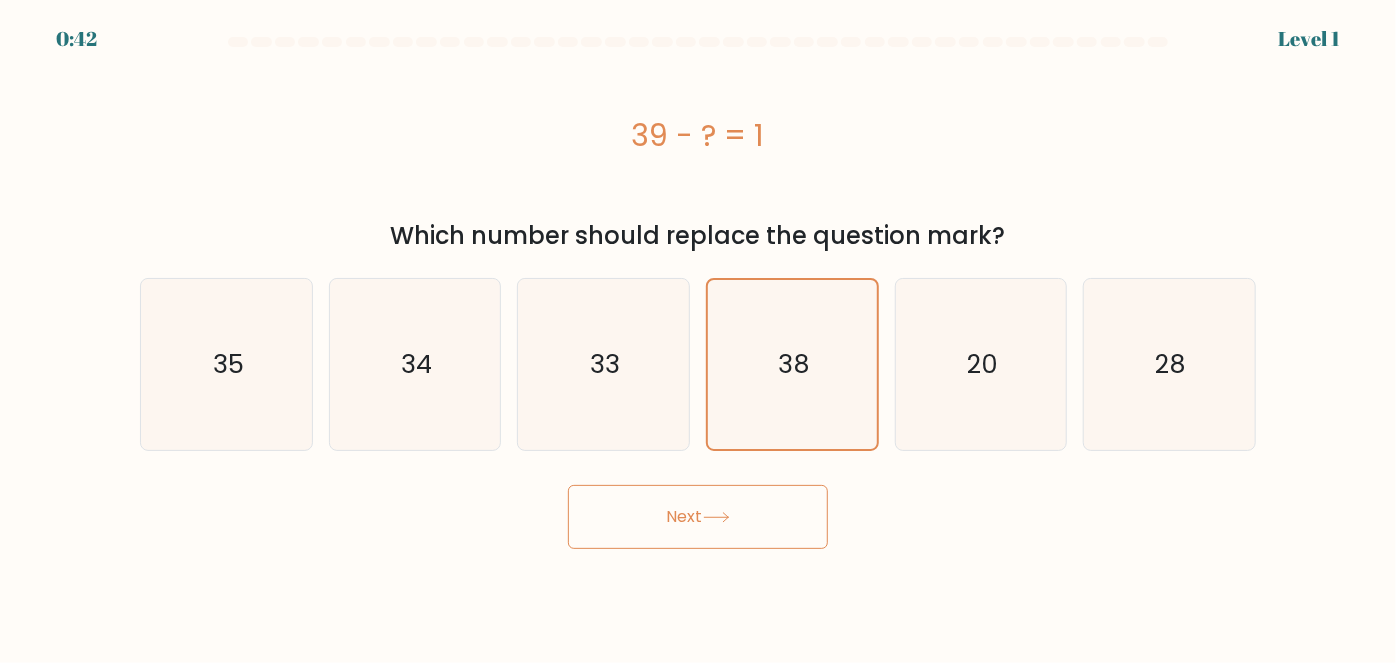 click on "Next" at bounding box center [698, 517] 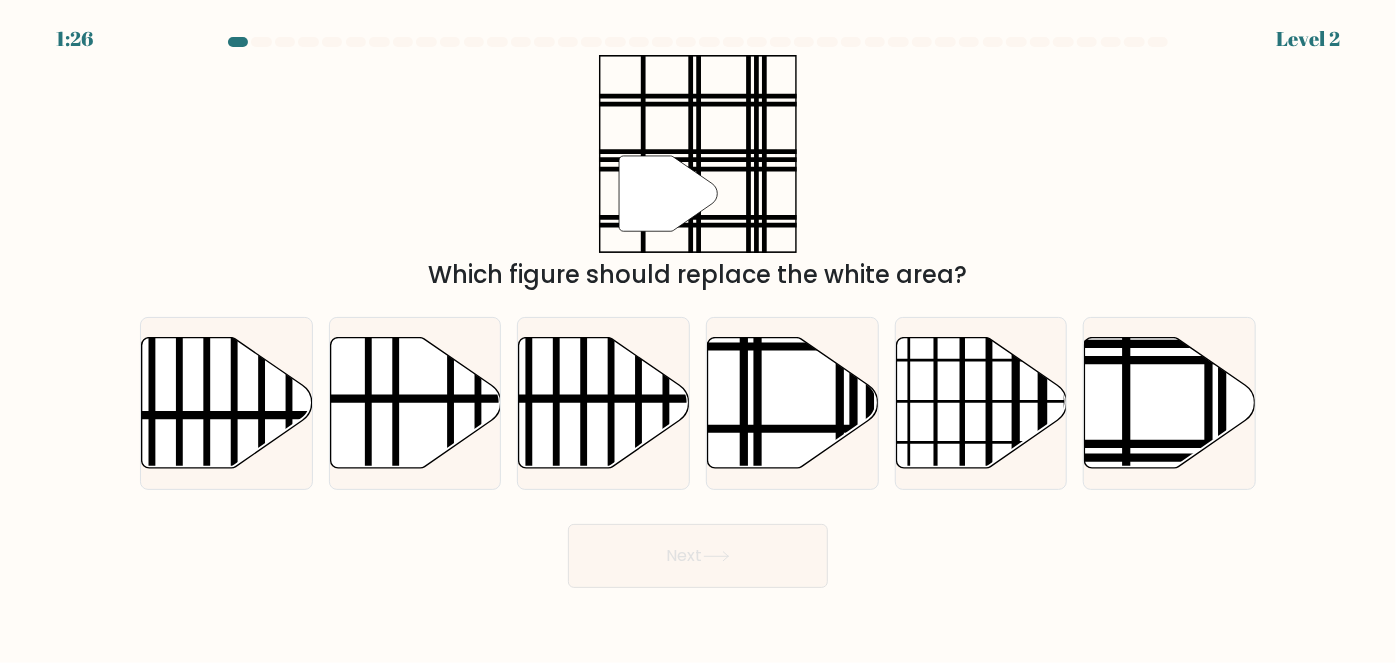 click on ""
Which figure should replace the white area?" at bounding box center [698, 174] 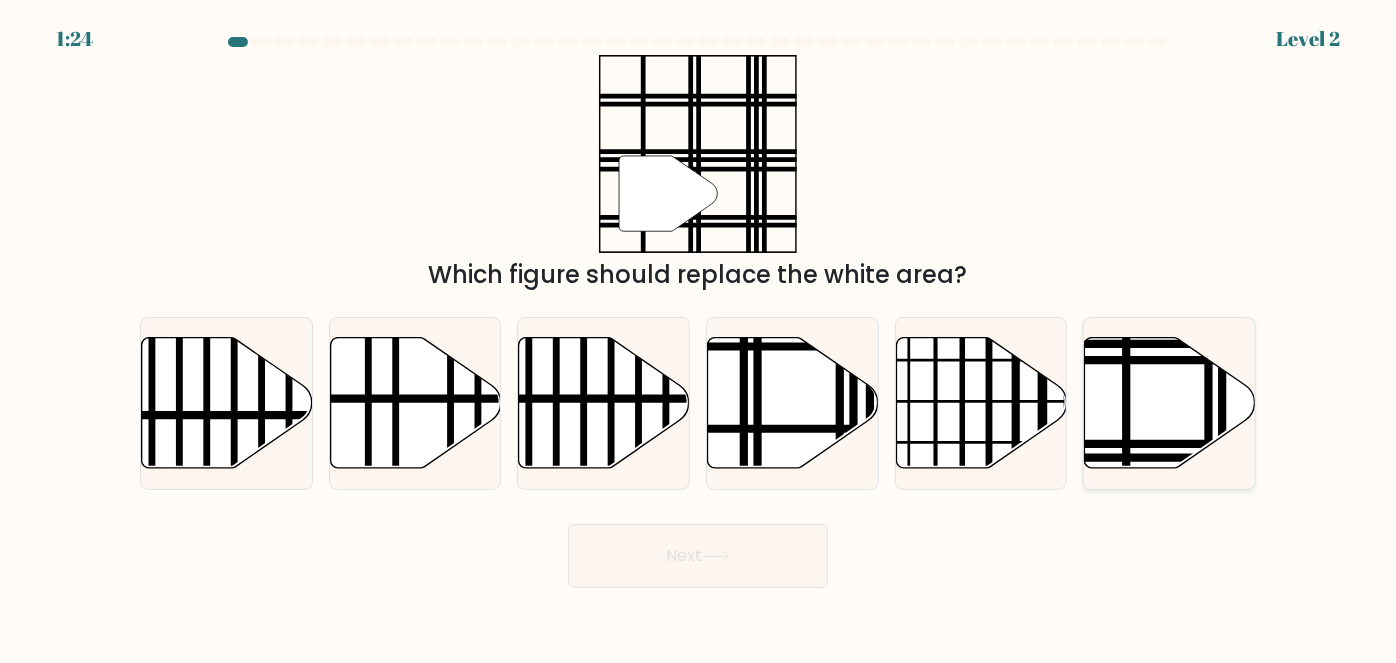 click at bounding box center (1170, 403) 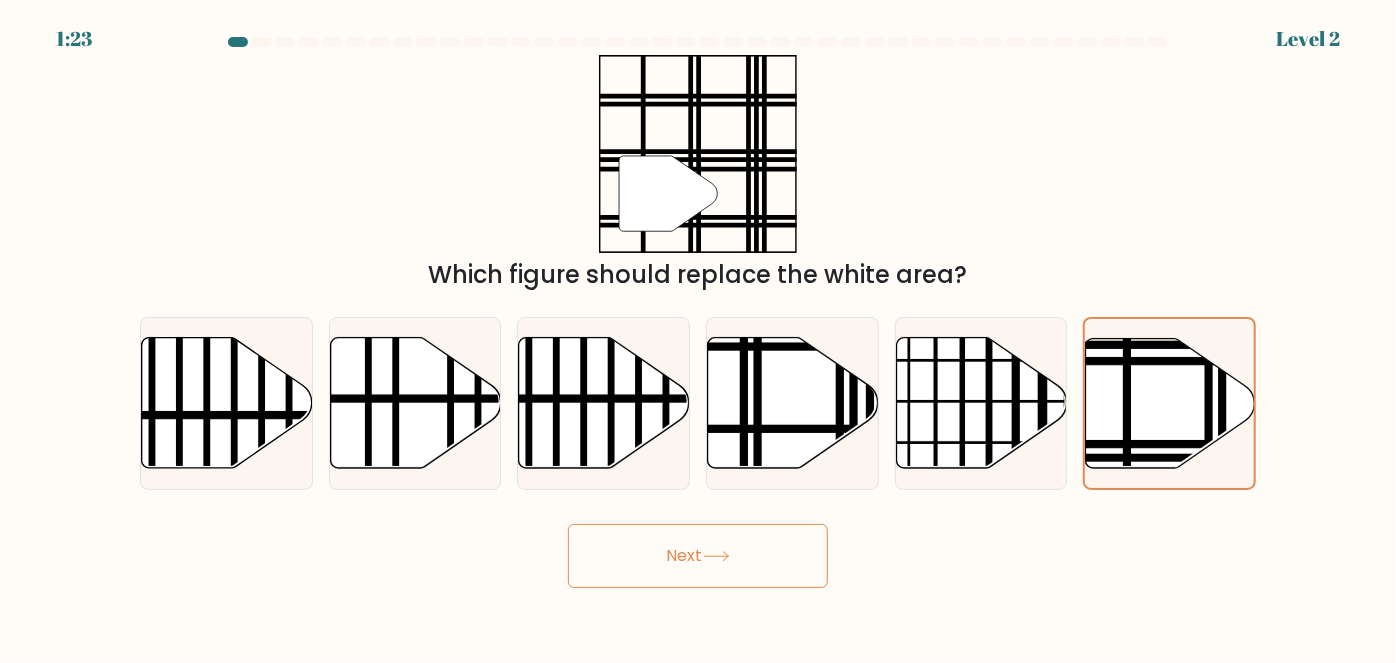 click on "Next" at bounding box center (698, 556) 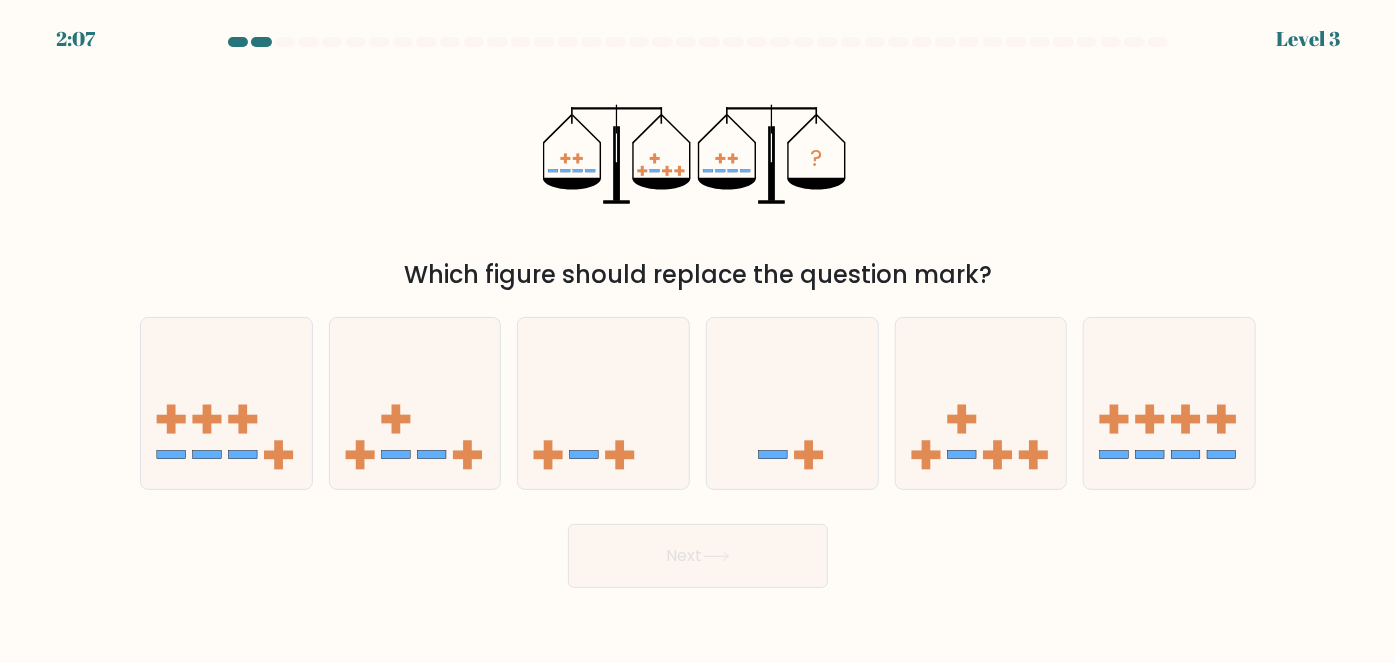 click on "?
Which figure should replace the question mark?" at bounding box center (698, 174) 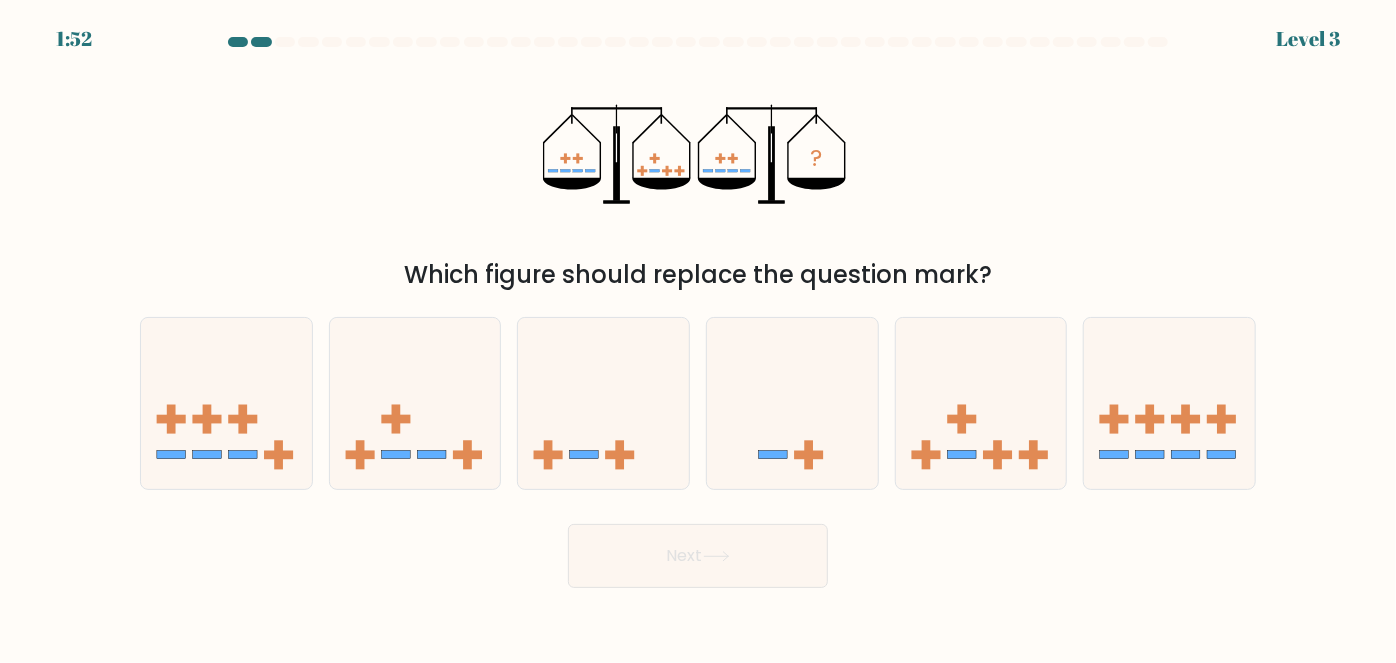 click on "Next" at bounding box center (698, 551) 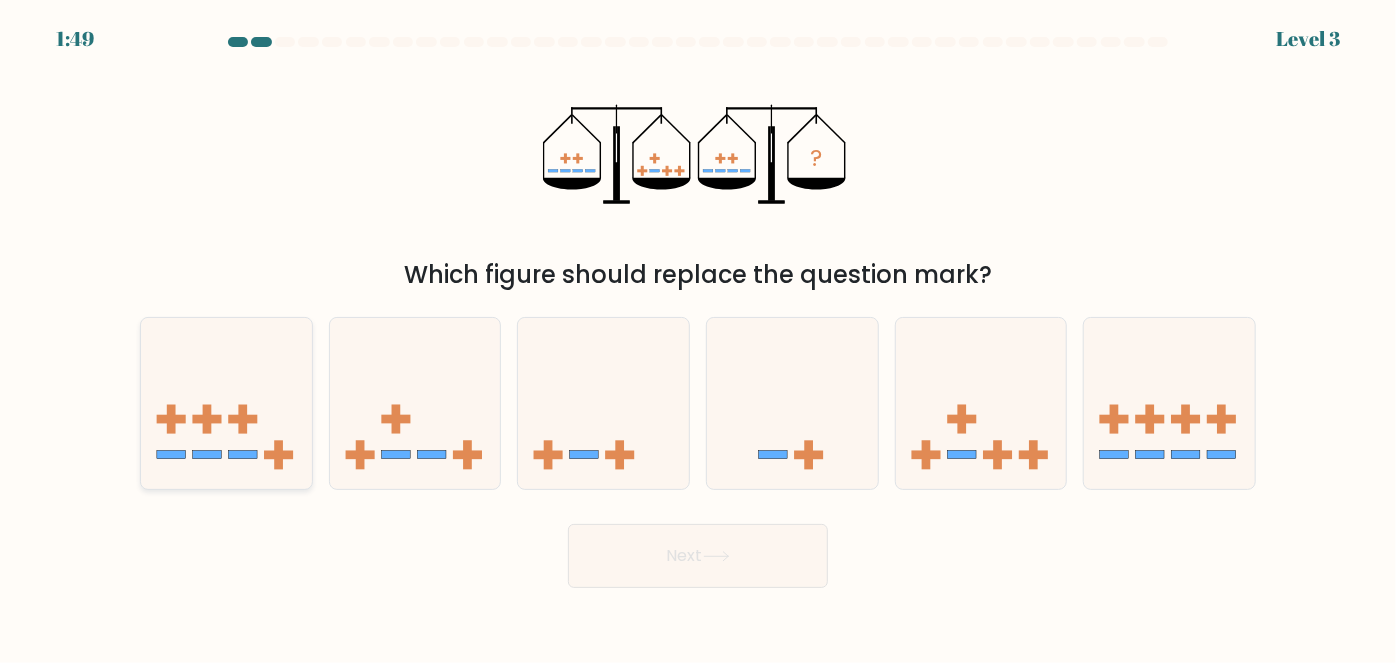 click at bounding box center (226, 403) 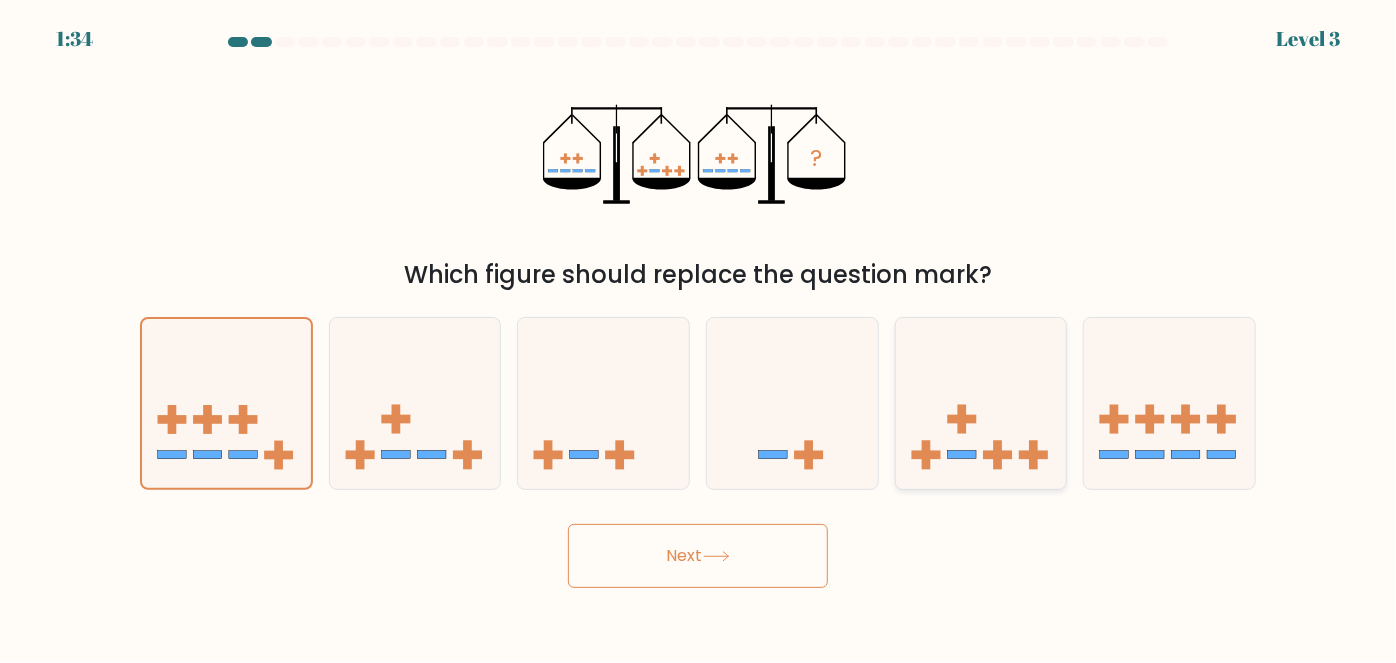 click at bounding box center (981, 403) 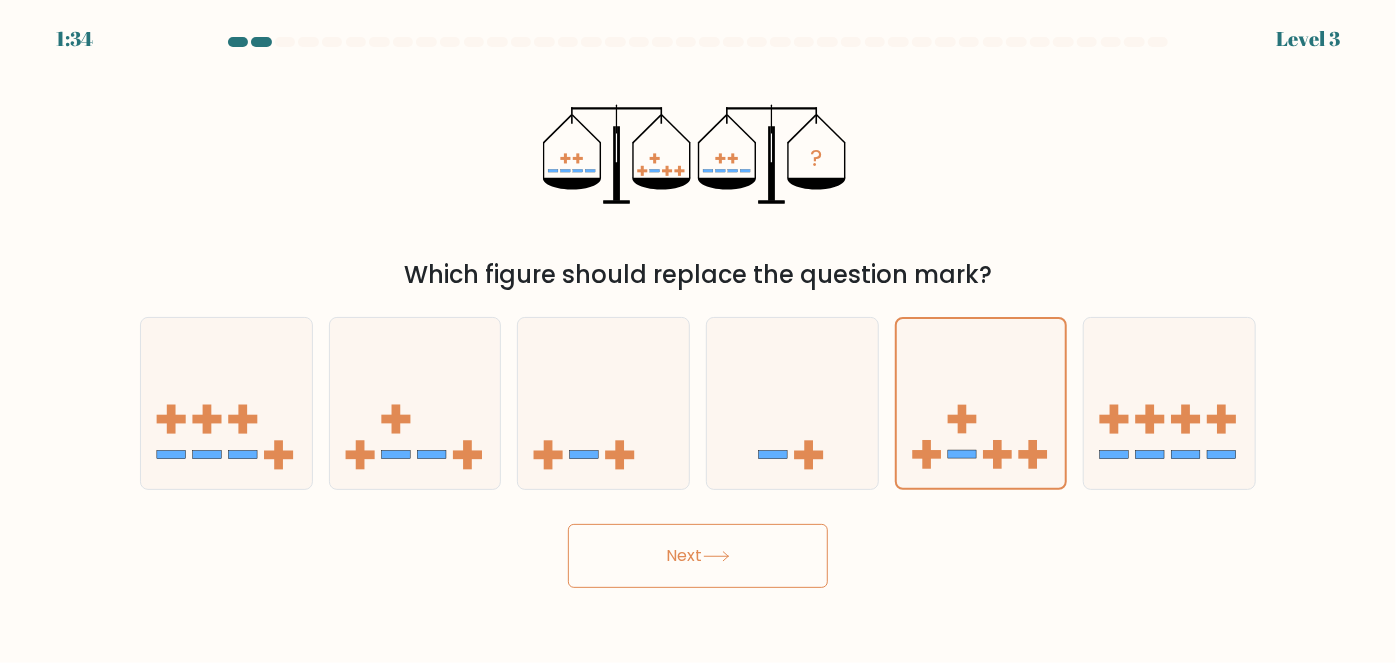 click on "Next" at bounding box center (698, 556) 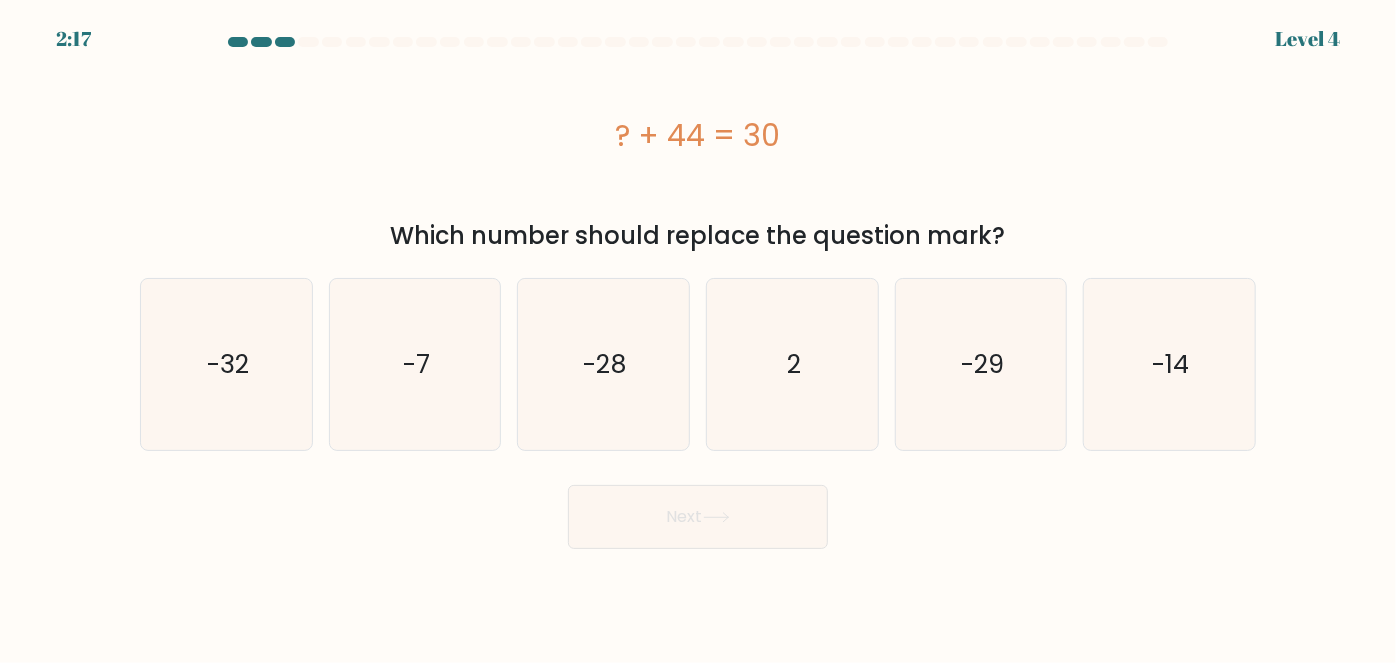click on "? + 44 = 30" at bounding box center [698, 135] 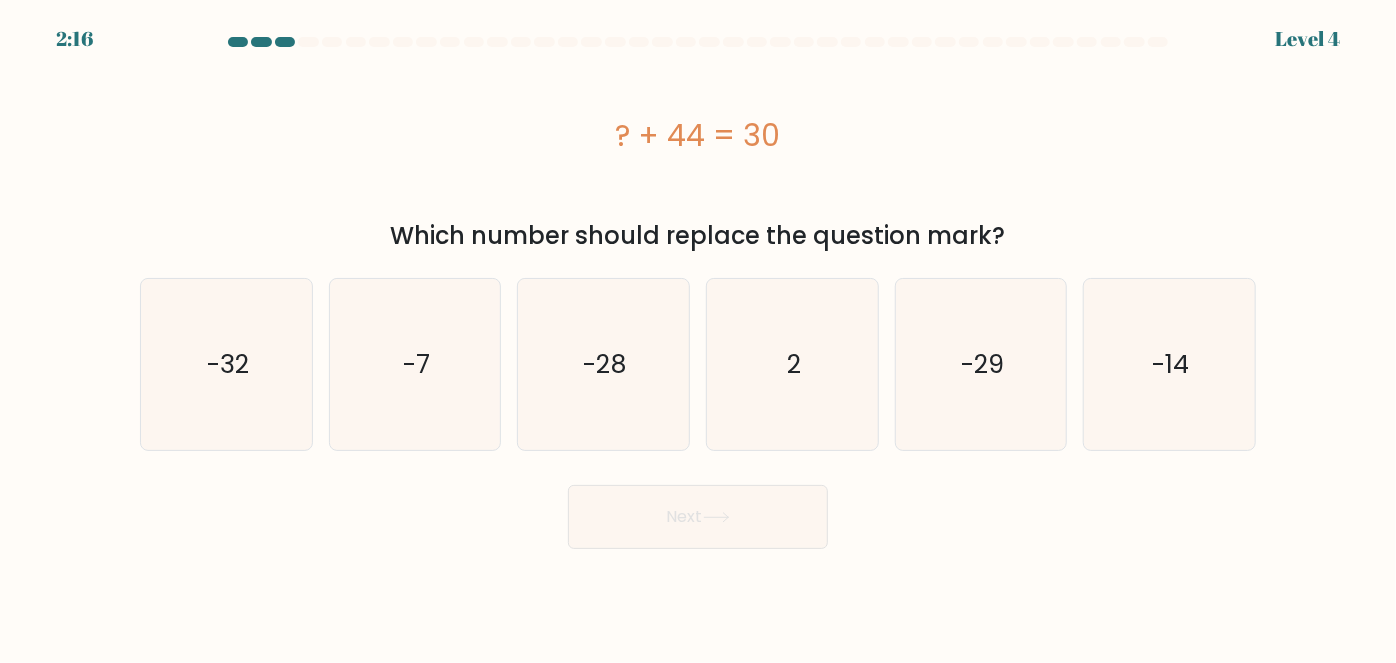 click on "? + 44 = 30" at bounding box center [698, 135] 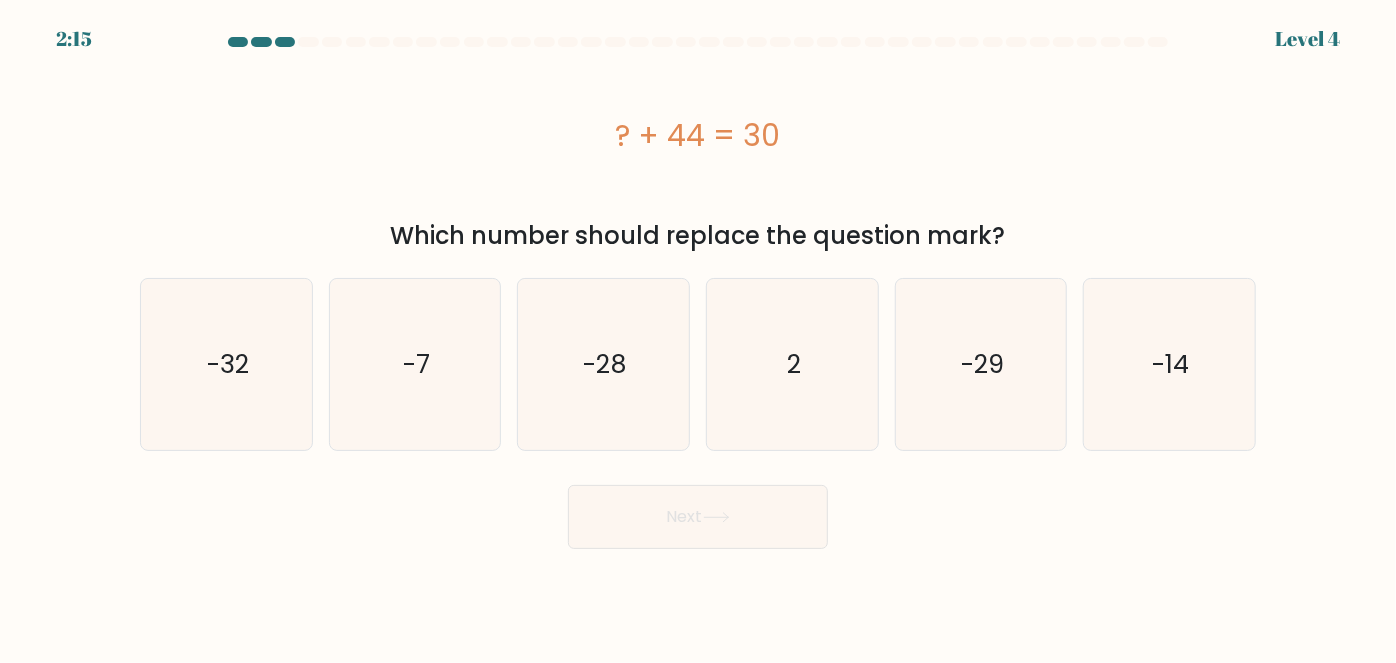click on "? + 44 = 30" at bounding box center [698, 135] 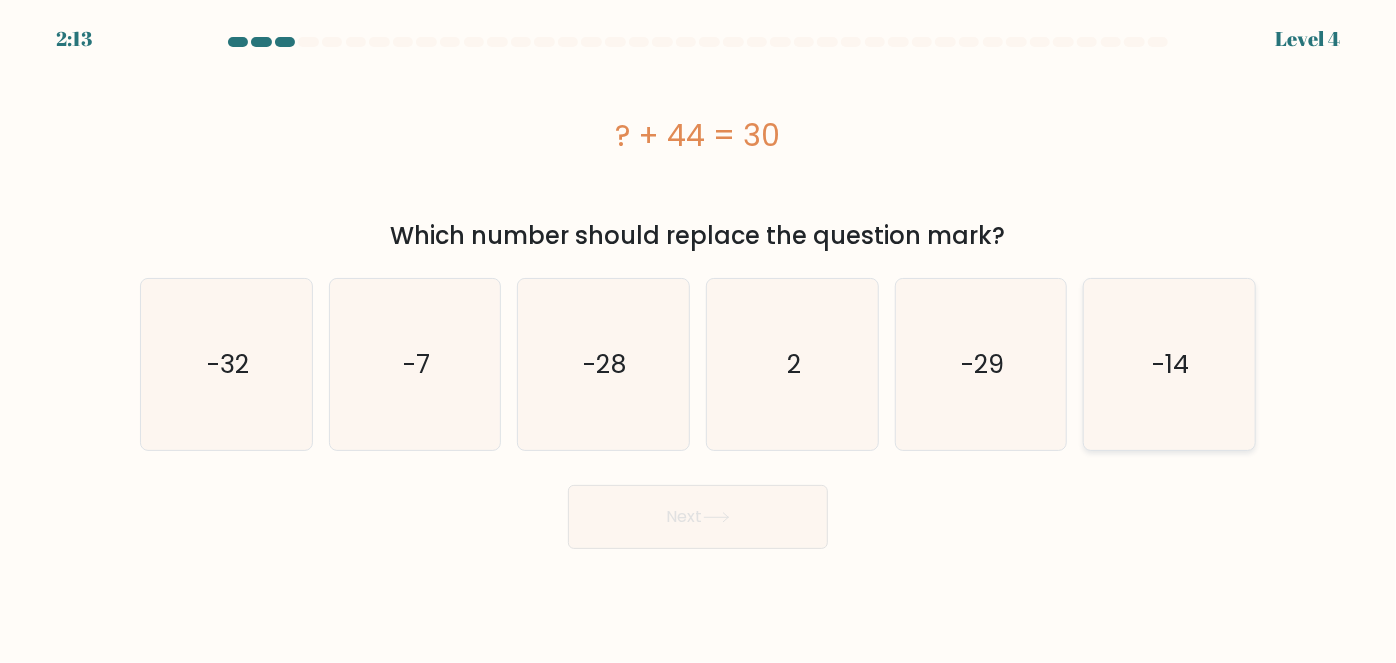 click on "-14" at bounding box center [1169, 364] 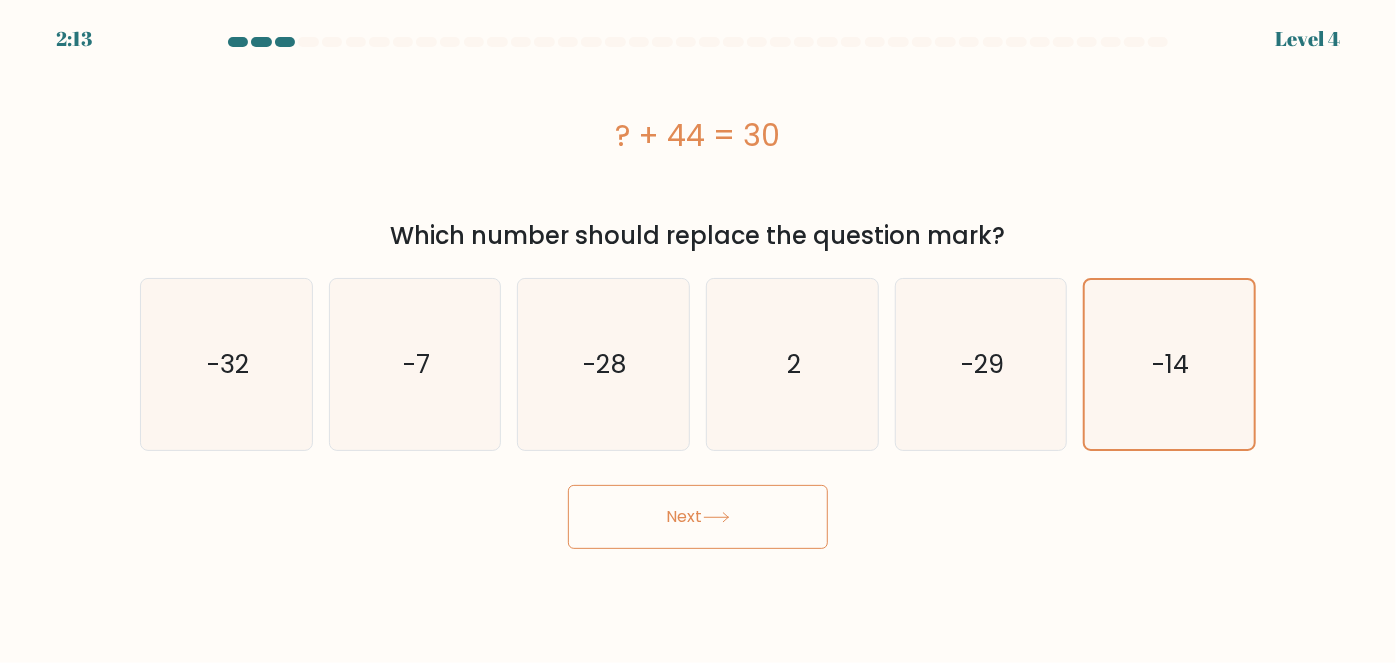 drag, startPoint x: 690, startPoint y: 507, endPoint x: 734, endPoint y: 467, distance: 59.464275 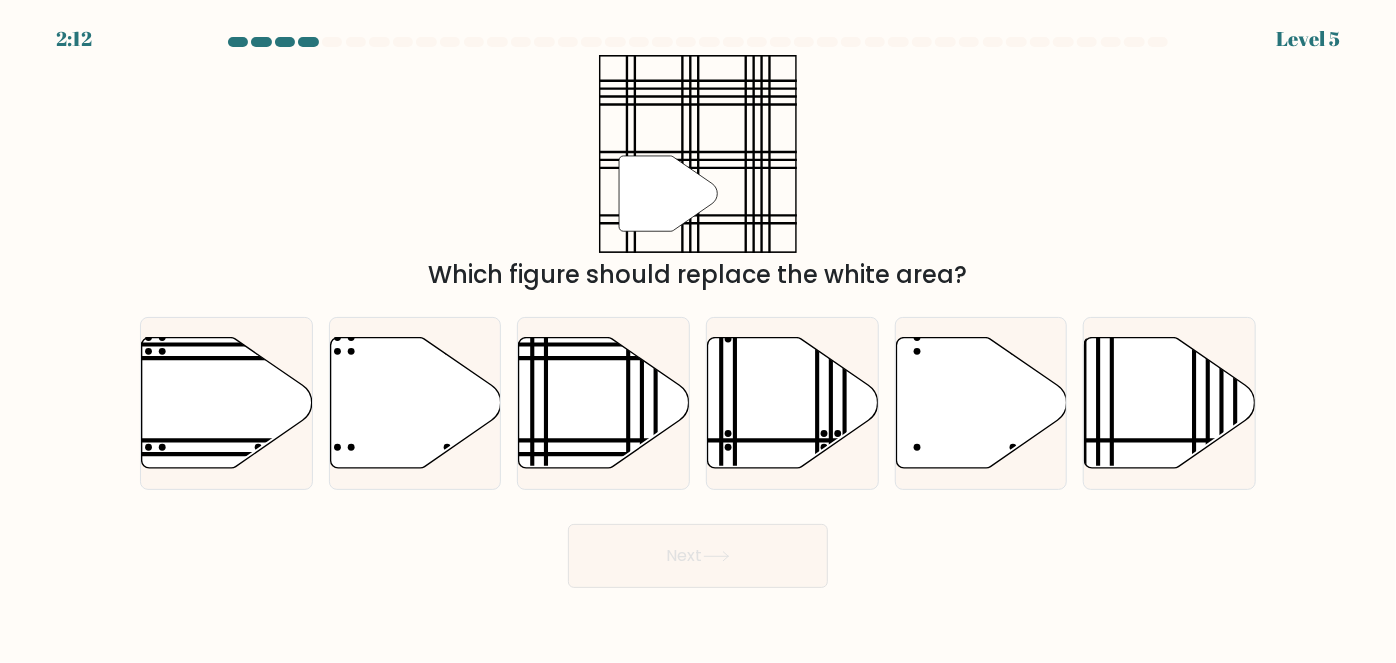 click on ""
Which figure should replace the white area?" at bounding box center (698, 174) 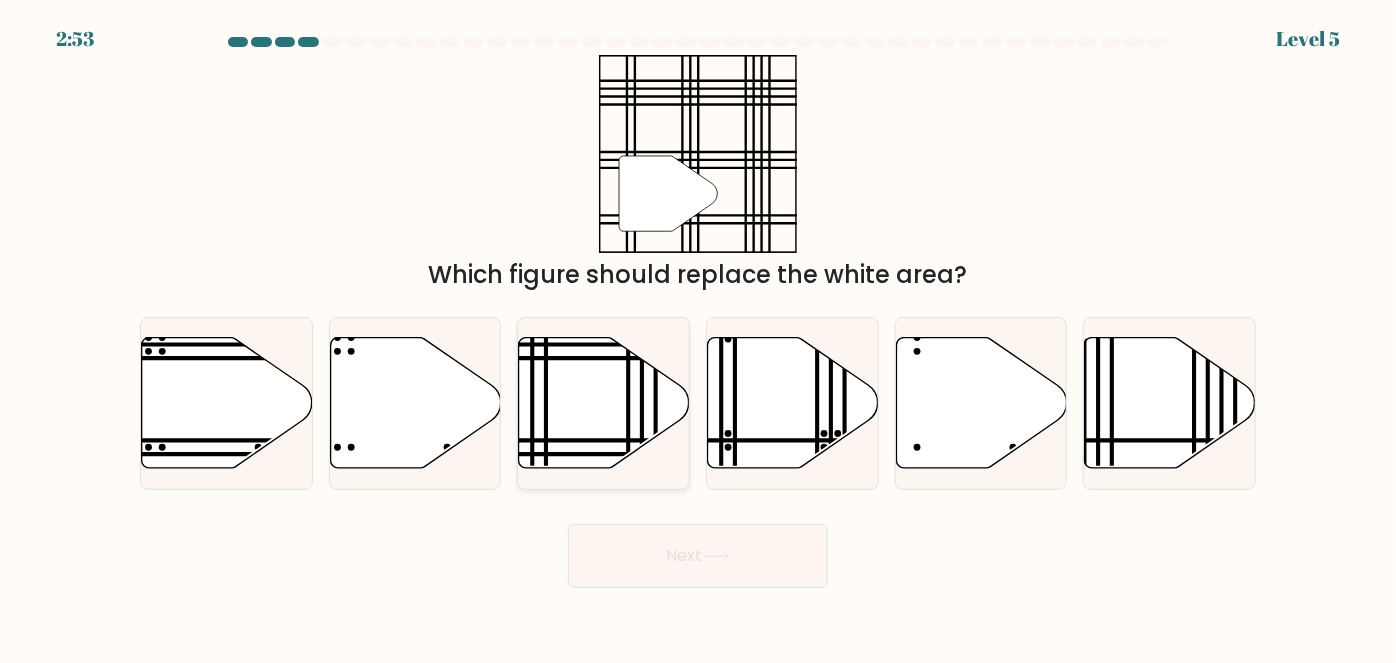 drag, startPoint x: 601, startPoint y: 384, endPoint x: 605, endPoint y: 403, distance: 19.416489 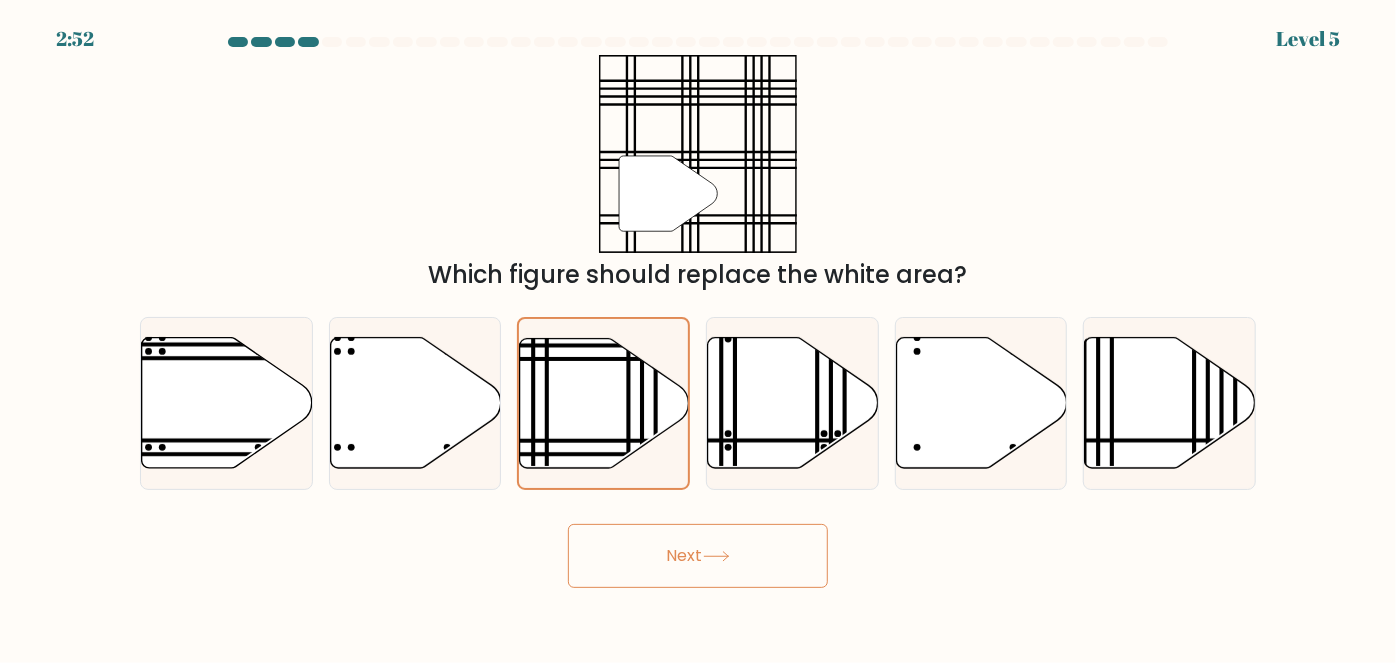 click on "Next" at bounding box center (698, 556) 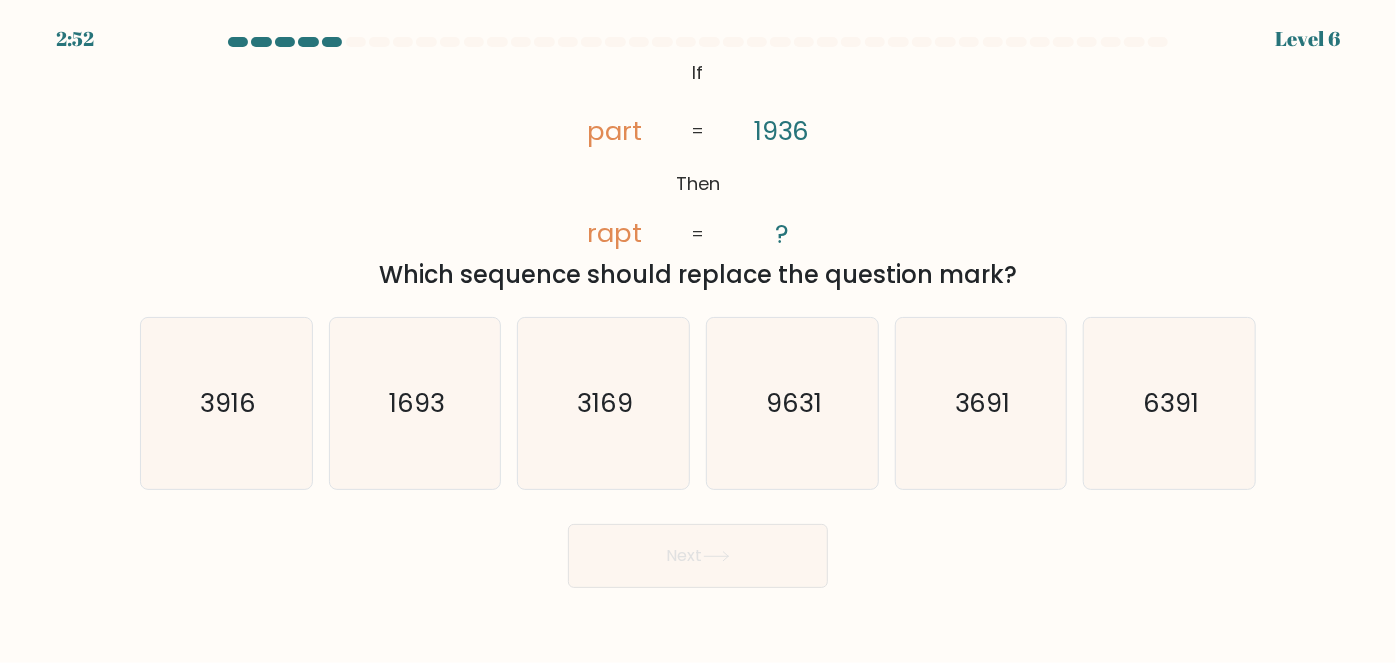 click on "@import url('https://fonts.googleapis.com/css?family=Abril+Fatface:400,100,100italic,300,300italic,400italic,500,500italic,700,700italic,900,900italic');           If       Then       part       rapt       1936       ?       =       =
Which sequence should replace the question mark?" at bounding box center [698, 174] 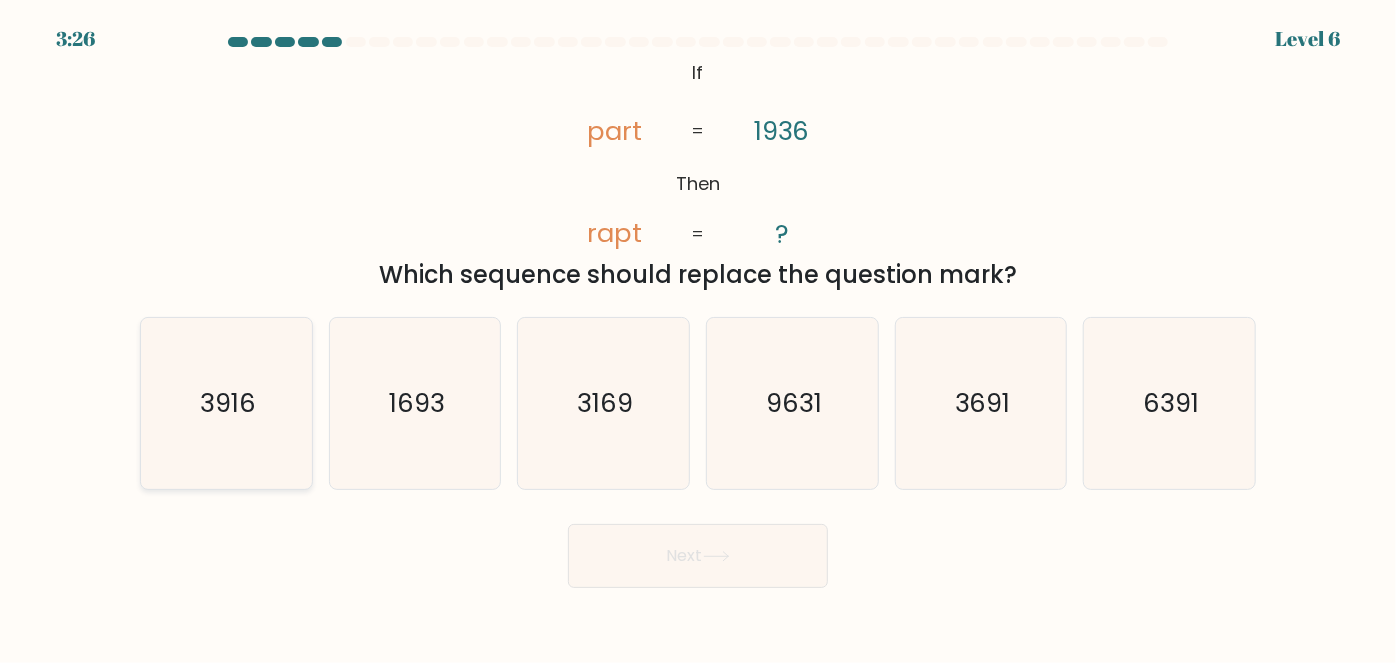 click on "3916" at bounding box center [228, 403] 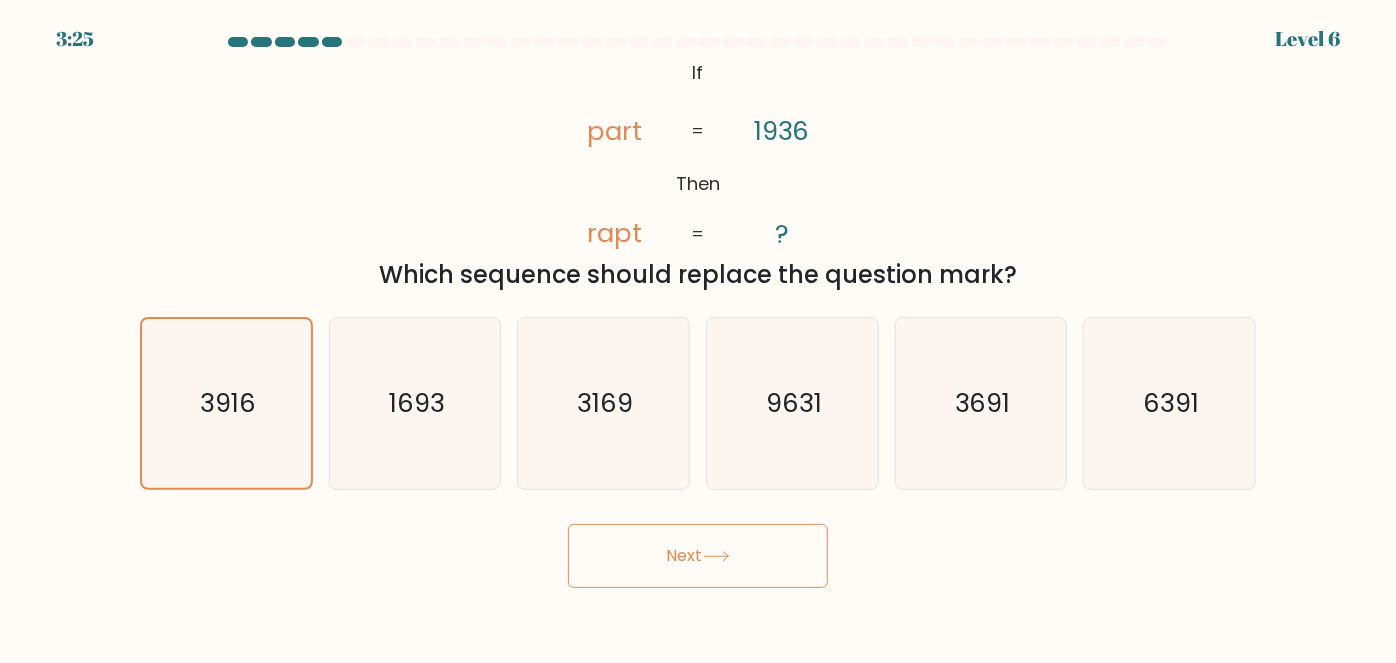 click on "Next" at bounding box center [698, 556] 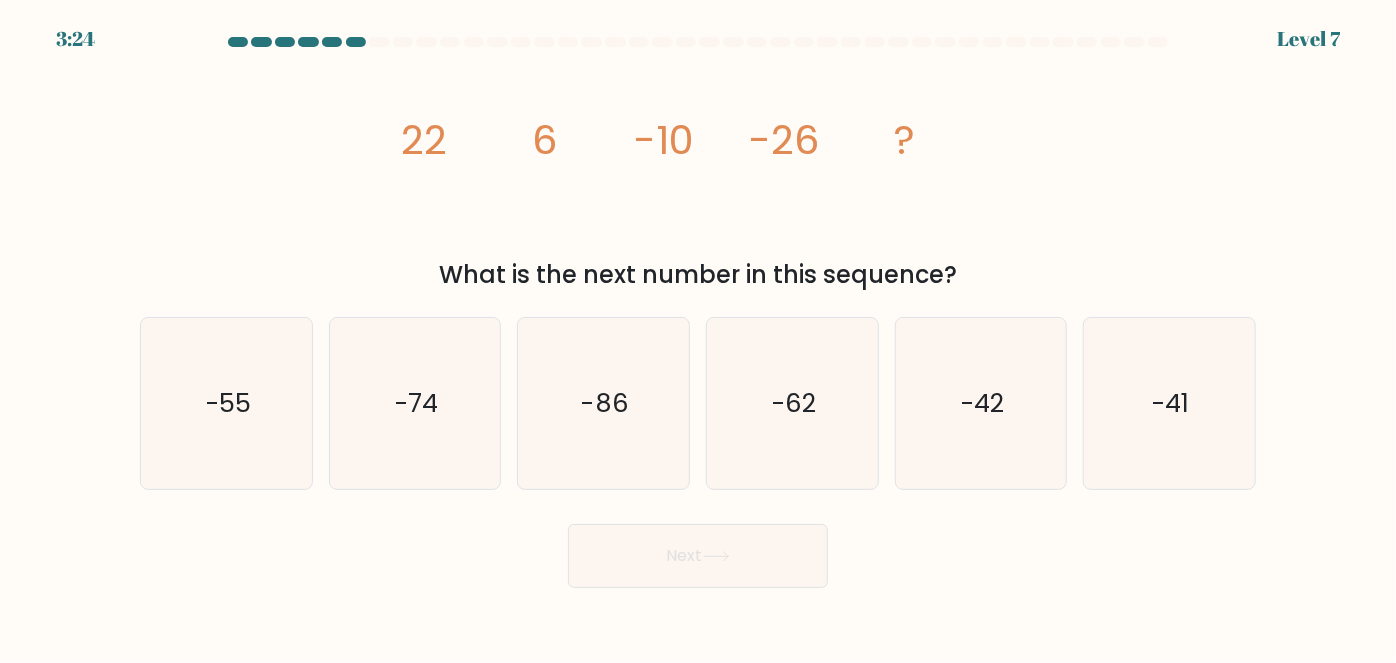 click on "image/svg+xml
22
6
-10
-26
?
What is the next number in this sequence?" at bounding box center [698, 174] 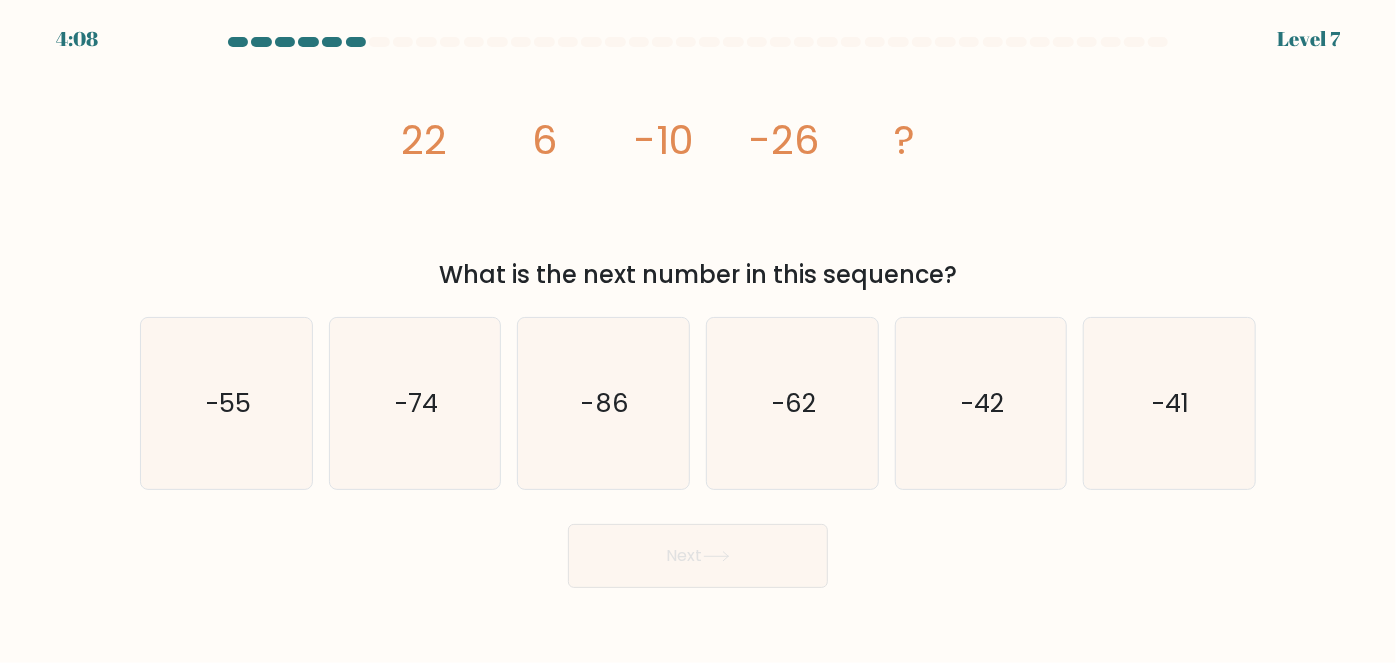 click on "image/svg+xml
22
6
-10
-26
?" at bounding box center (698, 154) 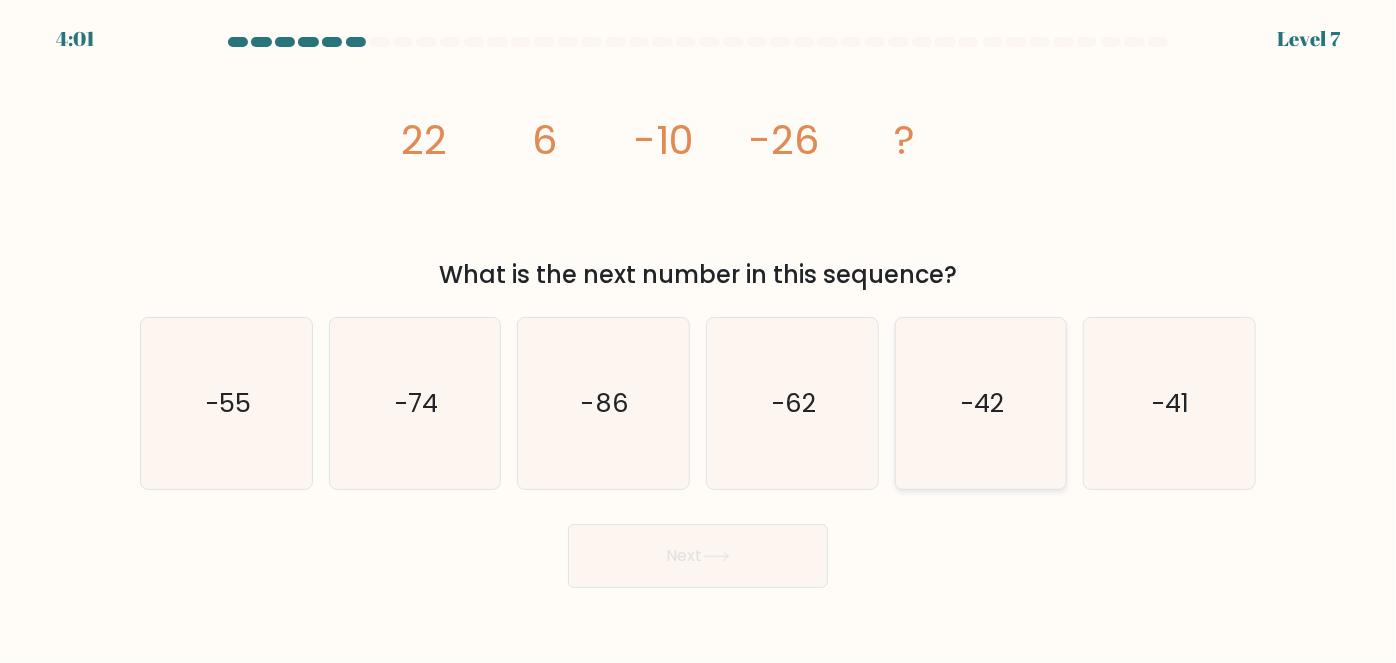 drag, startPoint x: 1005, startPoint y: 382, endPoint x: 917, endPoint y: 435, distance: 102.7278 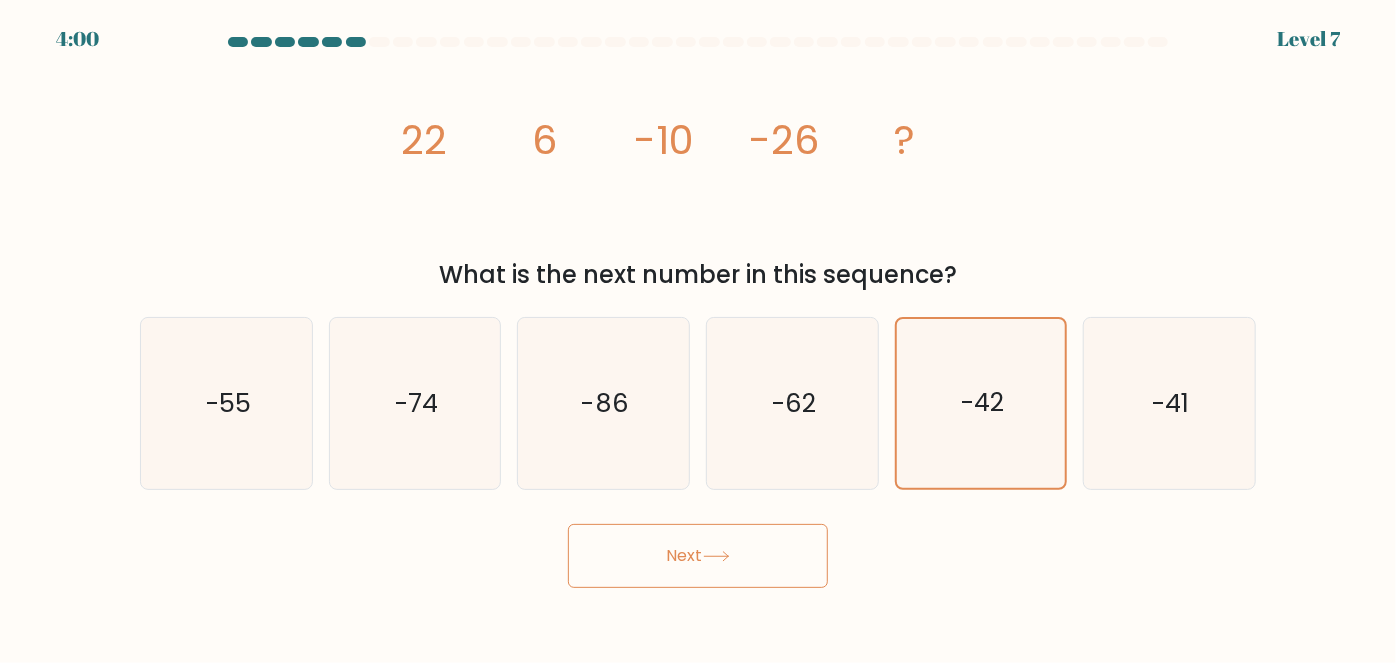 click on "Next" at bounding box center (698, 556) 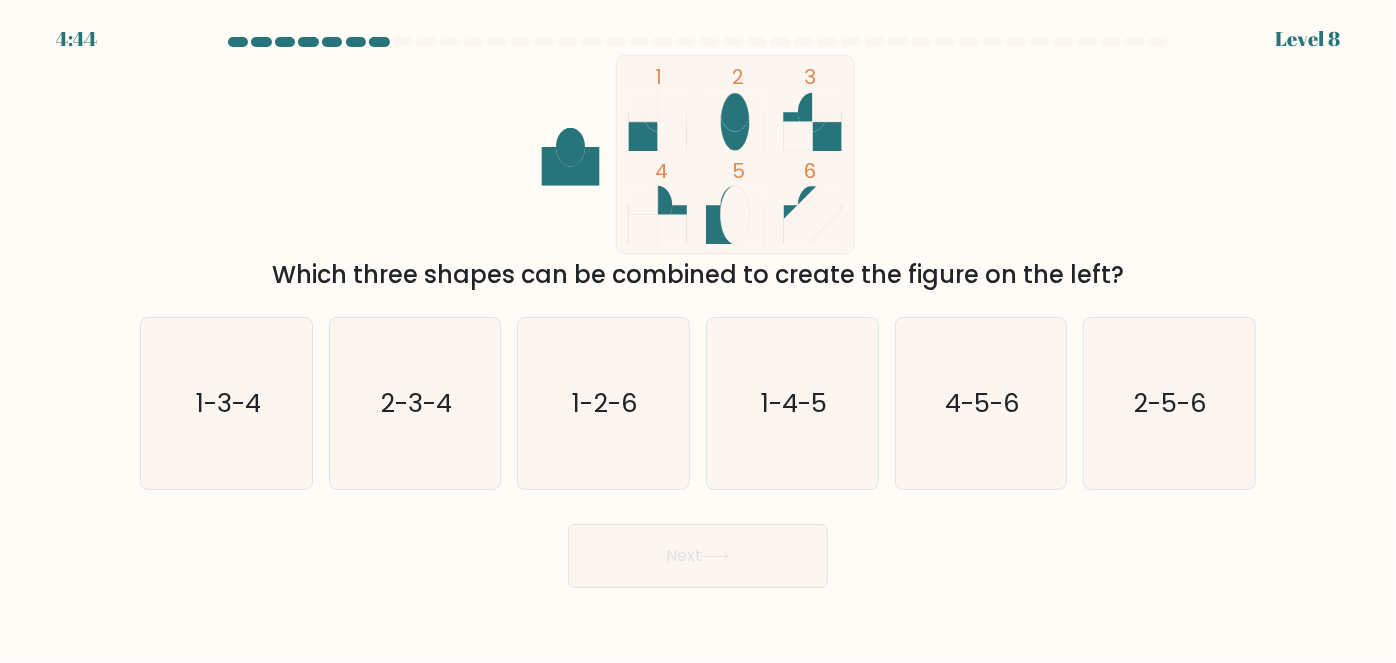 click on "1
2
3
4
5
6
Which three shapes can be combined to create the figure on the left?" at bounding box center (698, 174) 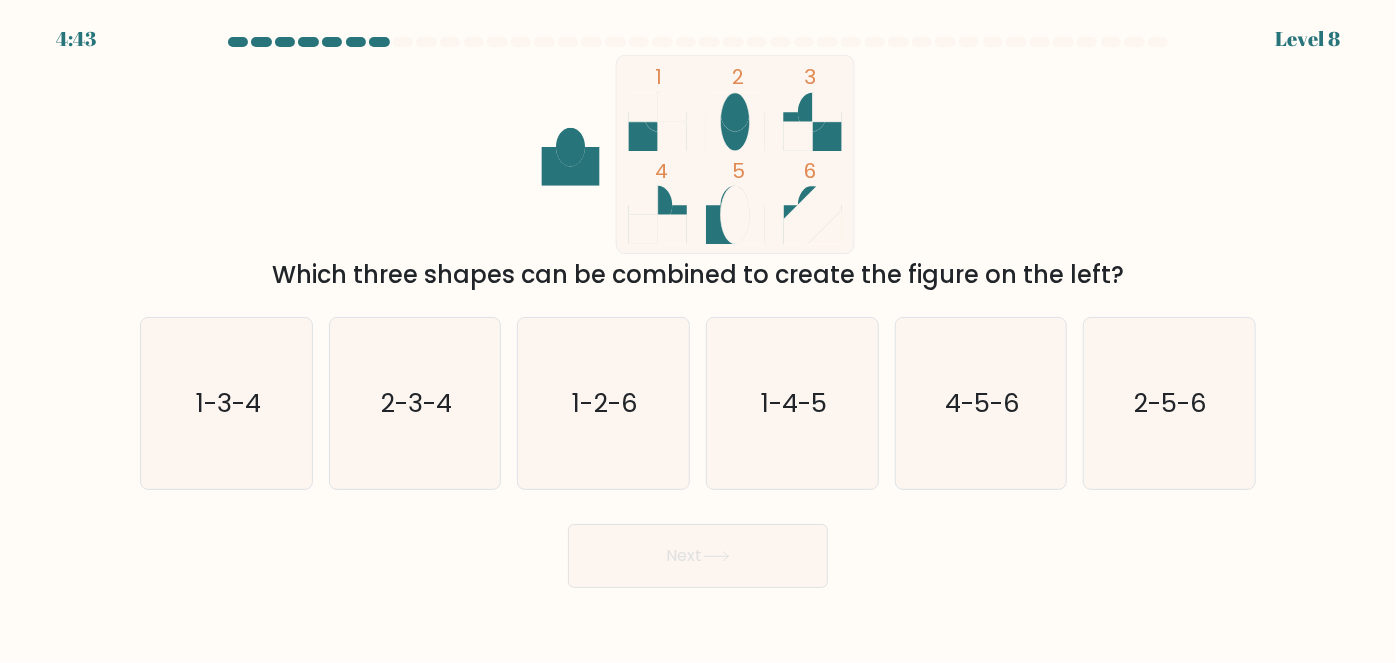 click on "1
2
3
4
5
6
Which three shapes can be combined to create the figure on the left?" at bounding box center [698, 174] 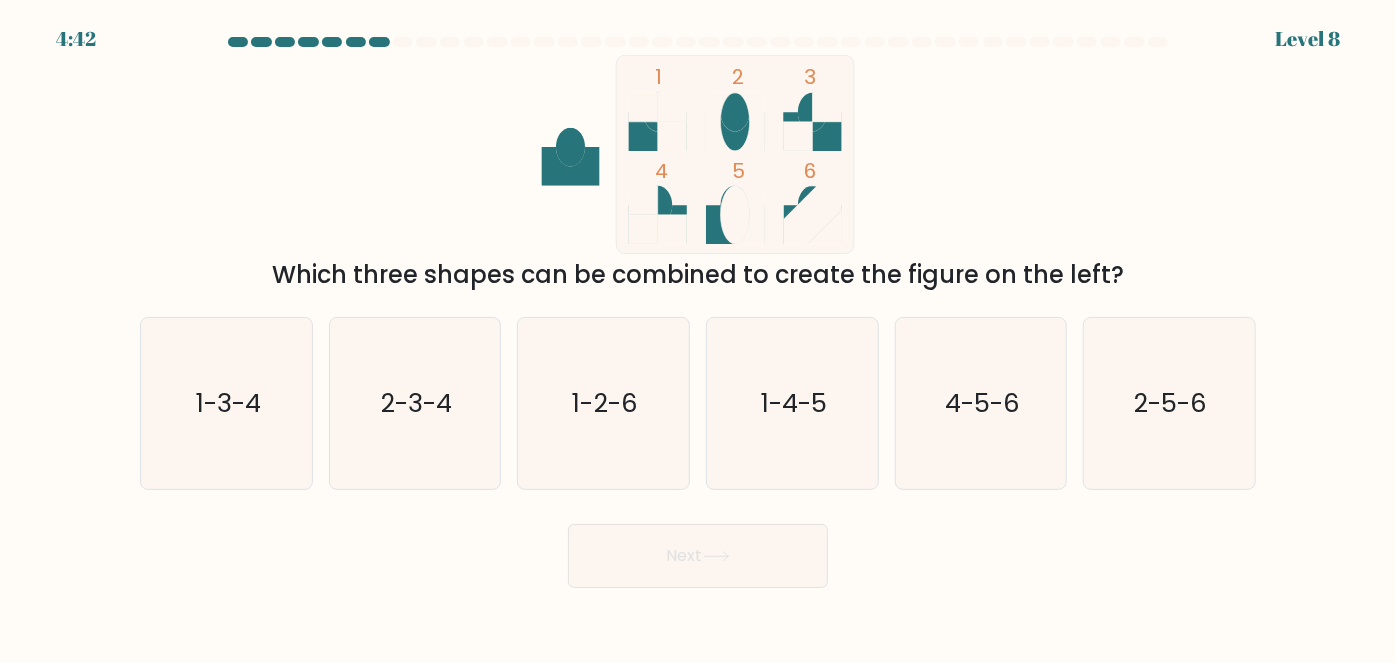 click on "1
2
3
4
5
6
Which three shapes can be combined to create the figure on the left?" at bounding box center [698, 174] 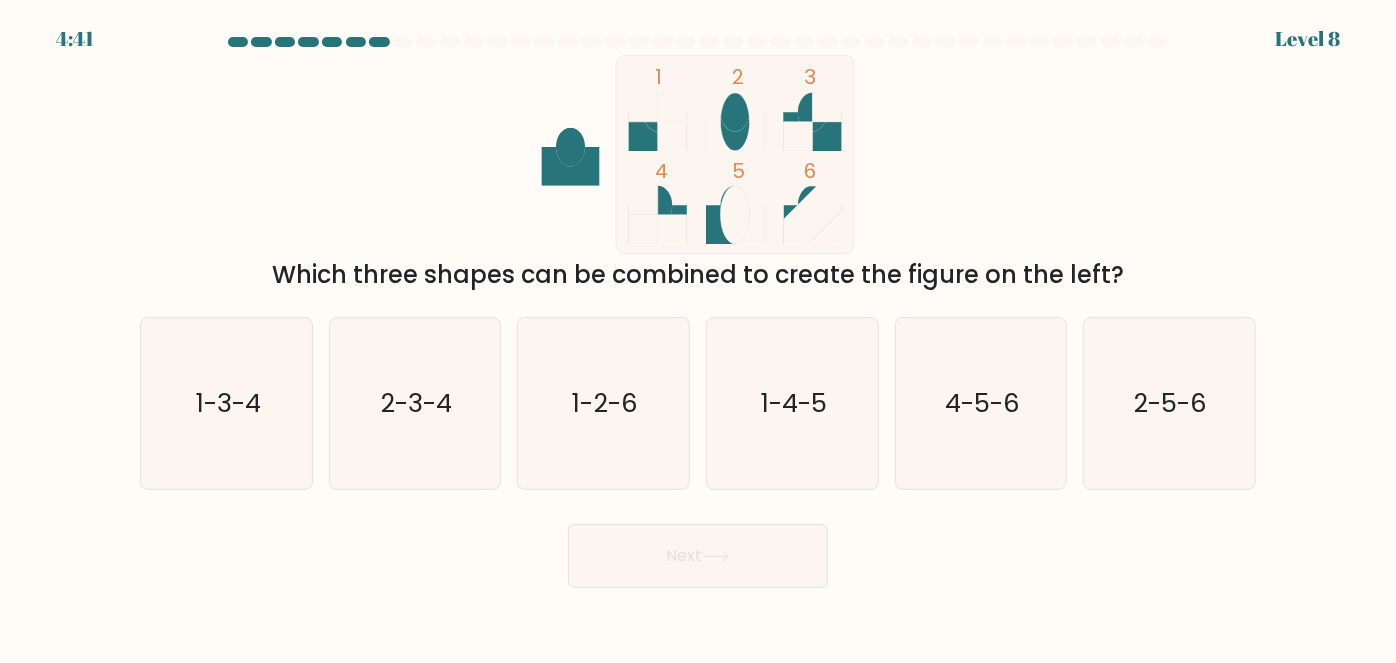 click on "1
2
3
4
5
6
Which three shapes can be combined to create the figure on the left?" at bounding box center [698, 174] 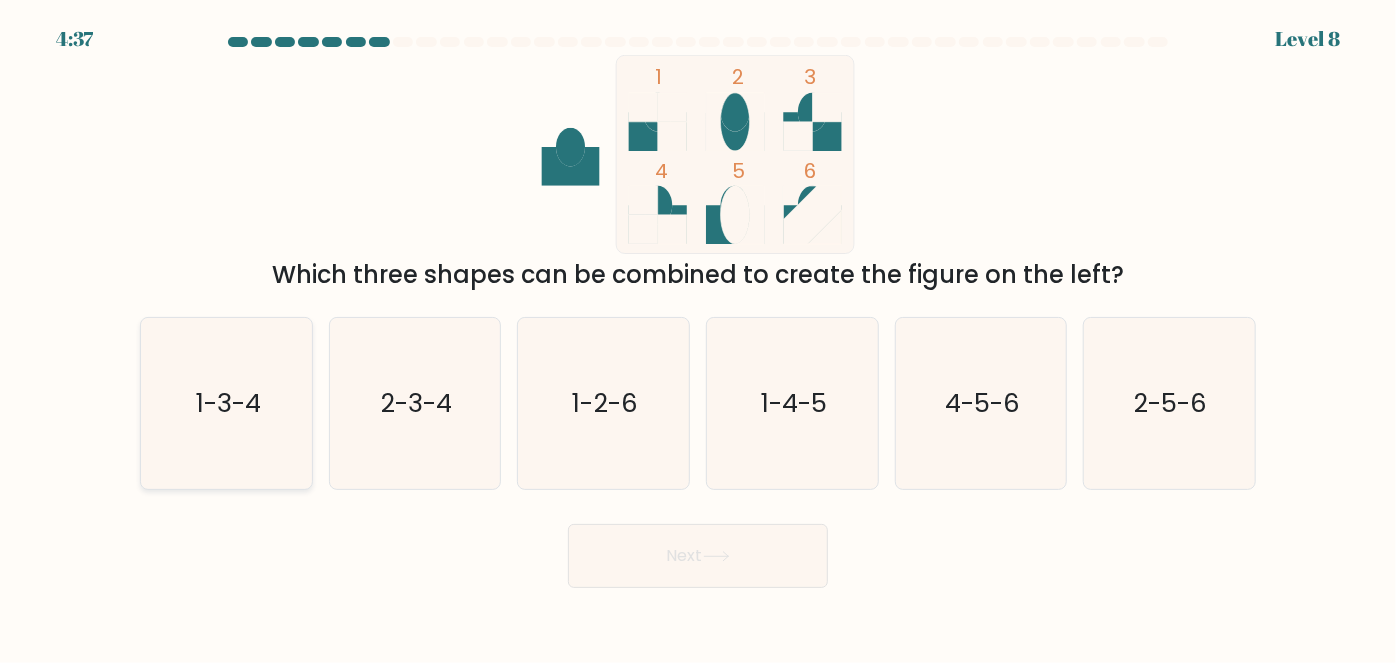 click on "1-3-4" at bounding box center [226, 403] 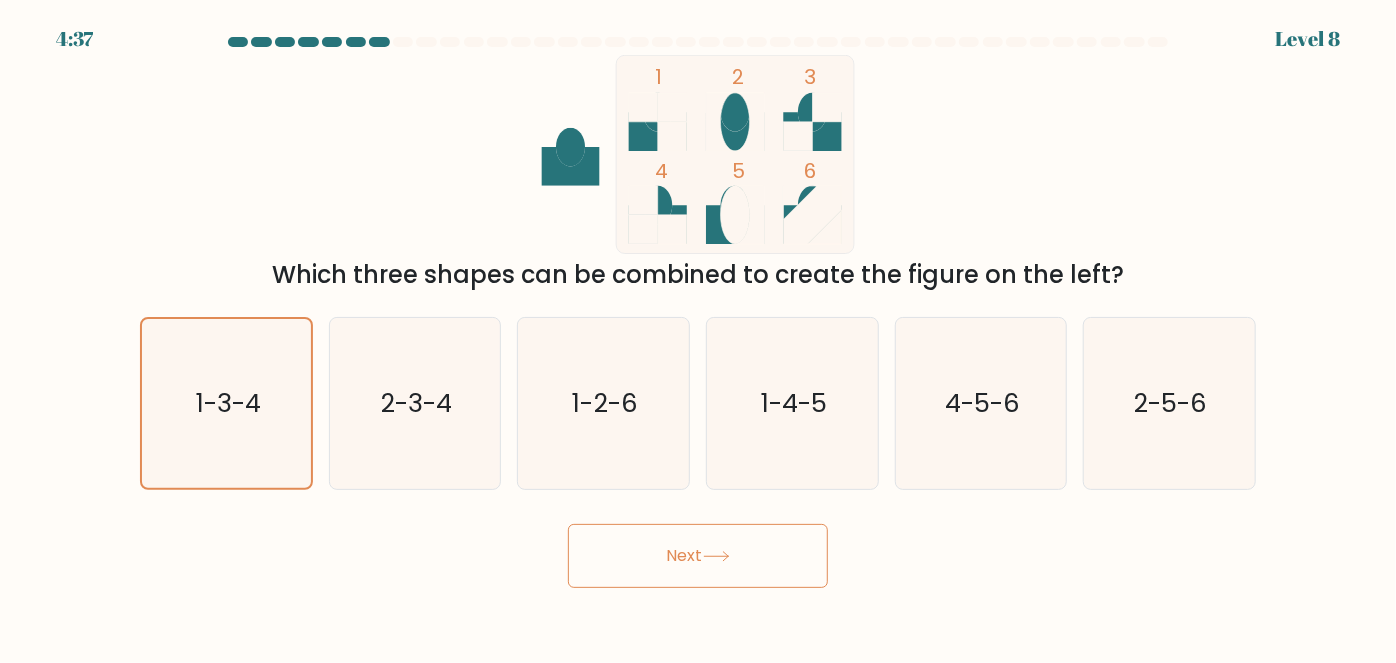 click on "Next" at bounding box center [698, 556] 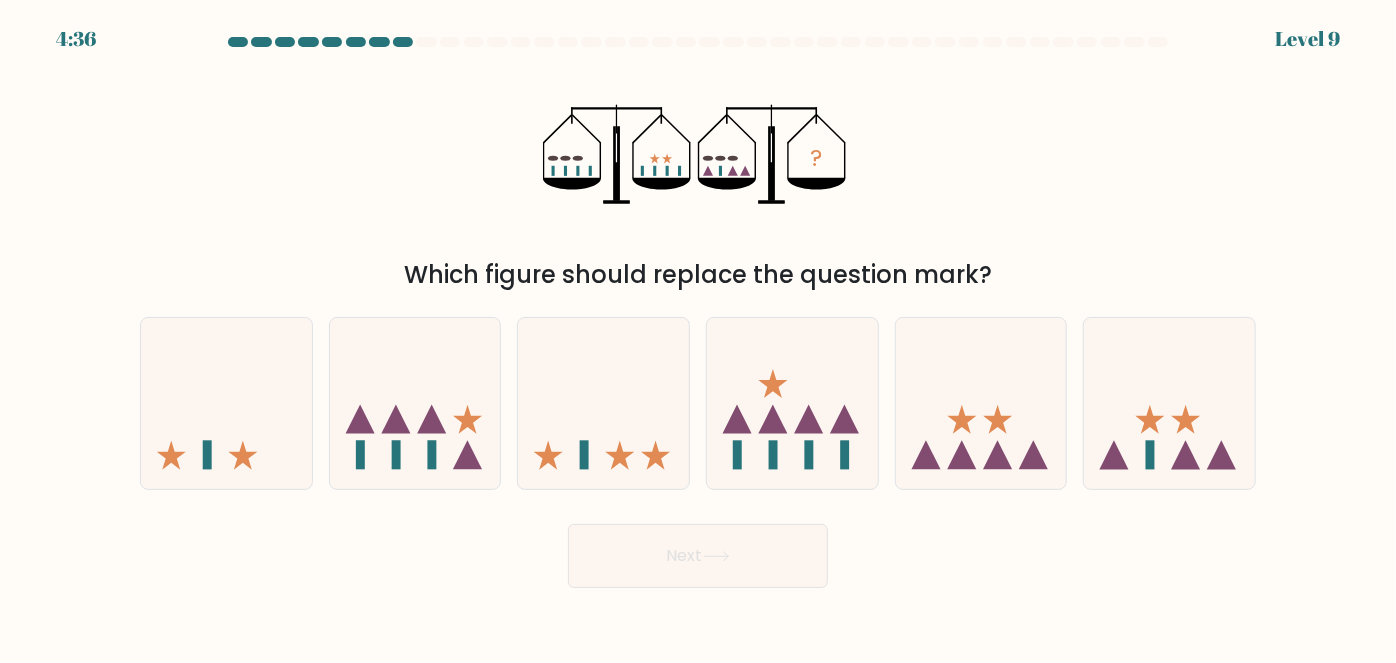 click on "?
Which figure should replace the question mark?" at bounding box center [698, 174] 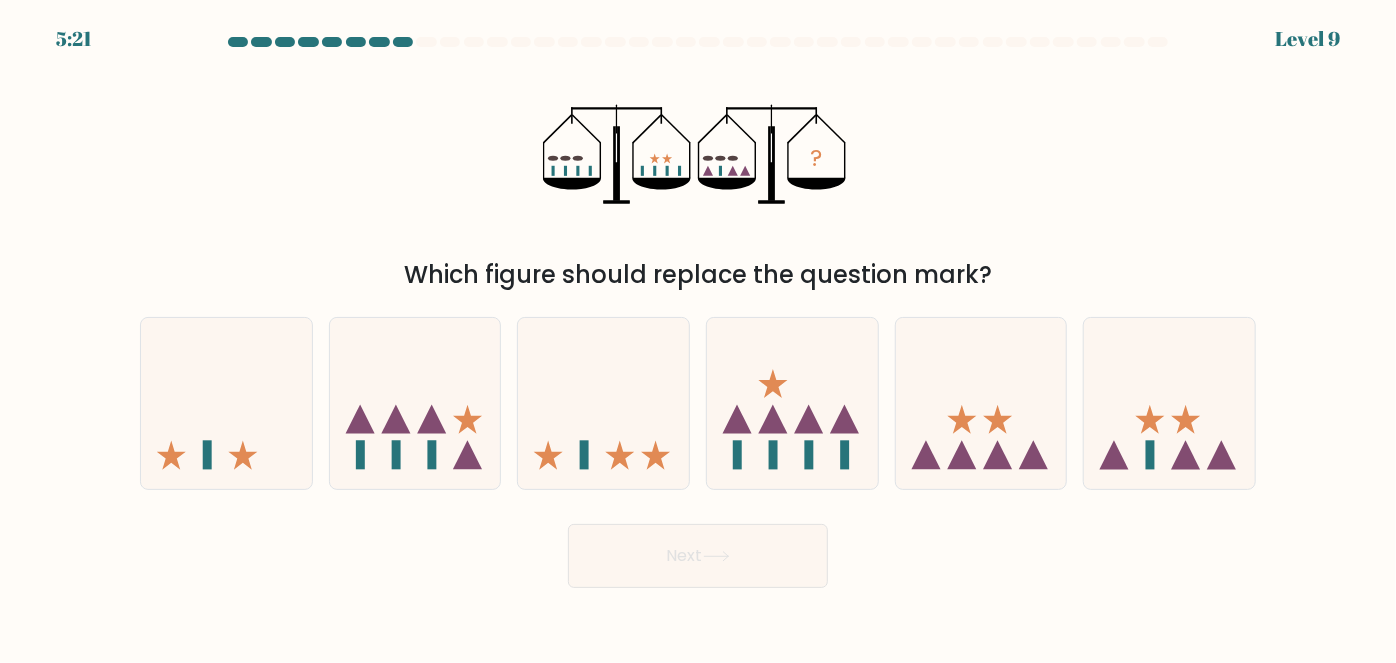 click on "?
Which figure should replace the question mark?" at bounding box center (698, 174) 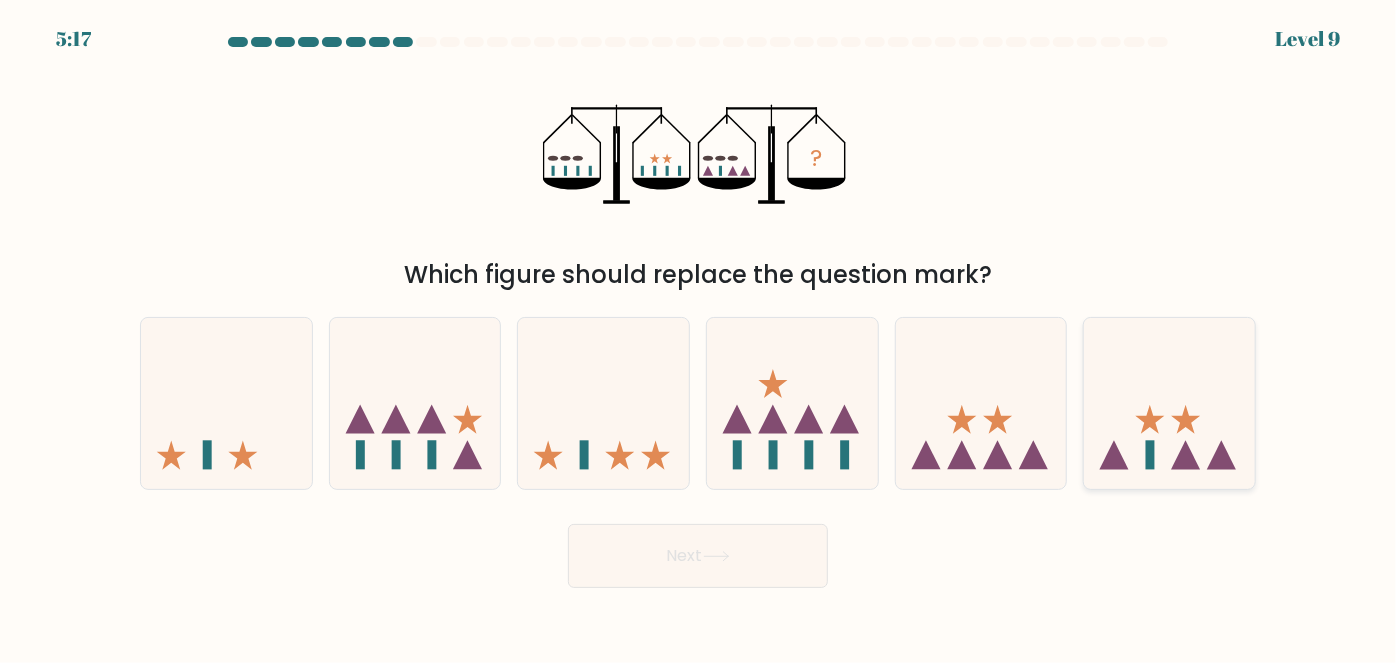 click at bounding box center (1169, 403) 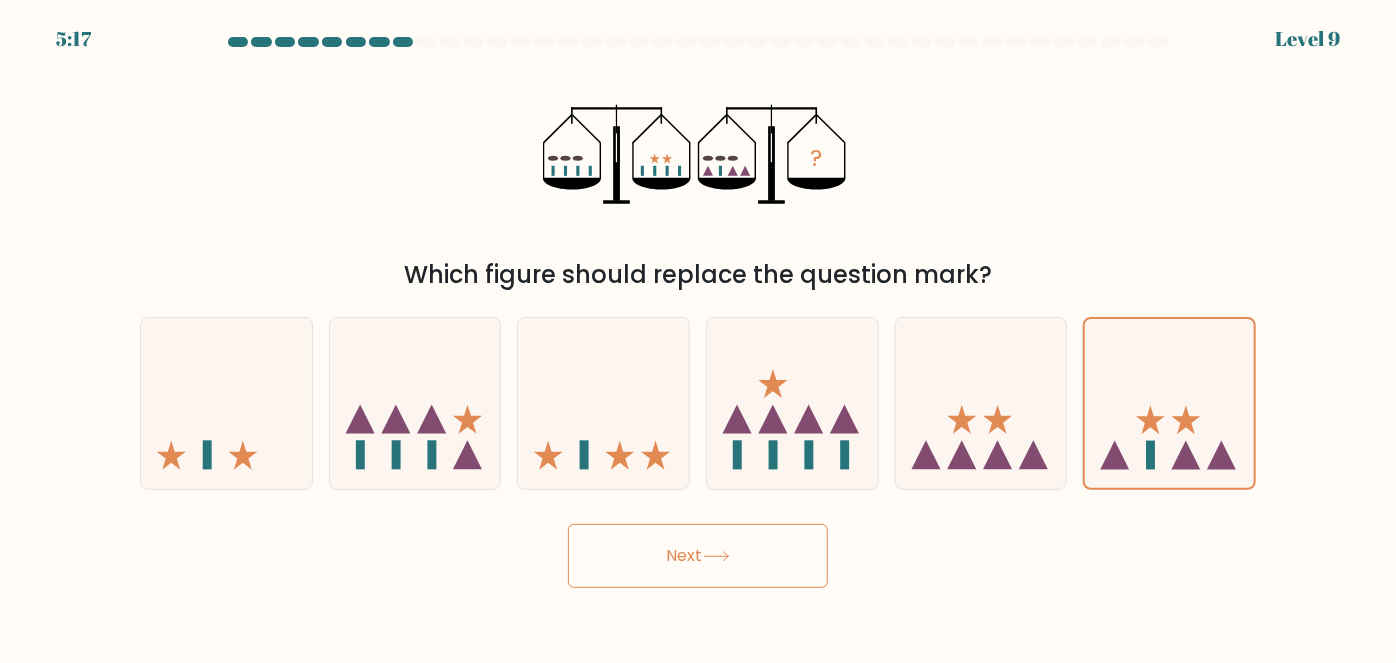 click on "Next" at bounding box center (698, 556) 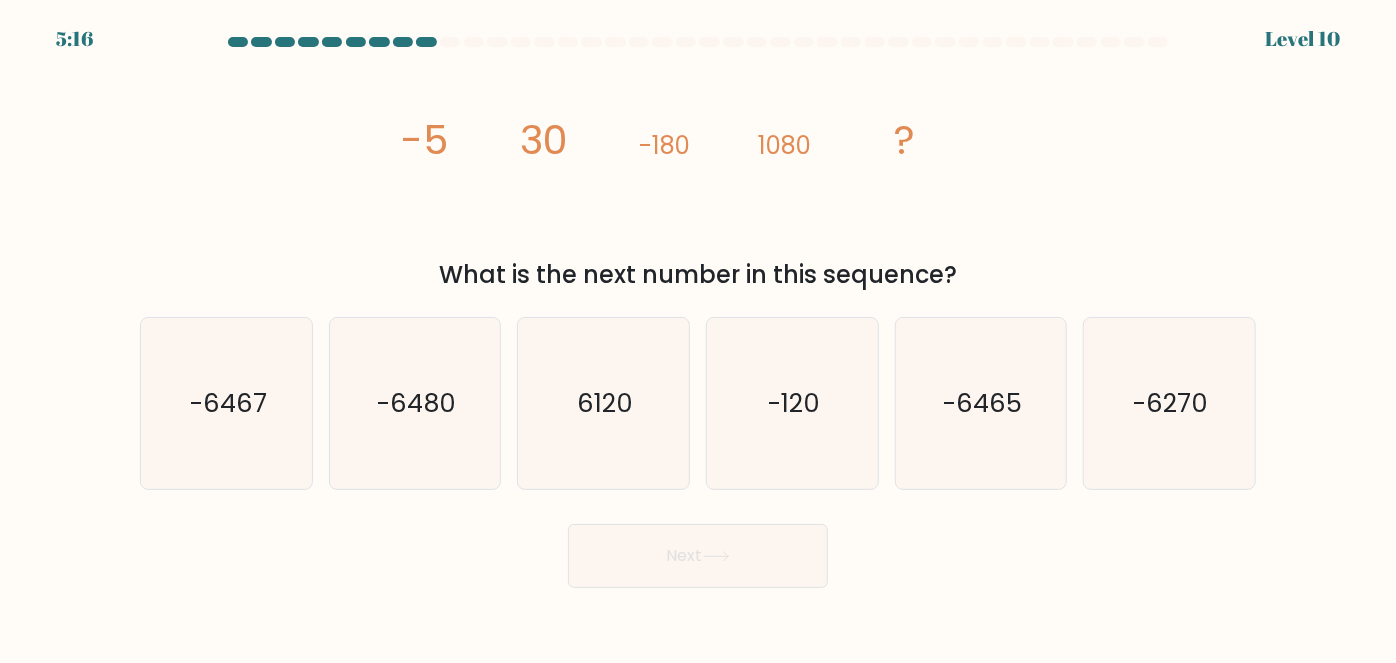 click on "image/svg+xml
-5
30
-180
1080
?
What is the next number in this sequence?" at bounding box center [698, 174] 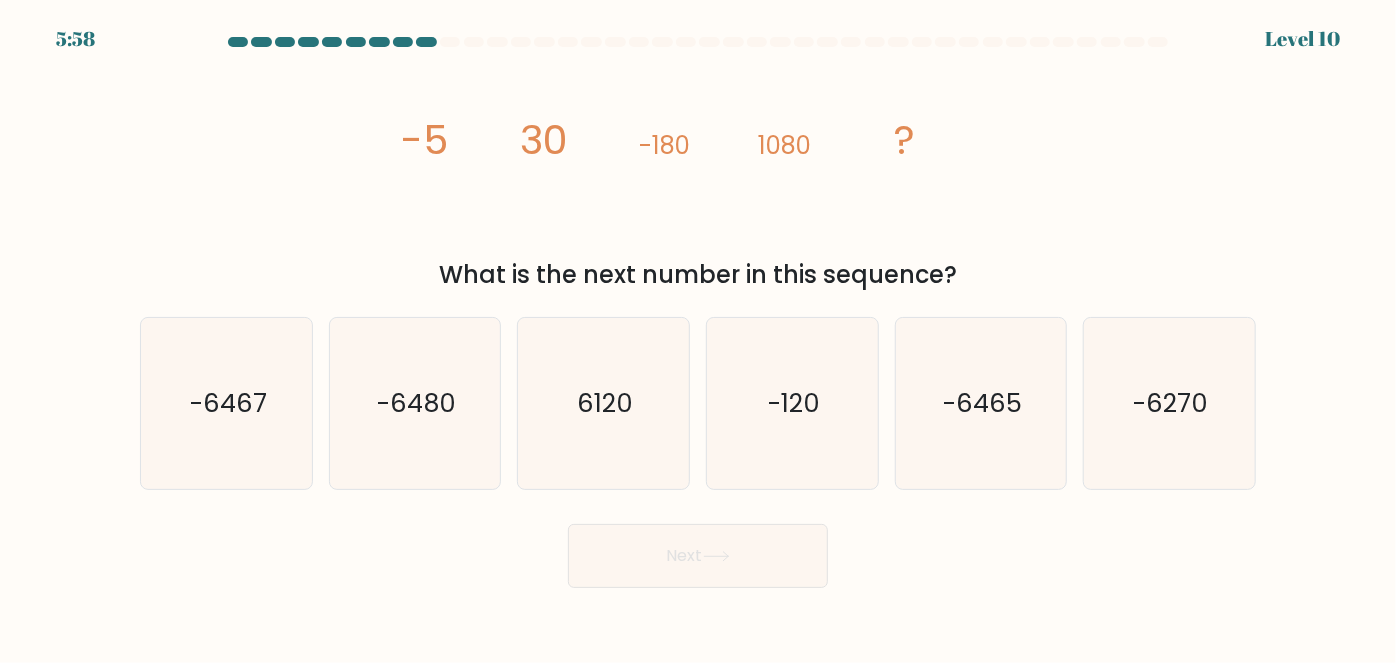 click on "image/svg+xml
-5
30
-180
1080
?
What is the next number in this sequence?" at bounding box center (698, 174) 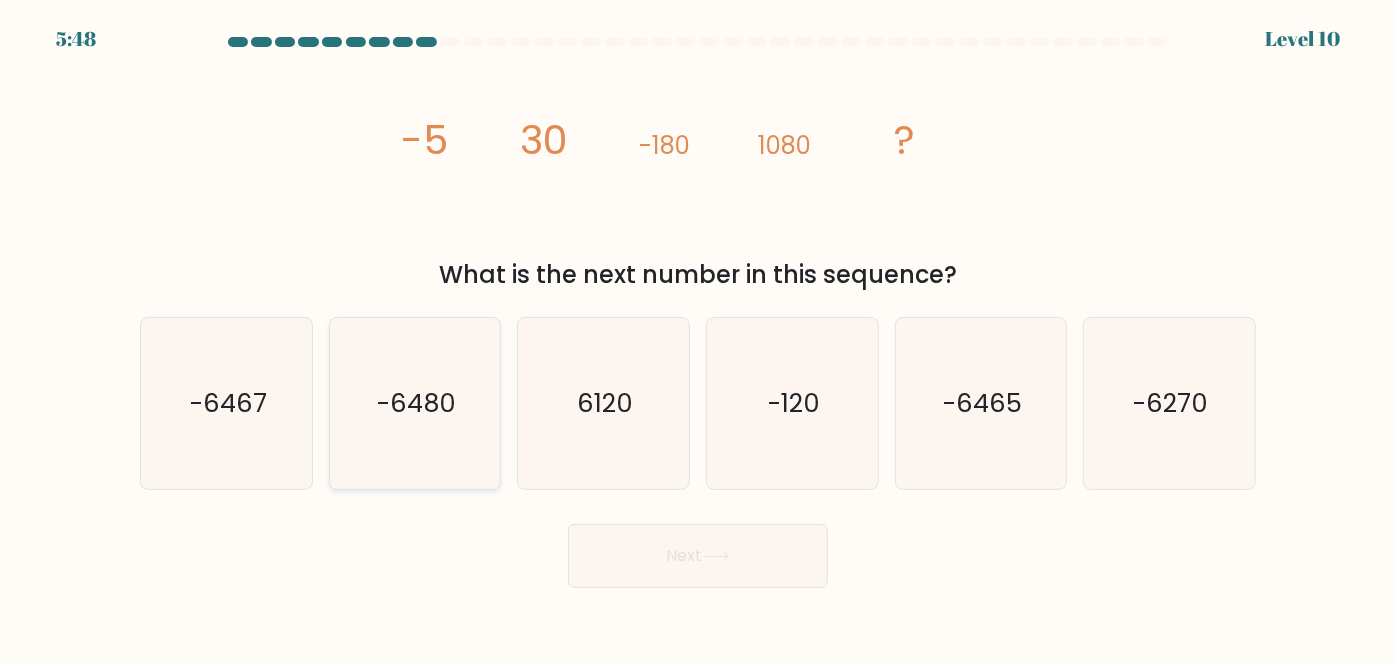 click on "-6480" at bounding box center (415, 403) 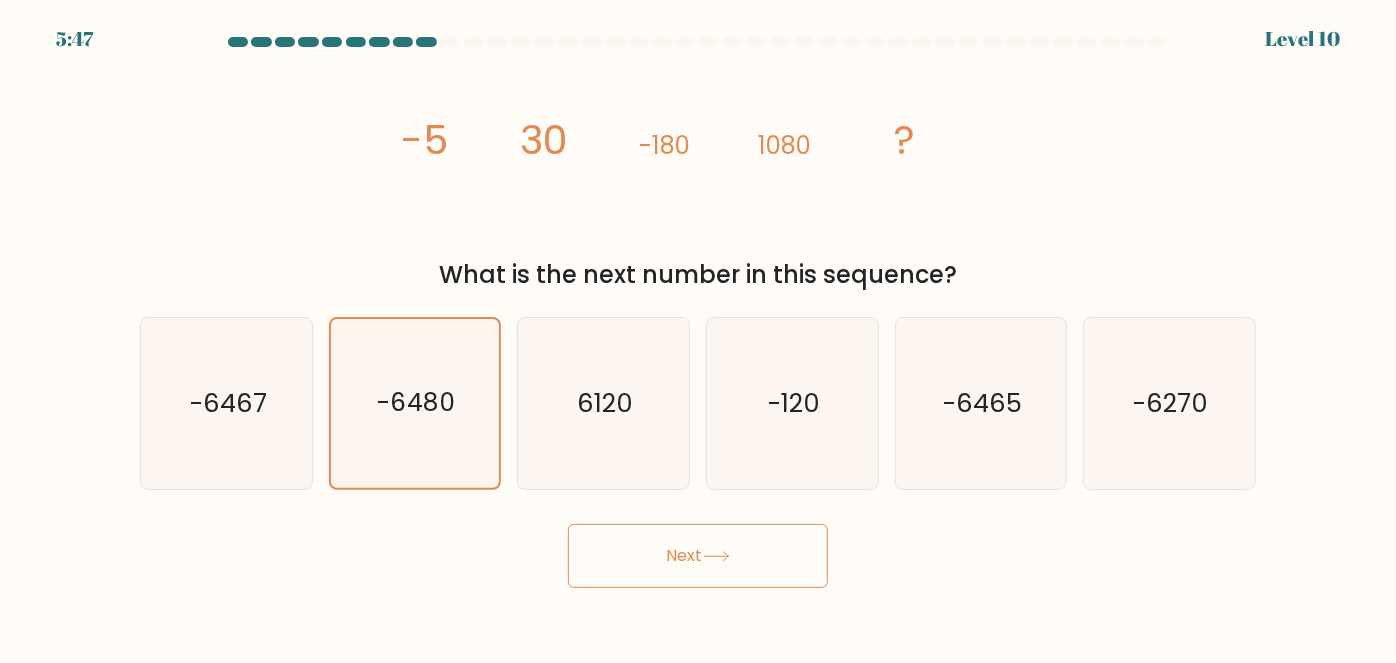 click on "Next" at bounding box center (698, 556) 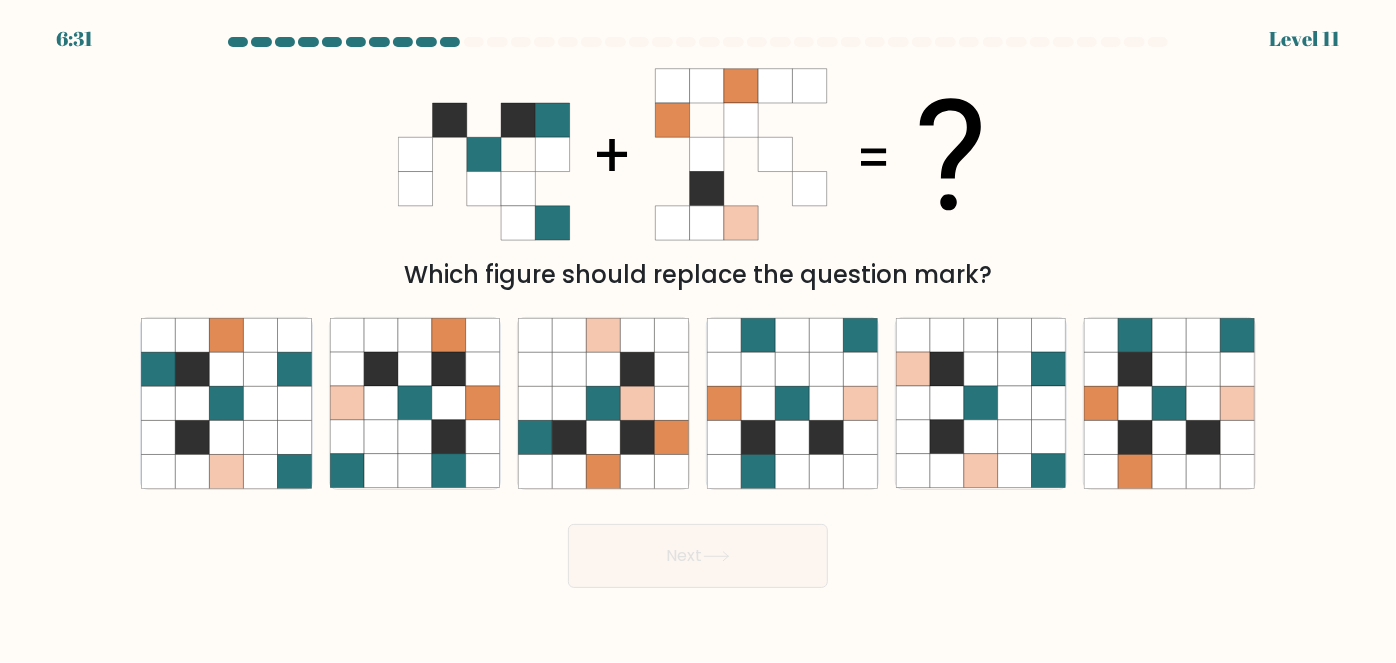click on "Which figure should replace the question mark?" at bounding box center (698, 174) 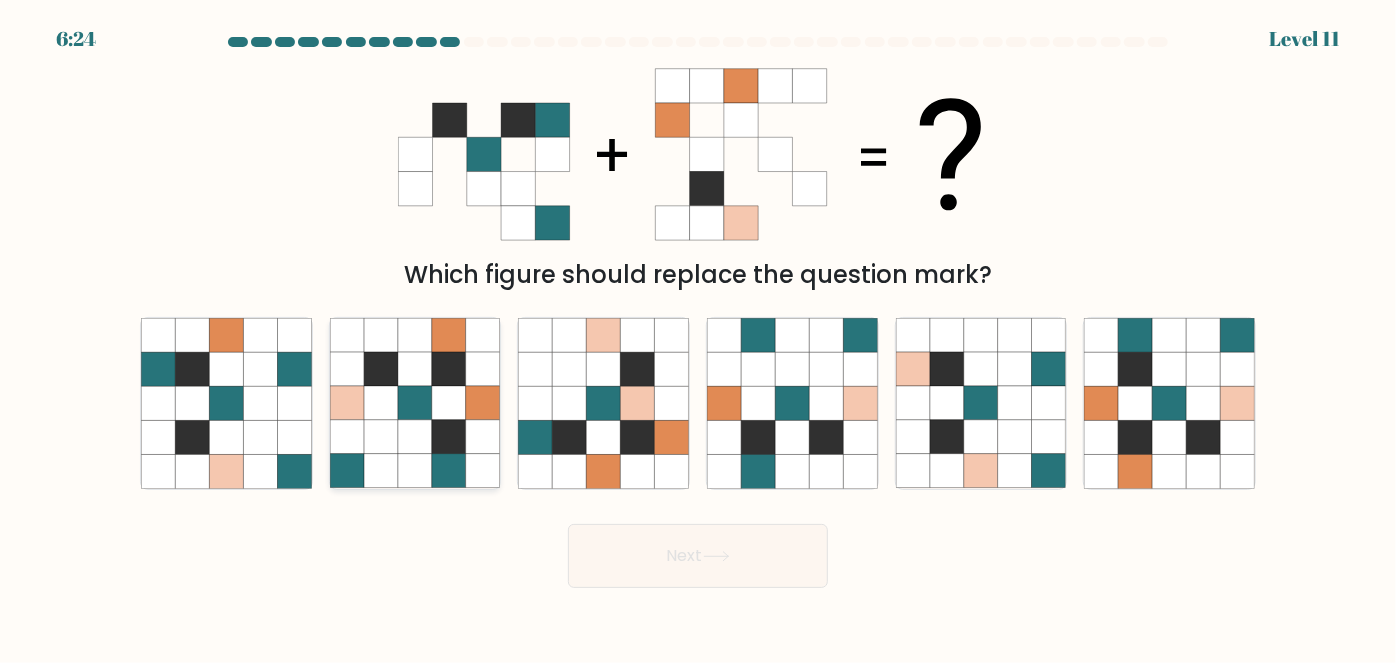 click at bounding box center [381, 404] 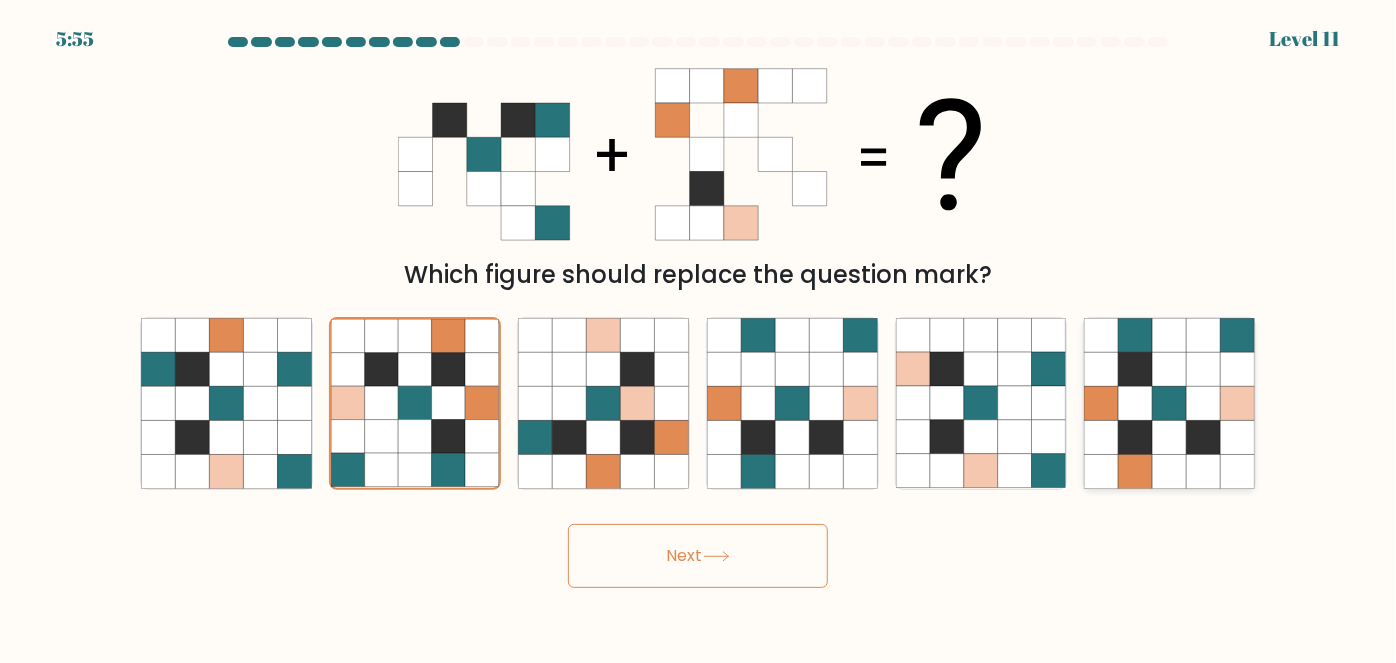 click at bounding box center [1204, 404] 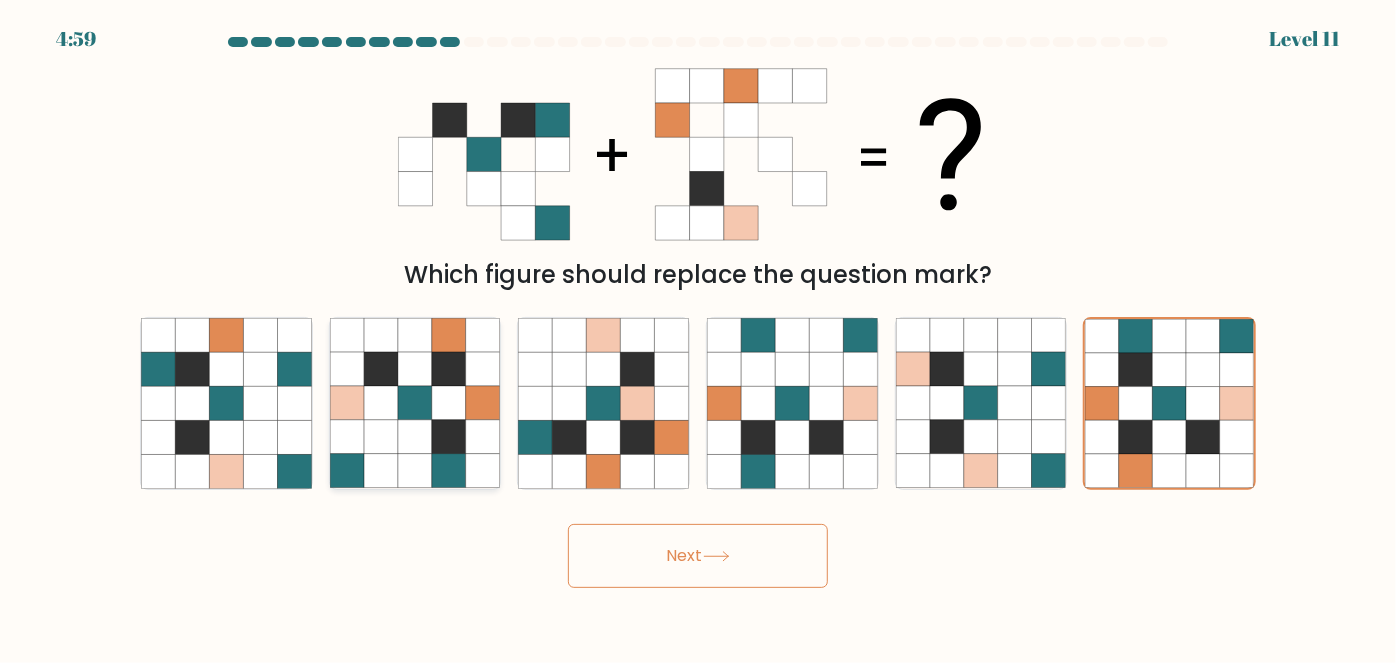 click at bounding box center (381, 370) 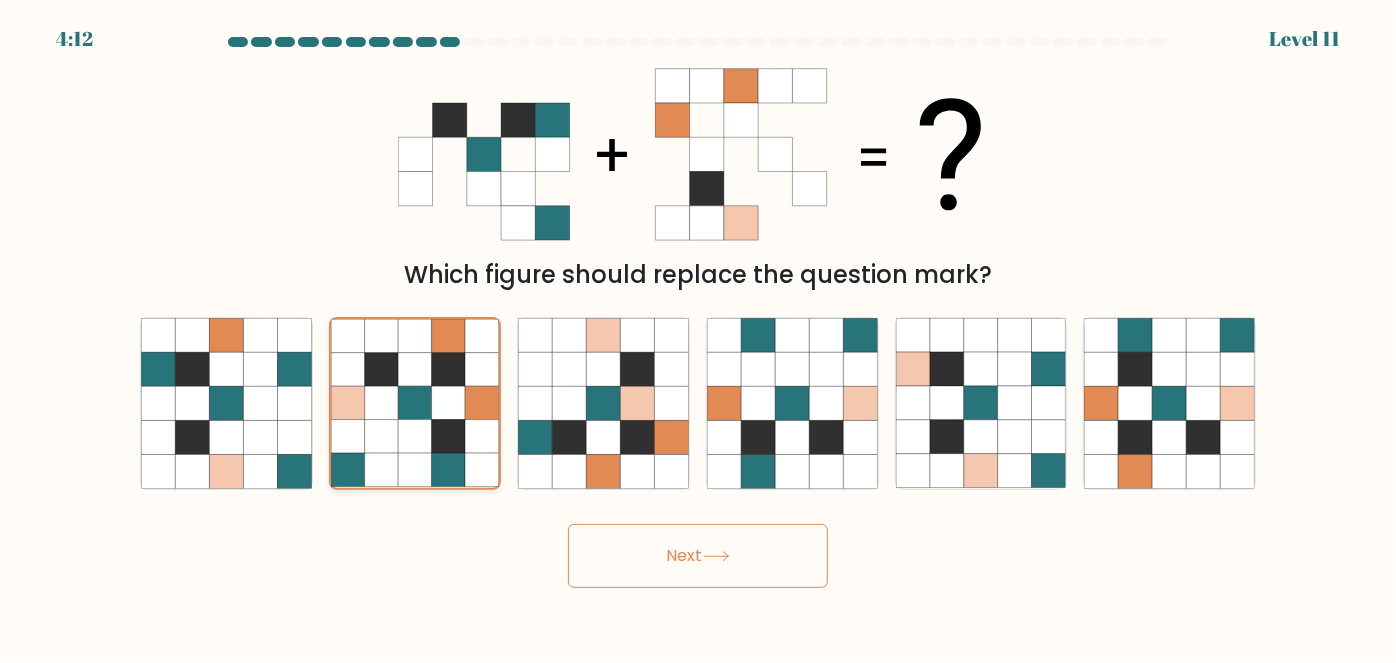click at bounding box center (449, 370) 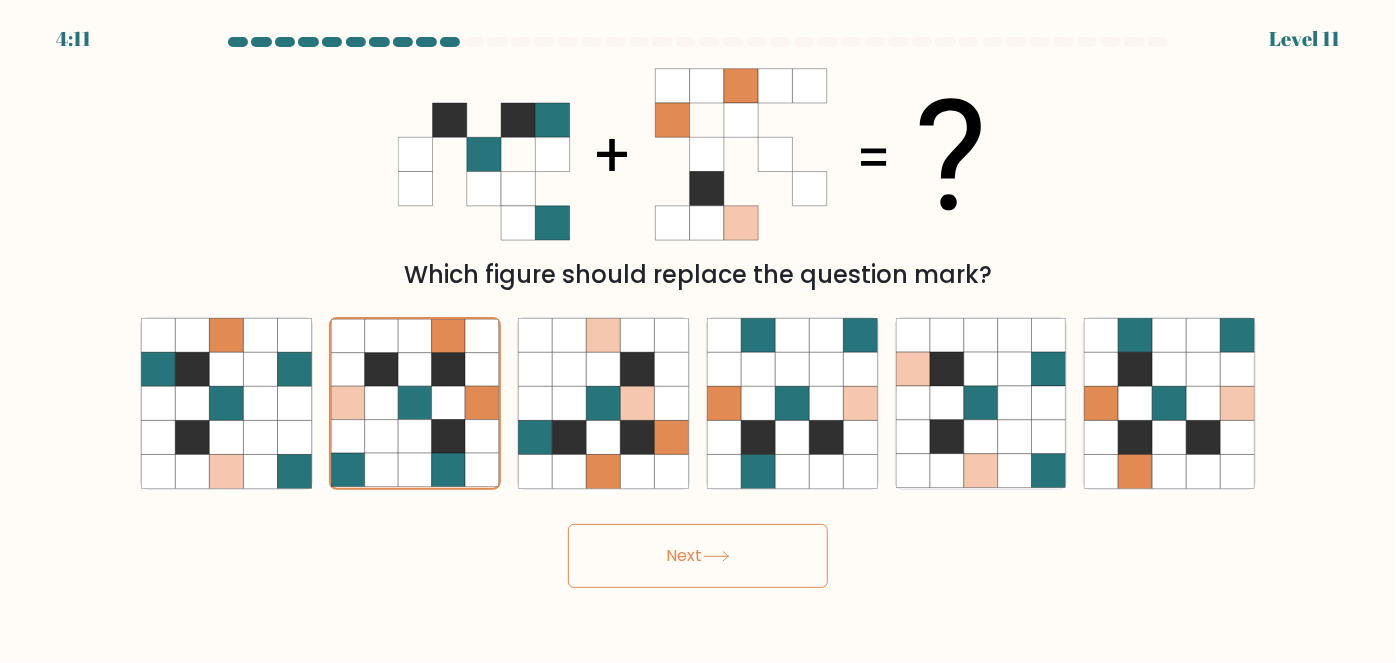 click on "Next" at bounding box center [698, 556] 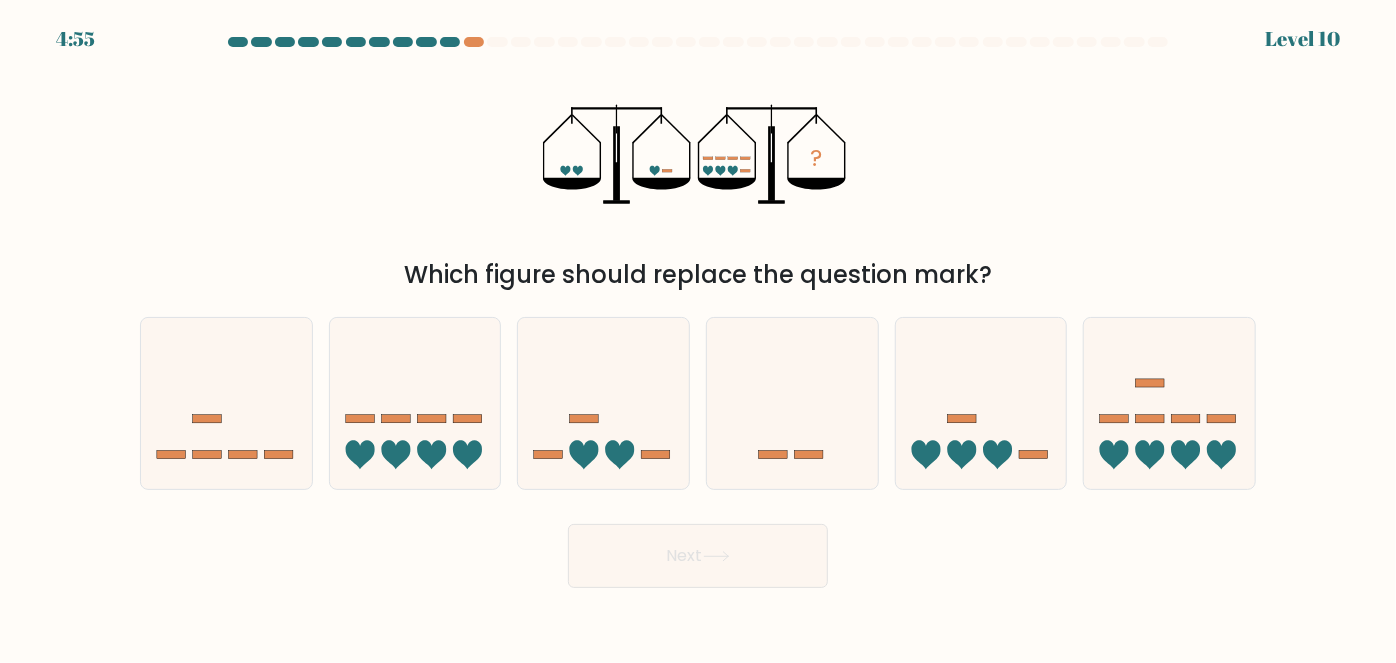 click on "Which figure should replace the question mark?" at bounding box center [698, 275] 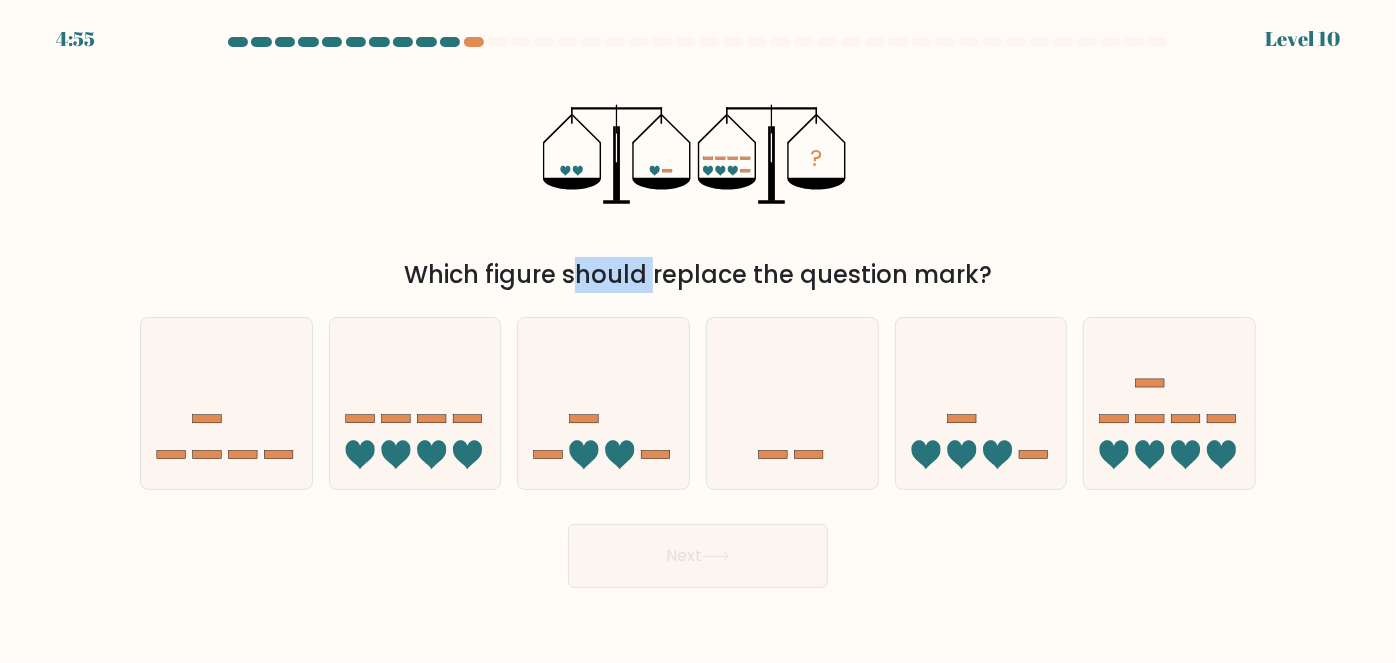 click on "Which figure should replace the question mark?" at bounding box center (698, 275) 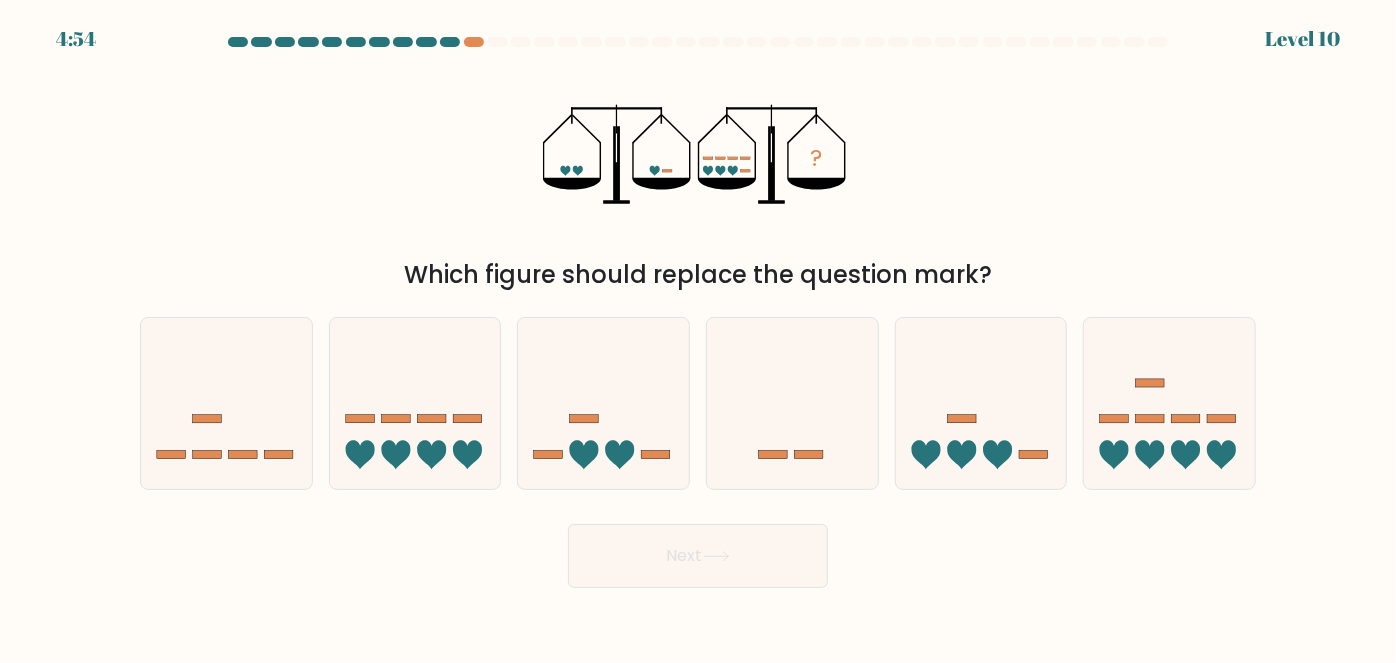 click on "?
Which figure should replace the question mark?" at bounding box center (698, 174) 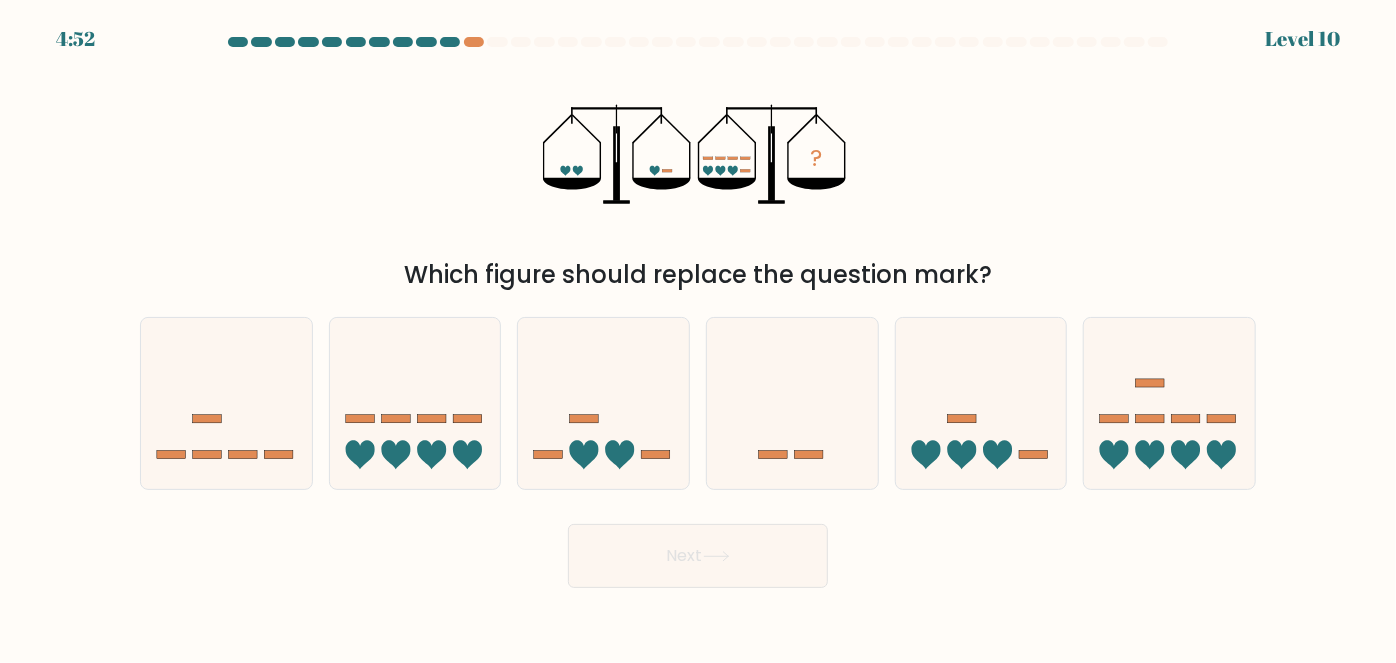 click on "?
Which figure should replace the question mark?" at bounding box center (698, 174) 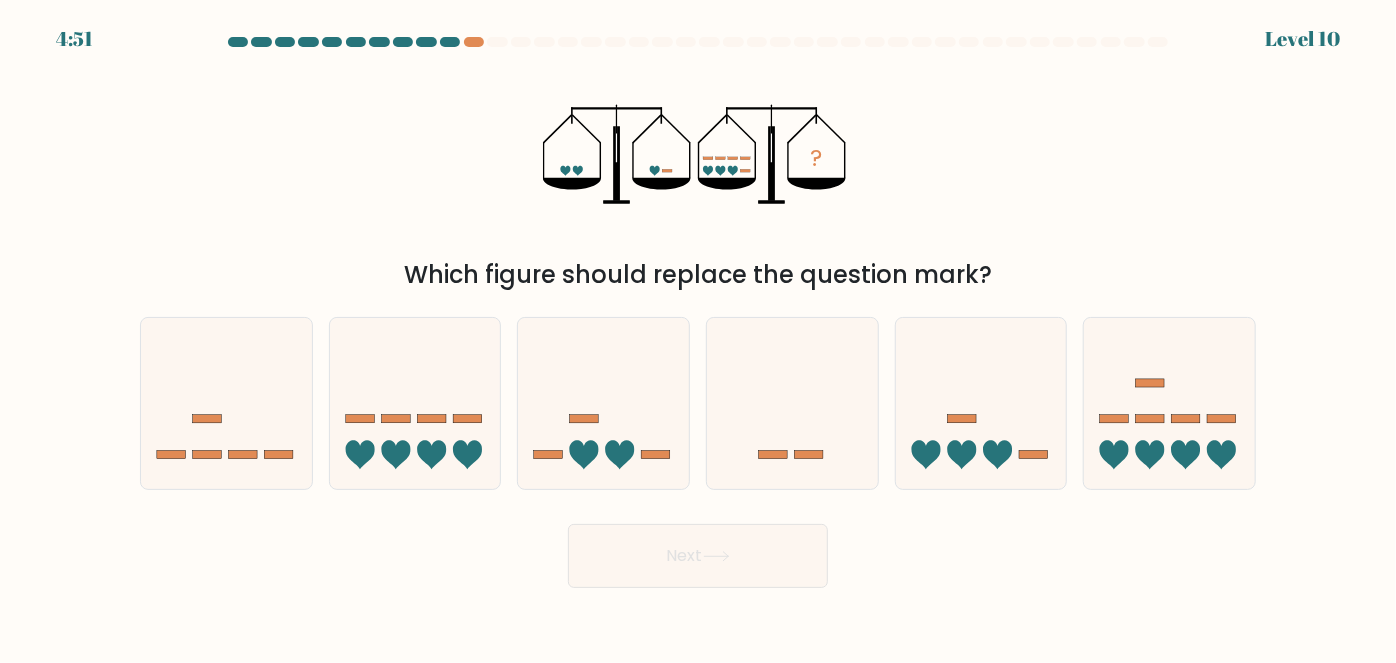 click on "?
Which figure should replace the question mark?" at bounding box center [698, 174] 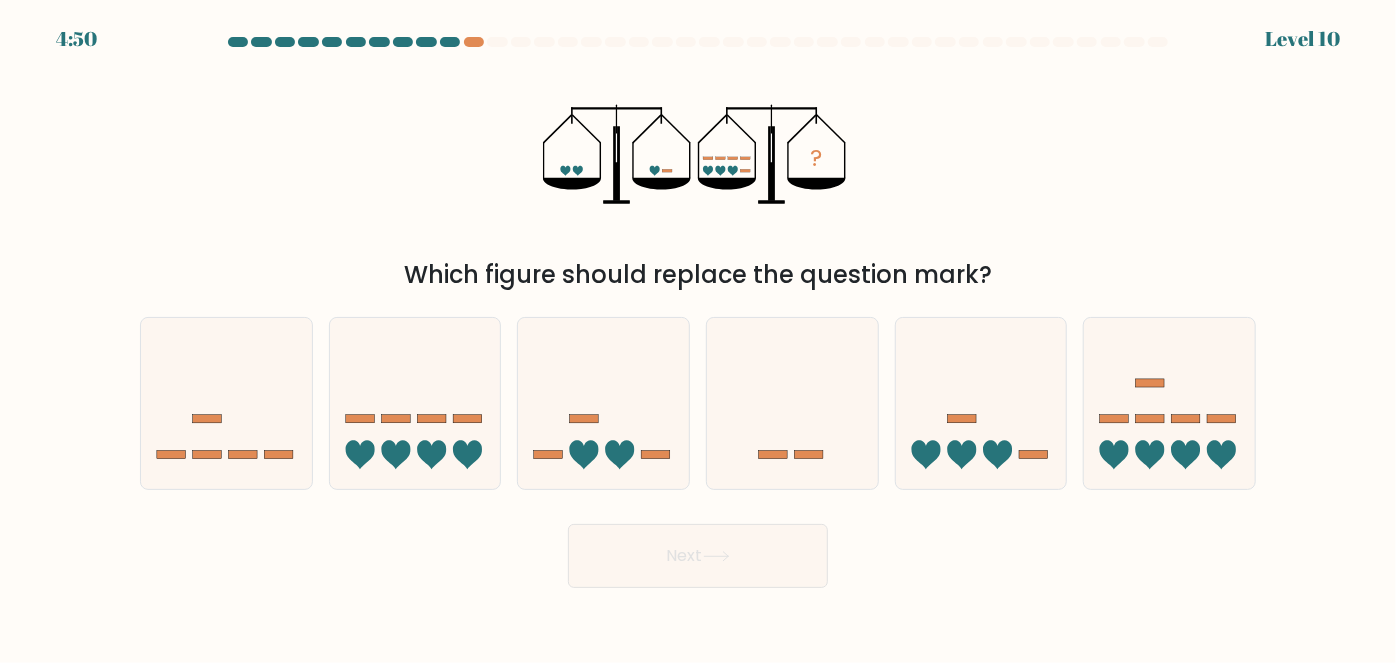 click on "?
Which figure should replace the question mark?" at bounding box center [698, 174] 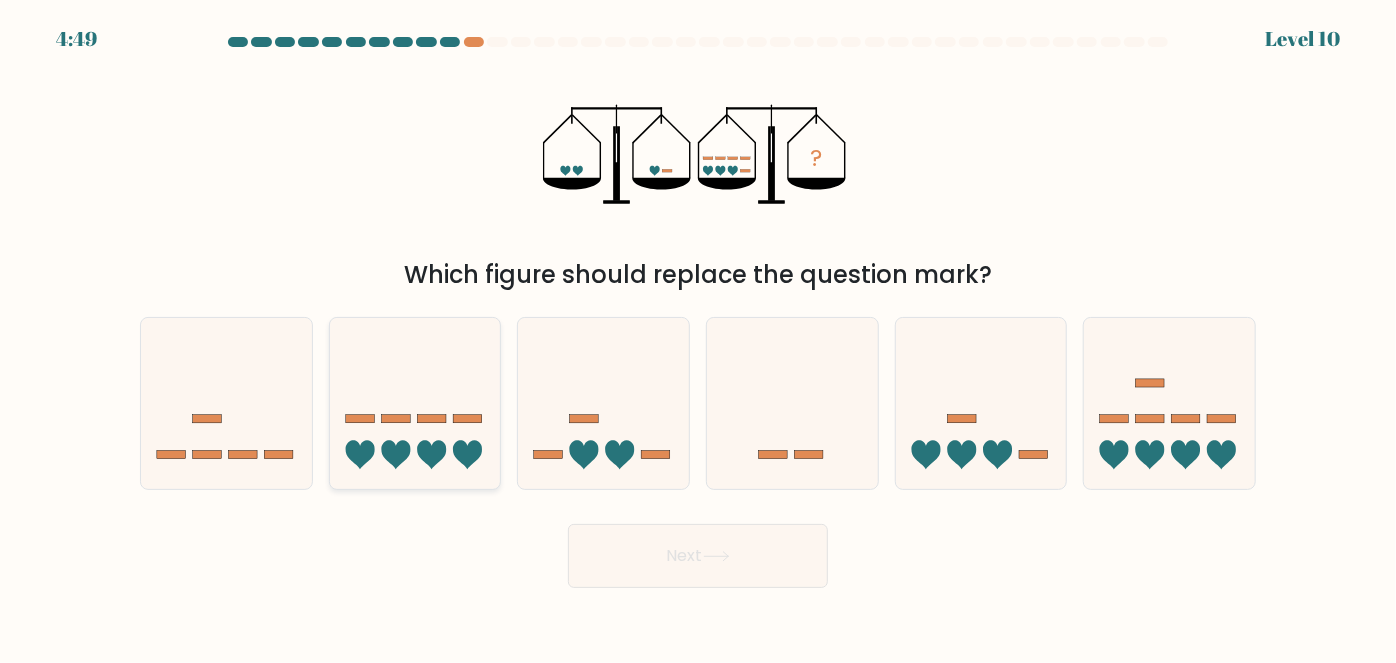 click at bounding box center (396, 419) 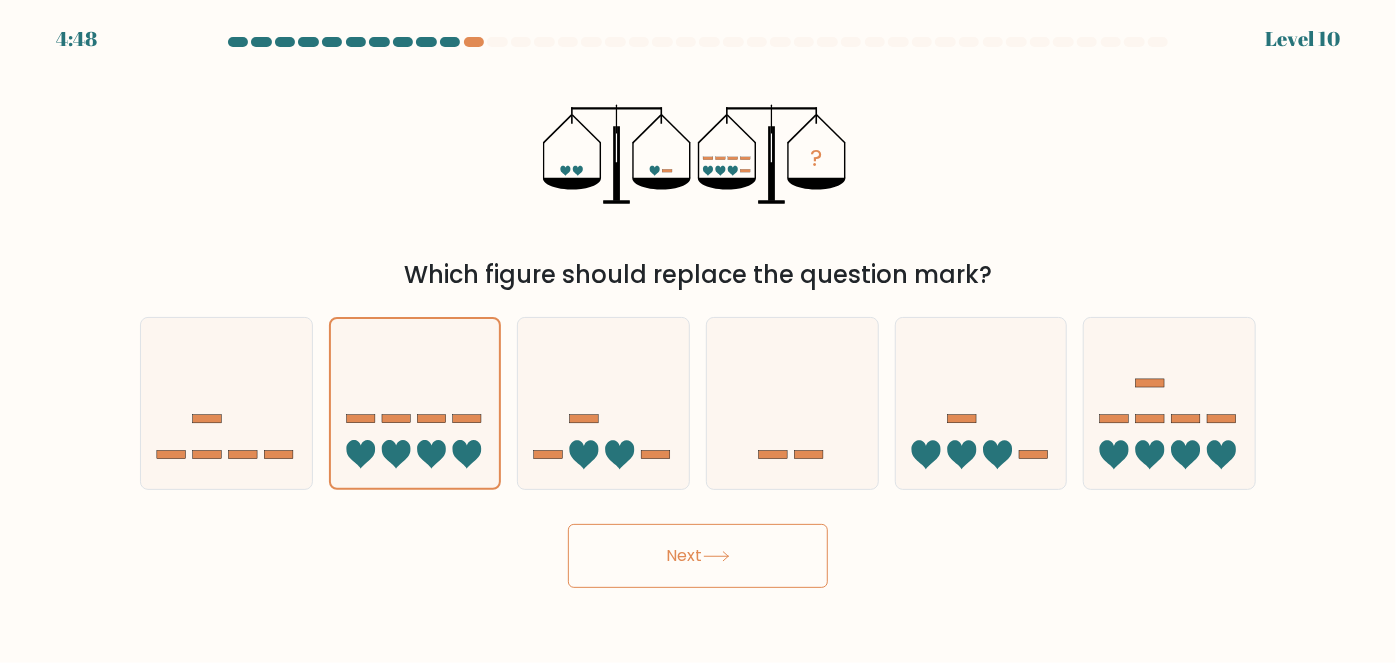 click on "Next" at bounding box center (698, 556) 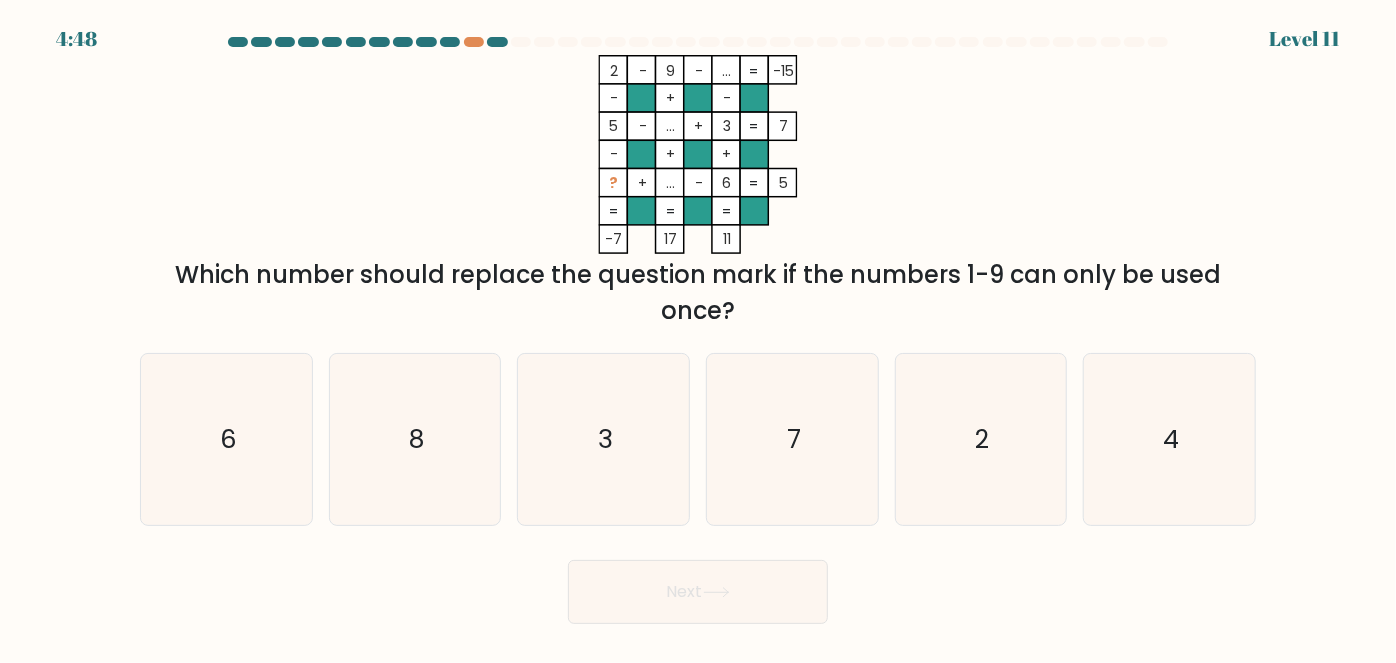 click at bounding box center (783, 183) 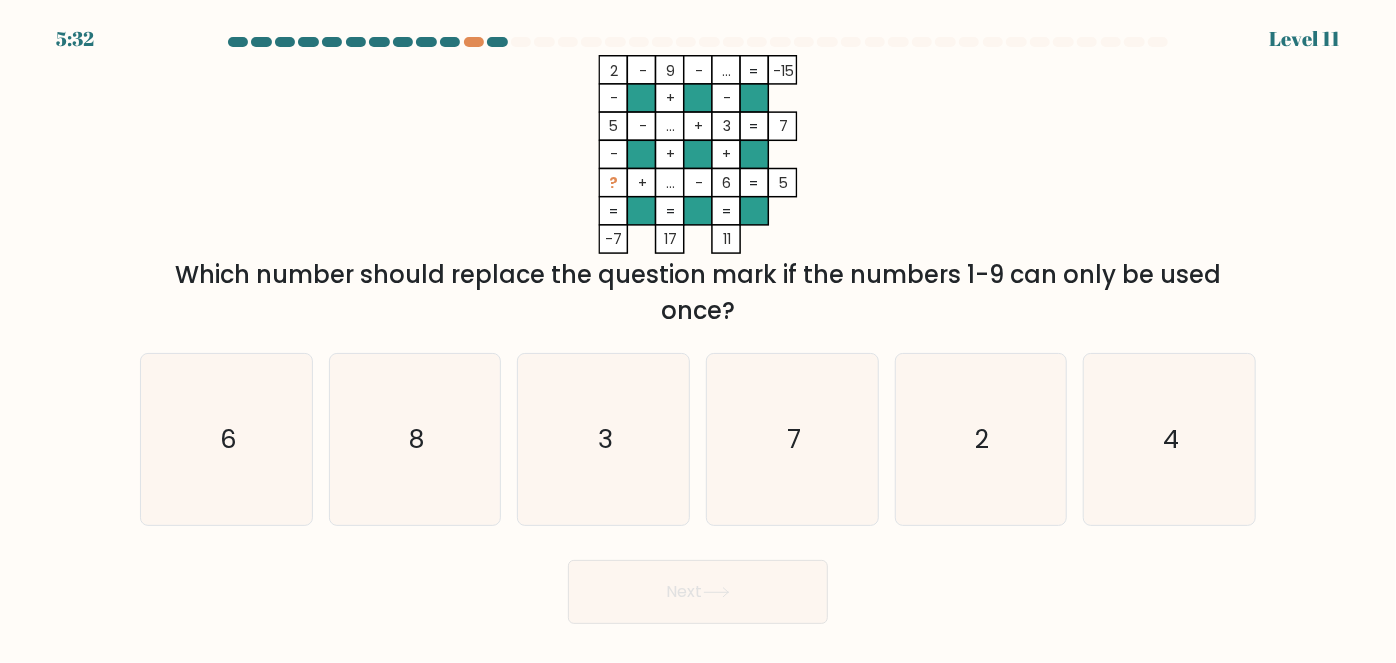drag, startPoint x: 545, startPoint y: 109, endPoint x: 556, endPoint y: 88, distance: 23.70654 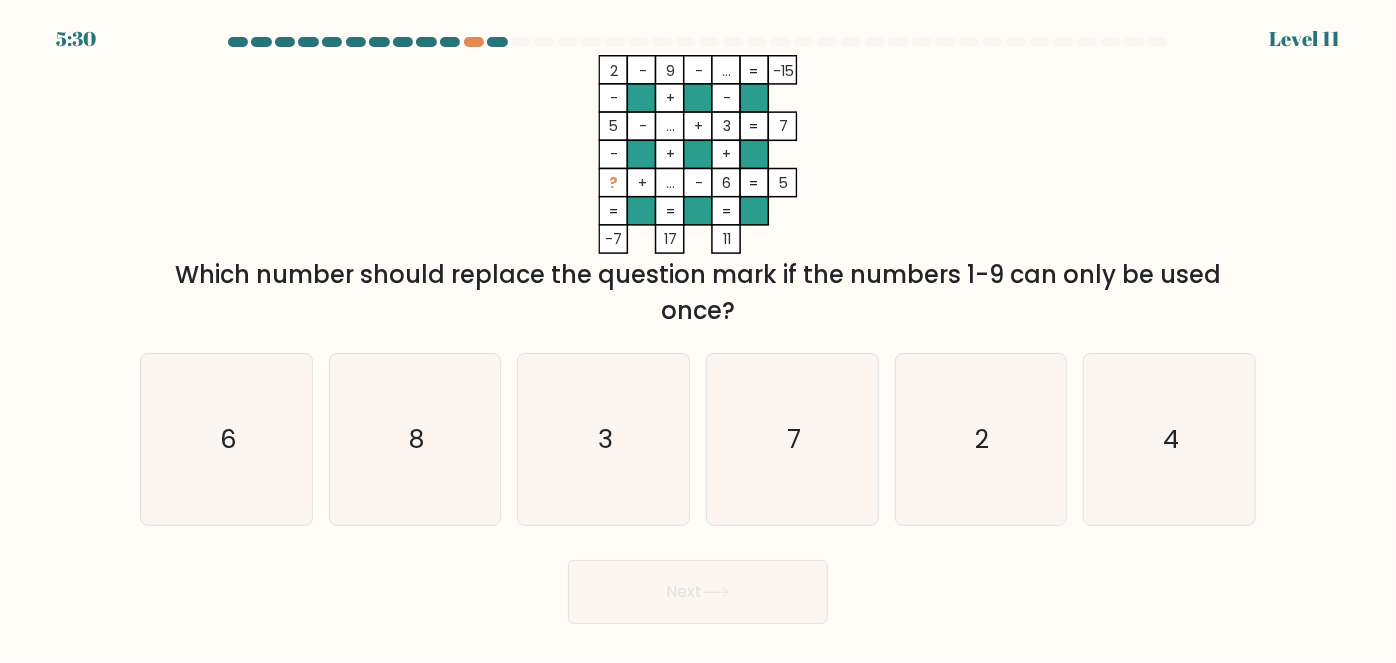 drag, startPoint x: 600, startPoint y: 120, endPoint x: 600, endPoint y: 131, distance: 11 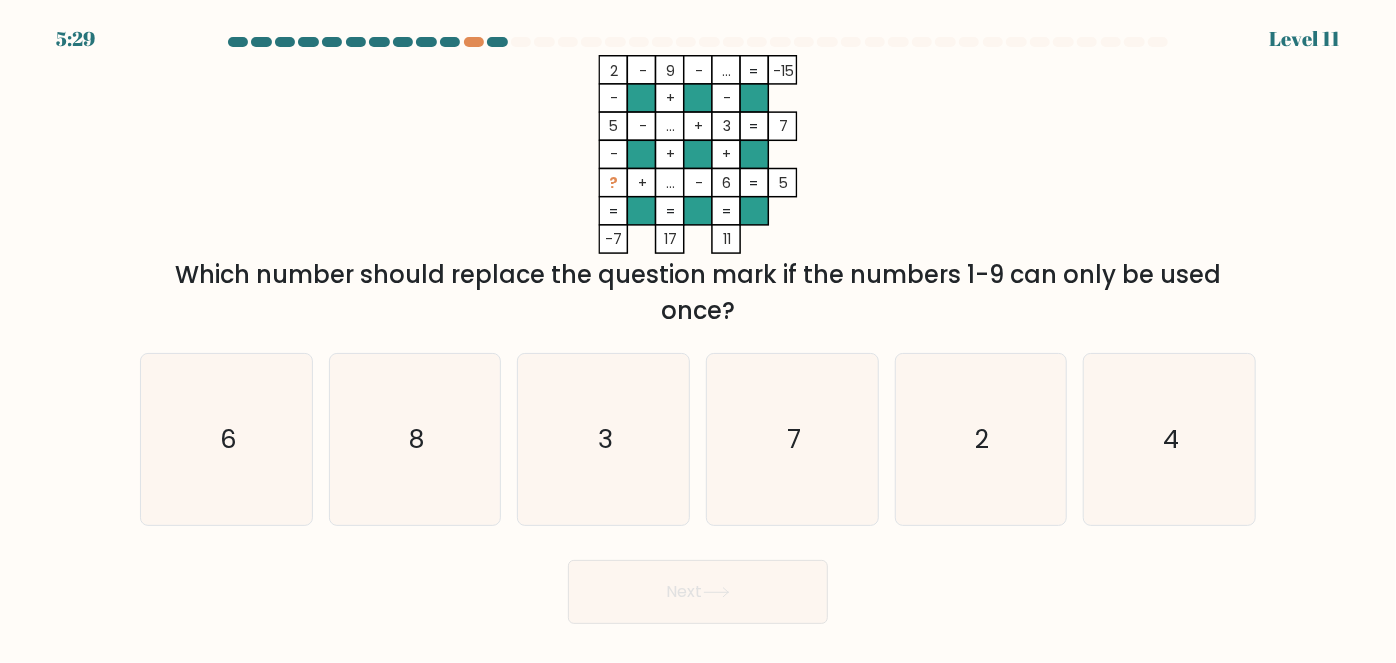 drag, startPoint x: 1064, startPoint y: 221, endPoint x: 1023, endPoint y: 256, distance: 53.90733 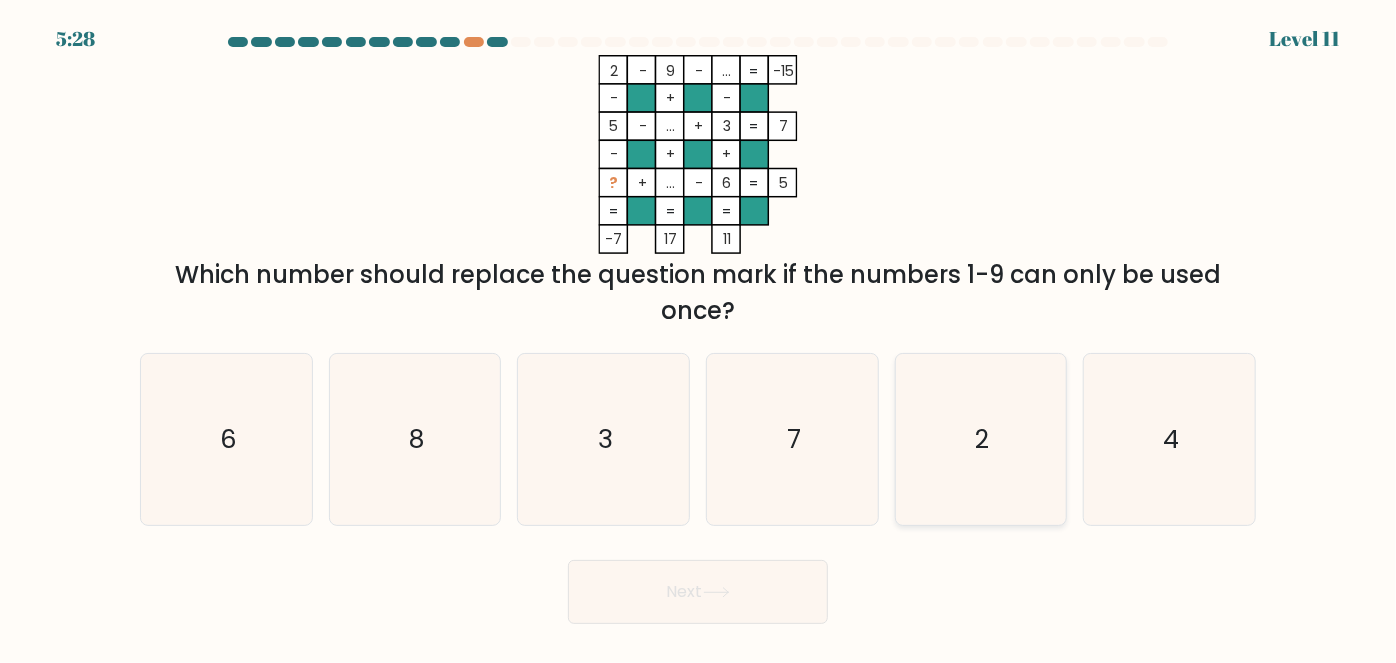 click on "2" at bounding box center (981, 439) 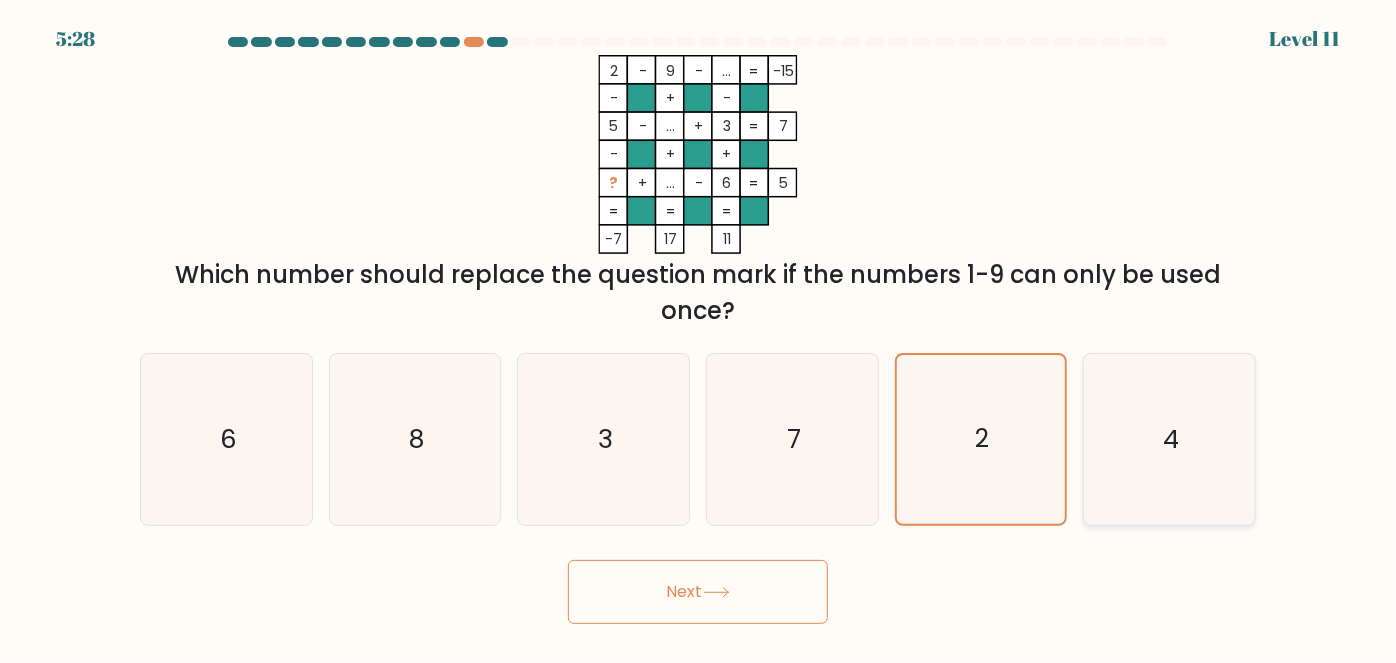 click on "4" at bounding box center (1169, 439) 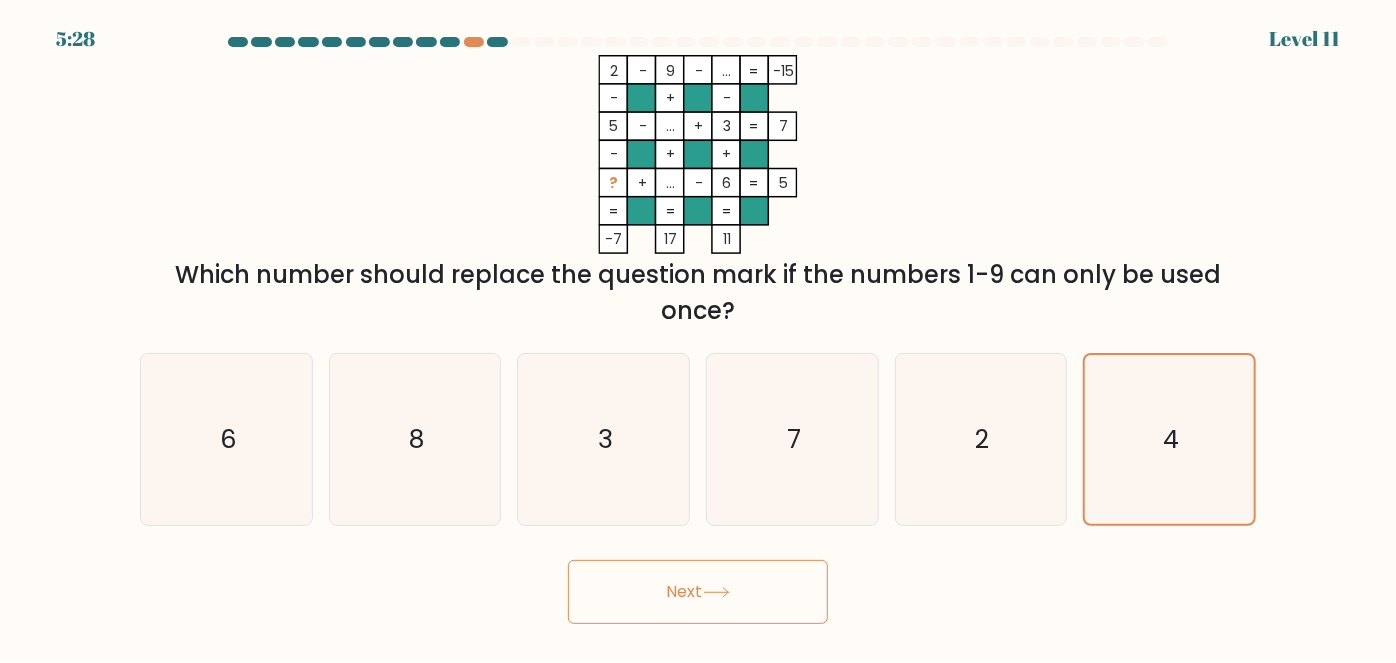click on "Next" at bounding box center [698, 592] 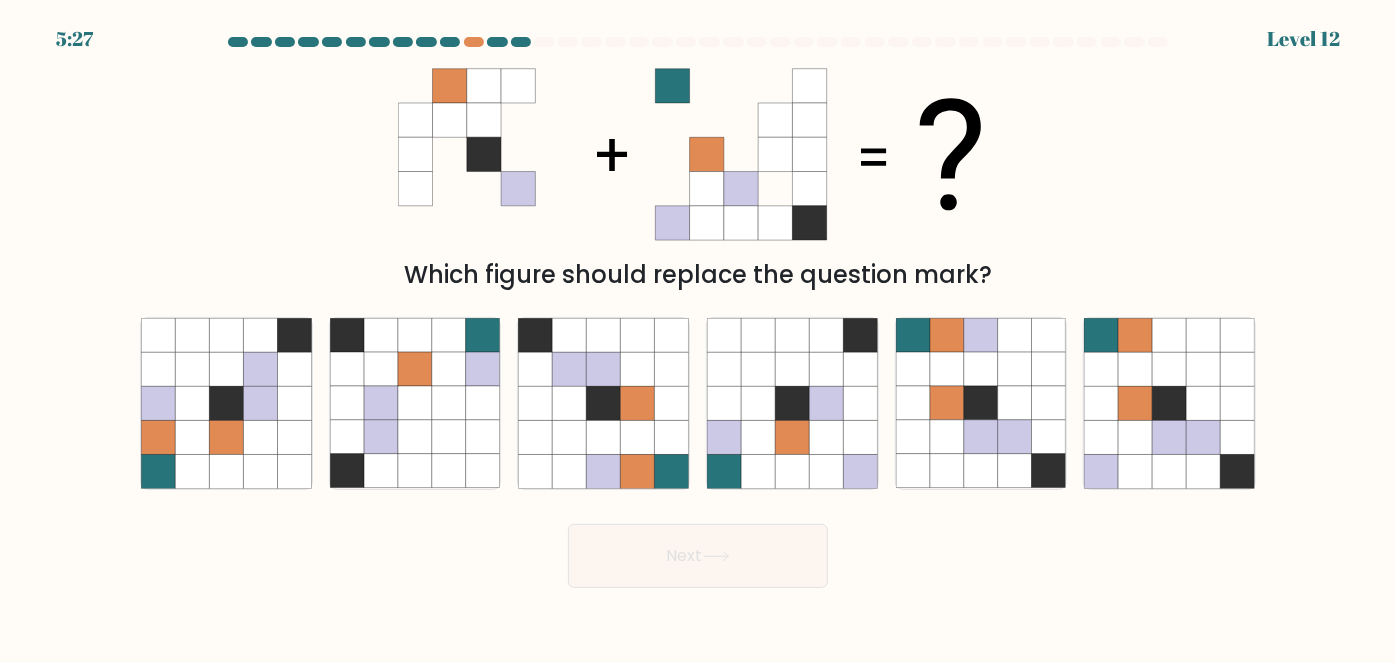 click at bounding box center [698, 154] 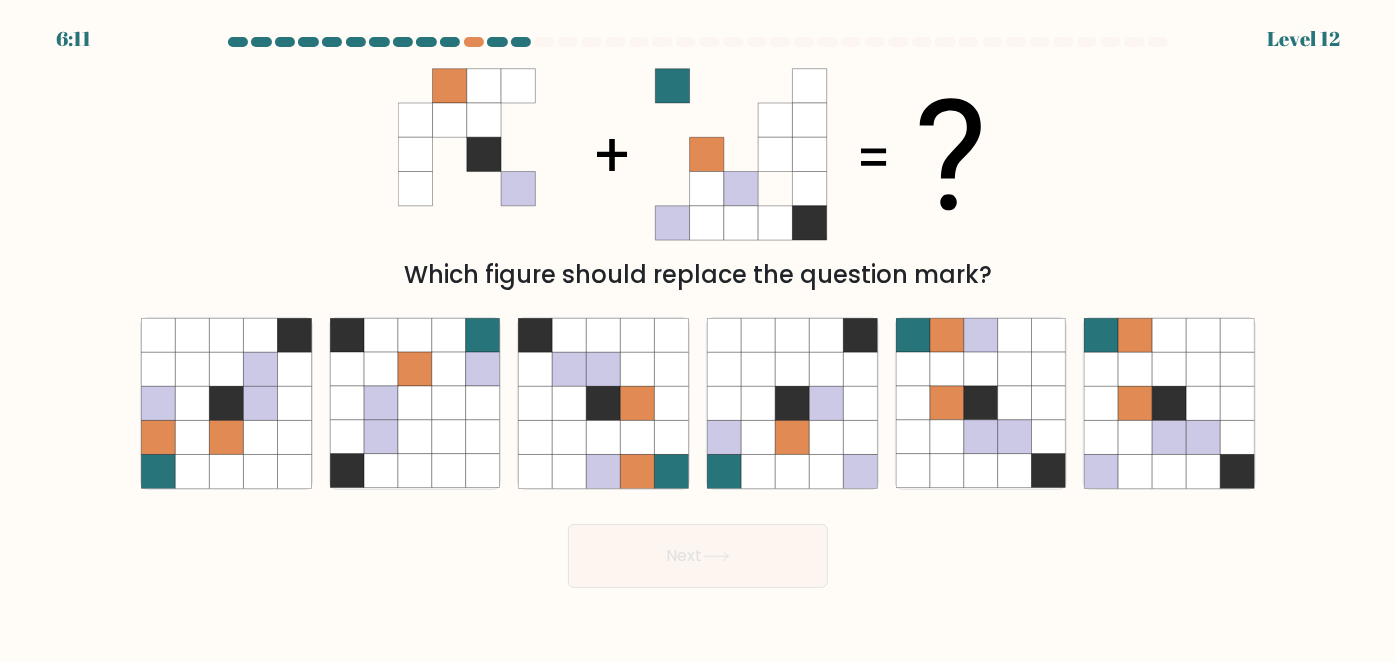 click at bounding box center [450, 154] 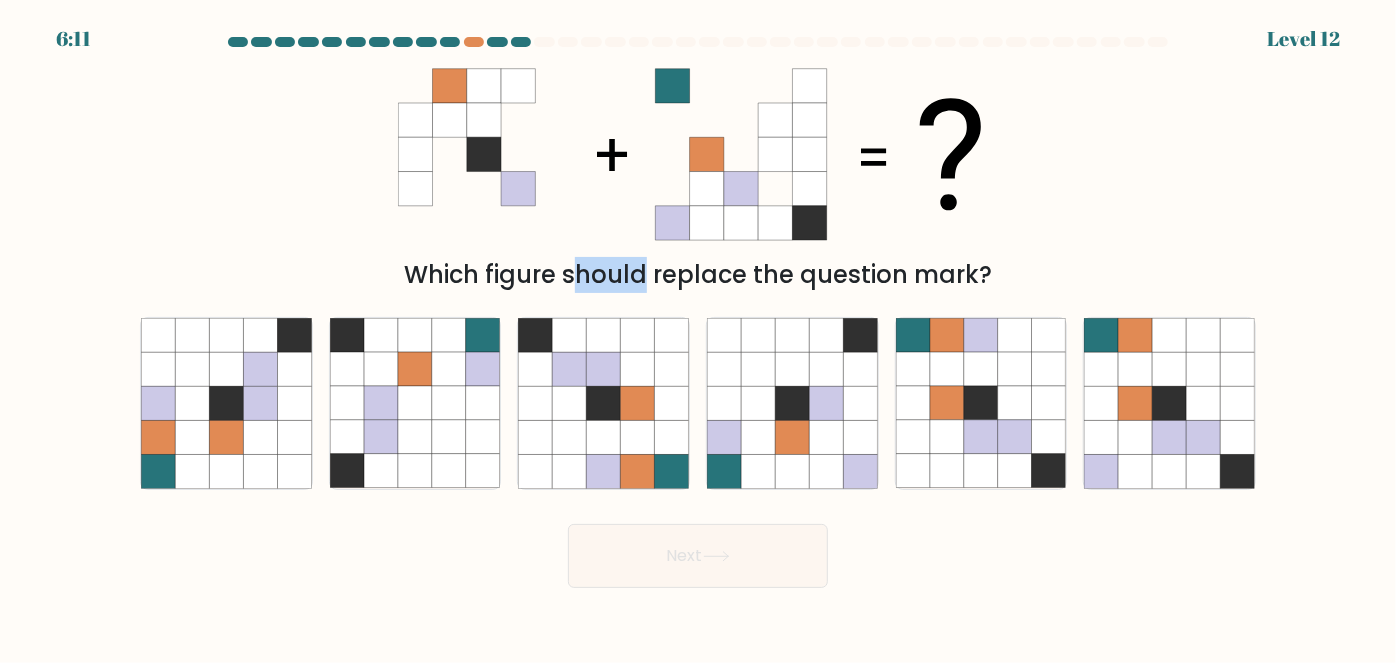 drag, startPoint x: 451, startPoint y: 161, endPoint x: 546, endPoint y: 172, distance: 95.63472 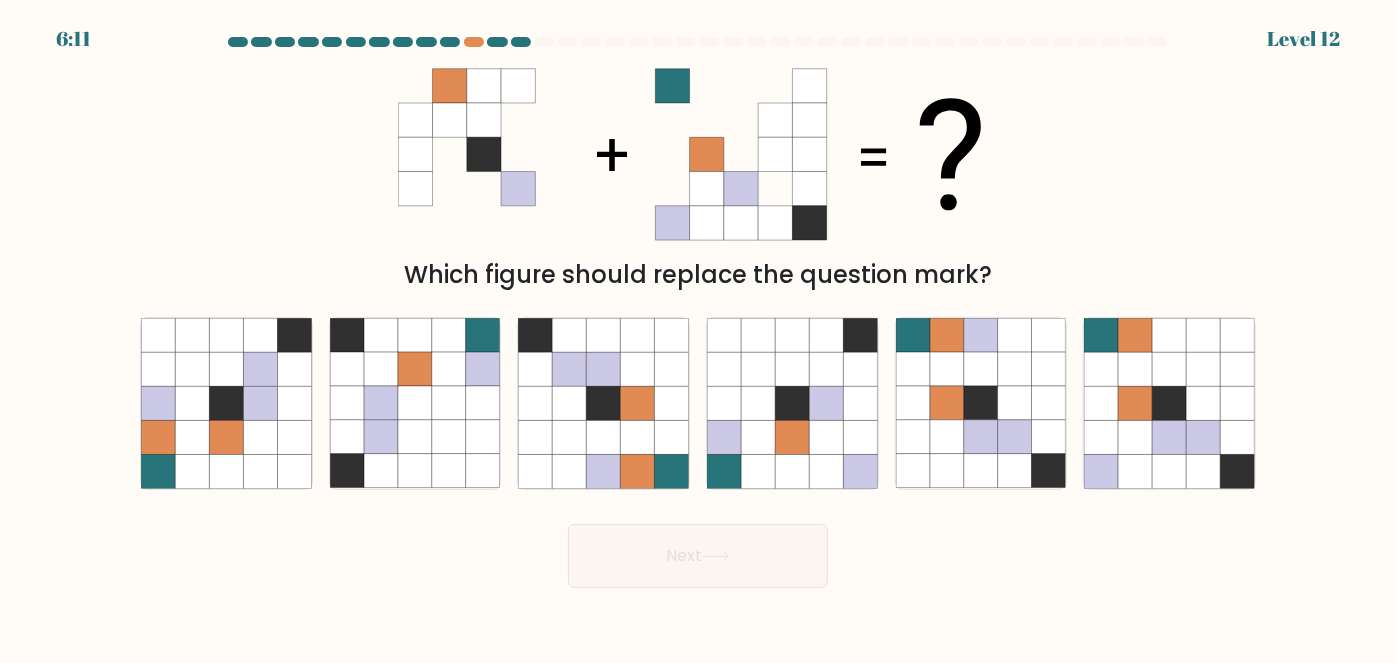 click at bounding box center (810, 223) 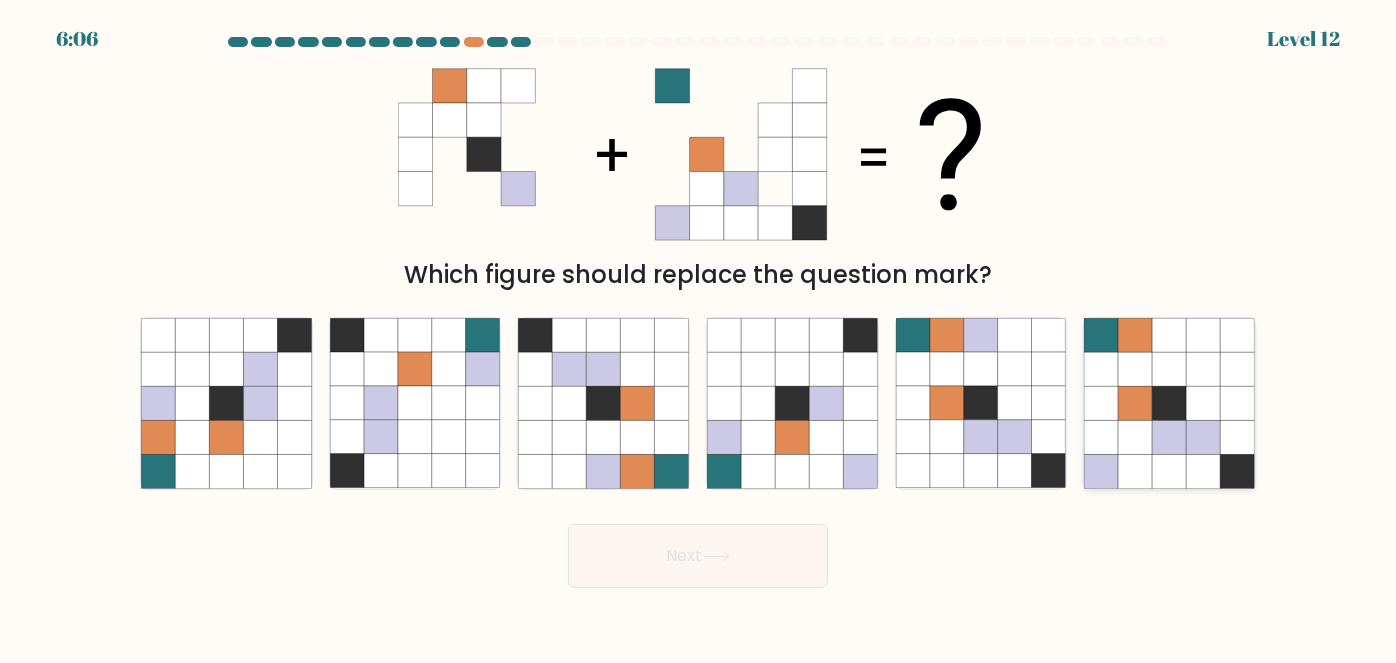 click at bounding box center (1204, 404) 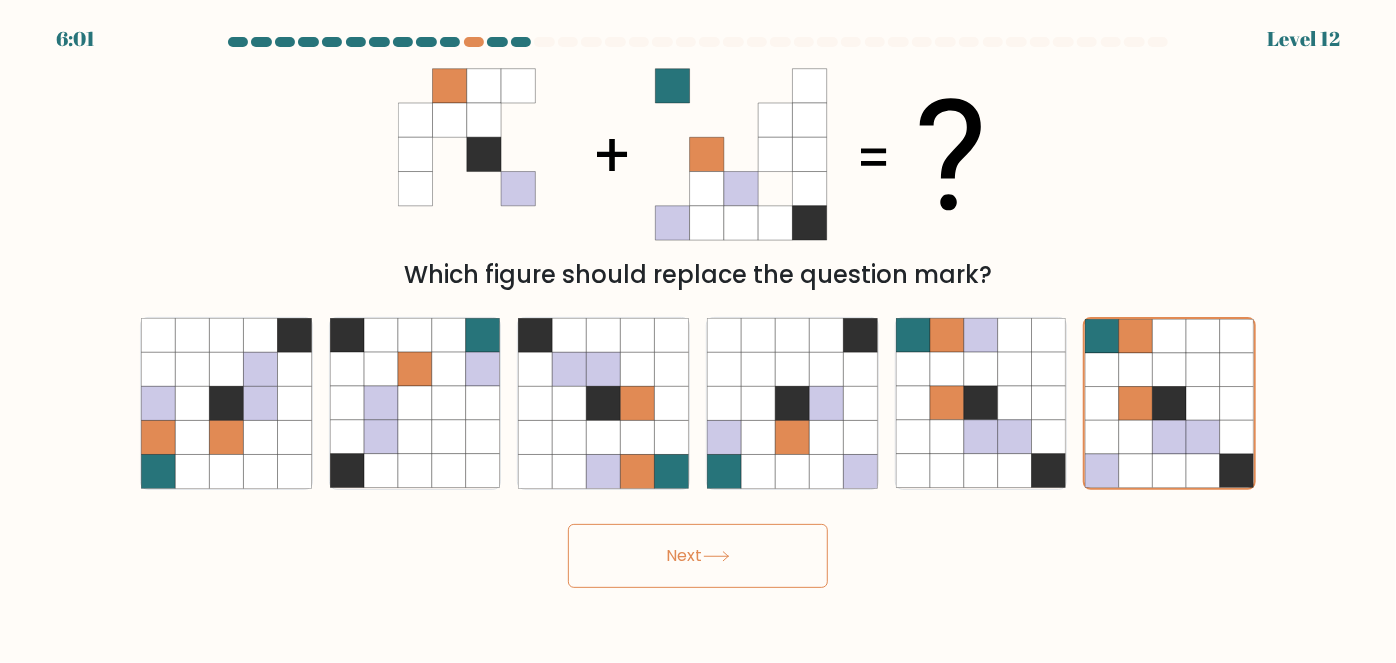 click on "Next" at bounding box center (698, 556) 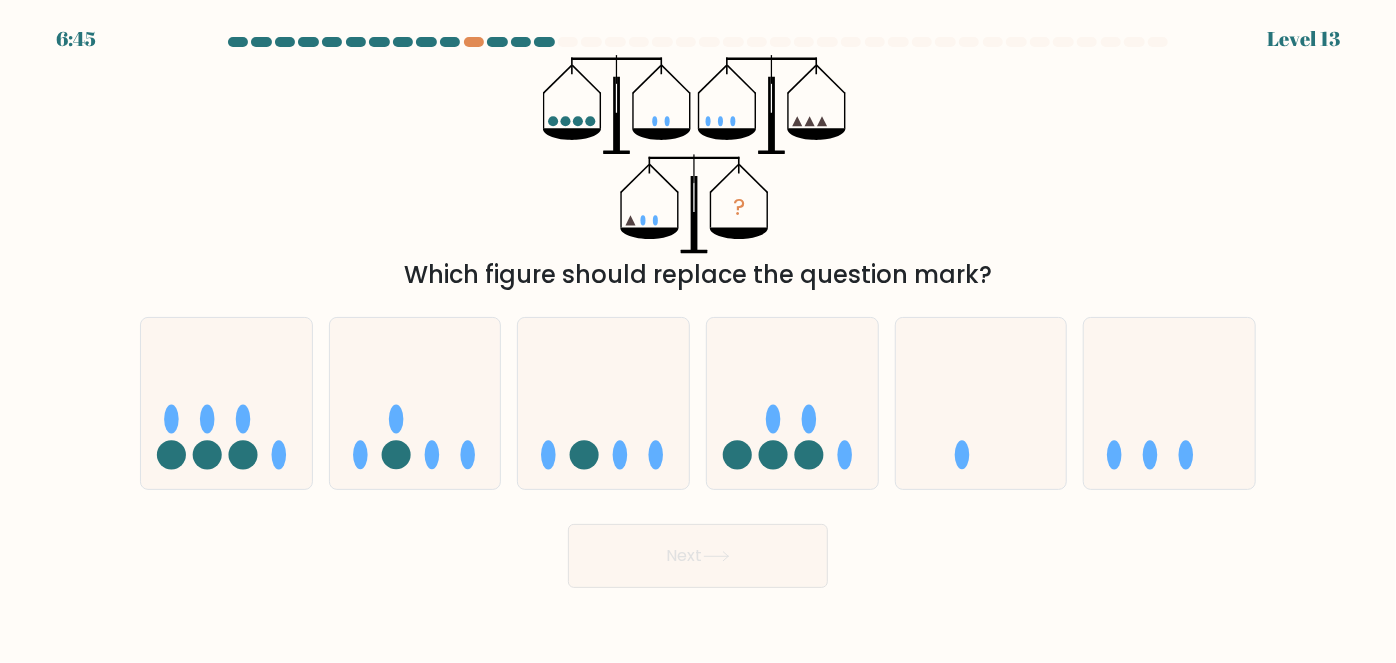 click on "?
Which figure should replace the question mark?" at bounding box center [698, 174] 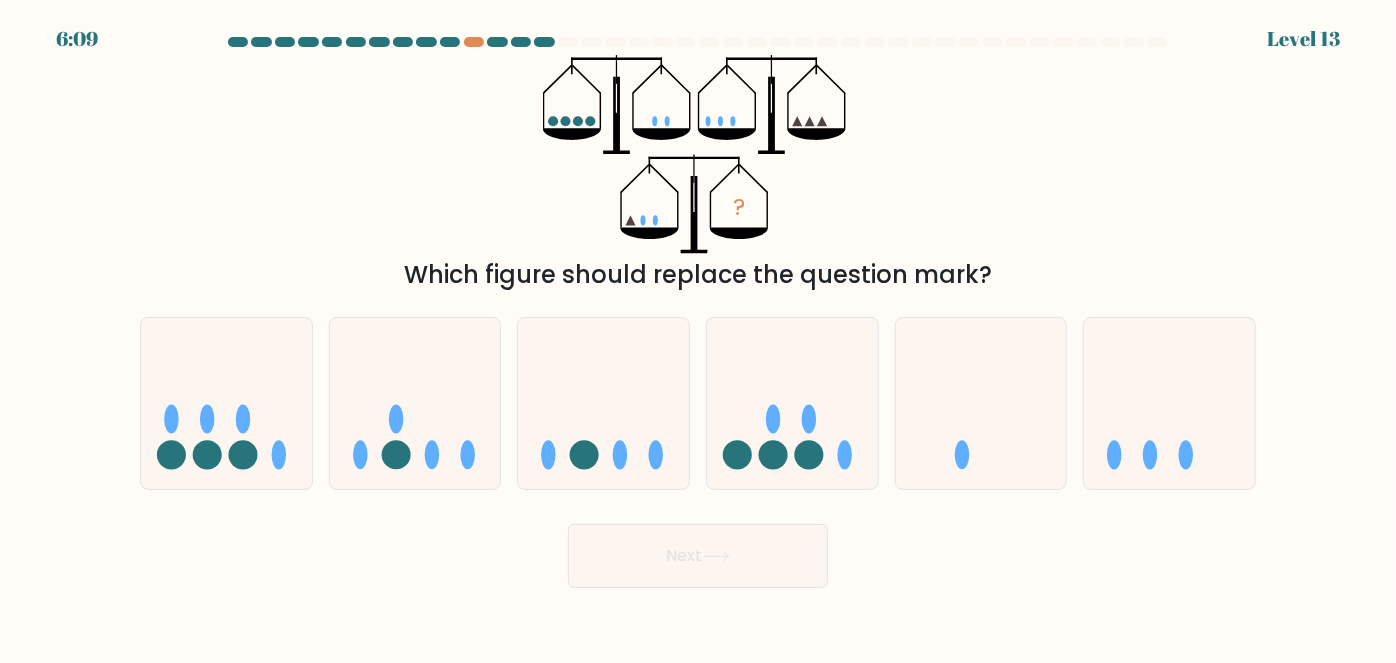 drag, startPoint x: 1140, startPoint y: 436, endPoint x: 823, endPoint y: 569, distance: 343.77026 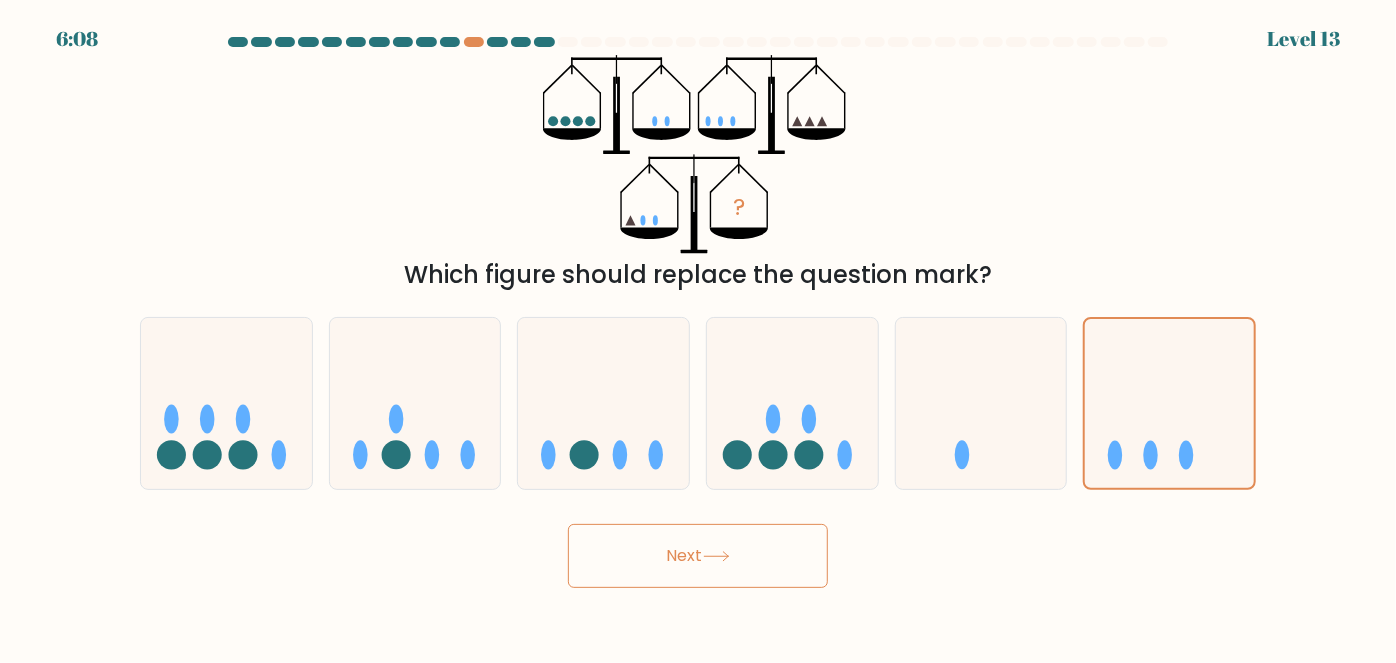 drag, startPoint x: 701, startPoint y: 592, endPoint x: 698, endPoint y: 570, distance: 22.203604 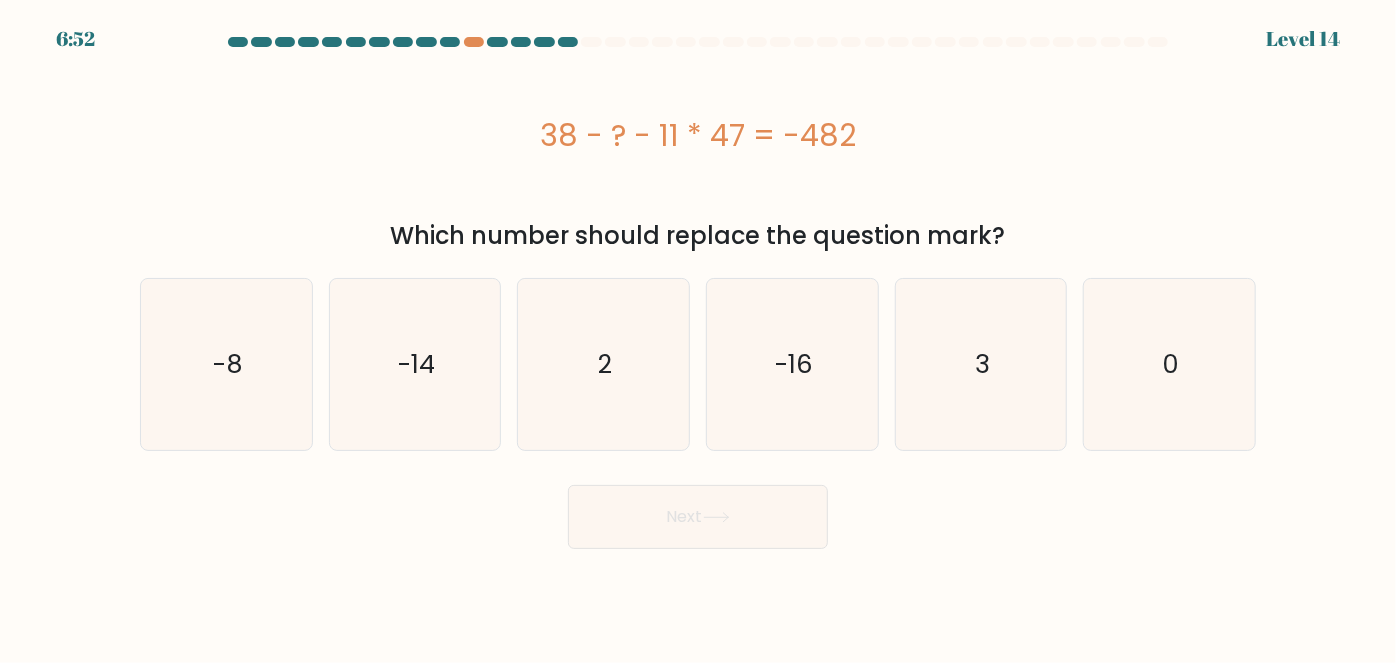 click on "38 - ? - 11 * 47 = -482
Which number should replace the question mark?" at bounding box center (698, 154) 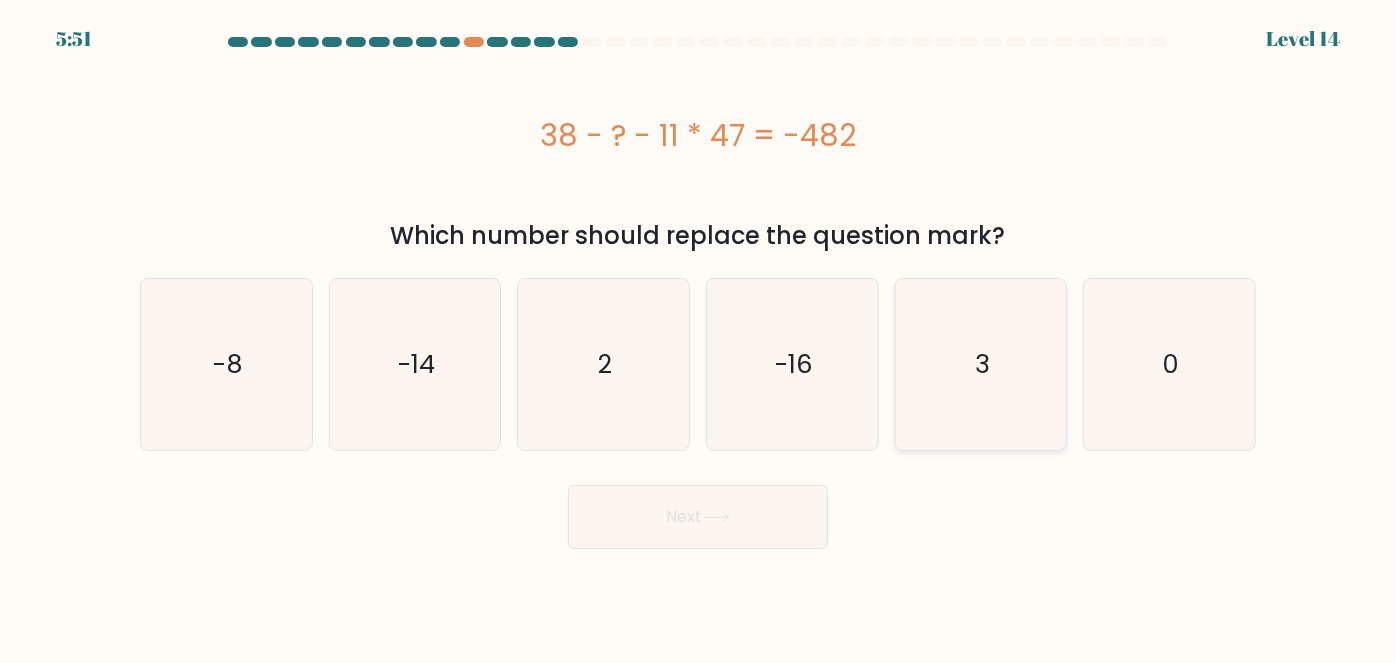 click on "3" at bounding box center [981, 364] 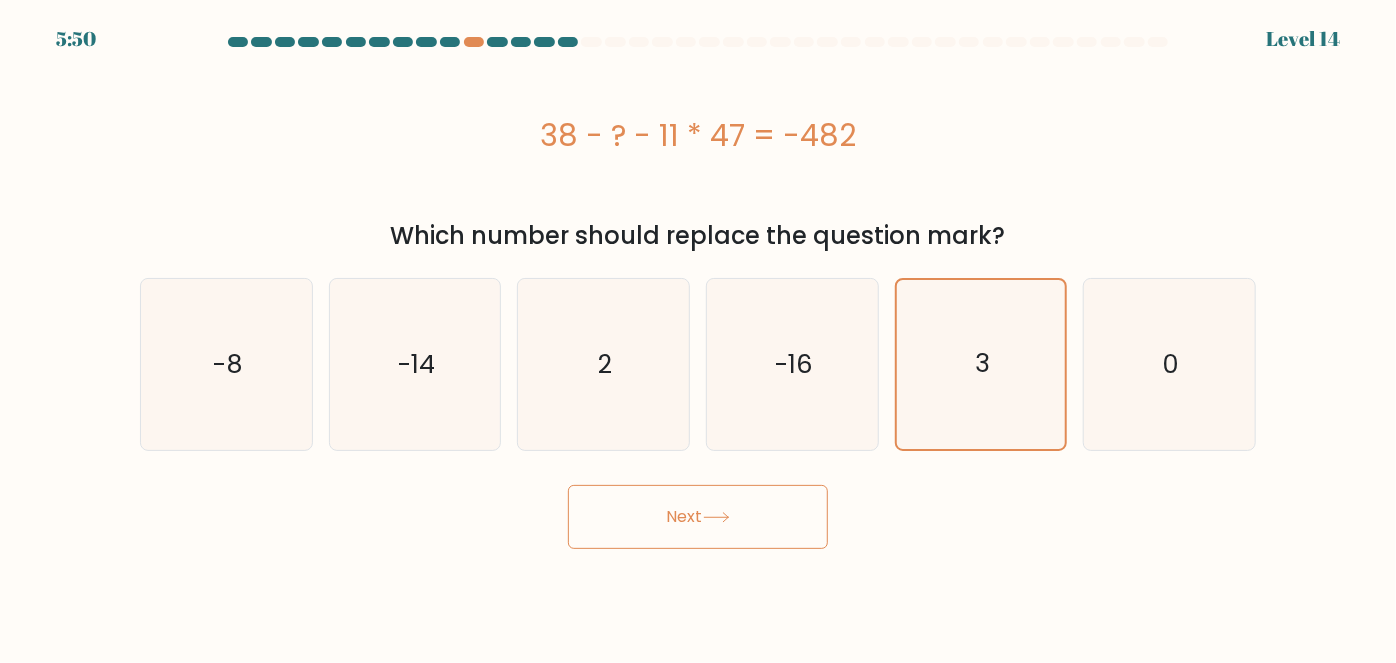 click on "Next" at bounding box center (698, 517) 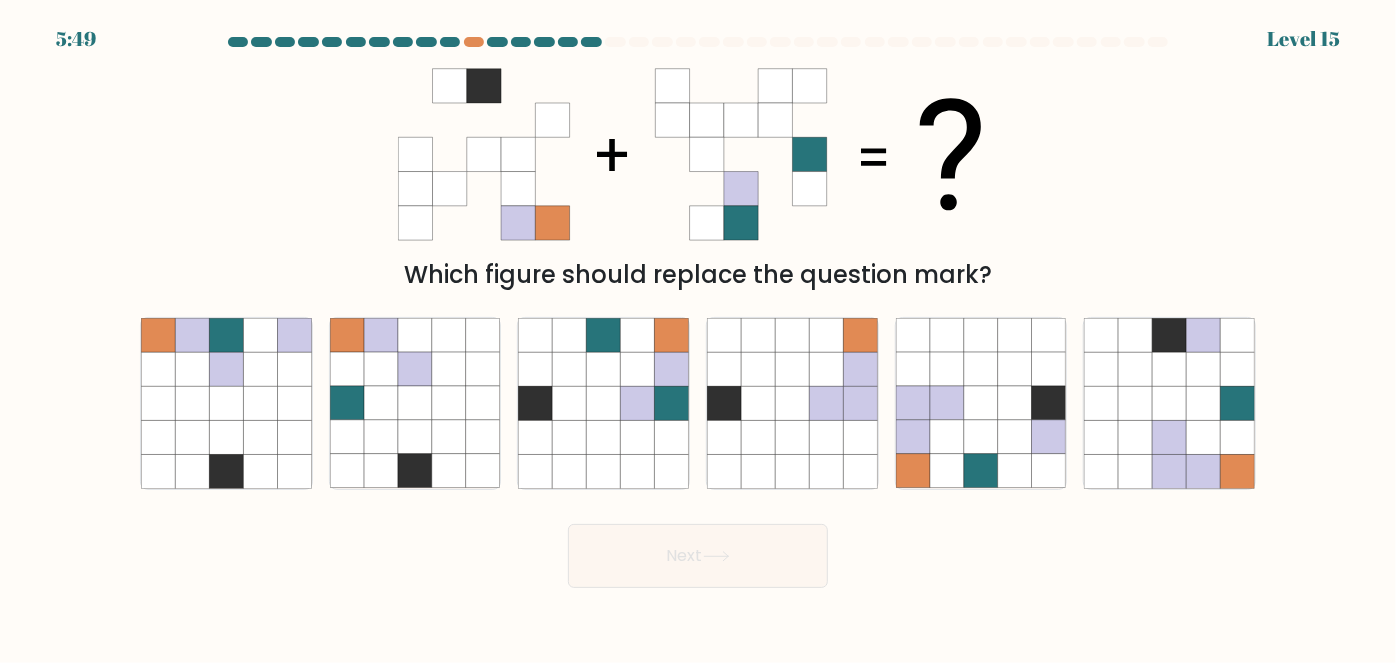 click on "Which figure should replace the question mark?" at bounding box center [698, 174] 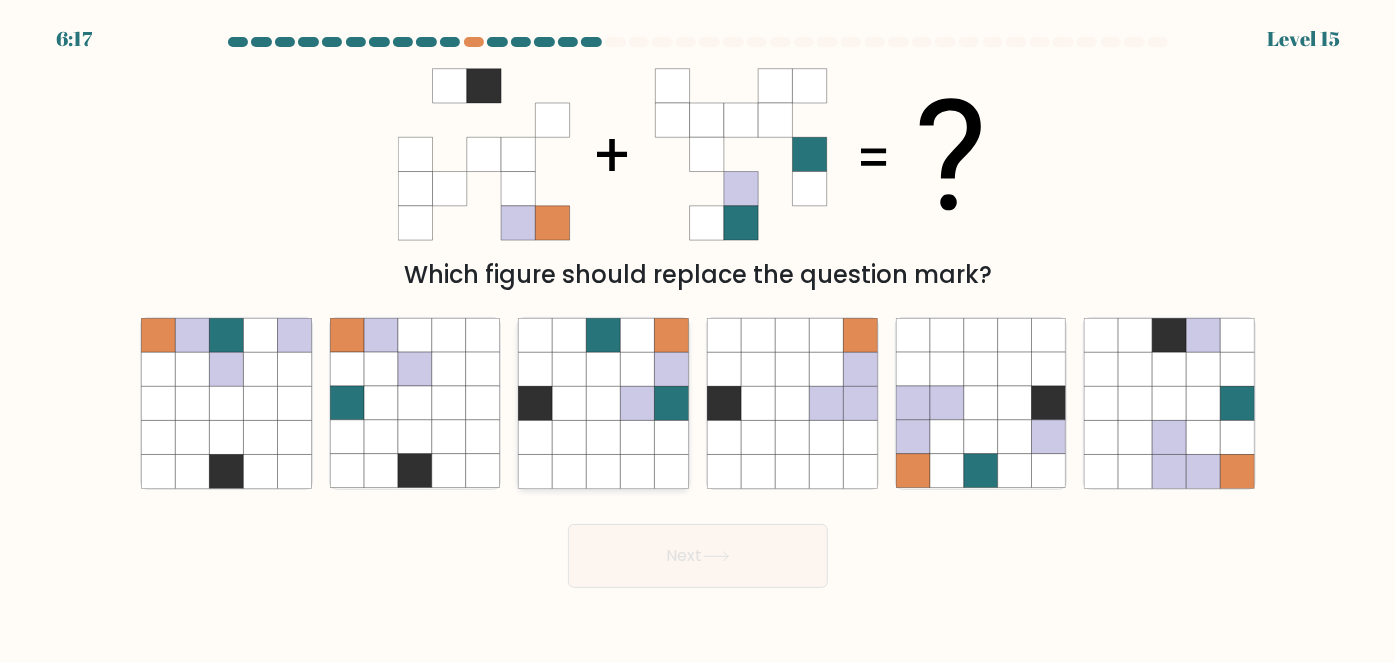 click at bounding box center (570, 404) 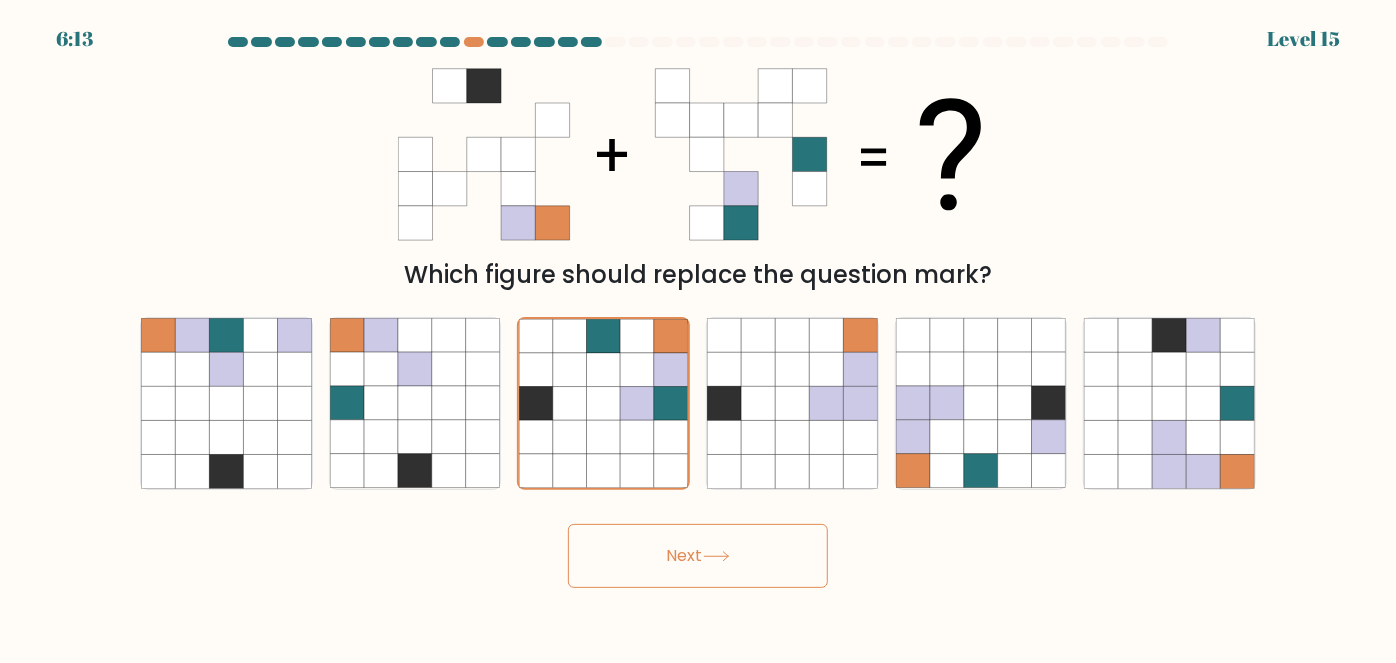 click on "Next" at bounding box center [698, 556] 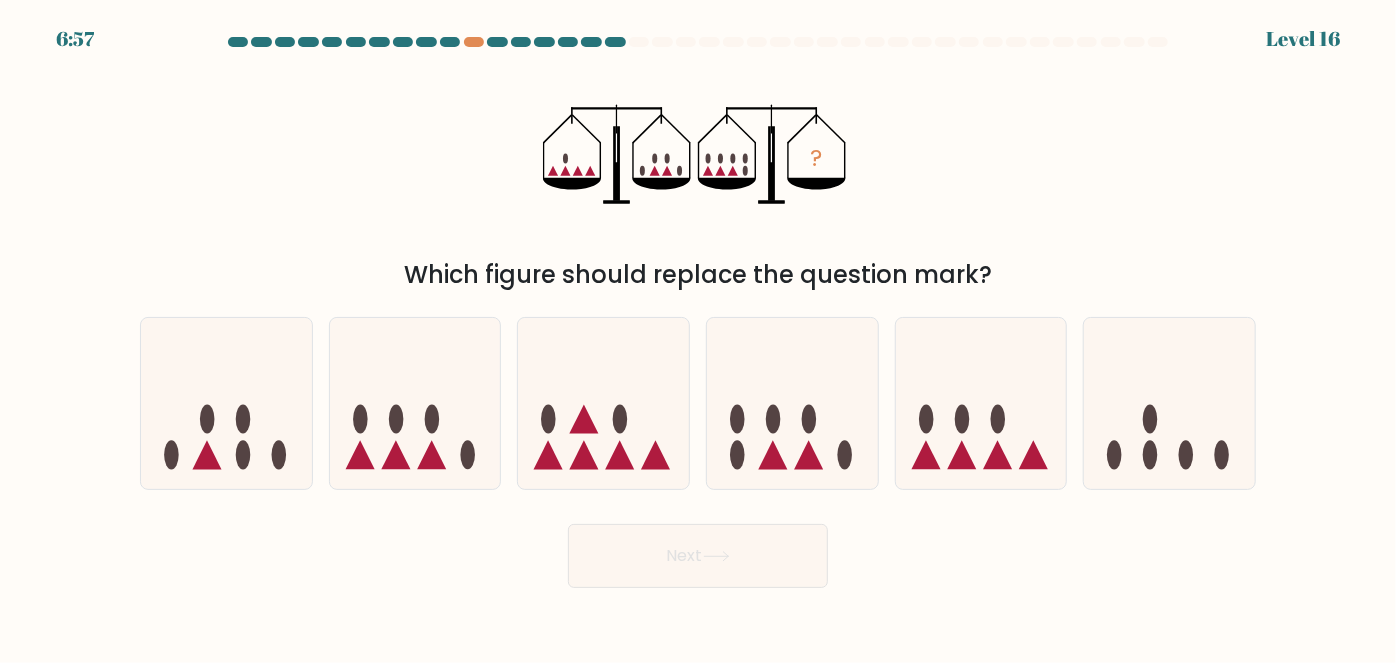 click on "?
Which figure should replace the question mark?" at bounding box center [698, 174] 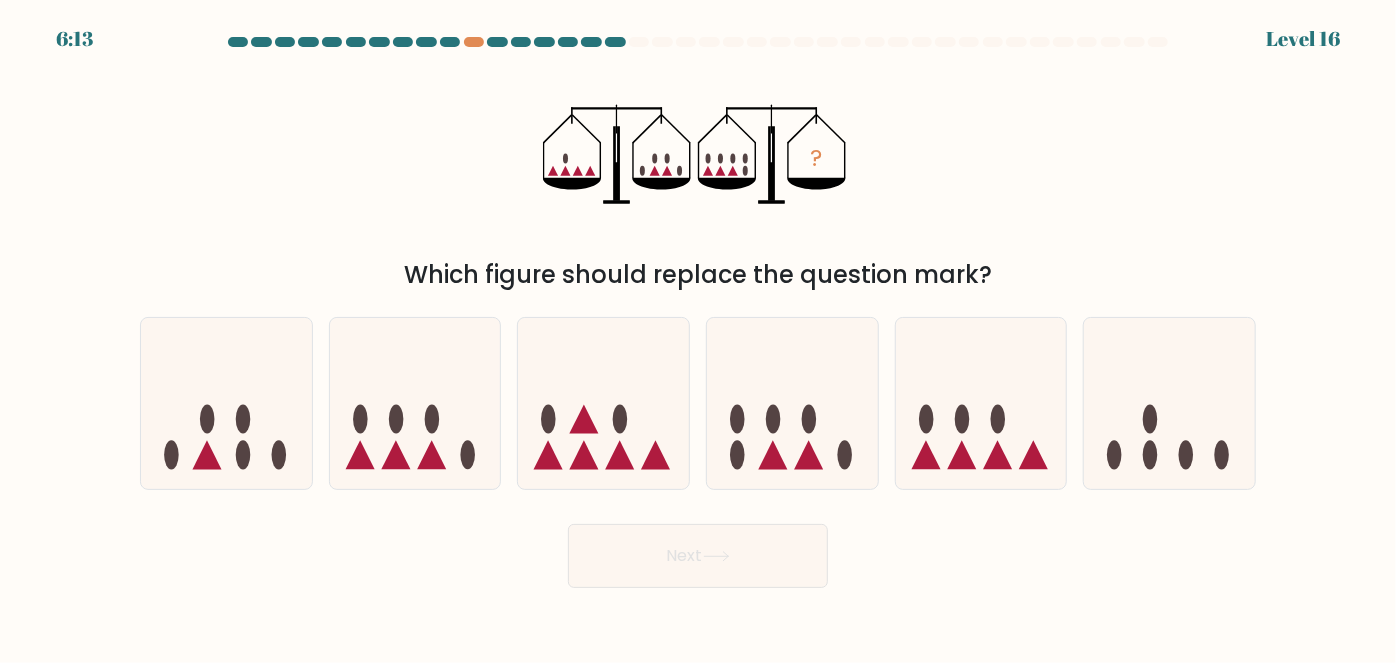 click on "Next" at bounding box center (698, 551) 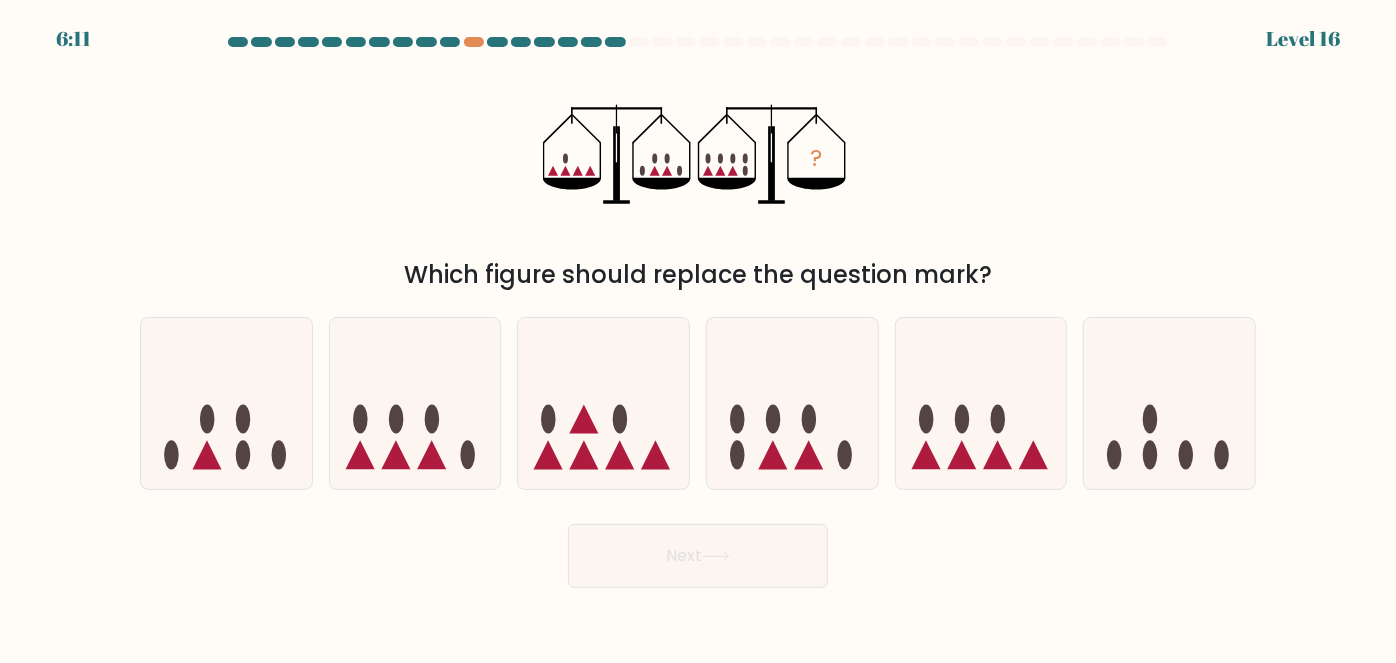 click on "Next" at bounding box center (698, 551) 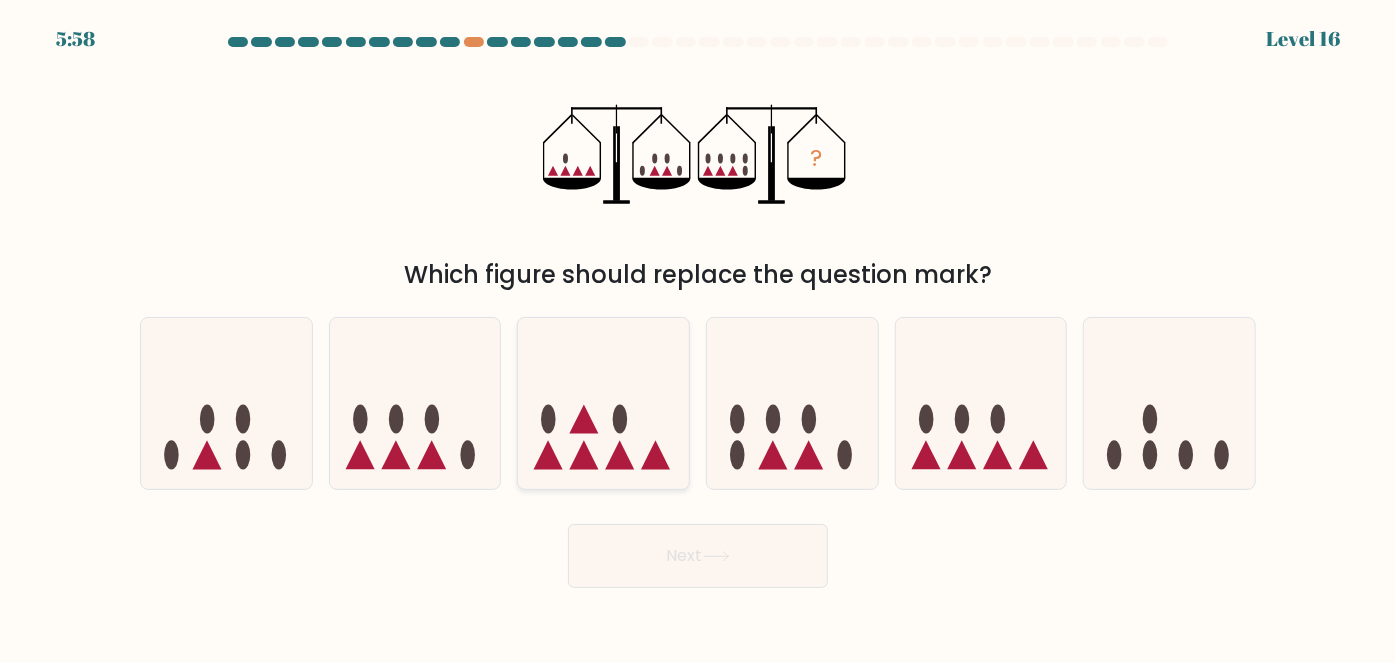 click at bounding box center [603, 403] 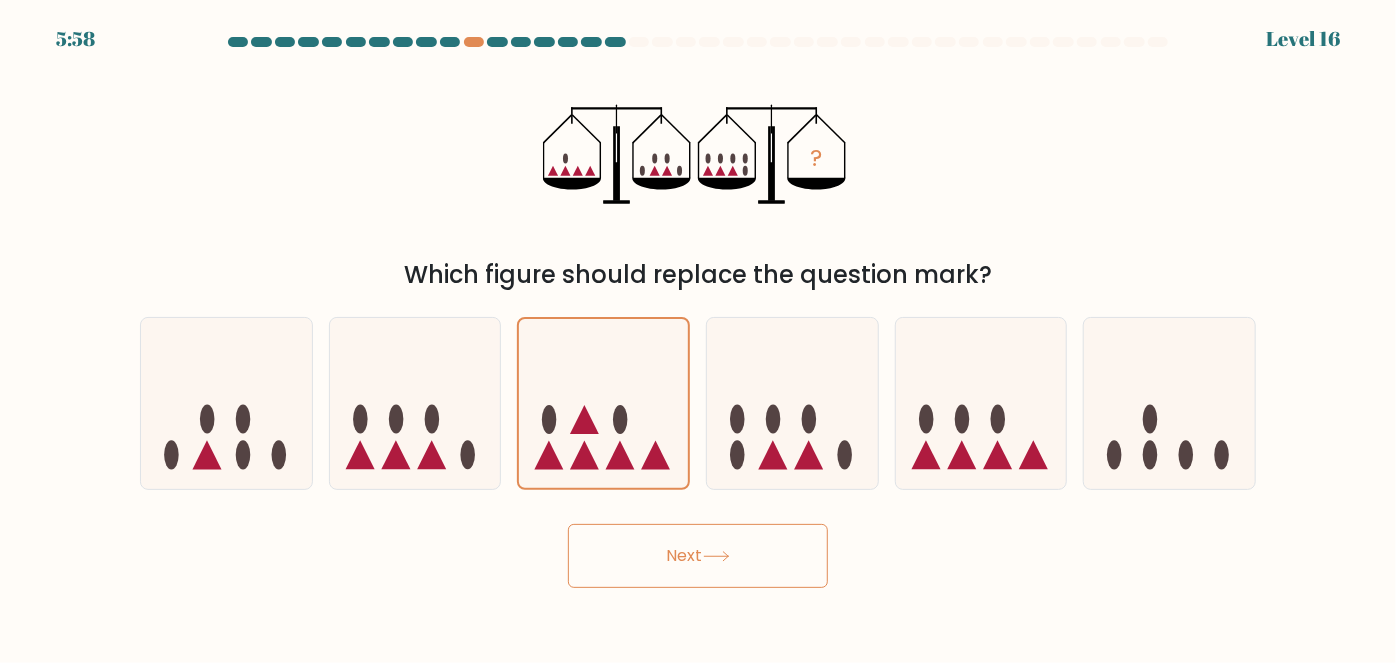 click at bounding box center [716, 556] 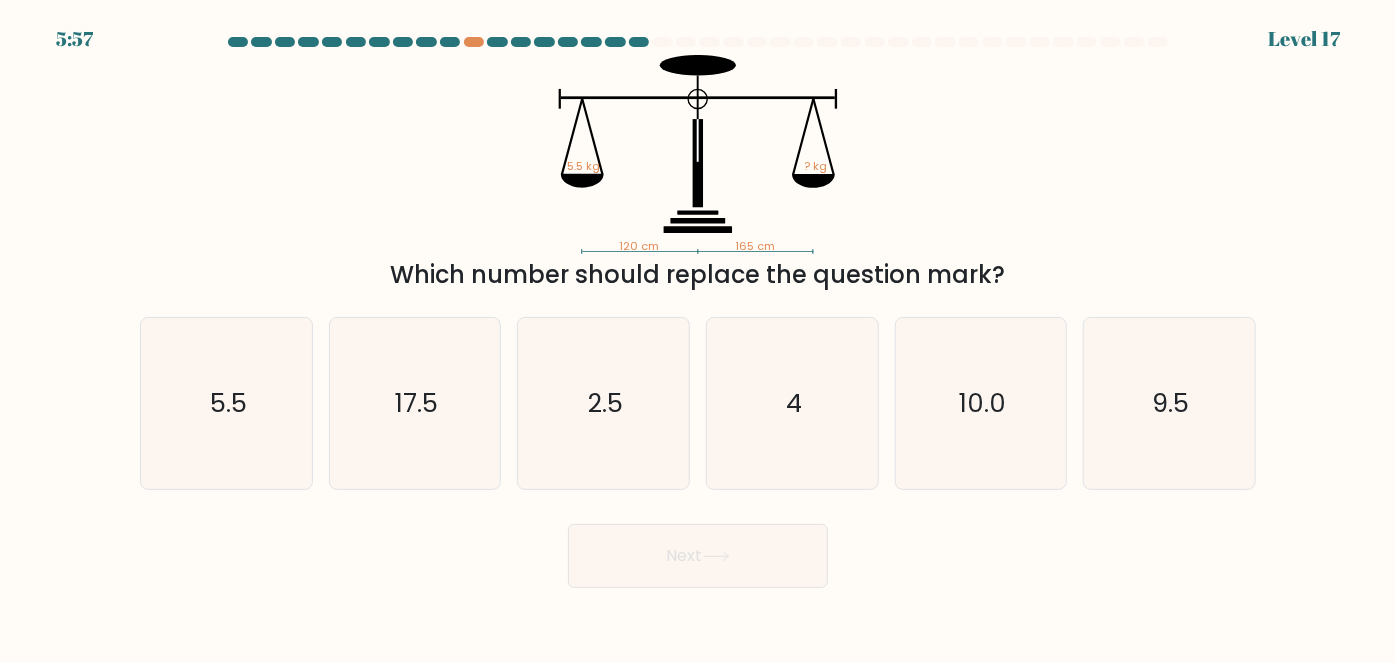 click on "120 cm   165 cm   5.5 kg   ? kg" at bounding box center [698, 154] 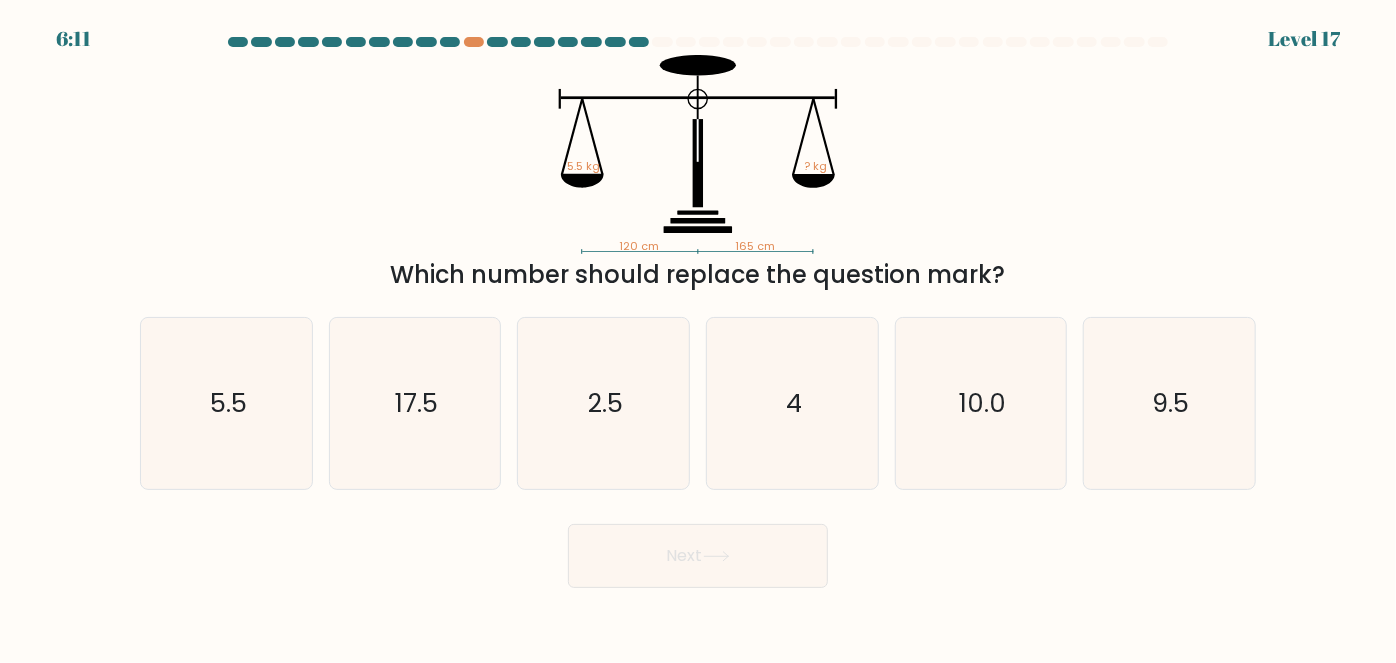 drag, startPoint x: 804, startPoint y: 353, endPoint x: 763, endPoint y: 511, distance: 163.23296 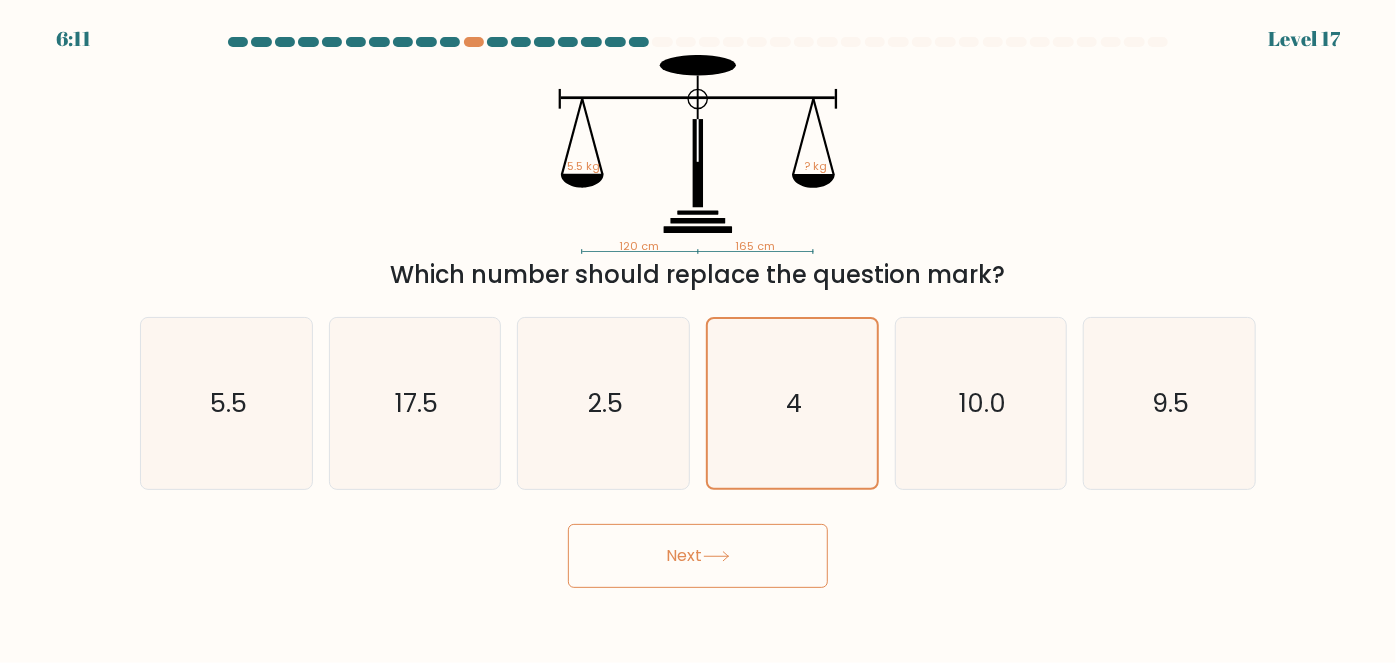 click on "Next" at bounding box center (698, 556) 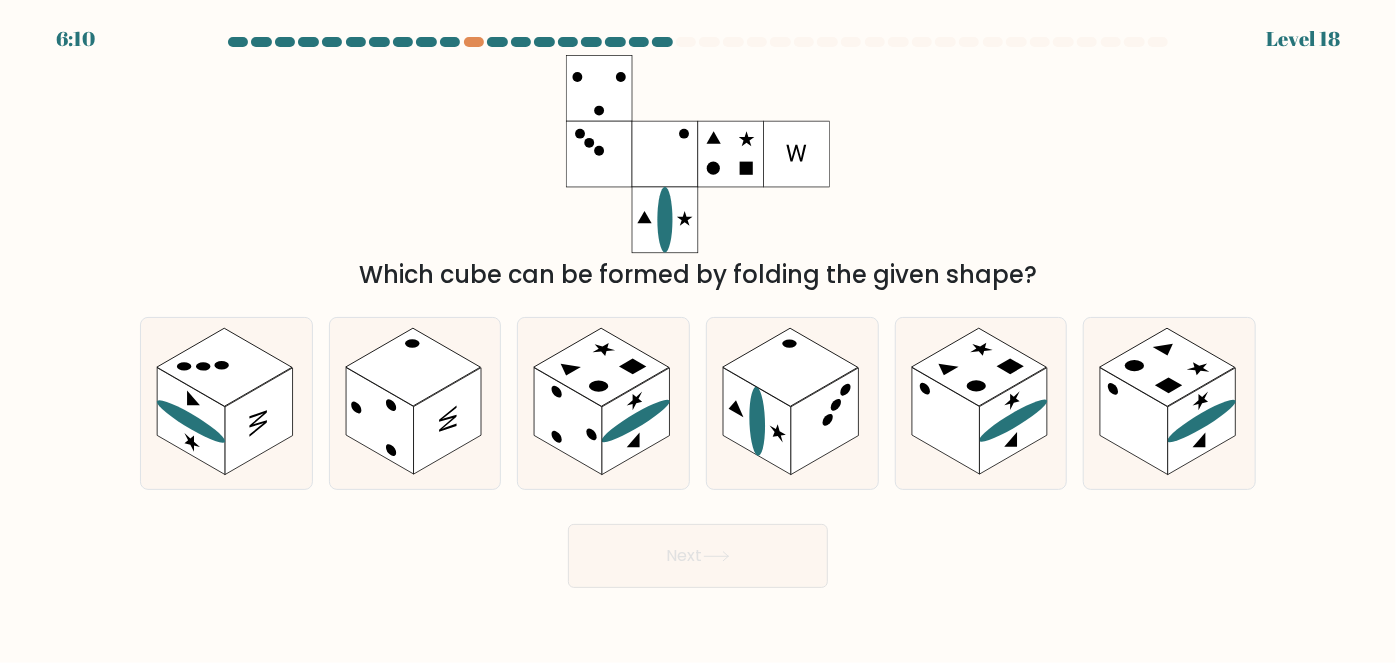 click on "Which cube can be formed by folding the given shape?" at bounding box center [698, 174] 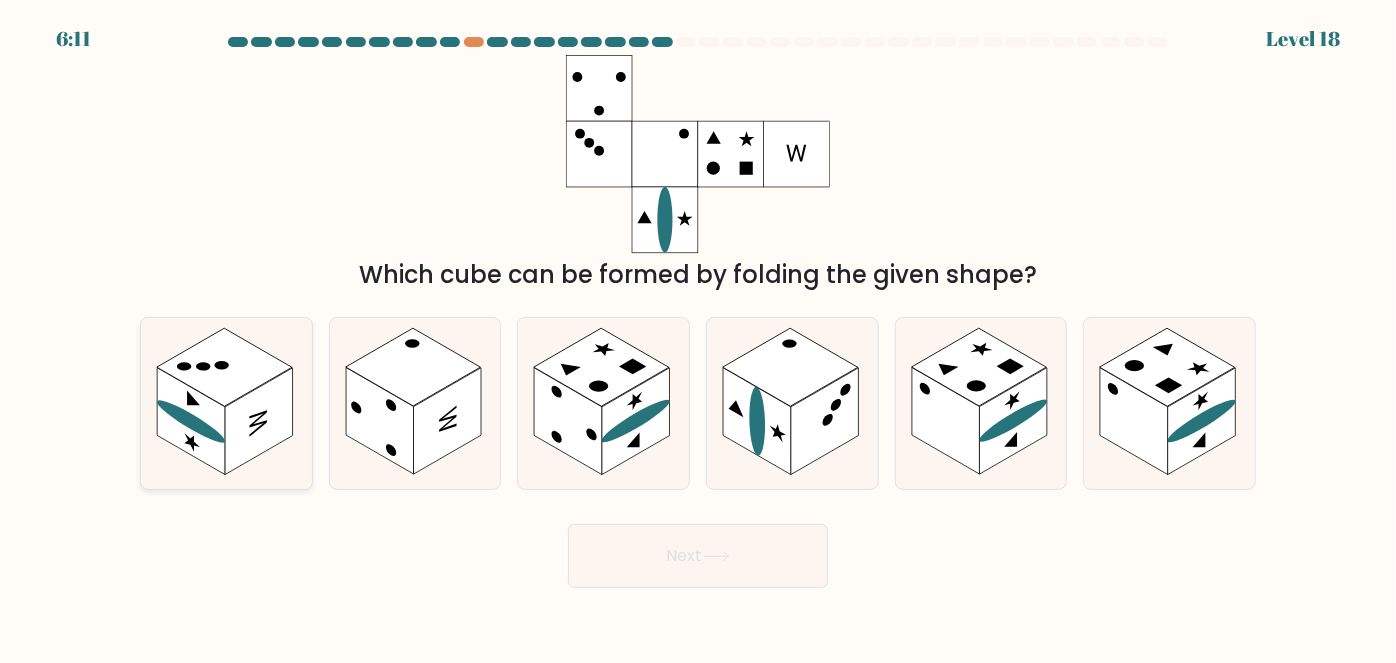 click at bounding box center [191, 421] 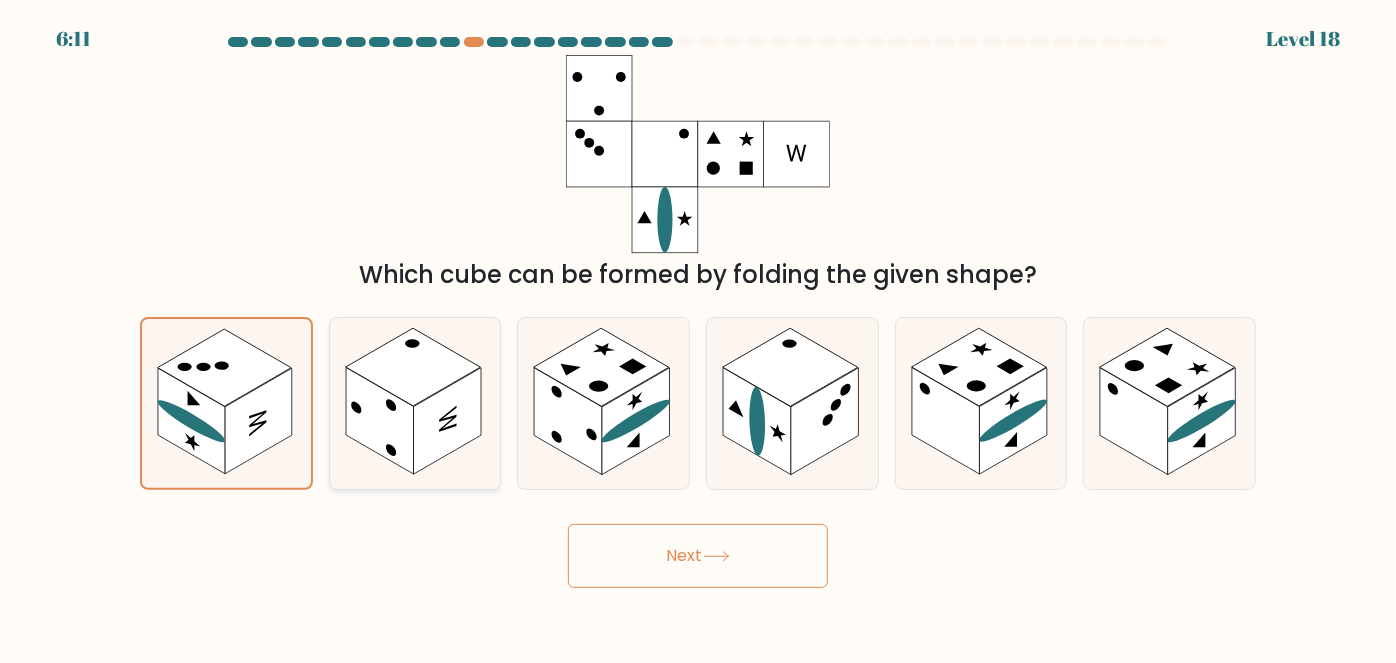 click at bounding box center [413, 367] 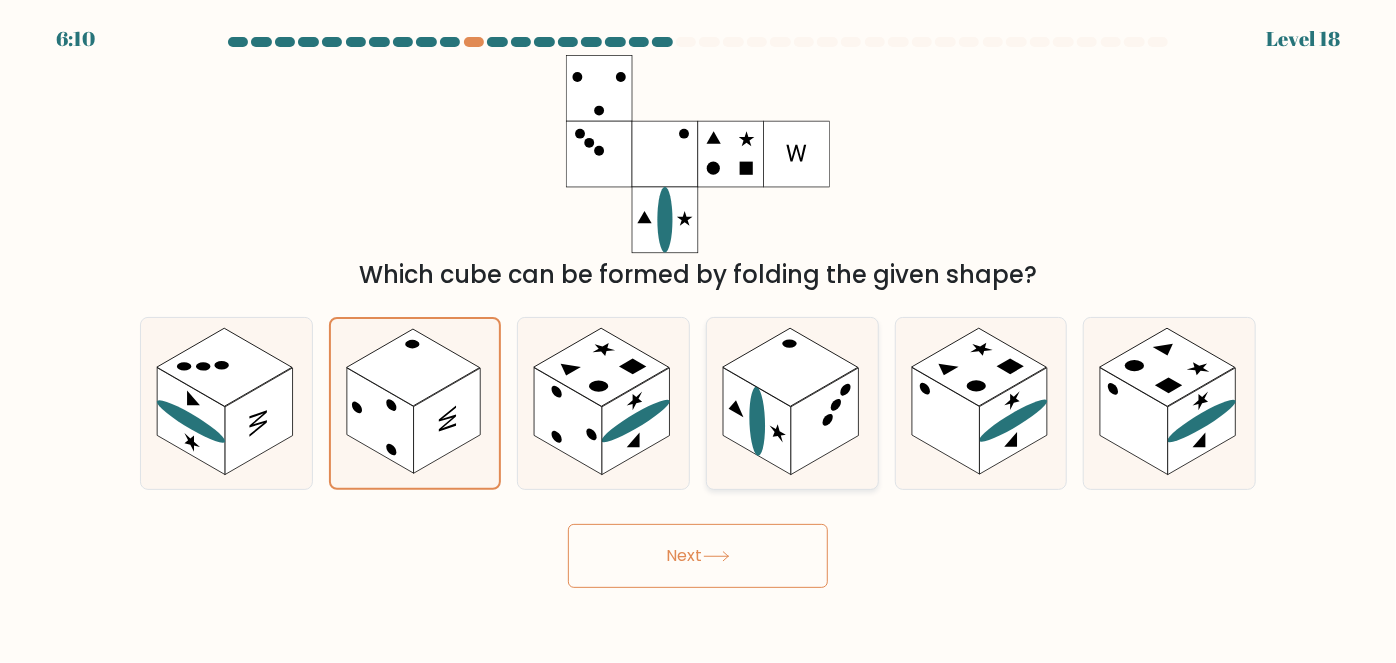 click at bounding box center (825, 421) 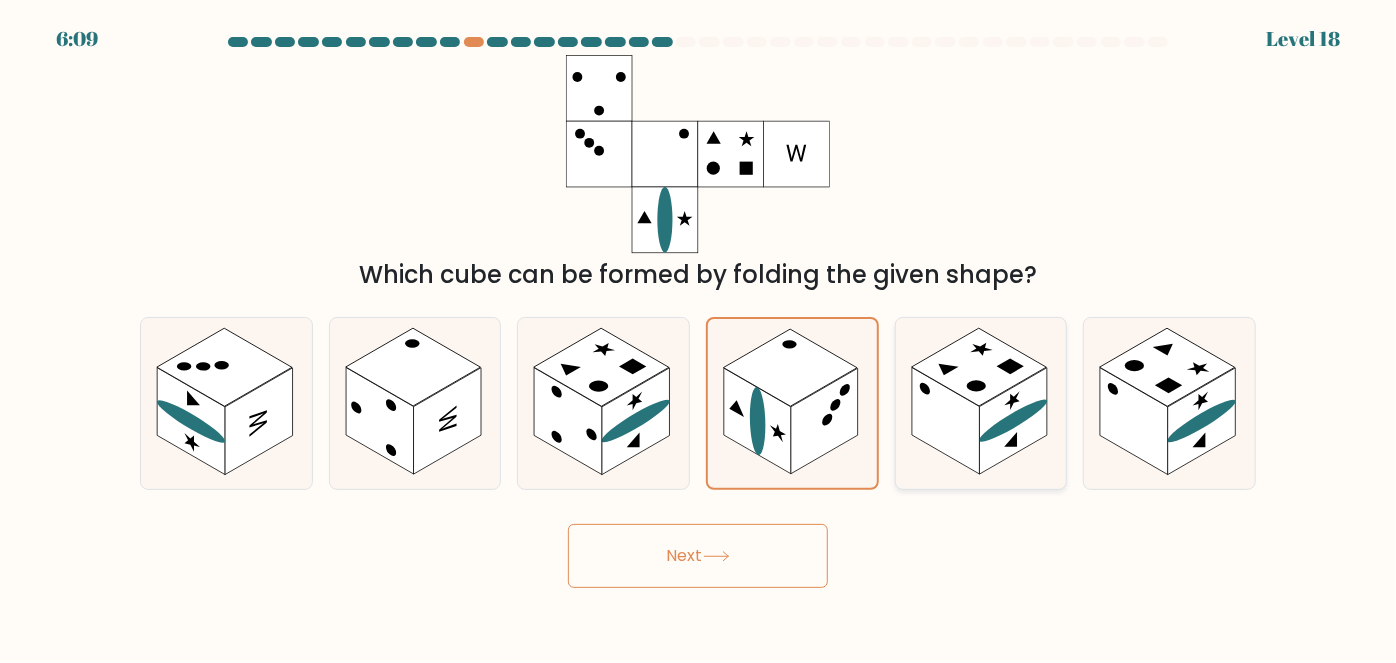 click at bounding box center [1013, 421] 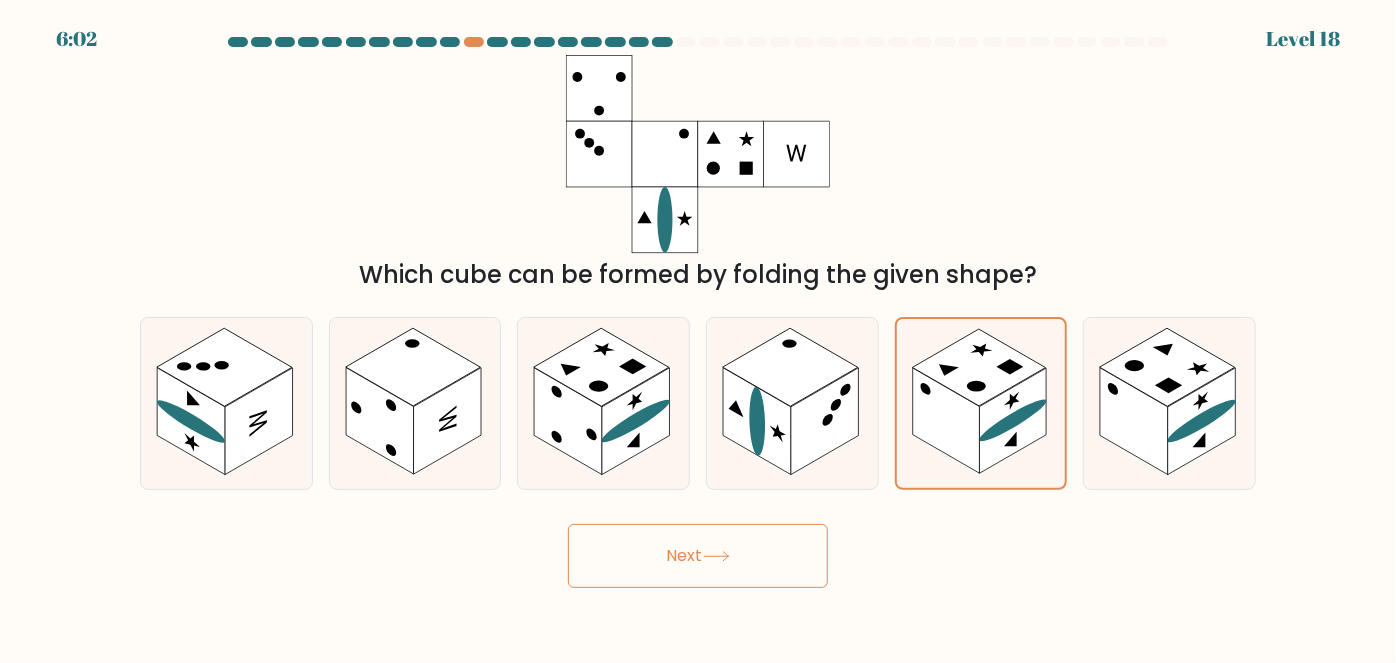 click on "Next" at bounding box center (698, 556) 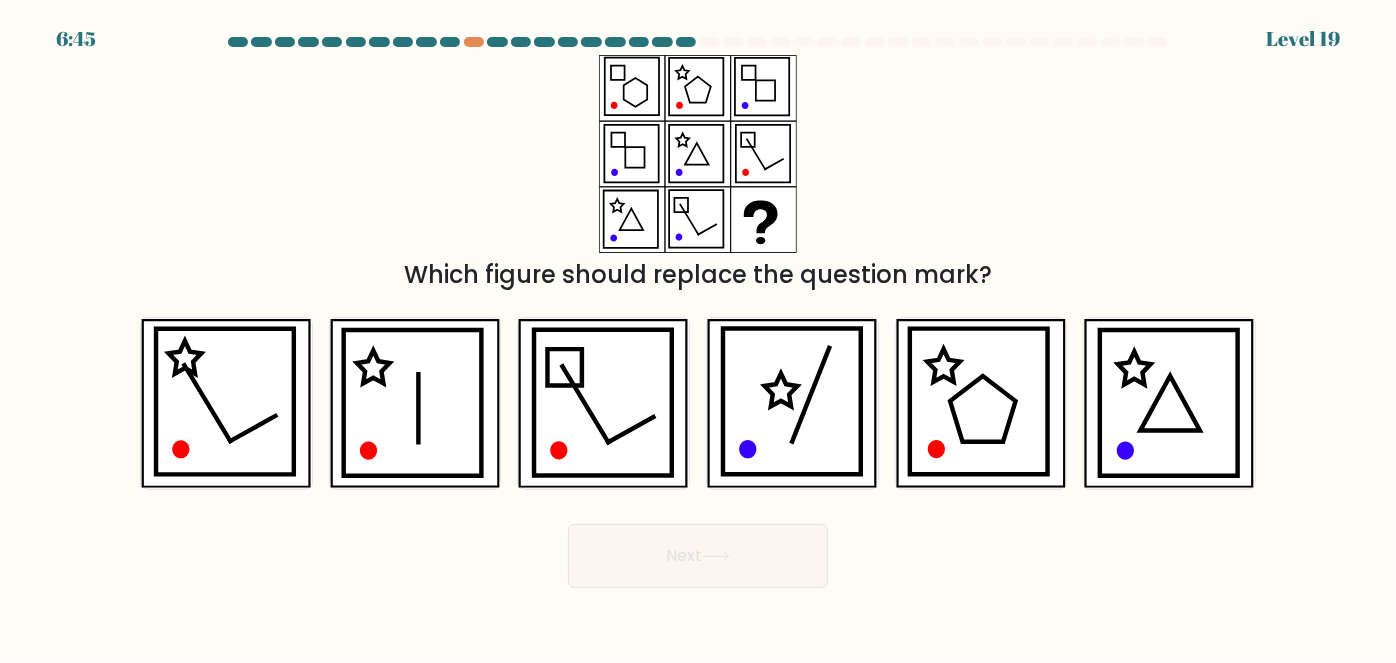 click on "Which figure should replace the question mark?" at bounding box center (698, 174) 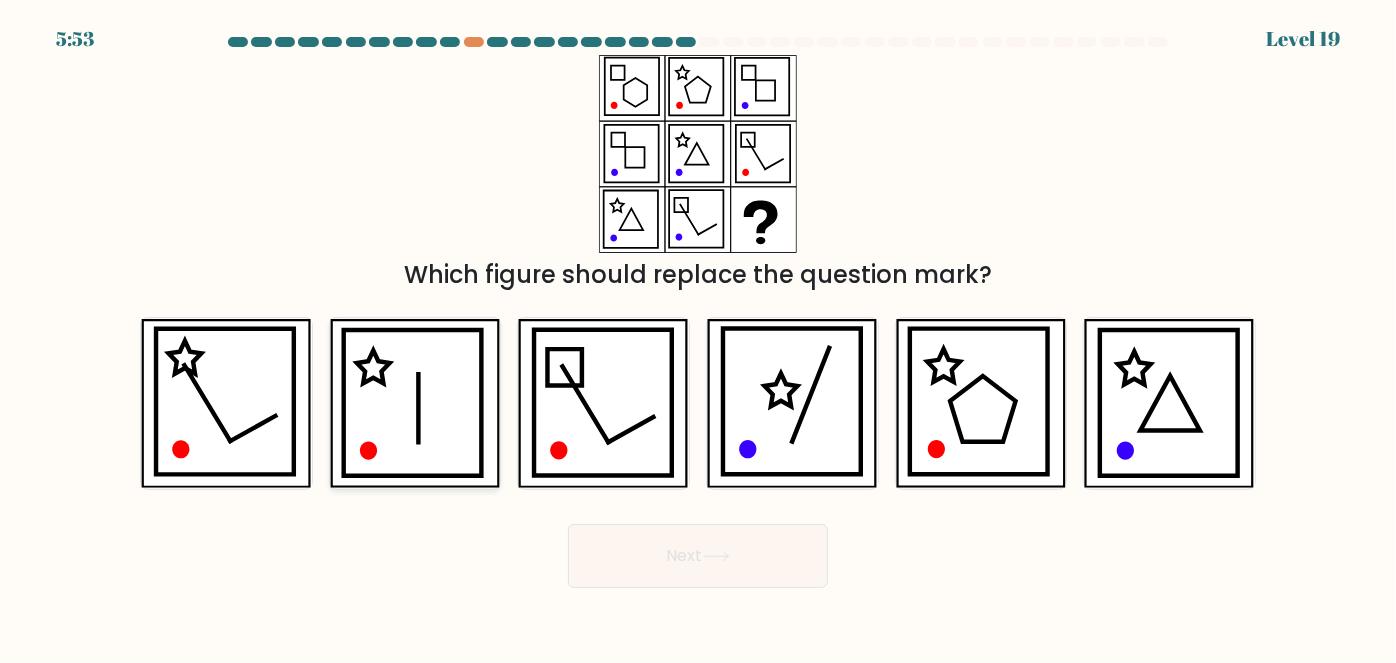 click at bounding box center [412, 403] 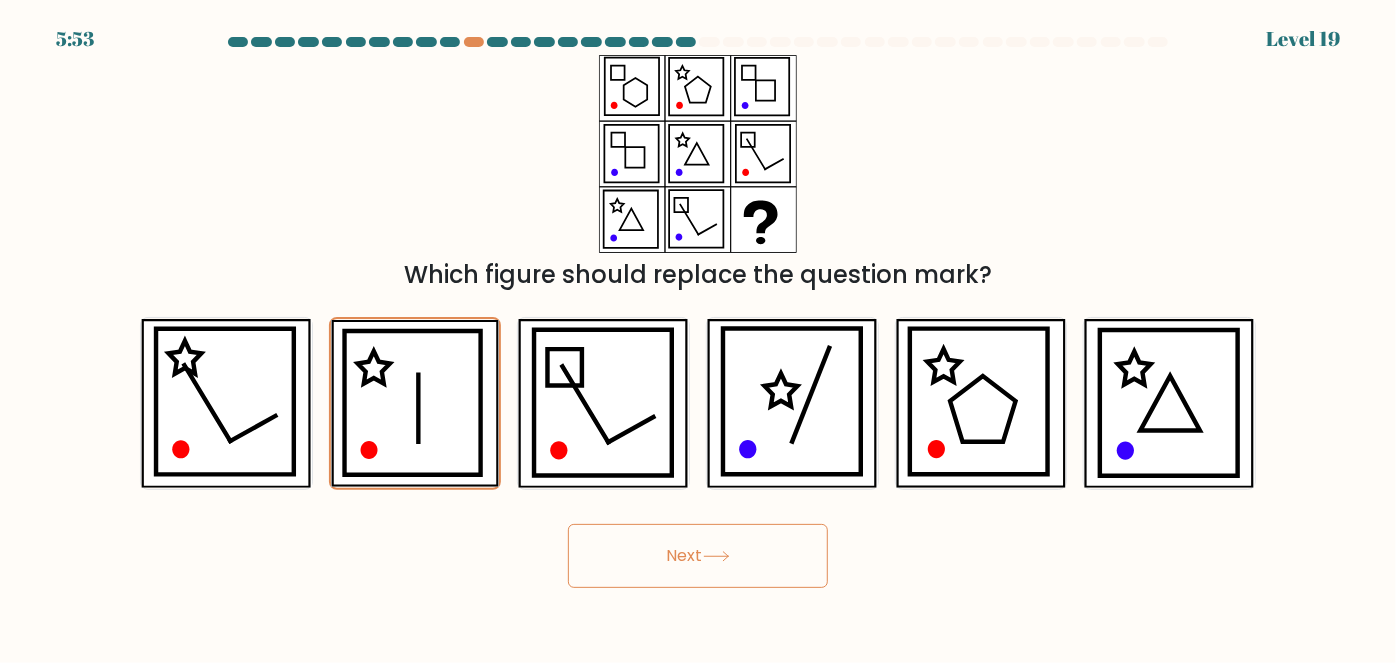 click on "Next" at bounding box center (698, 556) 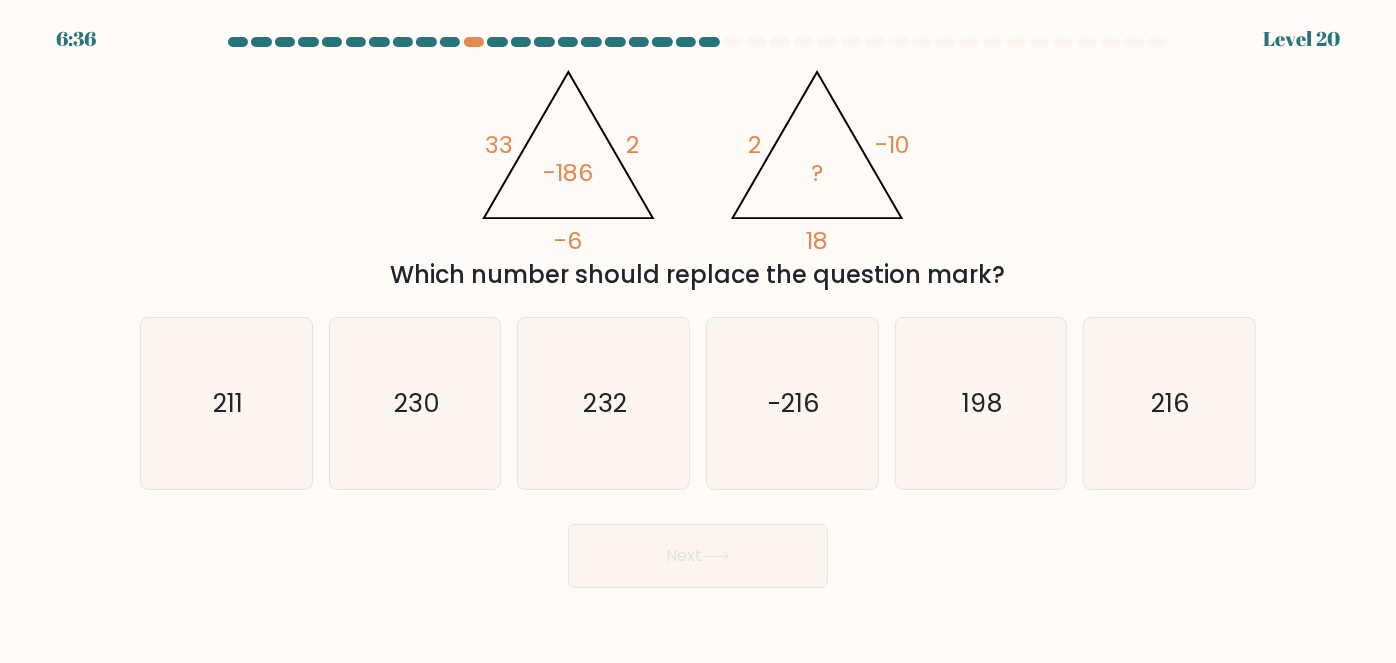 click on "@import url('https://fonts.googleapis.com/css?family=Abril+Fatface:400,100,100italic,300,300italic,400italic,500,500italic,700,700italic,900,900italic');                        33       2       -6       -186                                       @import url('https://fonts.googleapis.com/css?family=Abril+Fatface:400,100,100italic,300,300italic,400italic,500,500italic,700,700italic,900,900italic');                        2       -10       18       ?
Which number should replace the question mark?" at bounding box center (698, 174) 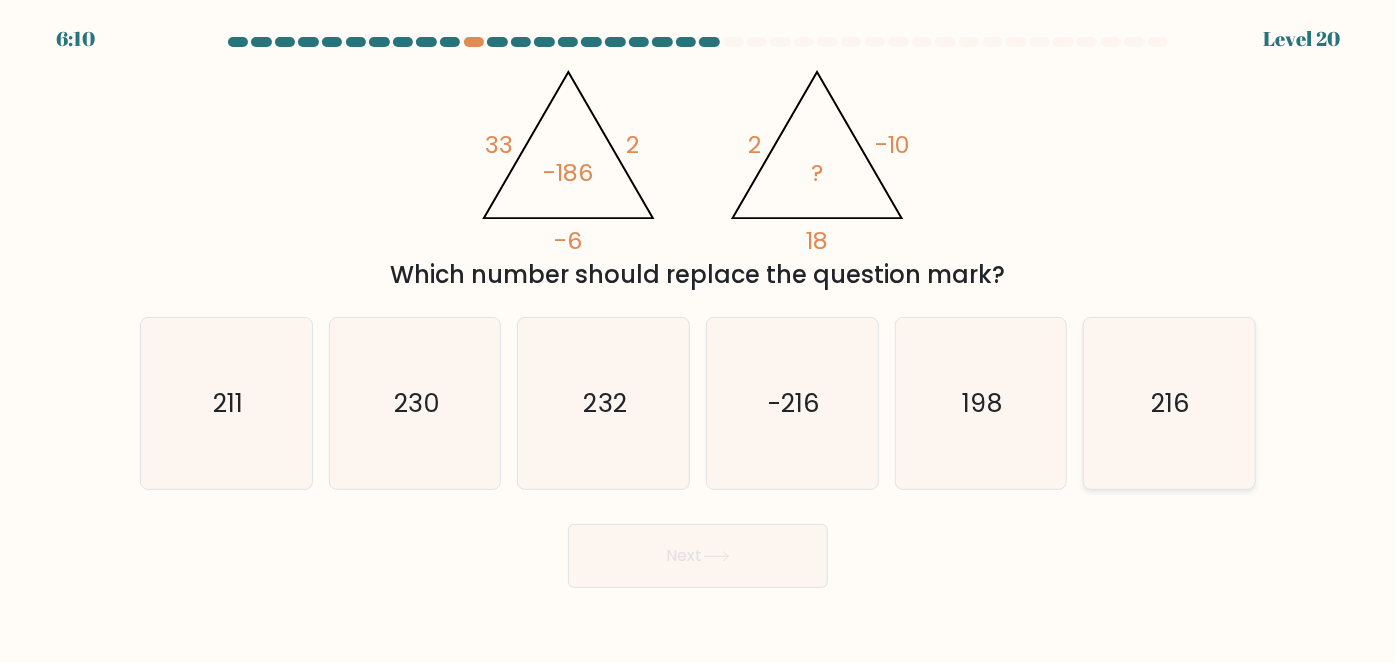 click on "216" at bounding box center [1169, 403] 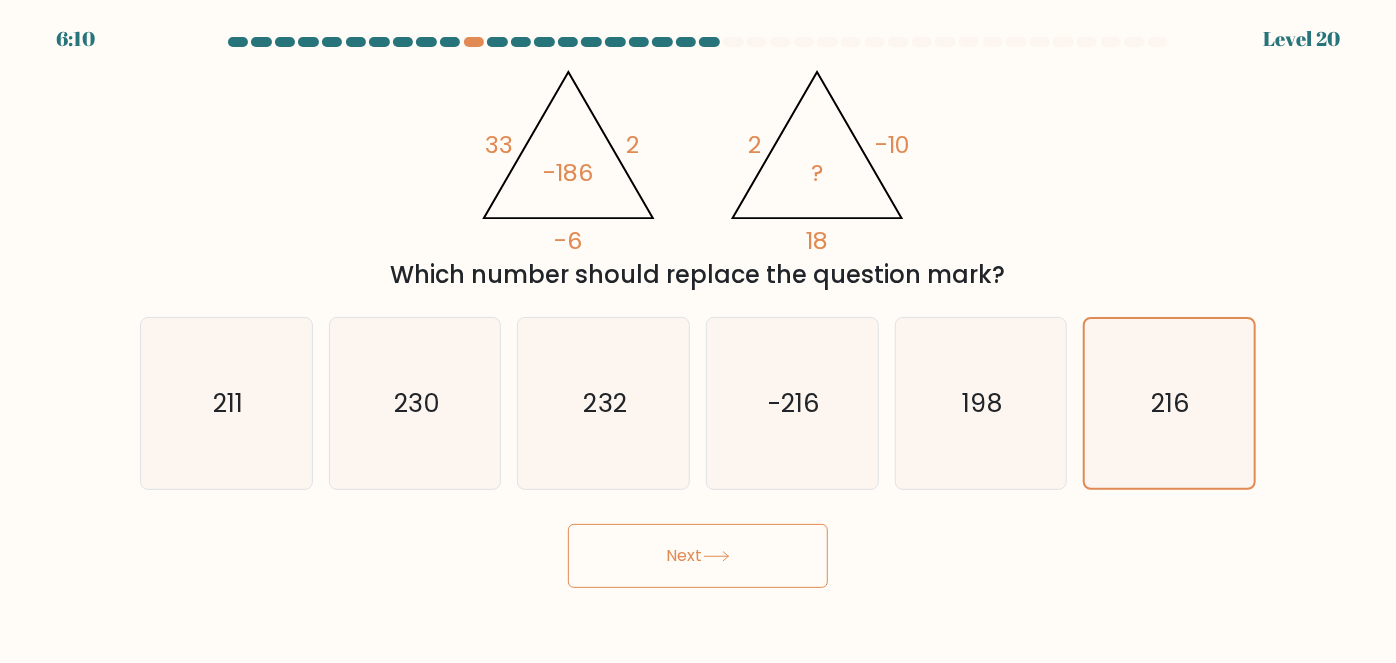 click on "Next" at bounding box center [698, 556] 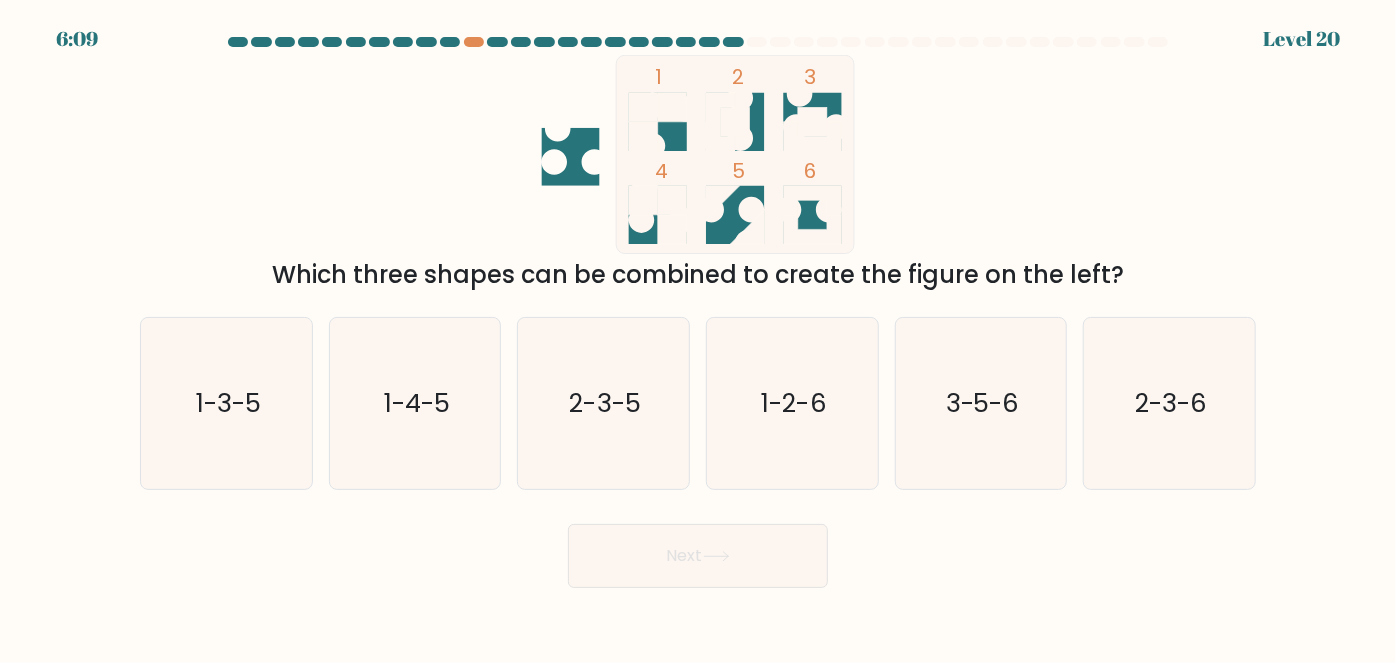 click on "1
2
3
4
5
6
Which three shapes can be combined to create the figure on the left?" at bounding box center (698, 174) 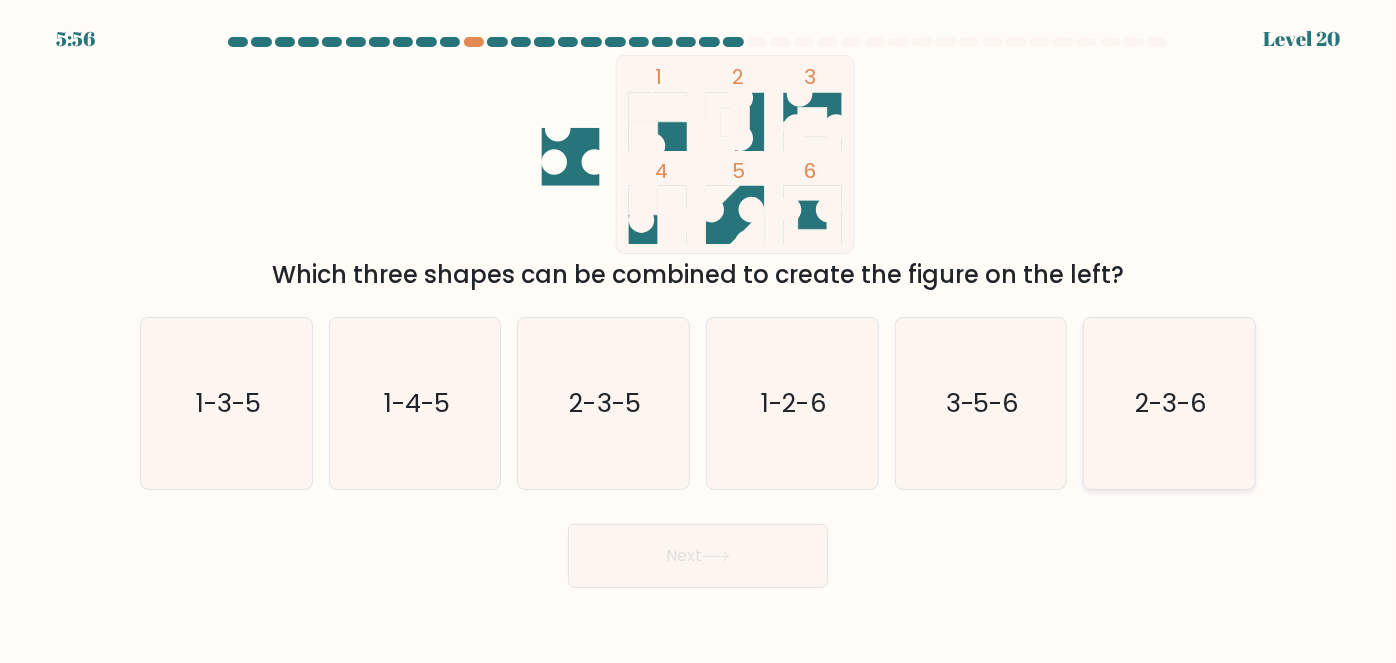 click on "2-3-6" at bounding box center (1171, 403) 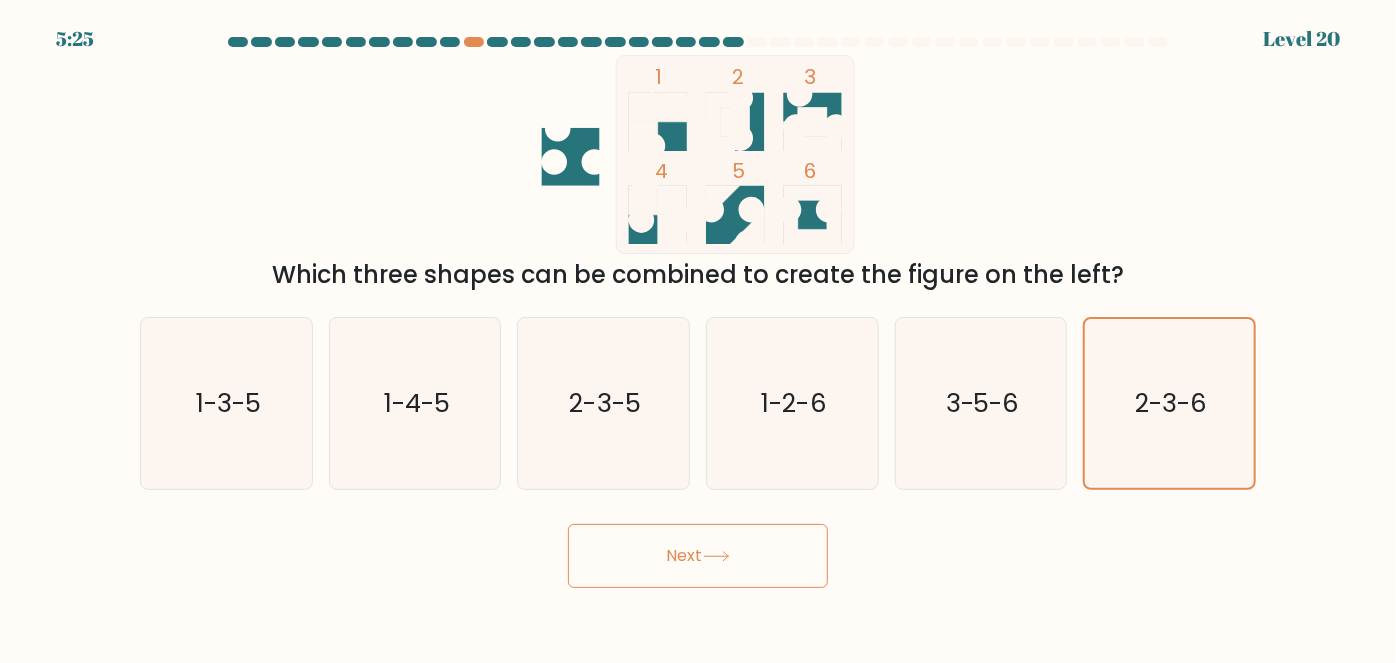 click at bounding box center [716, 556] 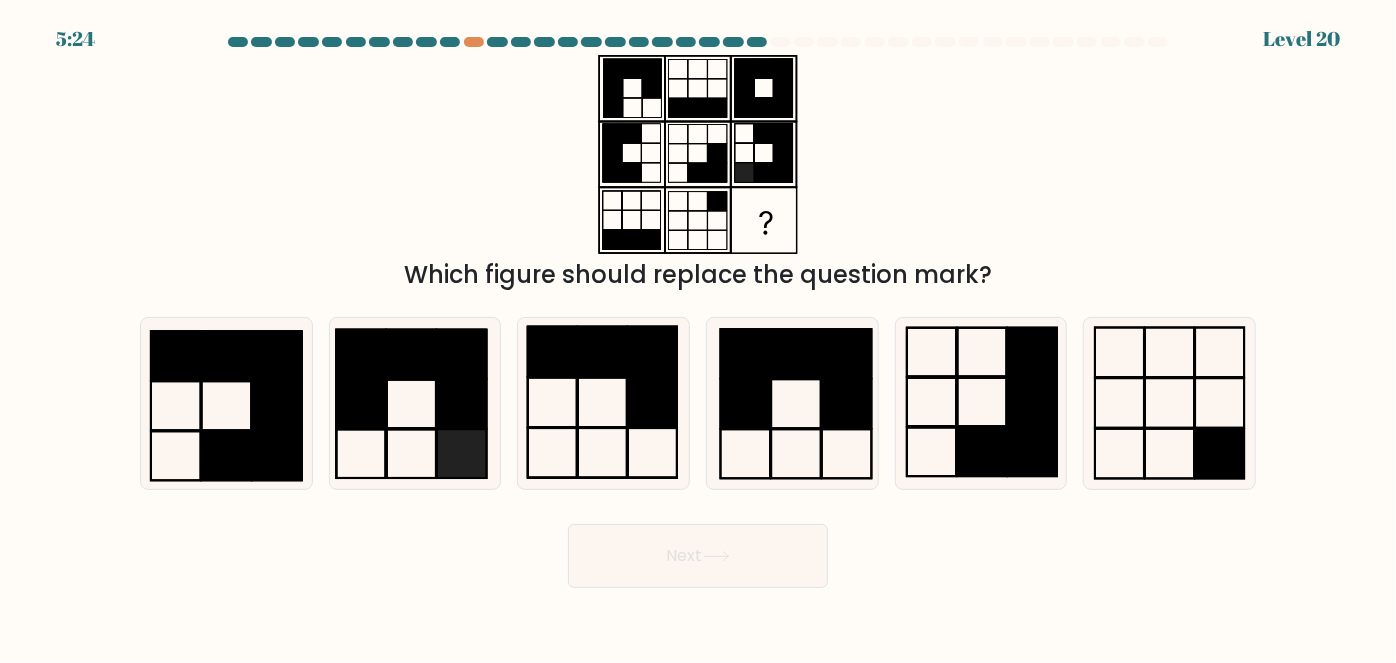 click on "Which figure should replace the question mark?" at bounding box center (698, 174) 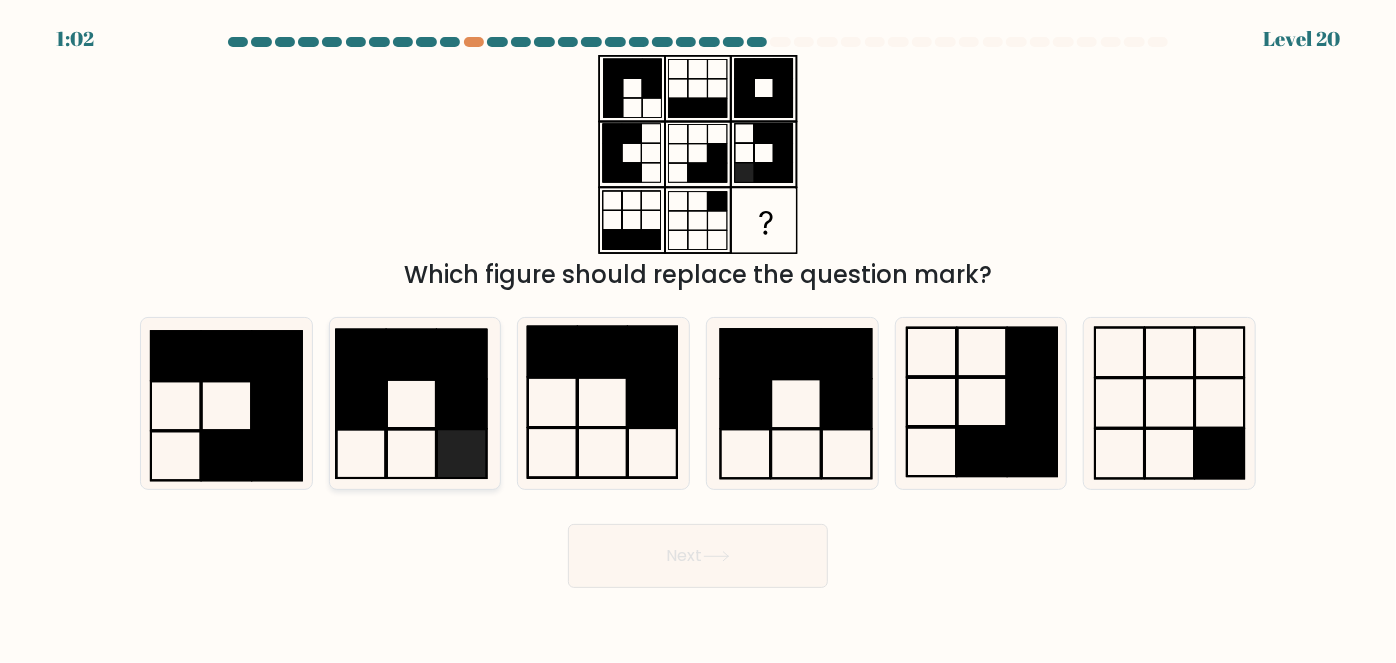 click at bounding box center [462, 454] 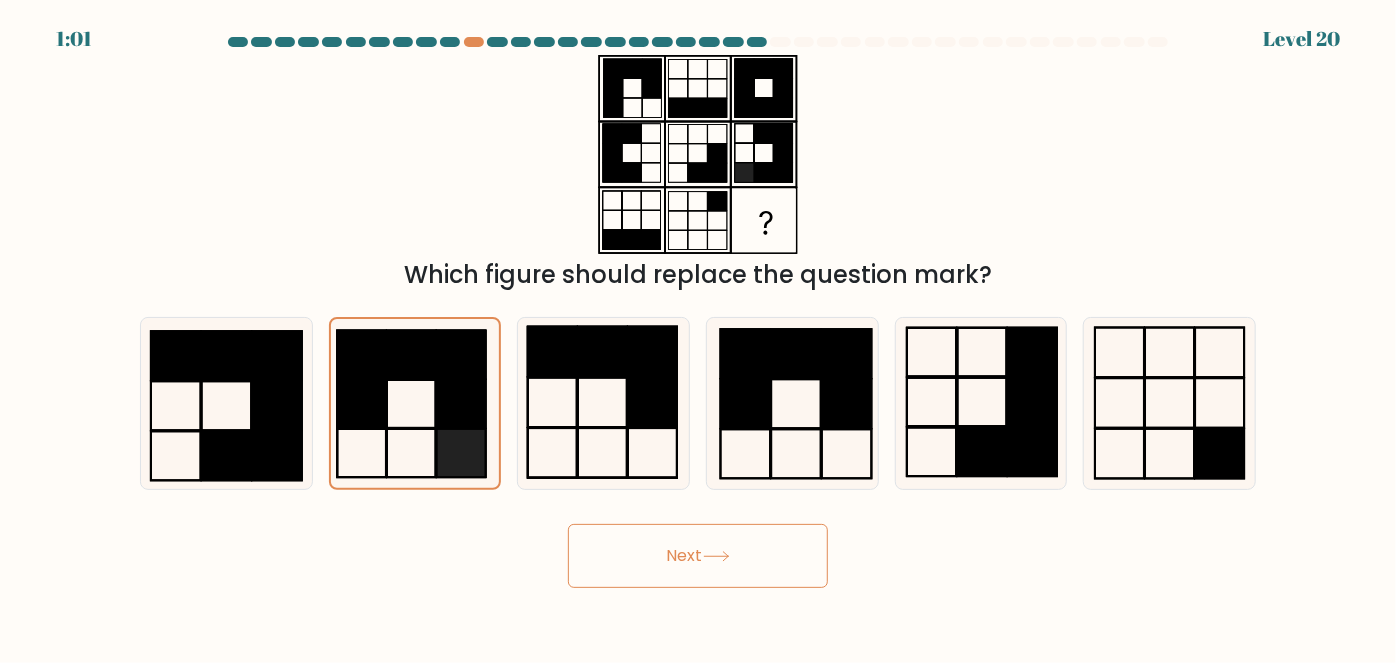 click on "Next" at bounding box center (698, 556) 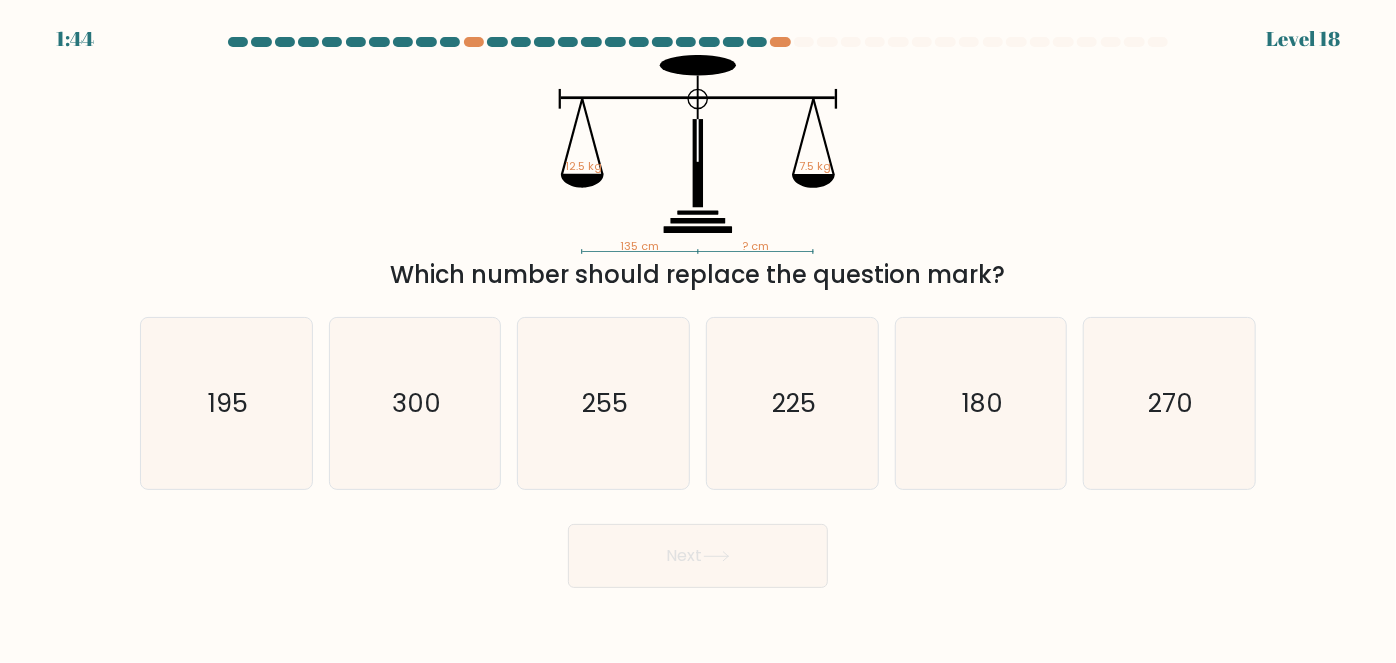 click on "135 cm   ? cm   12.5 kg   7.5 kg
Which number should replace the question mark?" at bounding box center (698, 174) 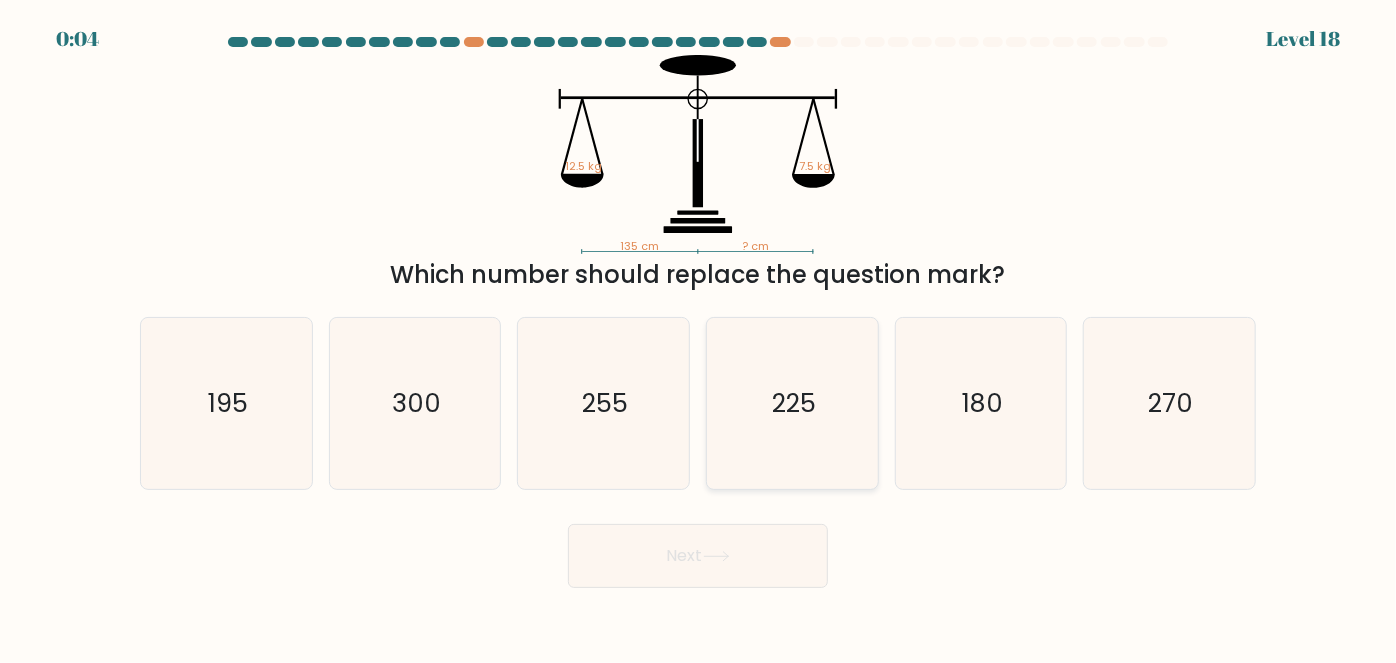 click on "225" at bounding box center (792, 403) 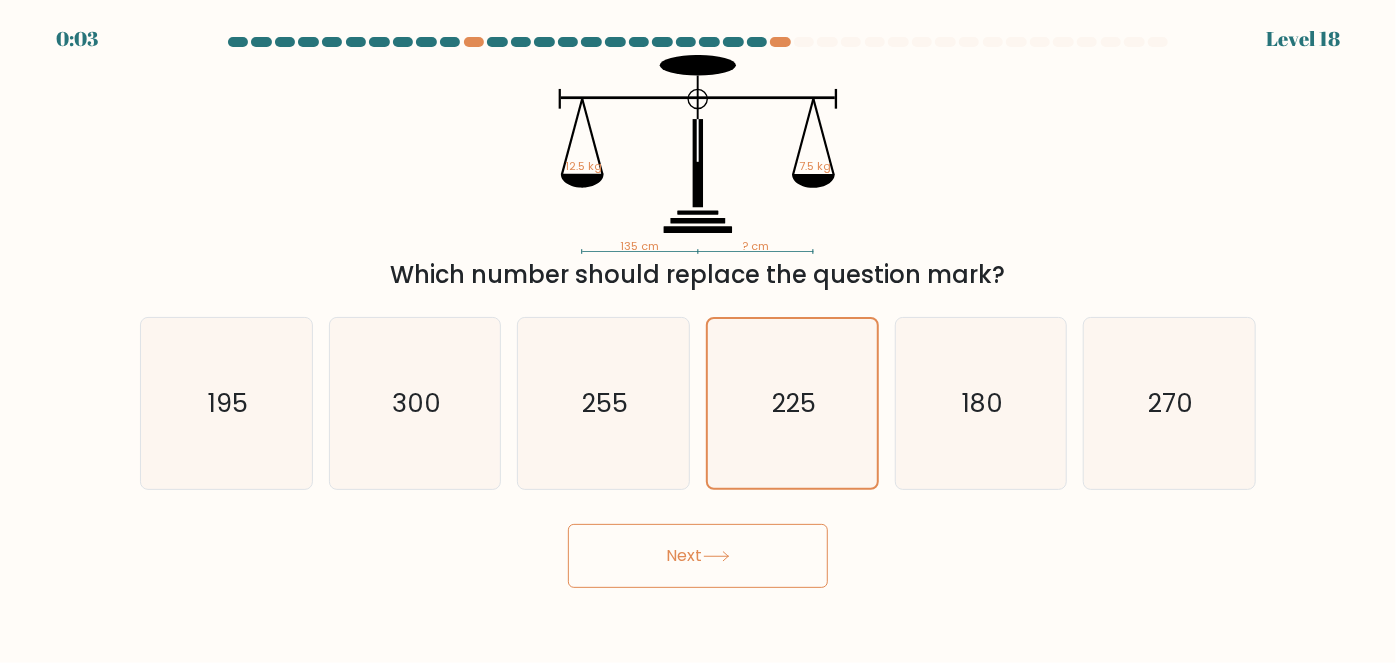 click on "Next" at bounding box center (698, 556) 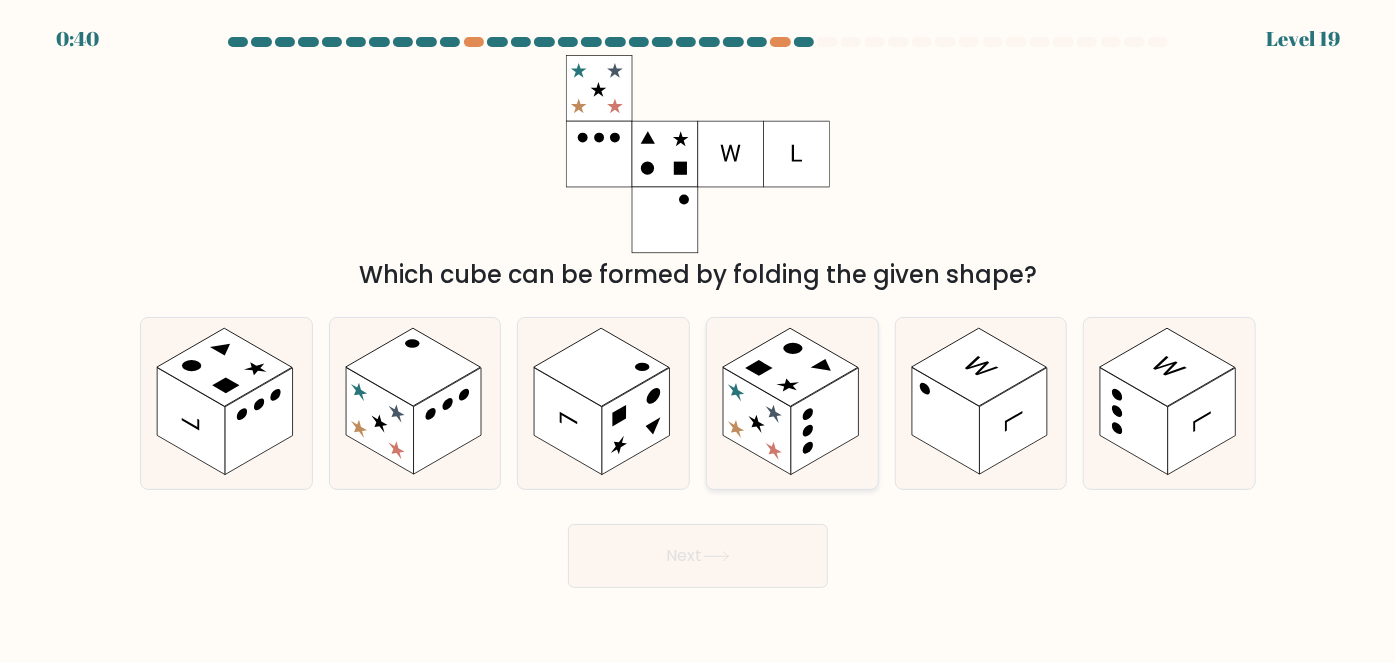 click at bounding box center [792, 403] 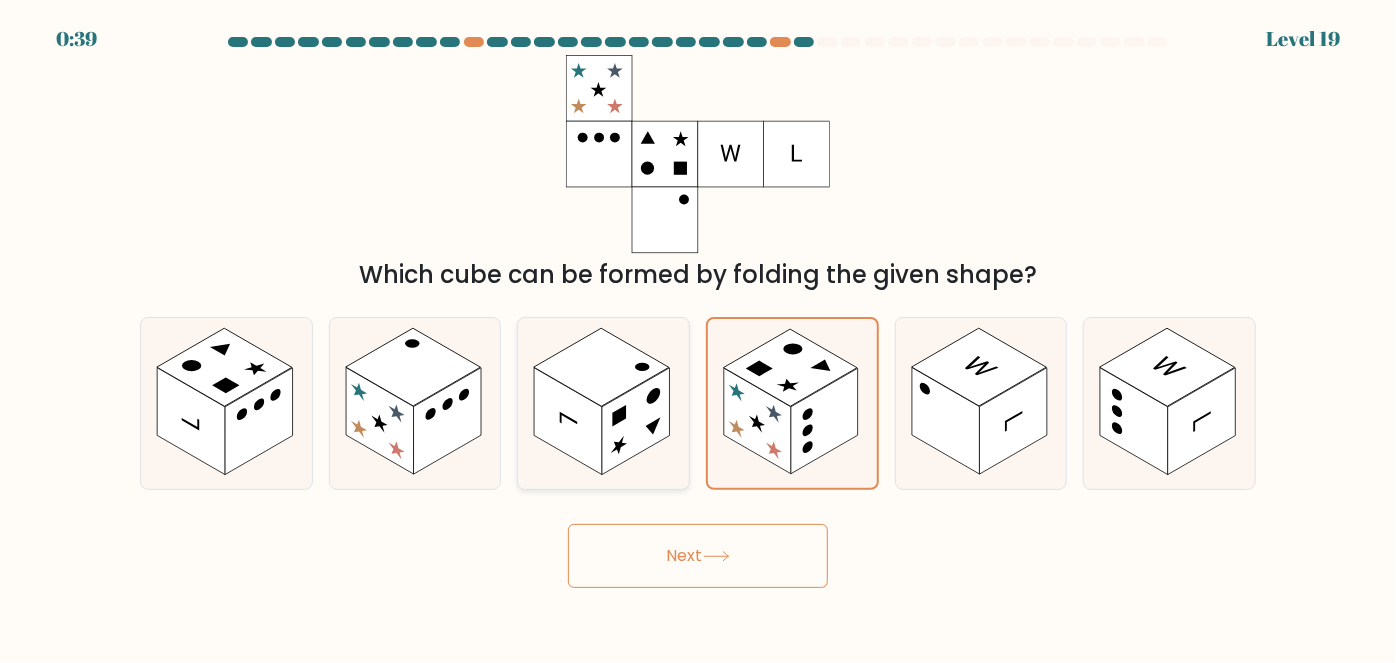 click at bounding box center (636, 421) 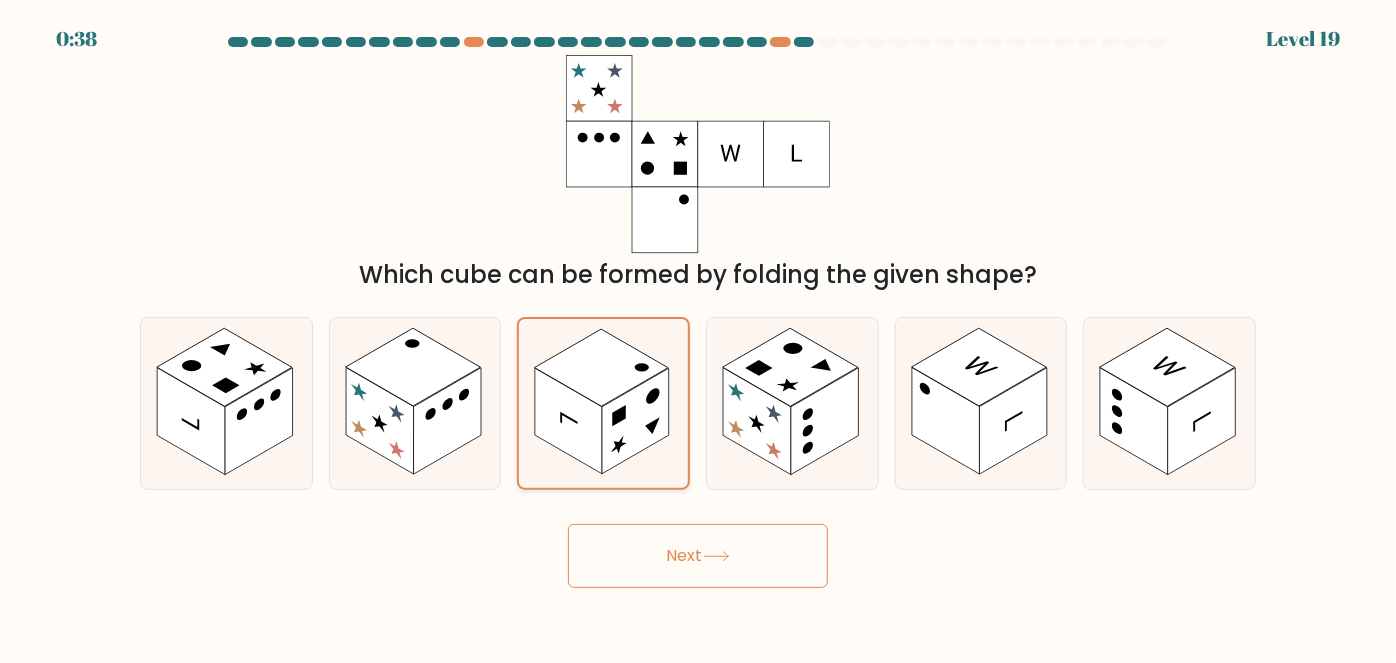 click at bounding box center [635, 421] 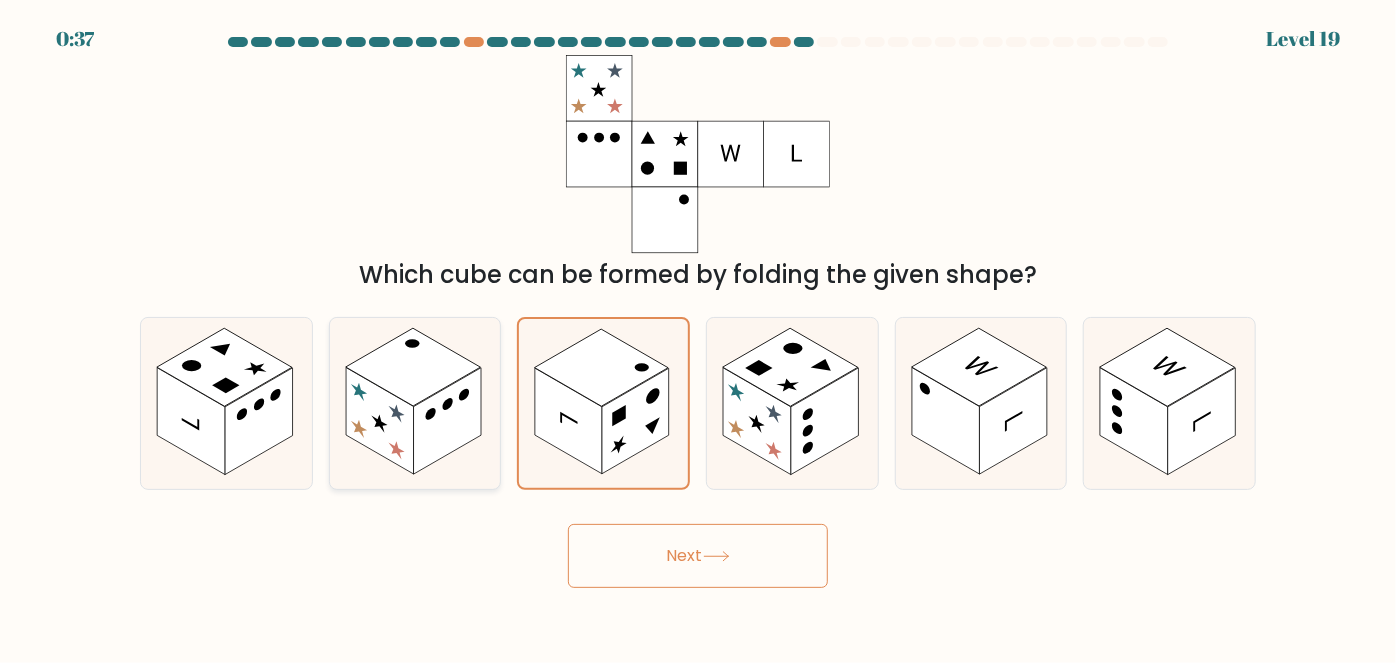 click at bounding box center [448, 421] 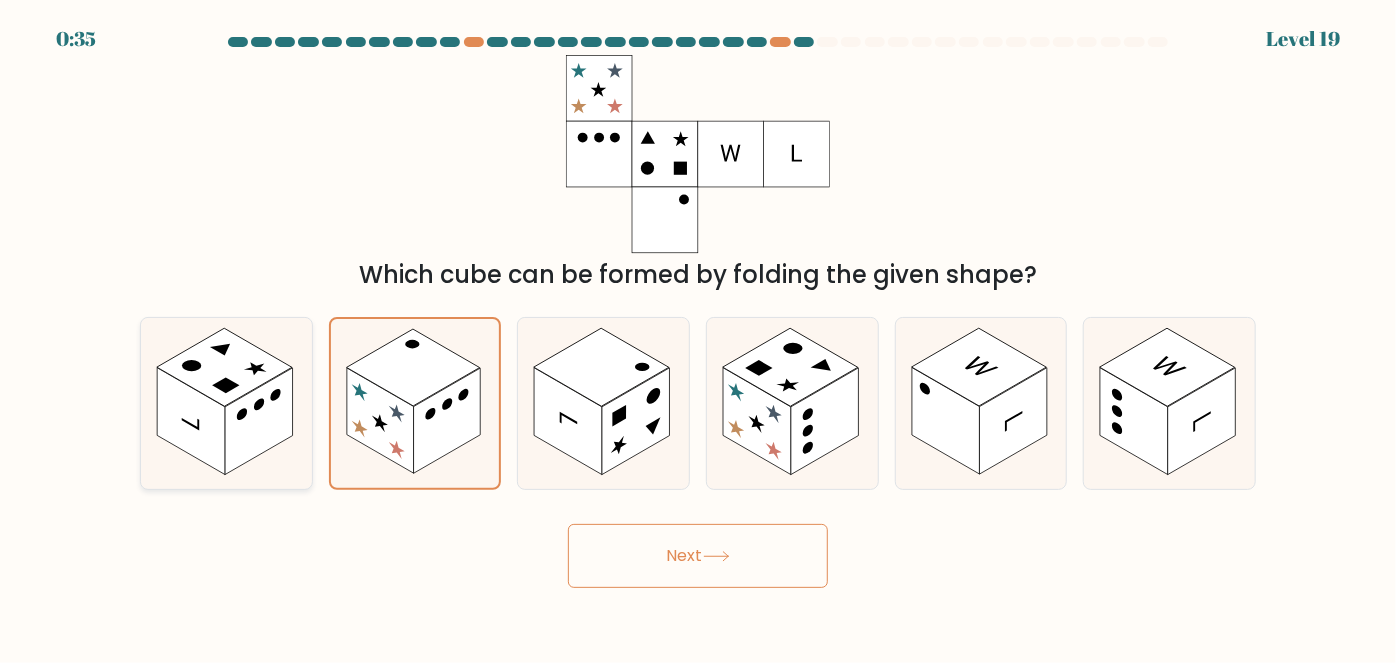 drag, startPoint x: 437, startPoint y: 459, endPoint x: 267, endPoint y: 419, distance: 174.64249 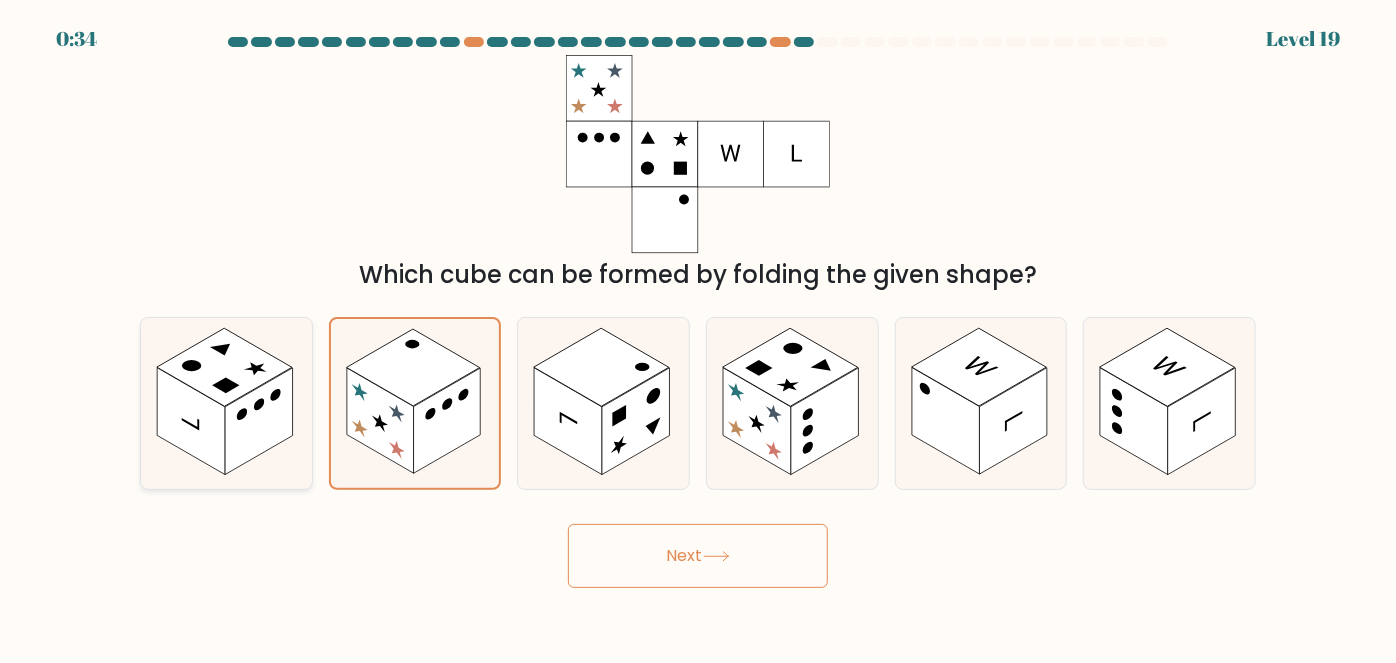click at bounding box center (259, 421) 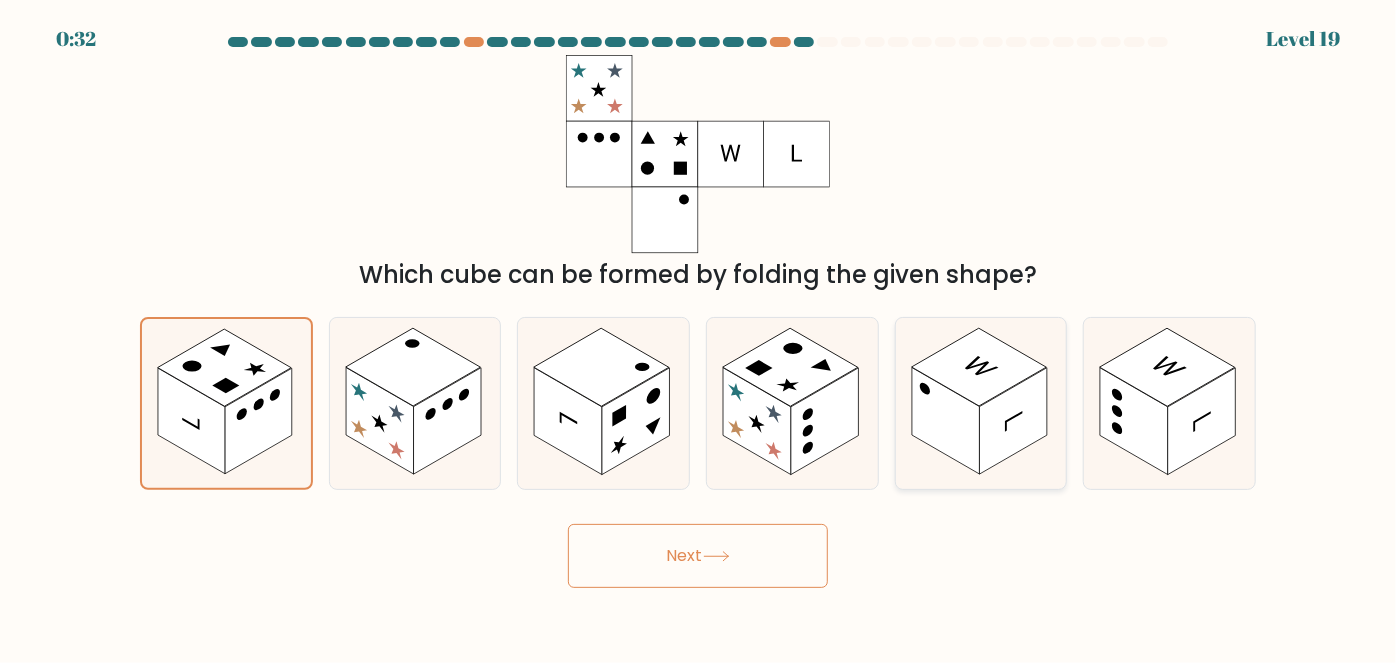 click at bounding box center [978, 367] 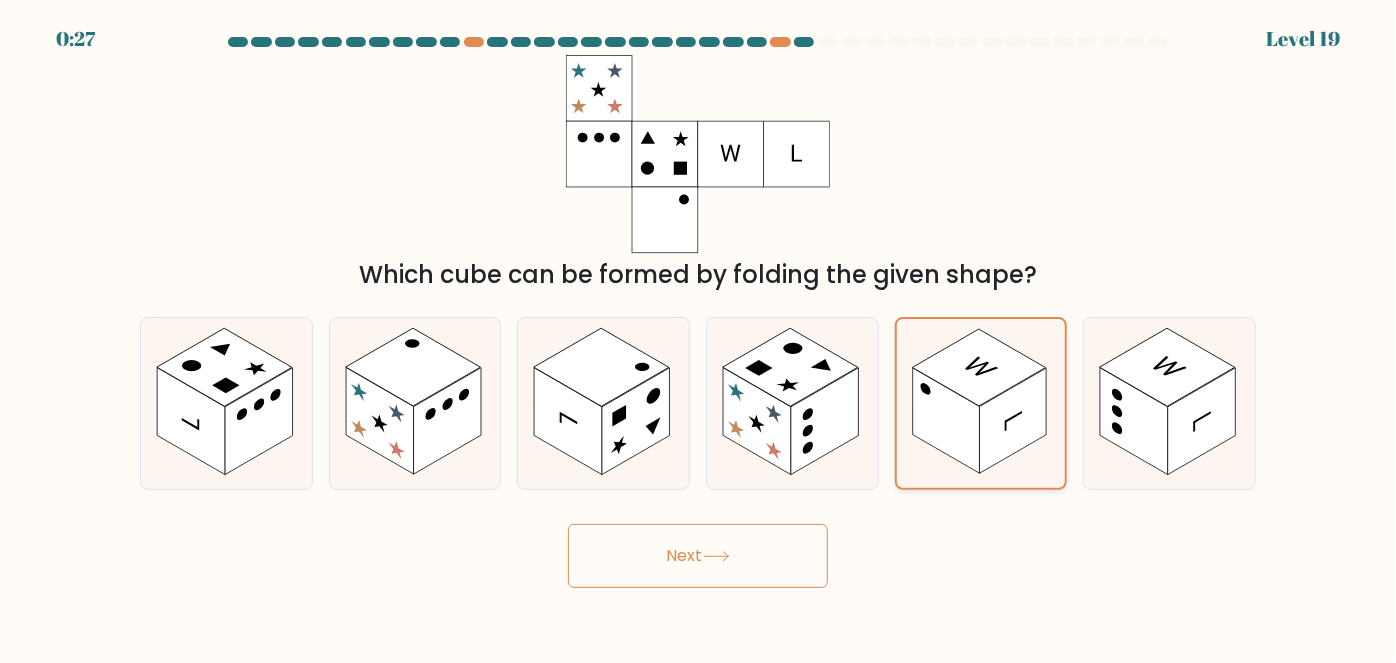 click at bounding box center [946, 421] 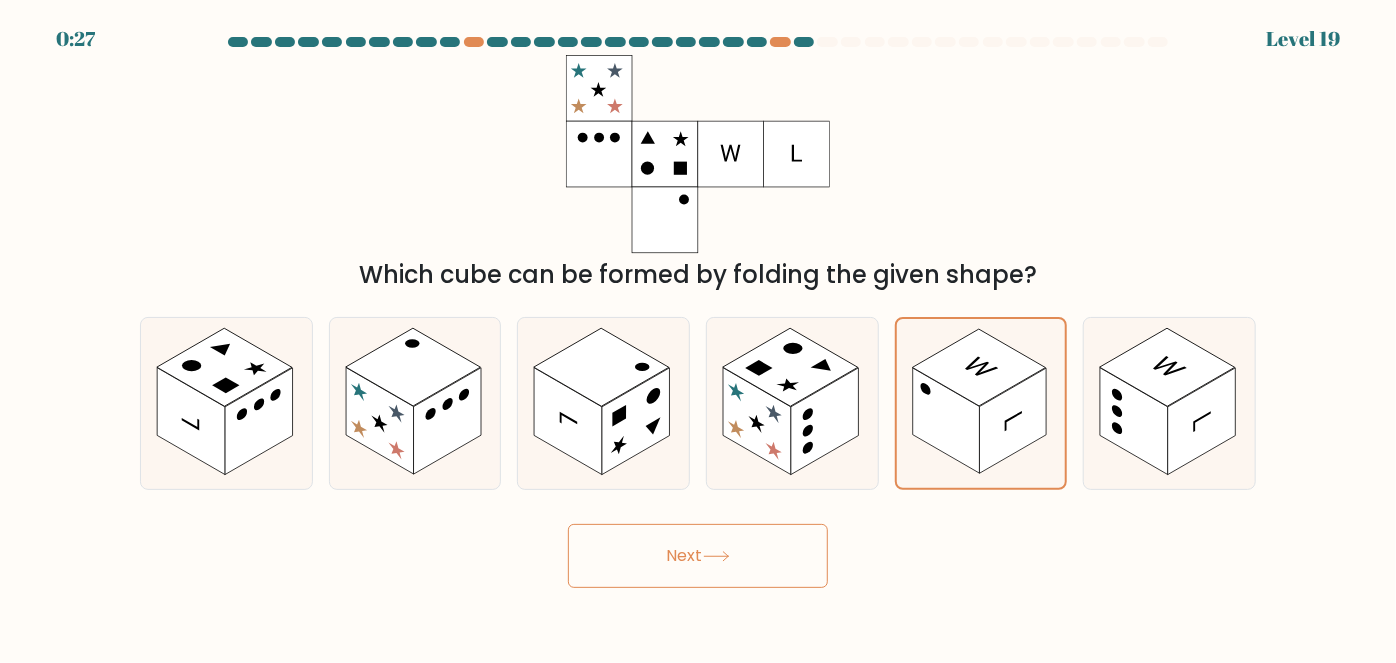 click on "Next" at bounding box center (698, 556) 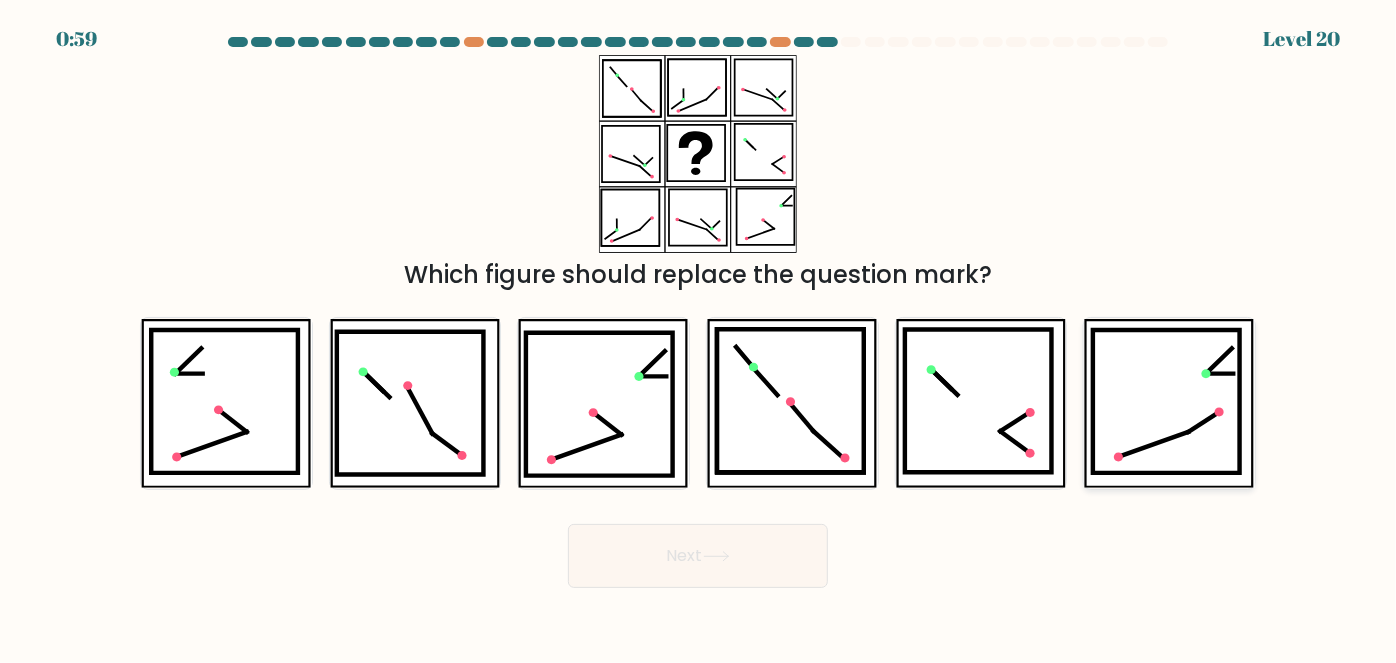 click at bounding box center [1166, 401] 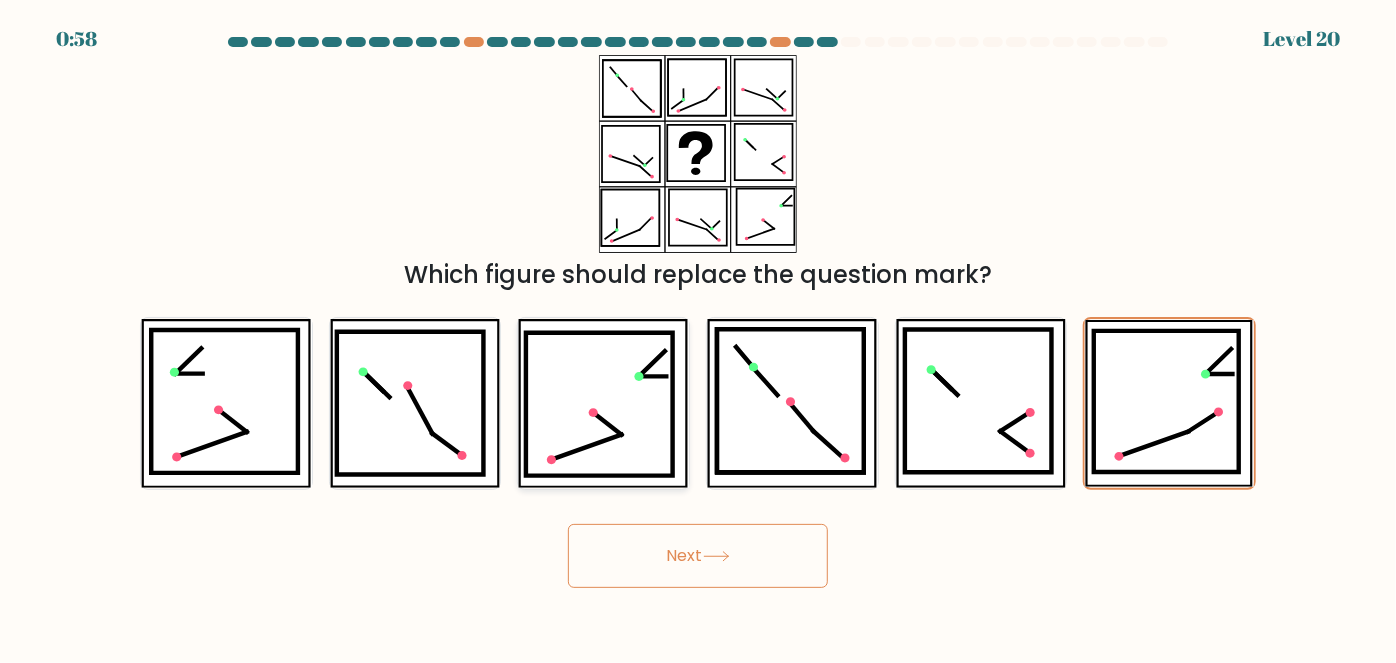 click at bounding box center [599, 404] 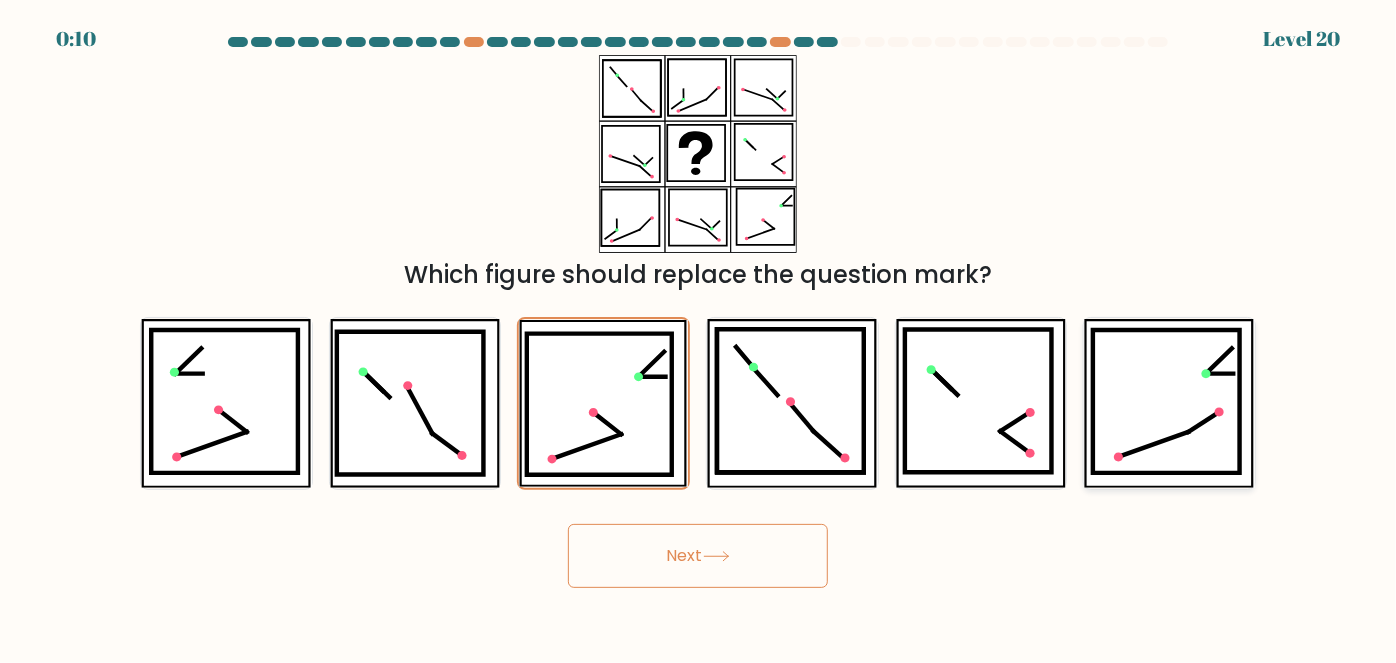 click at bounding box center [1154, 444] 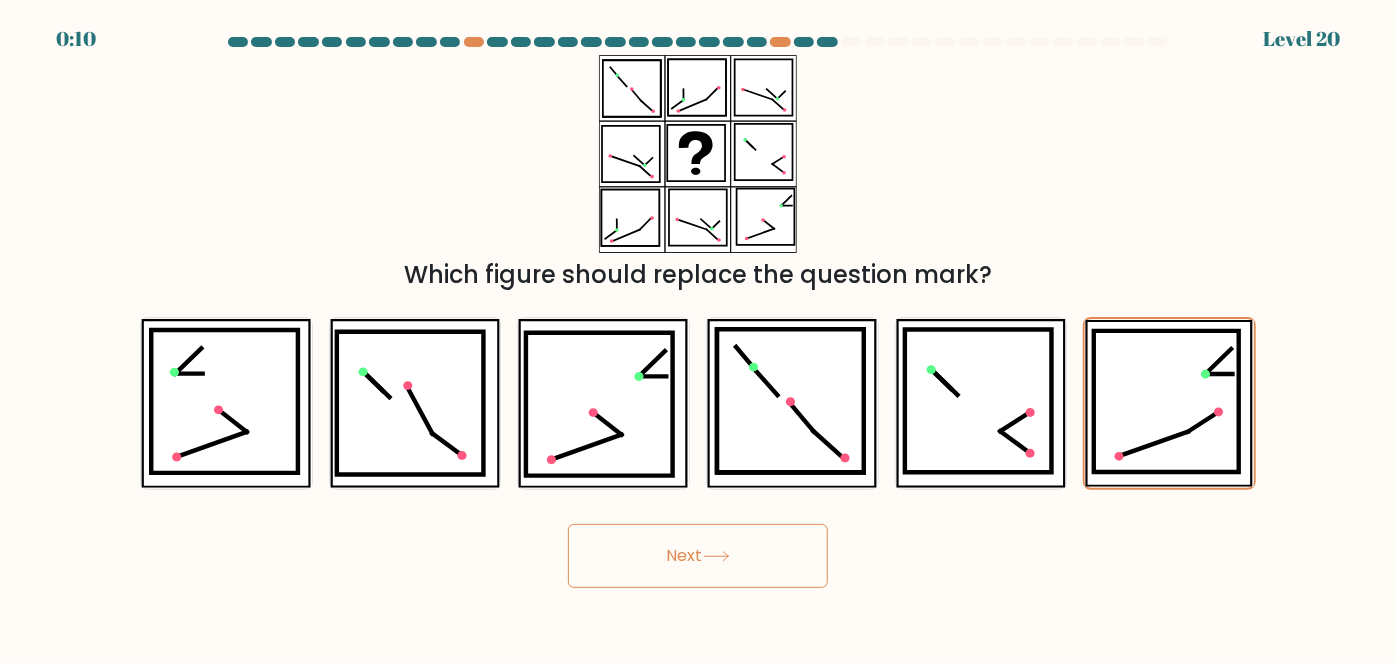 click on "Next" at bounding box center (698, 556) 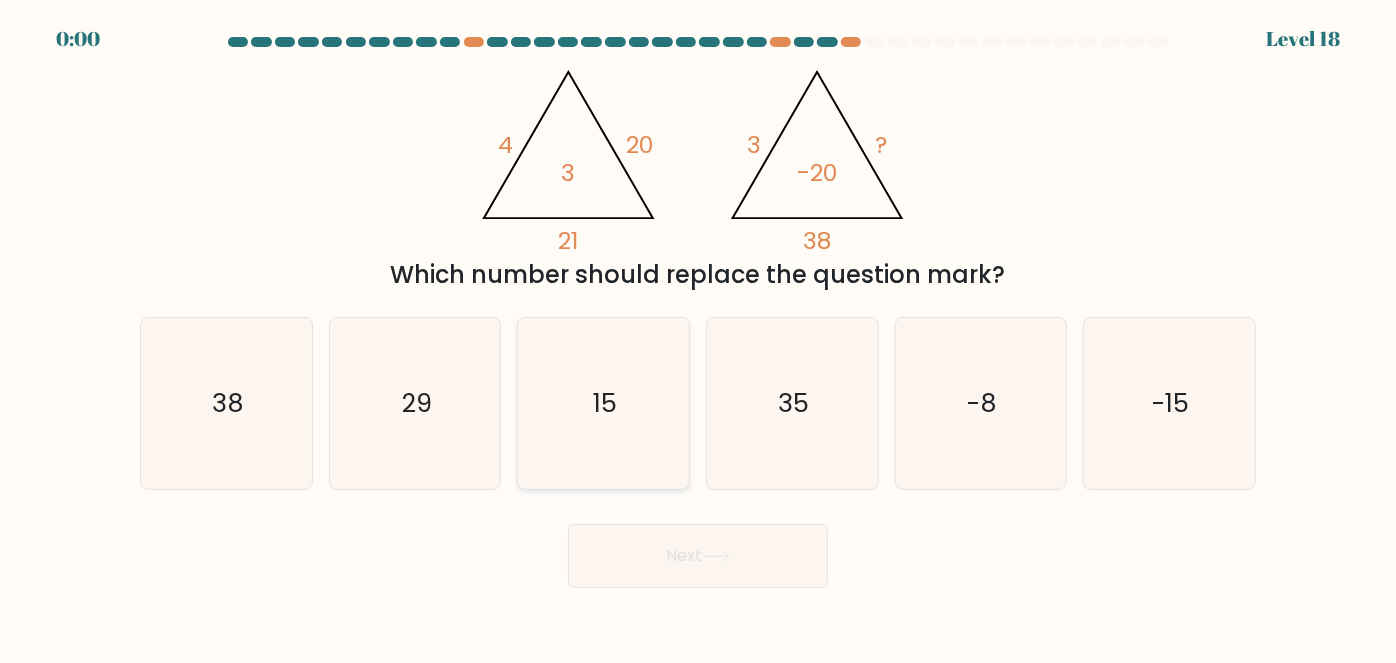 click on "15" at bounding box center [603, 403] 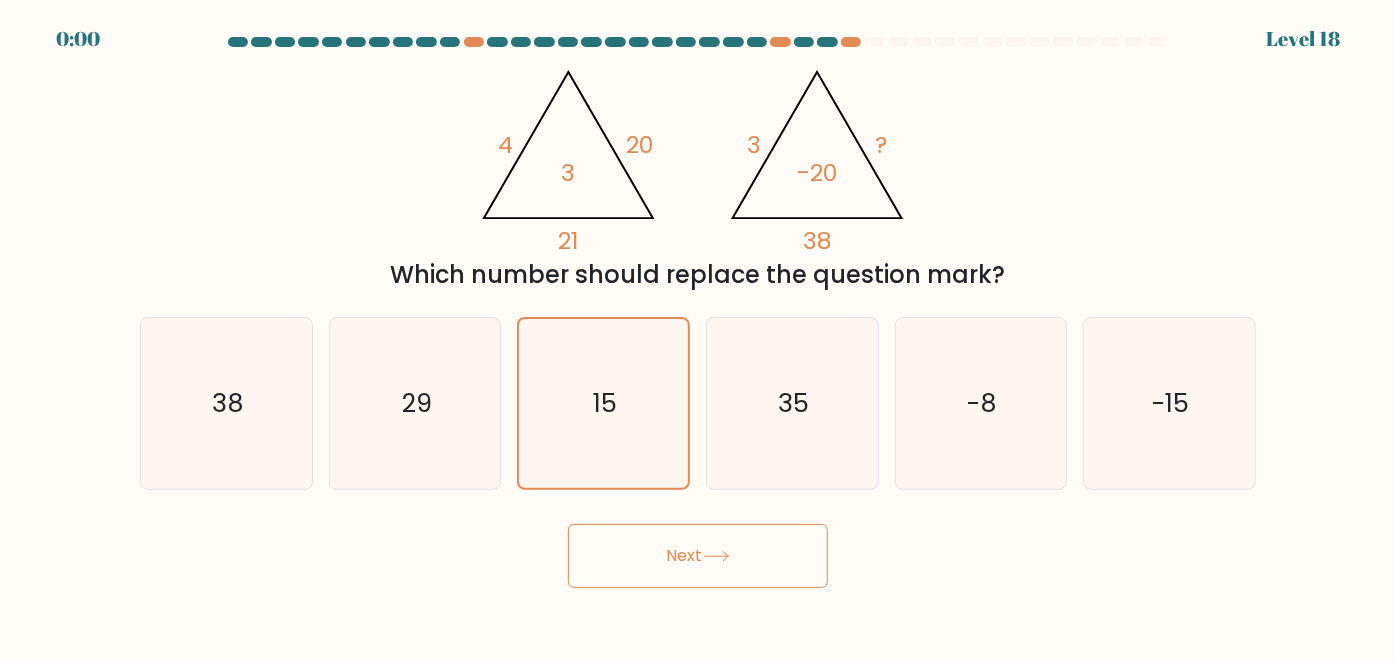 click on "Next" at bounding box center (698, 556) 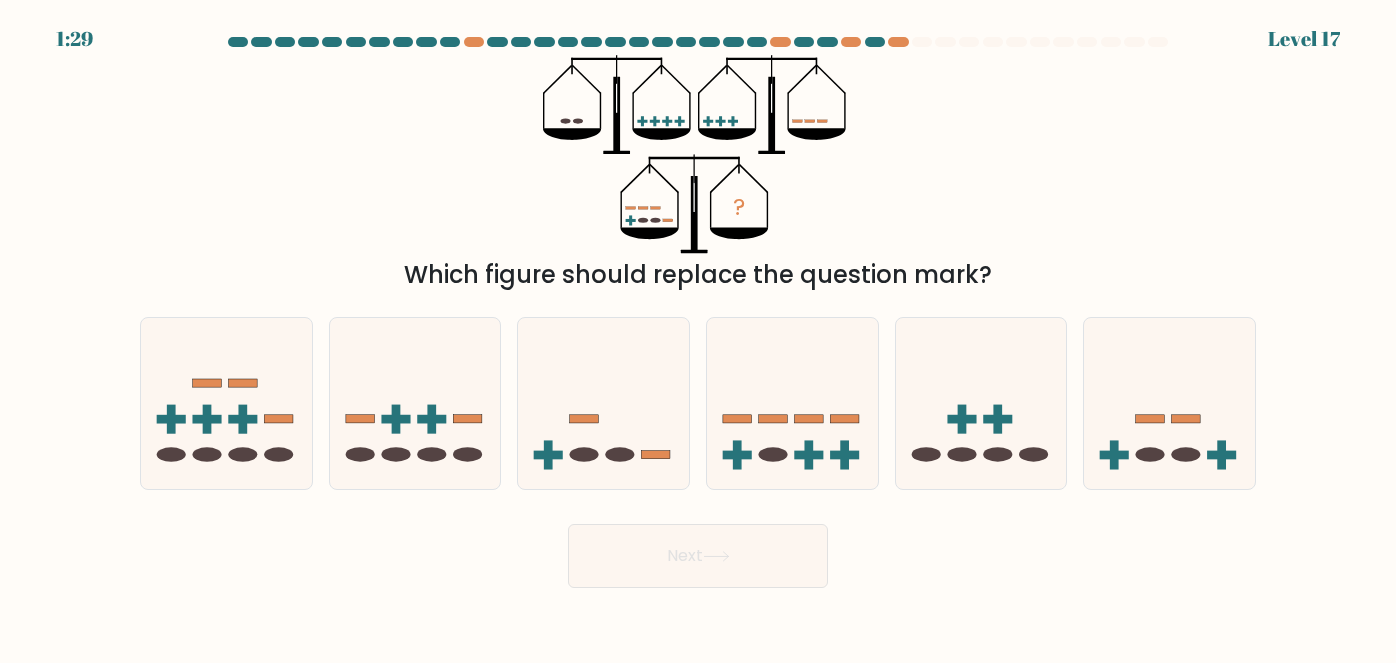 scroll, scrollTop: 0, scrollLeft: 0, axis: both 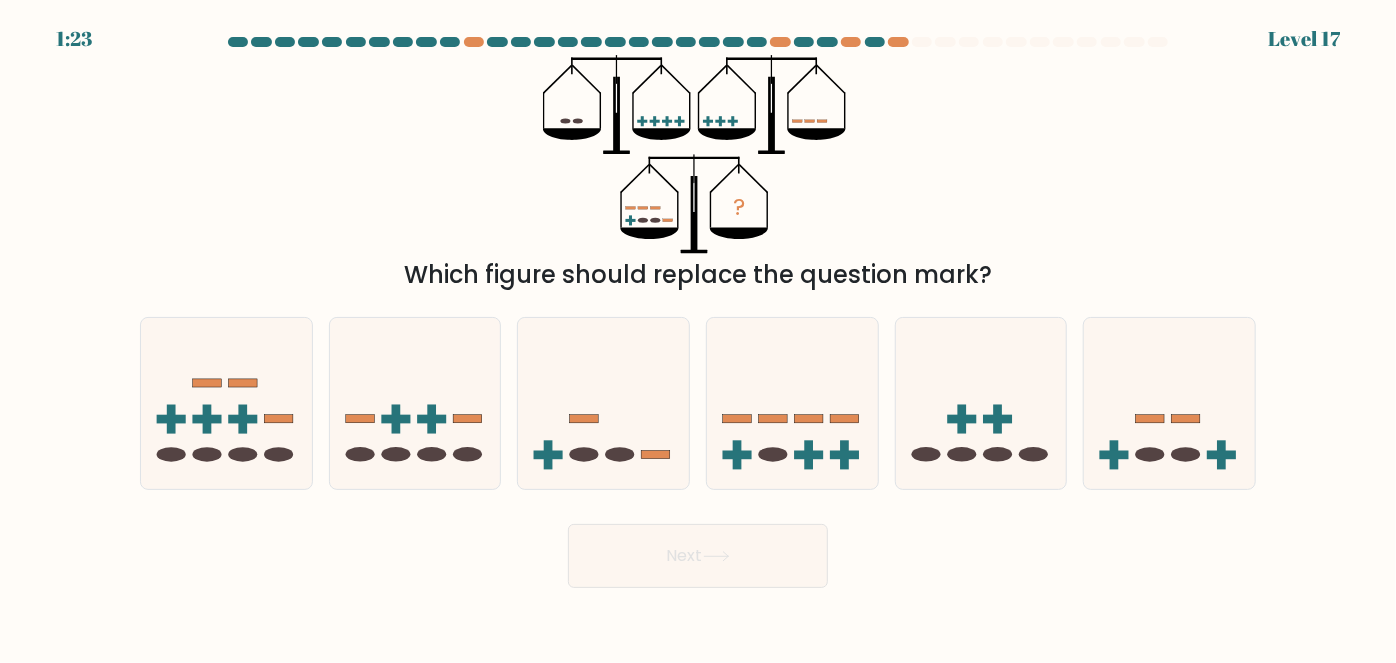 click on "?
Which figure should replace the question mark?" at bounding box center [698, 174] 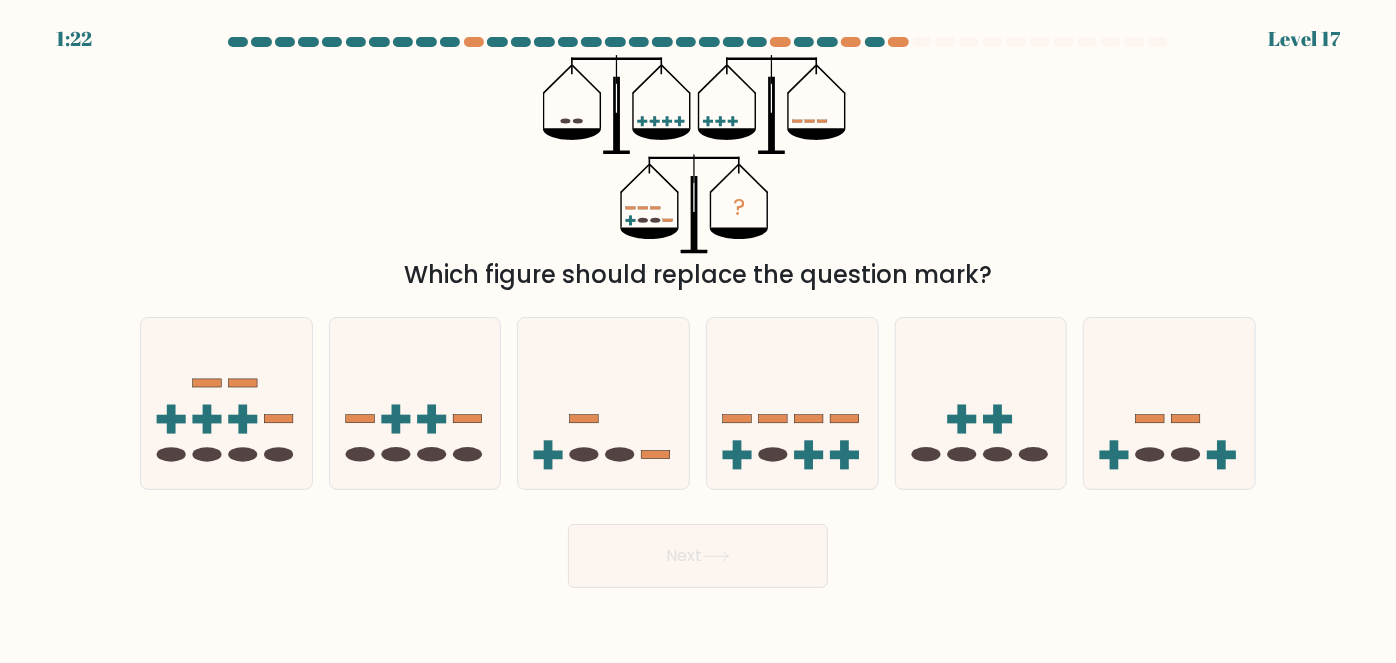 click on "?
Which figure should replace the question mark?" at bounding box center (698, 174) 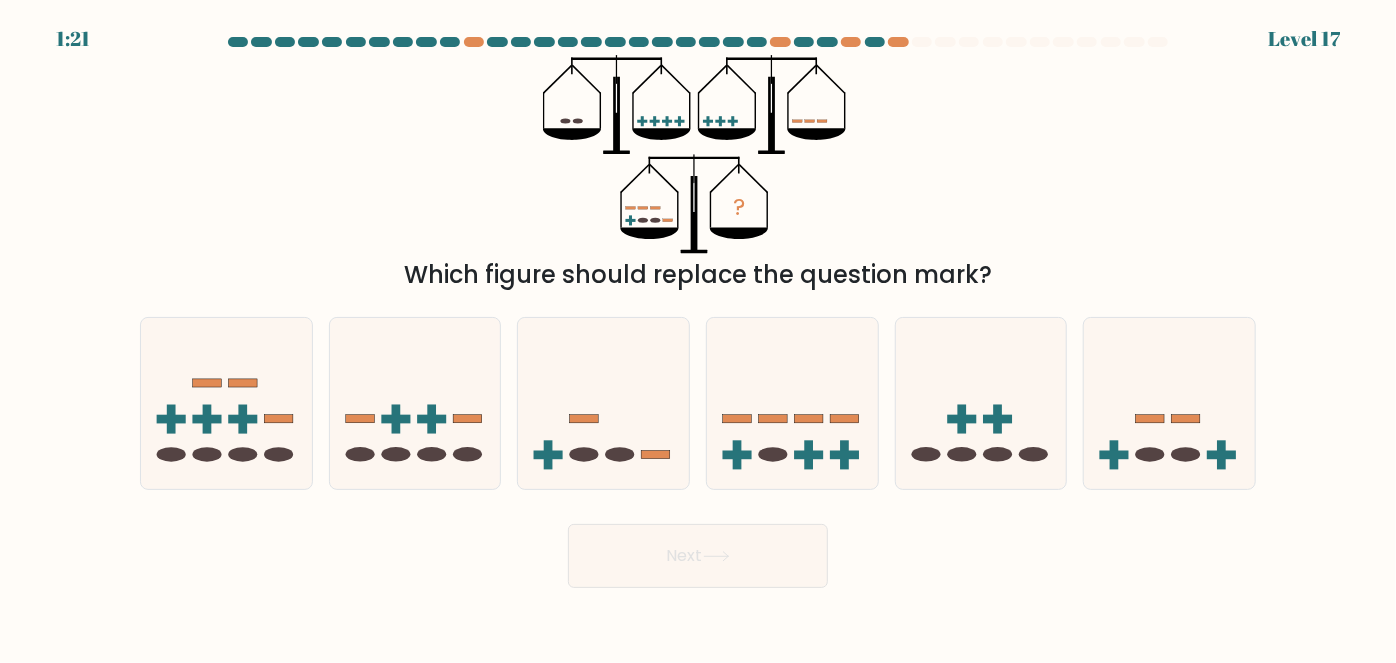 click on "?
Which figure should replace the question mark?" at bounding box center [698, 174] 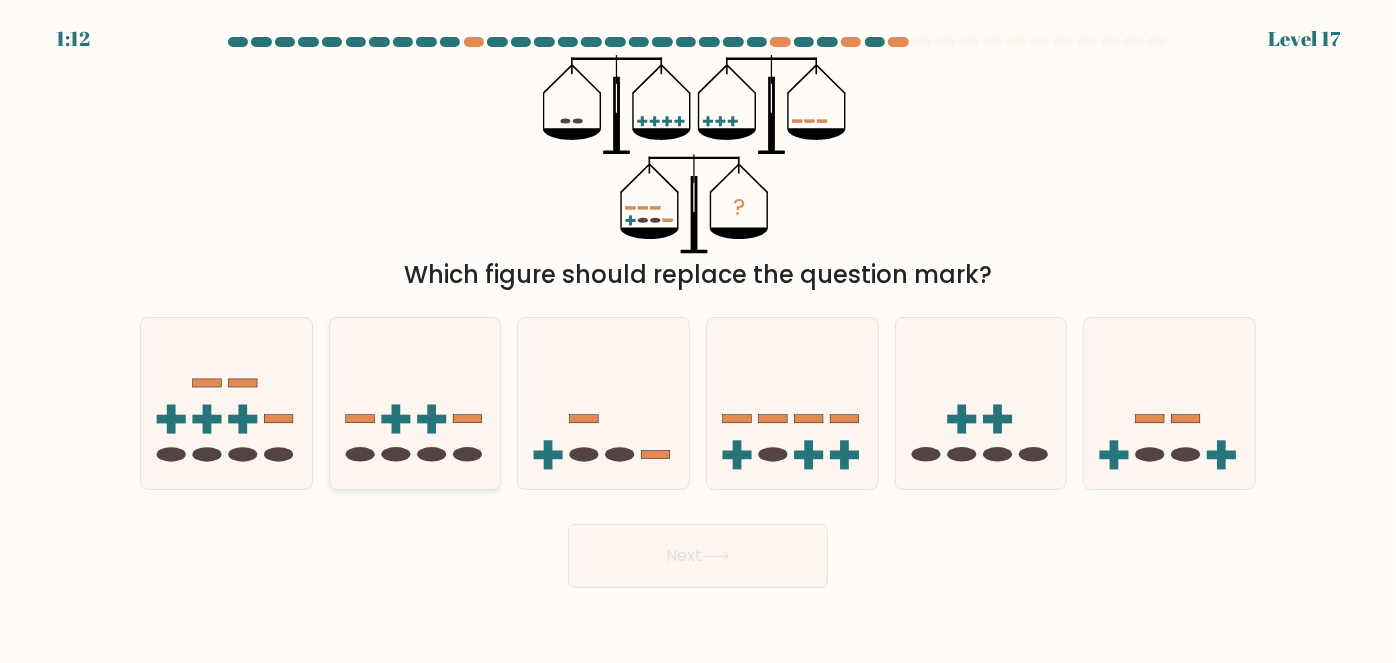 click at bounding box center [415, 403] 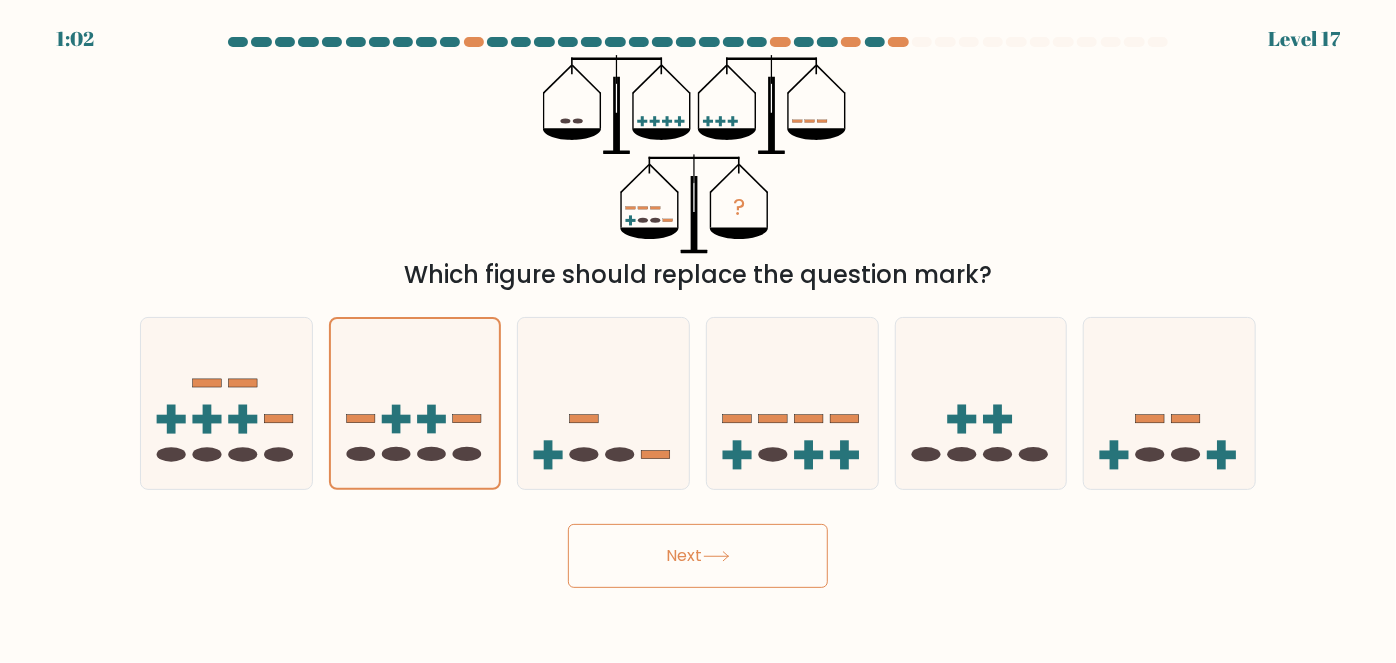 drag, startPoint x: 626, startPoint y: 539, endPoint x: 752, endPoint y: 496, distance: 133.13527 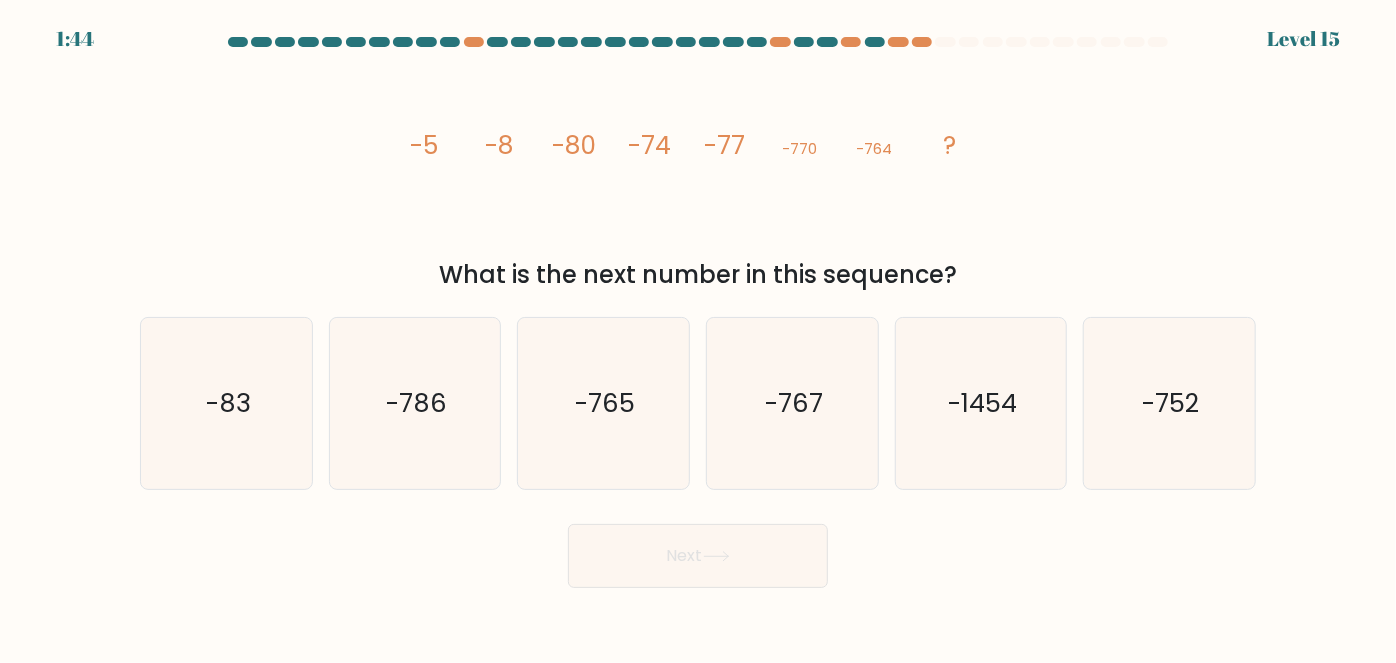 click on "image/svg+xml
-5
-8
-80
-74
-77
-770
-764
?" at bounding box center (698, 154) 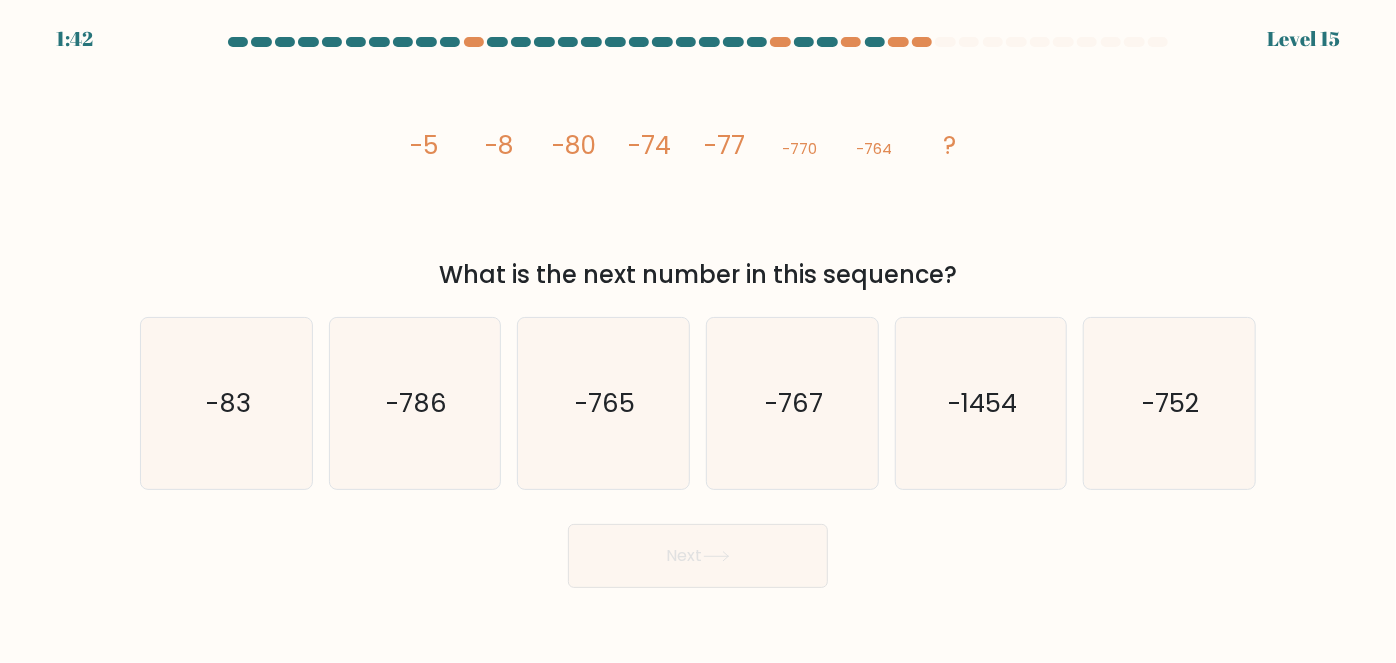click on "image/svg+xml
-5
-8
-80
-74
-77
-770
-764
?" at bounding box center [698, 154] 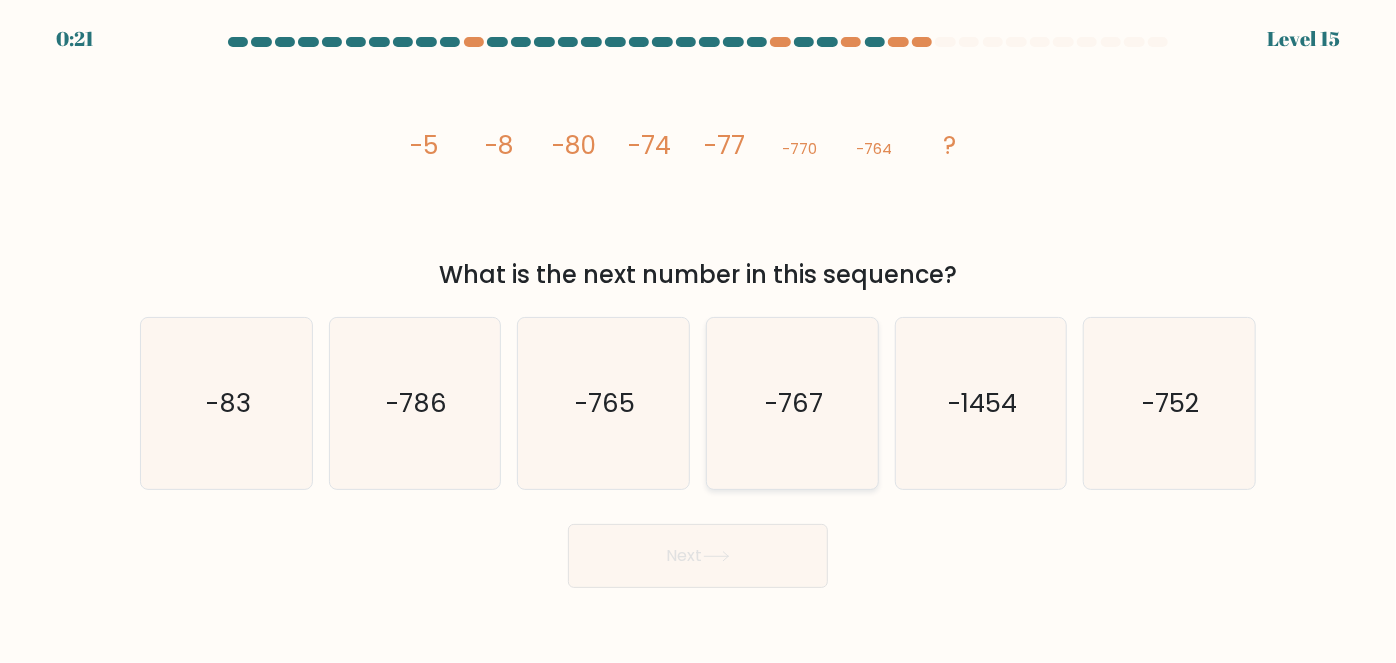 click on "-767" at bounding box center [792, 403] 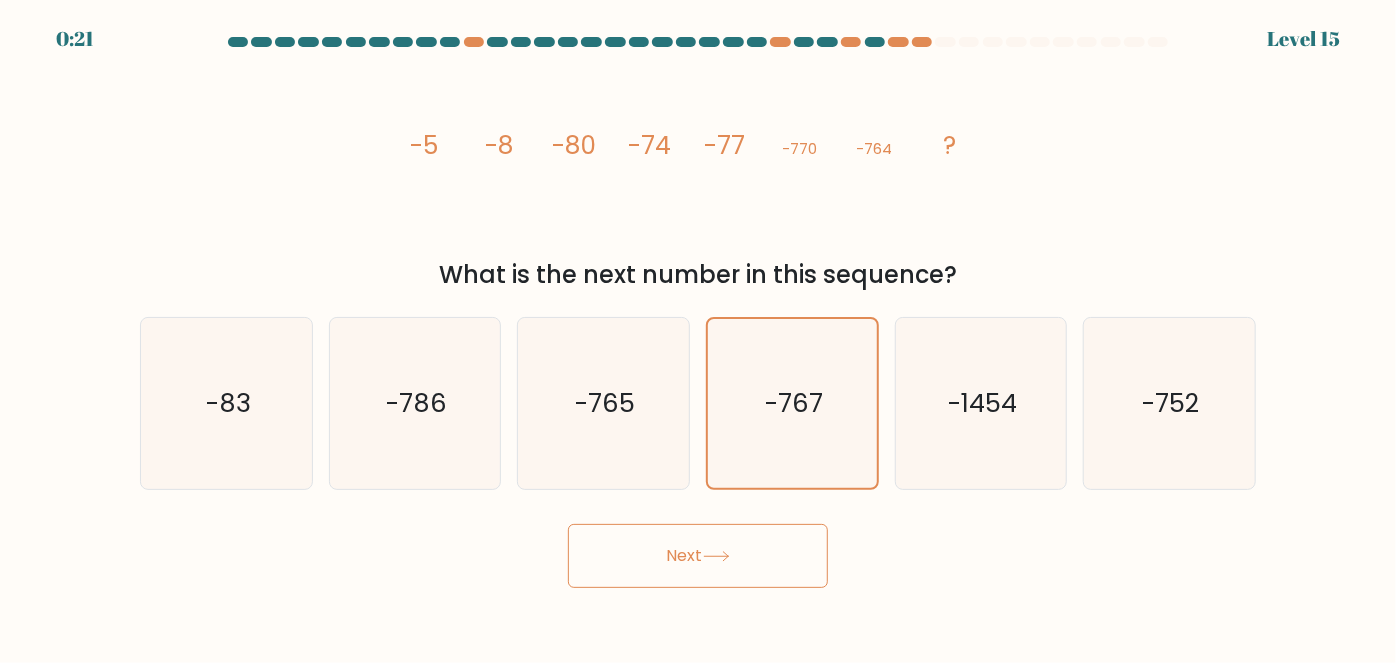 click on "0:21
Level 15" at bounding box center (698, 331) 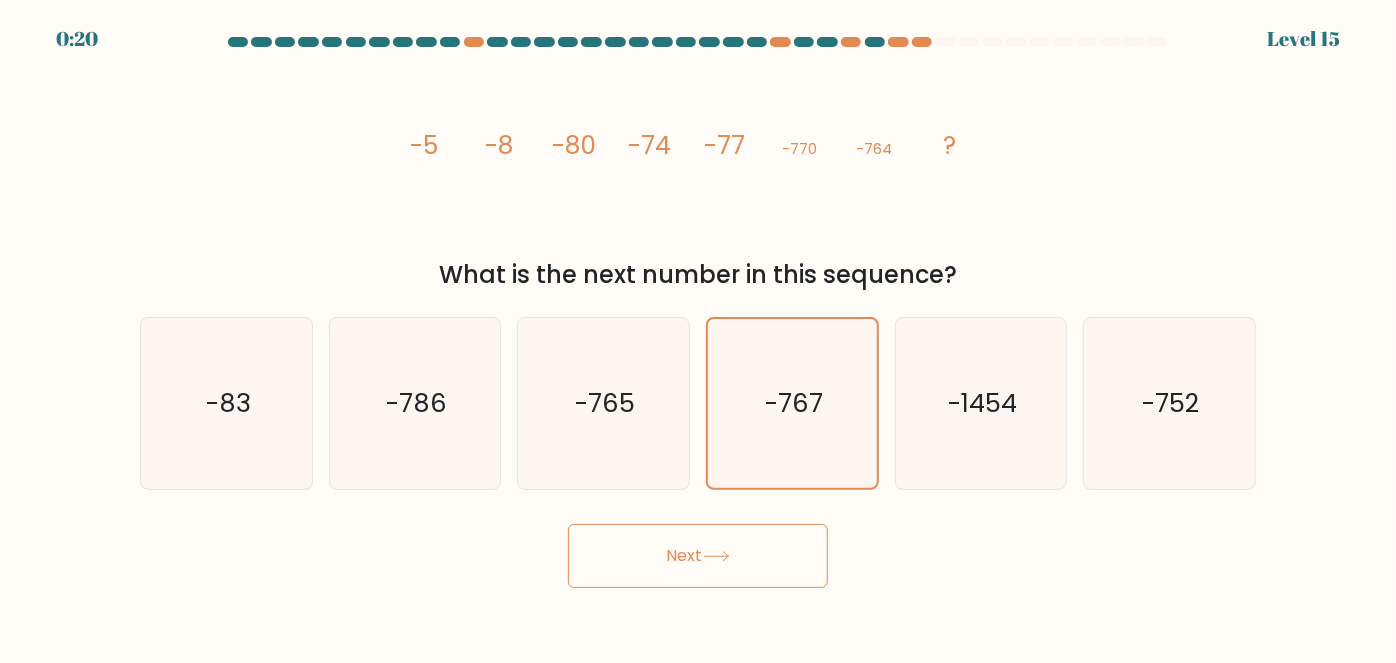 click on "Next" at bounding box center (698, 556) 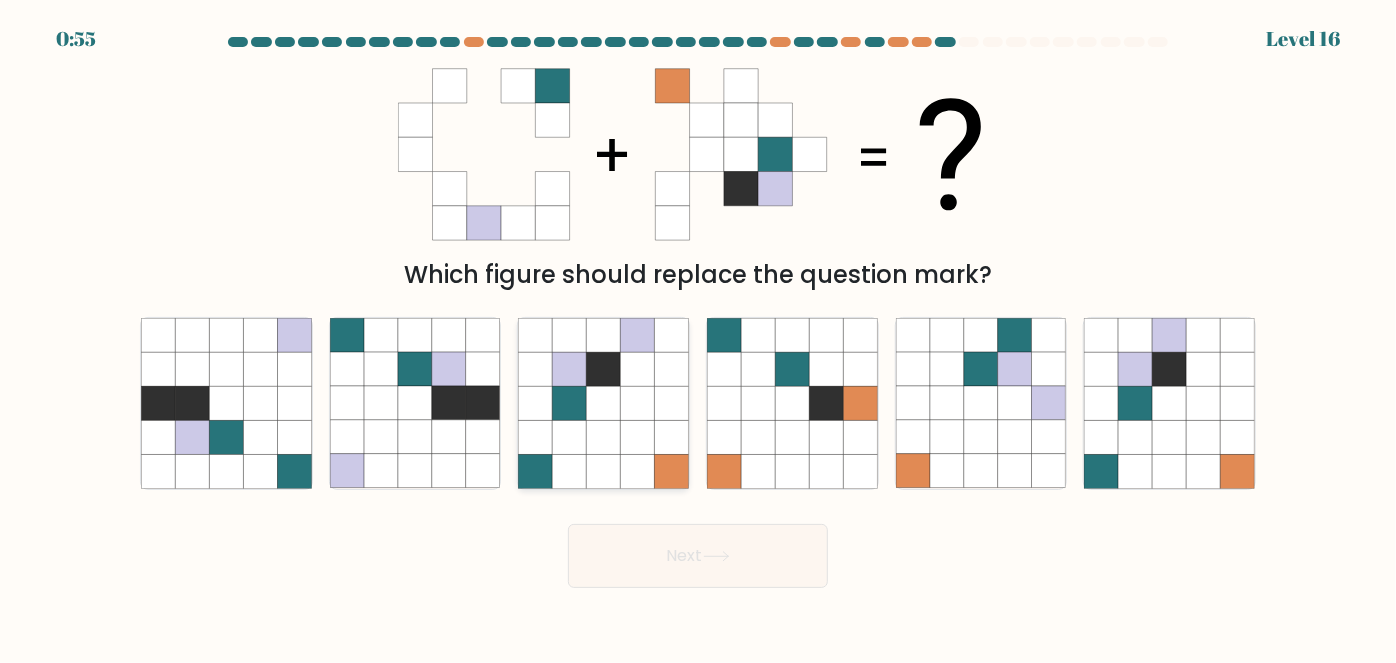 click at bounding box center [604, 404] 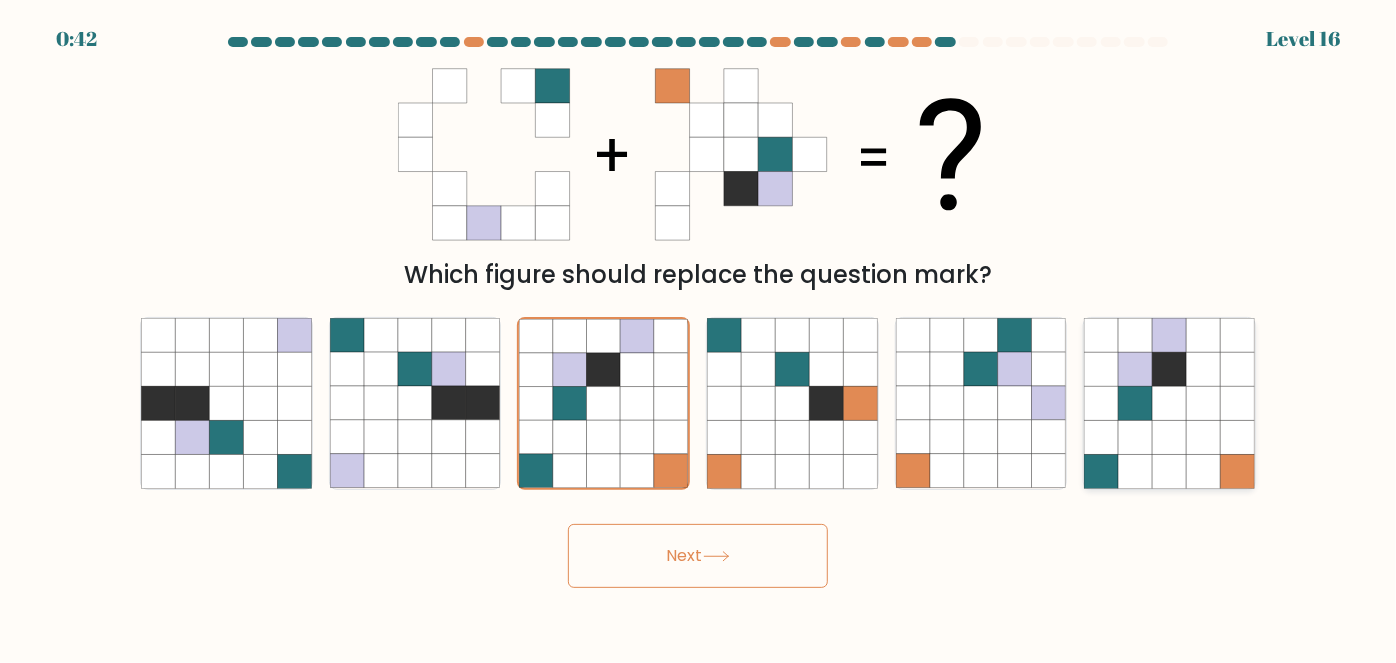 click at bounding box center [1204, 472] 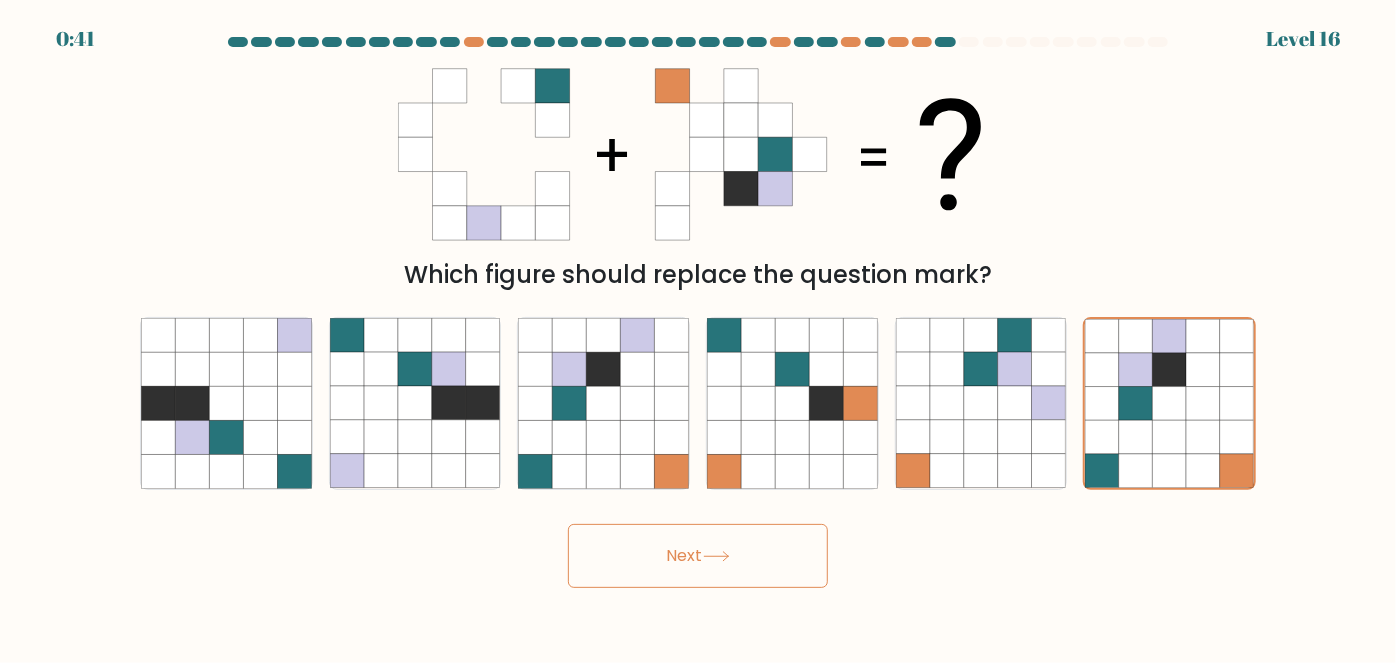 click at bounding box center (716, 556) 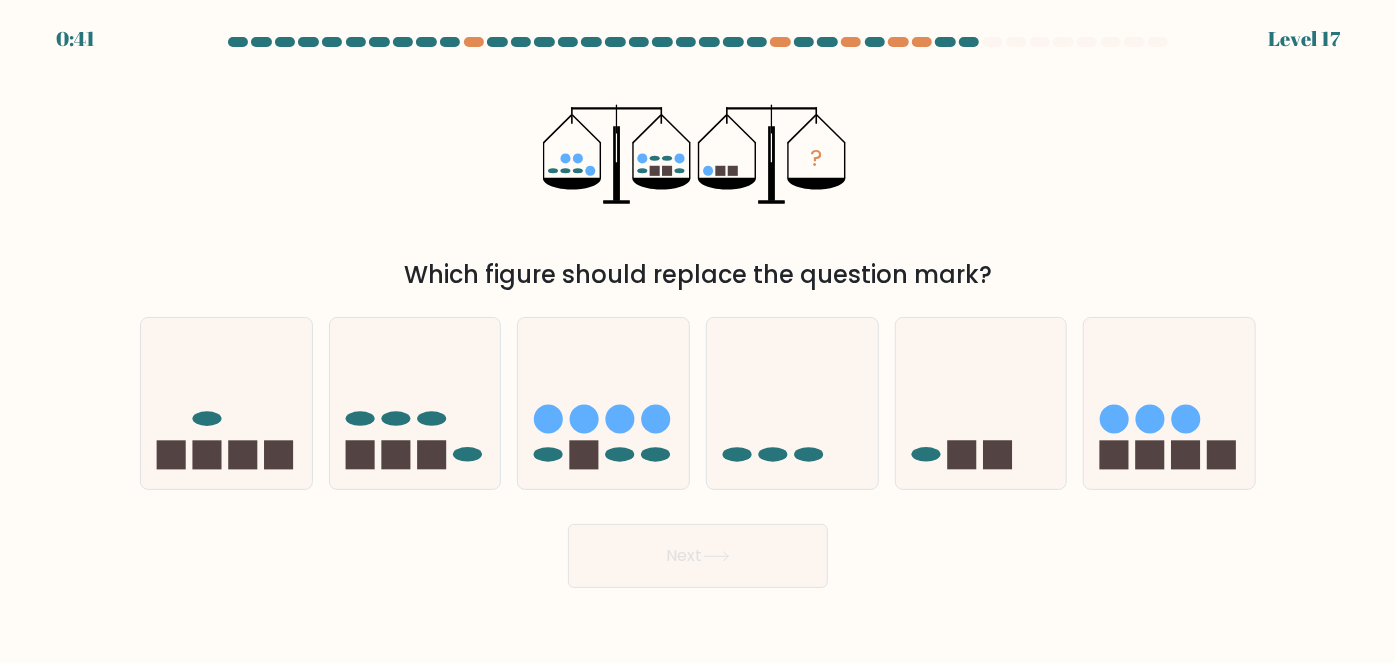 click on "?
Which figure should replace the question mark?" at bounding box center (698, 174) 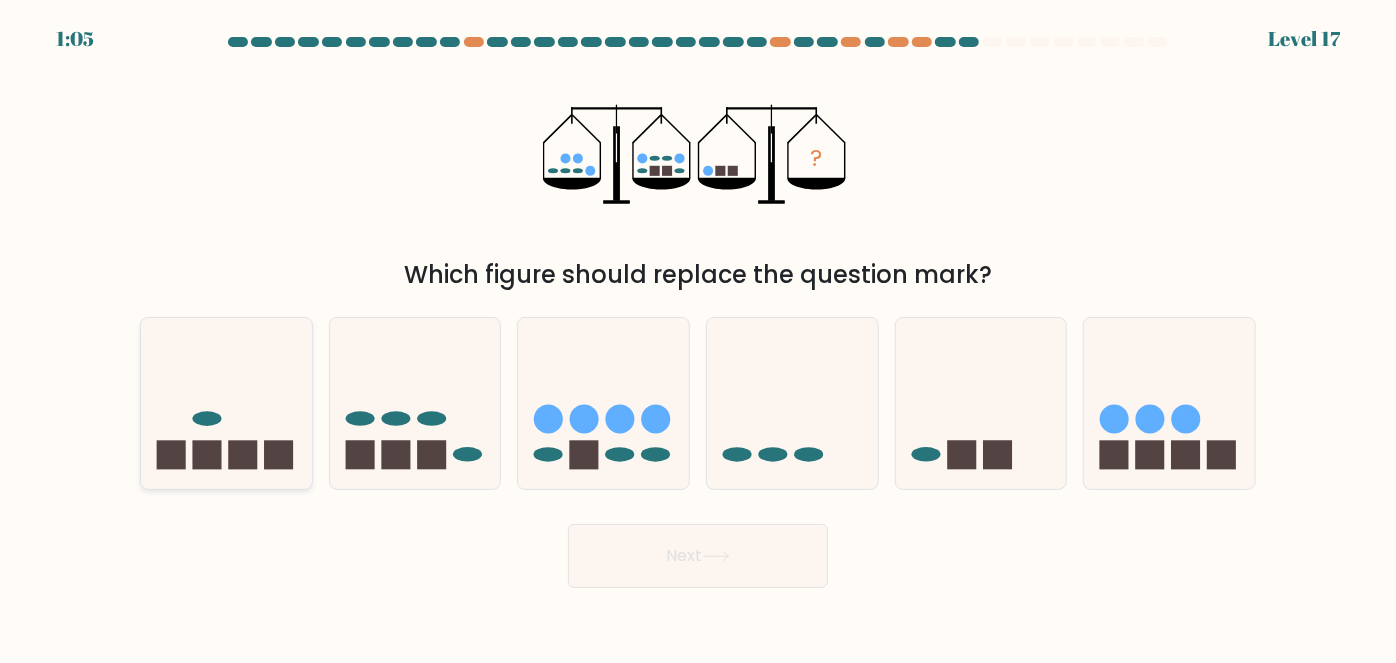 click at bounding box center [207, 419] 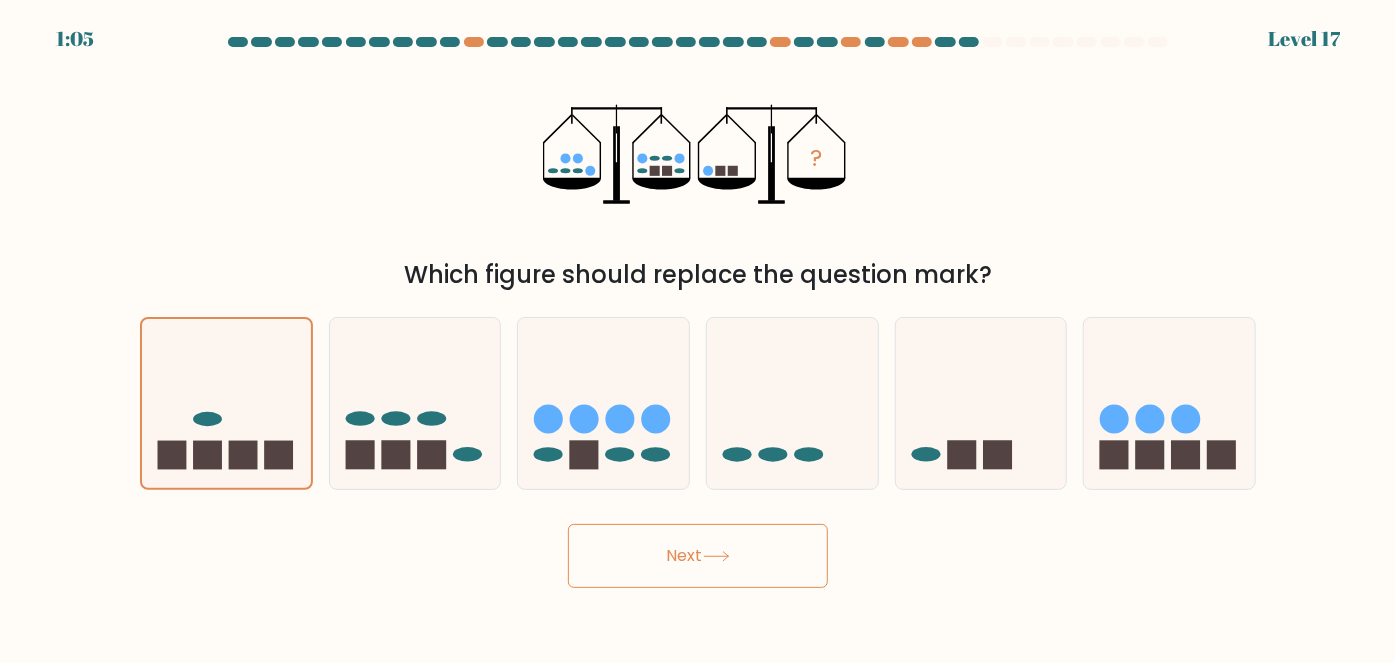 click on "Next" at bounding box center (698, 556) 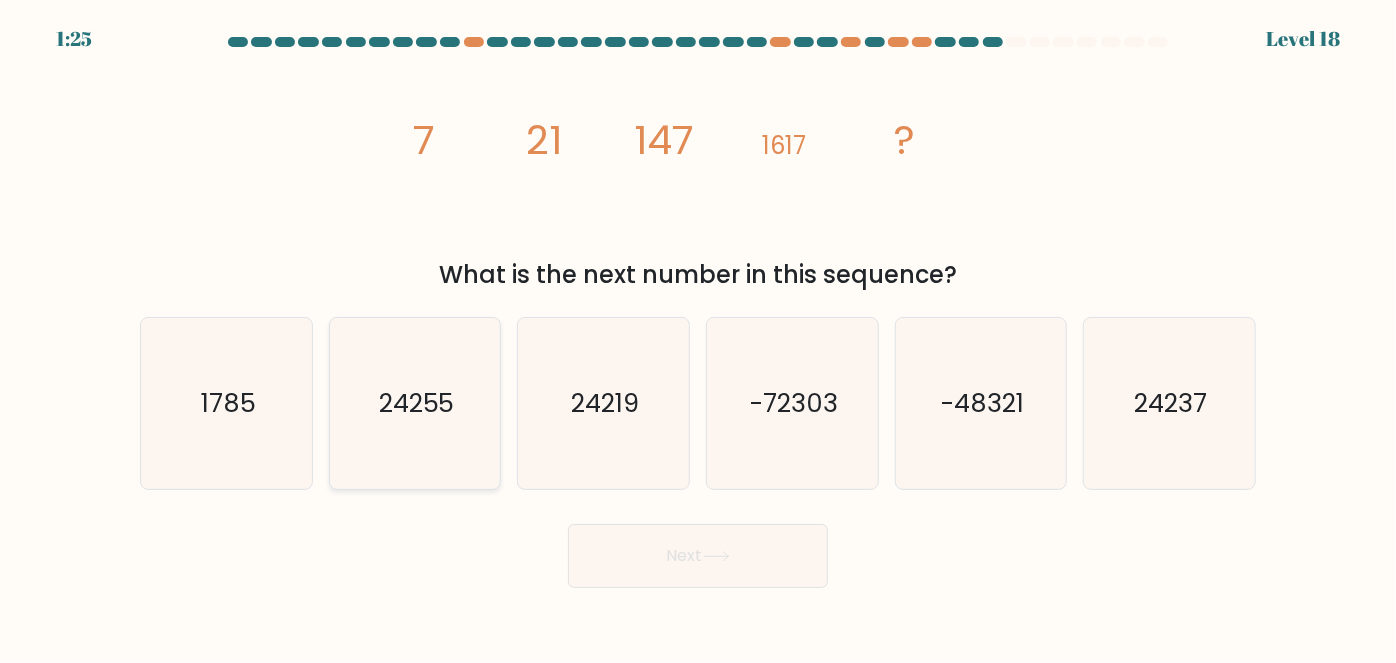 click on "24255" at bounding box center (415, 403) 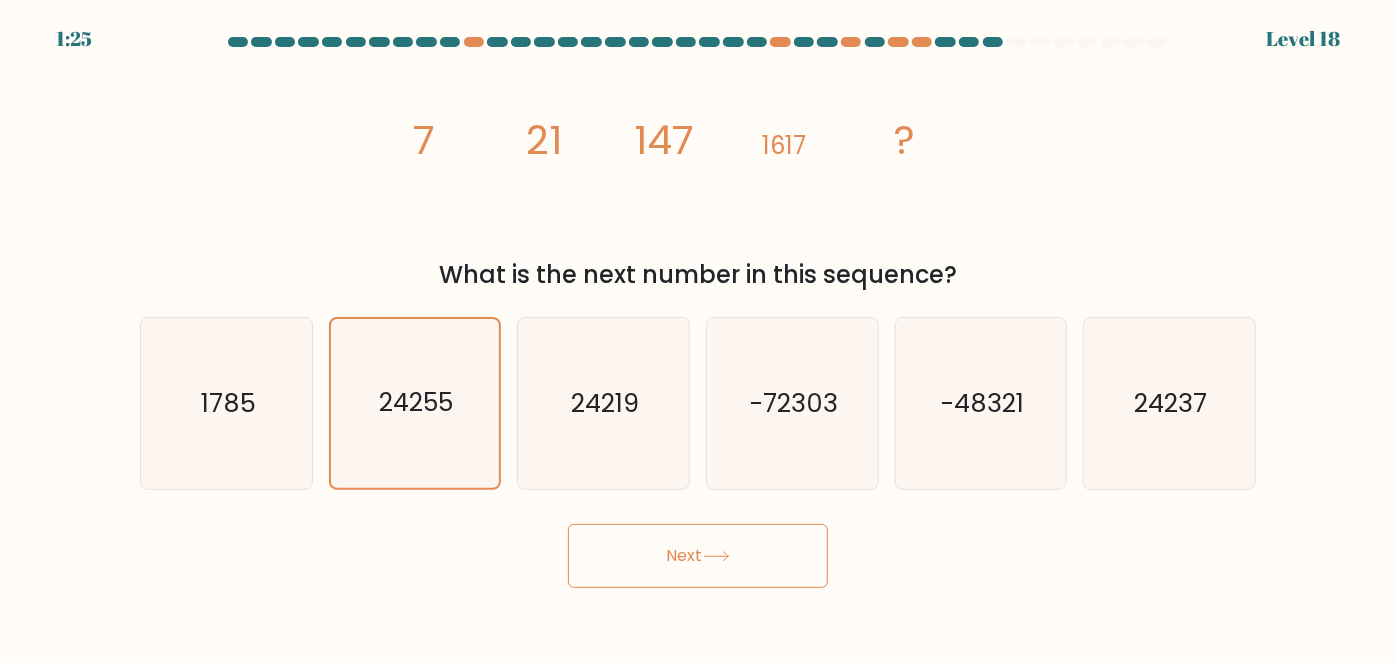 click at bounding box center [716, 556] 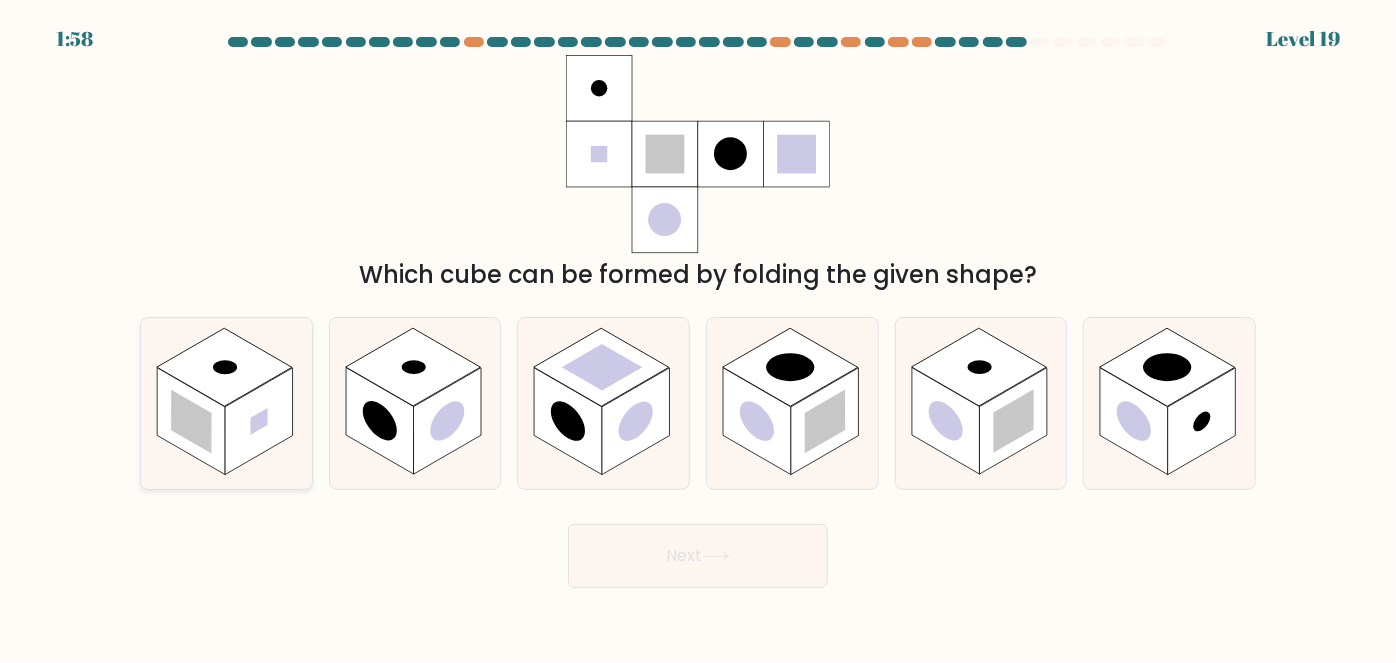 click at bounding box center (224, 367) 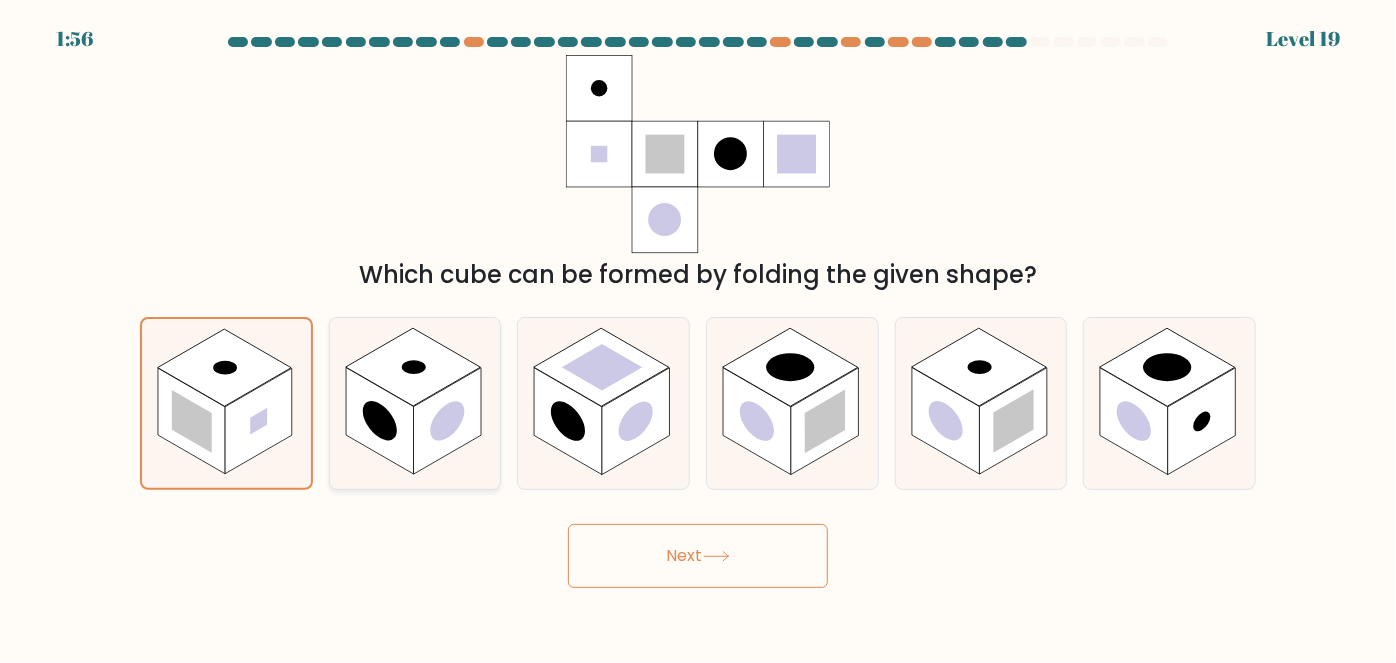 click at bounding box center [413, 367] 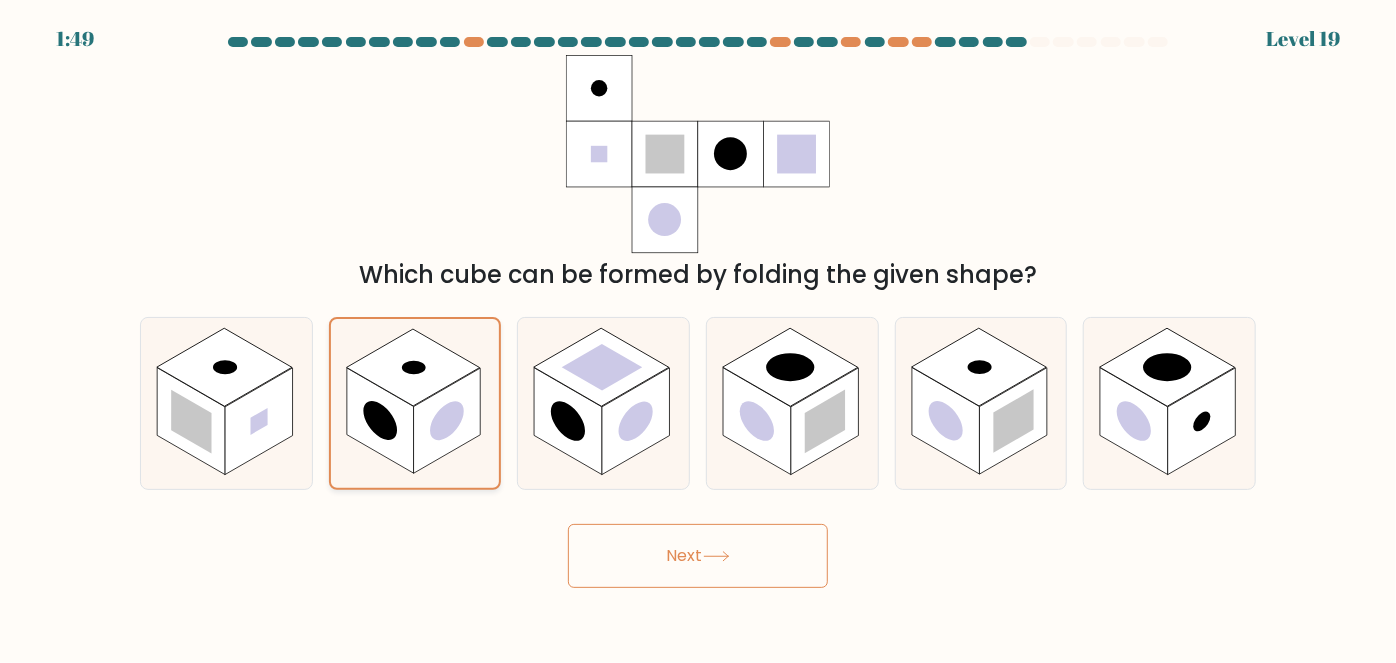 click at bounding box center [413, 367] 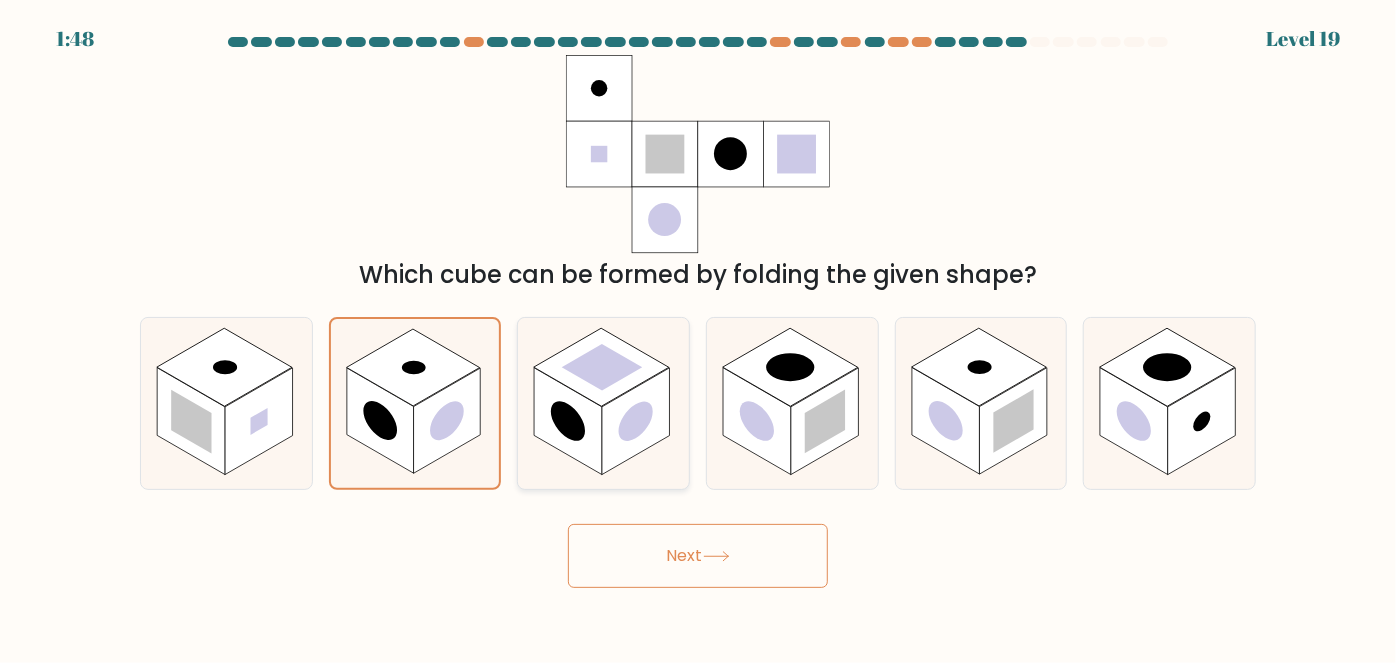 click at bounding box center [568, 421] 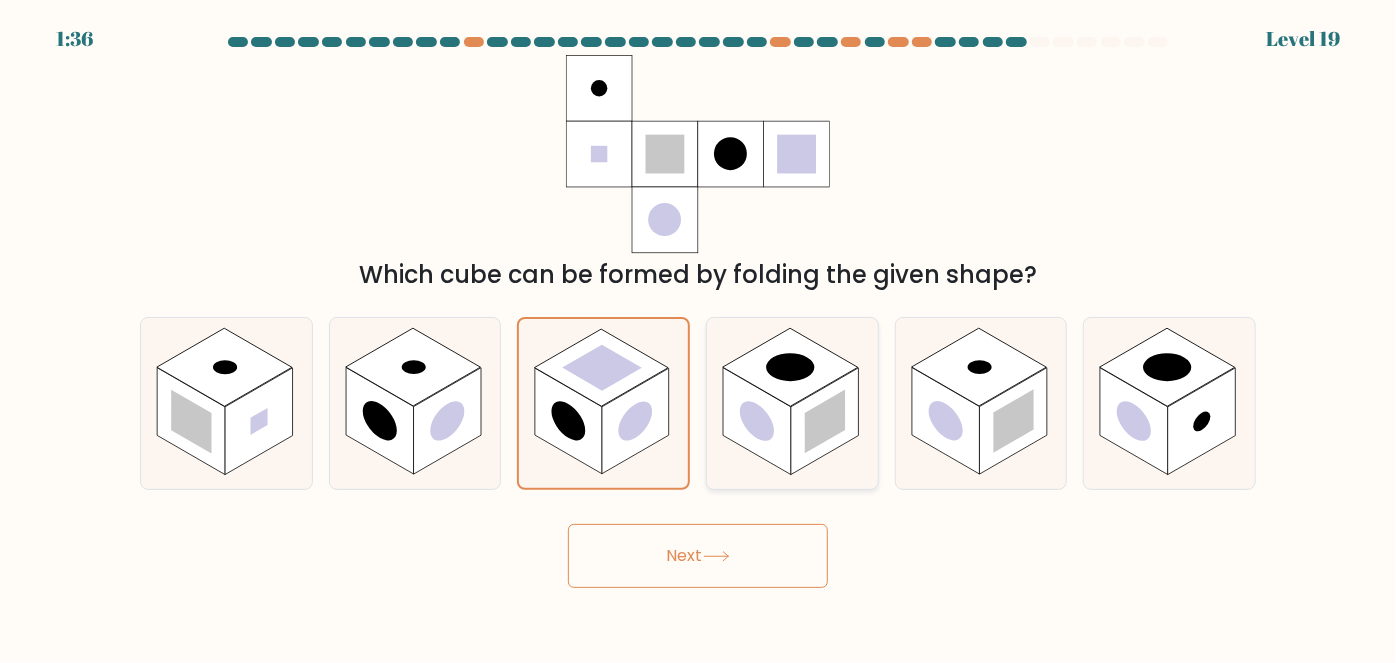 click at bounding box center [825, 422] 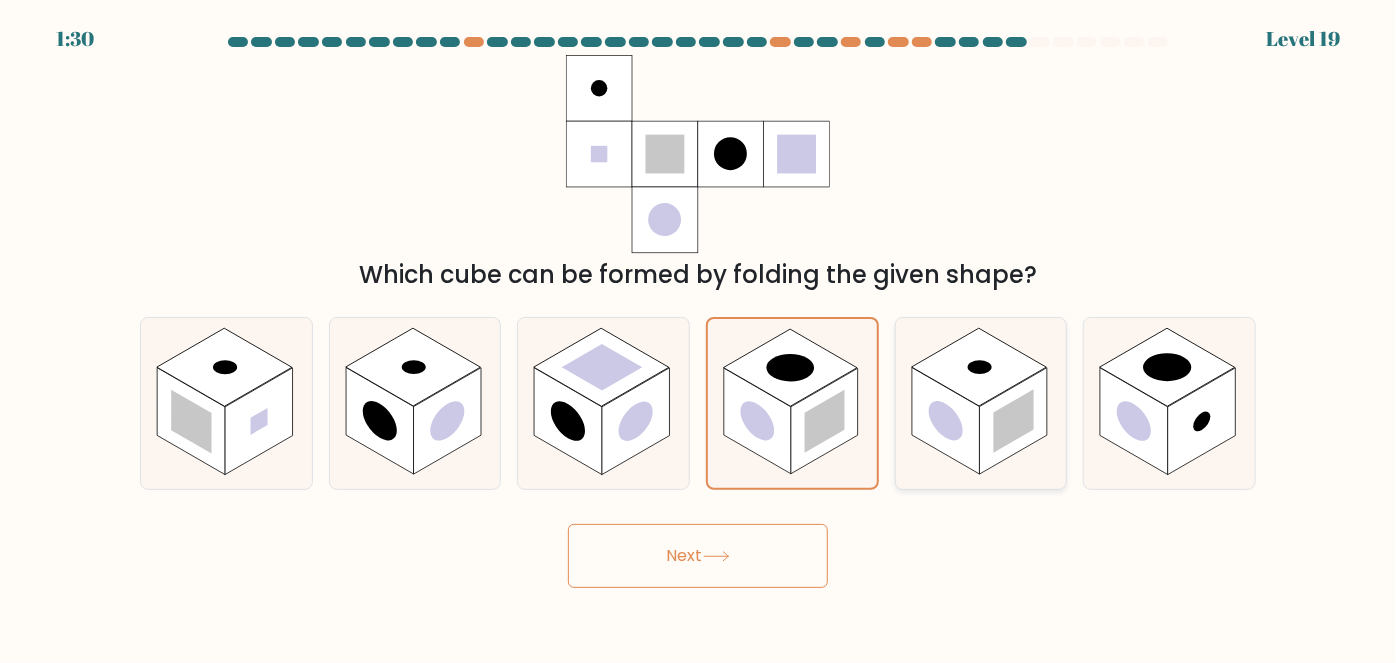 click at bounding box center [1014, 421] 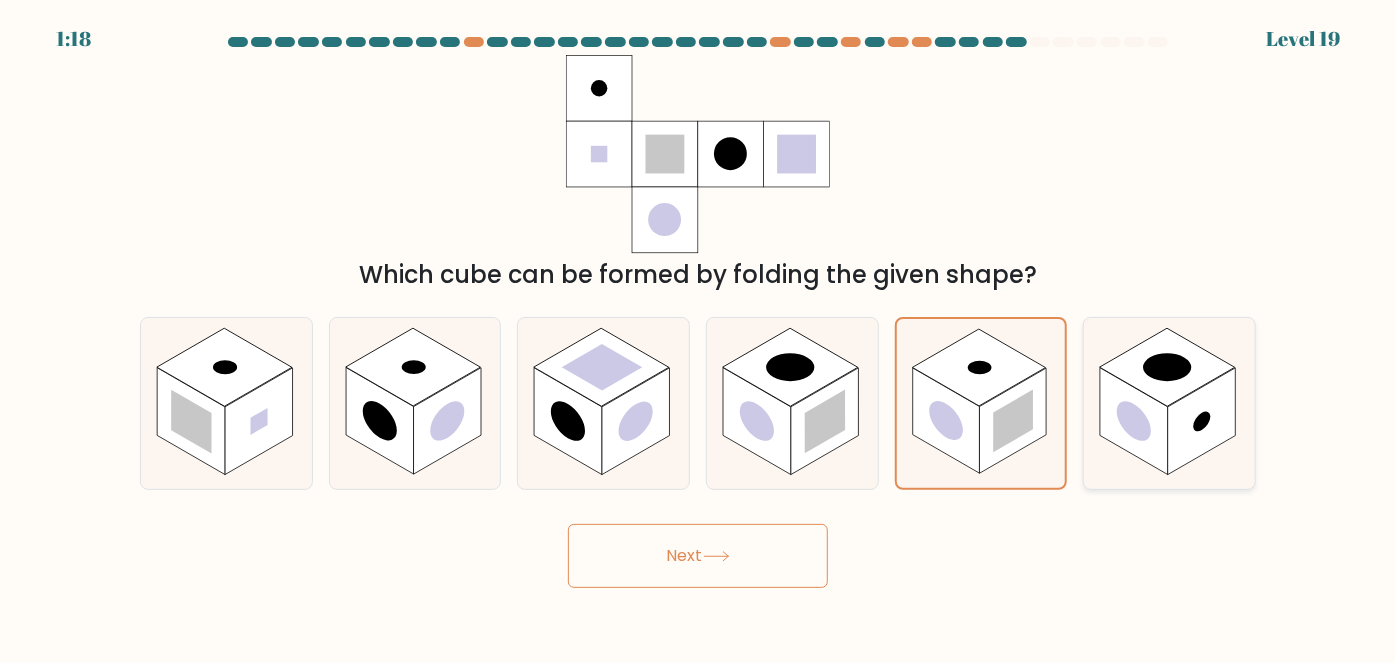 click at bounding box center [1169, 403] 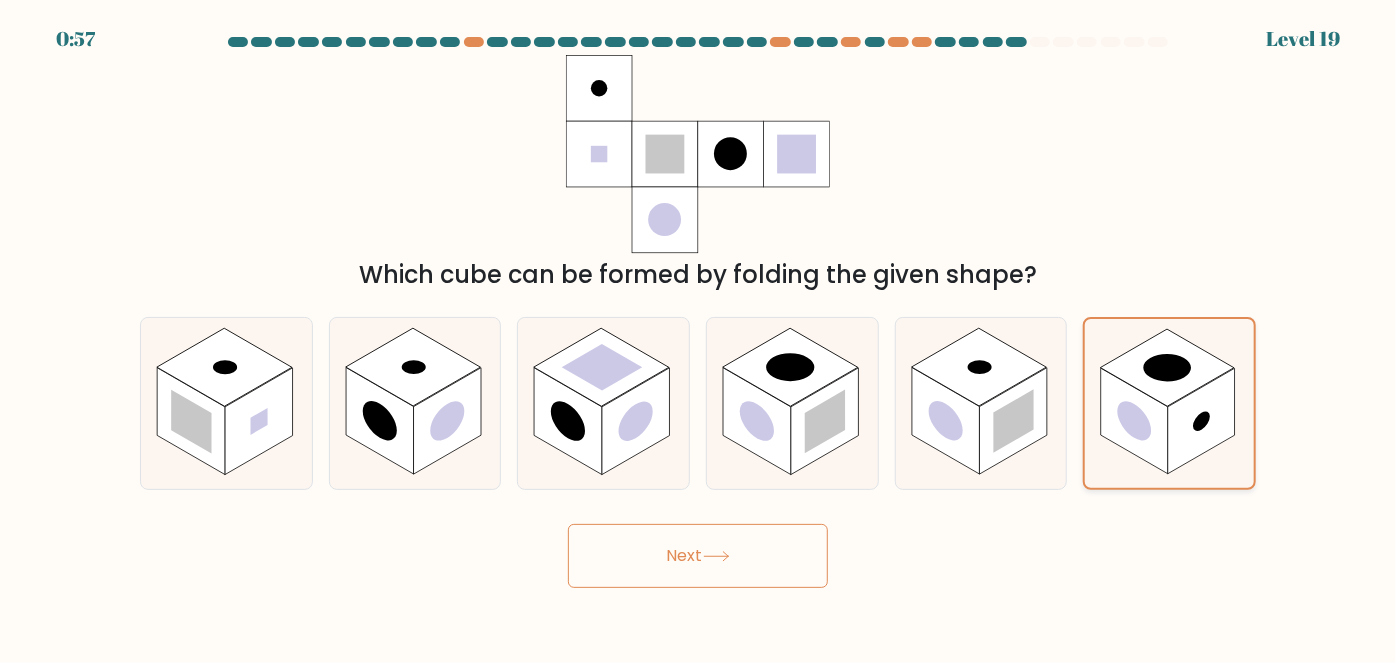 click at bounding box center (1169, 403) 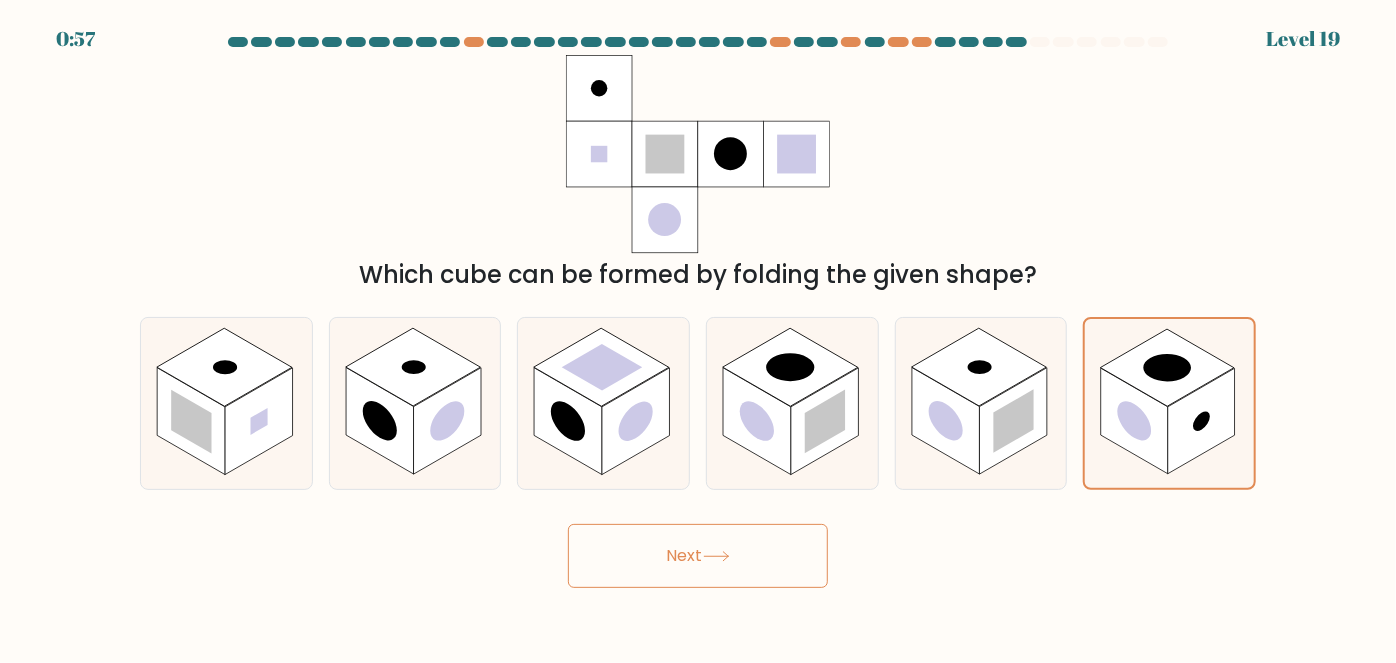 click on "Next" at bounding box center (698, 556) 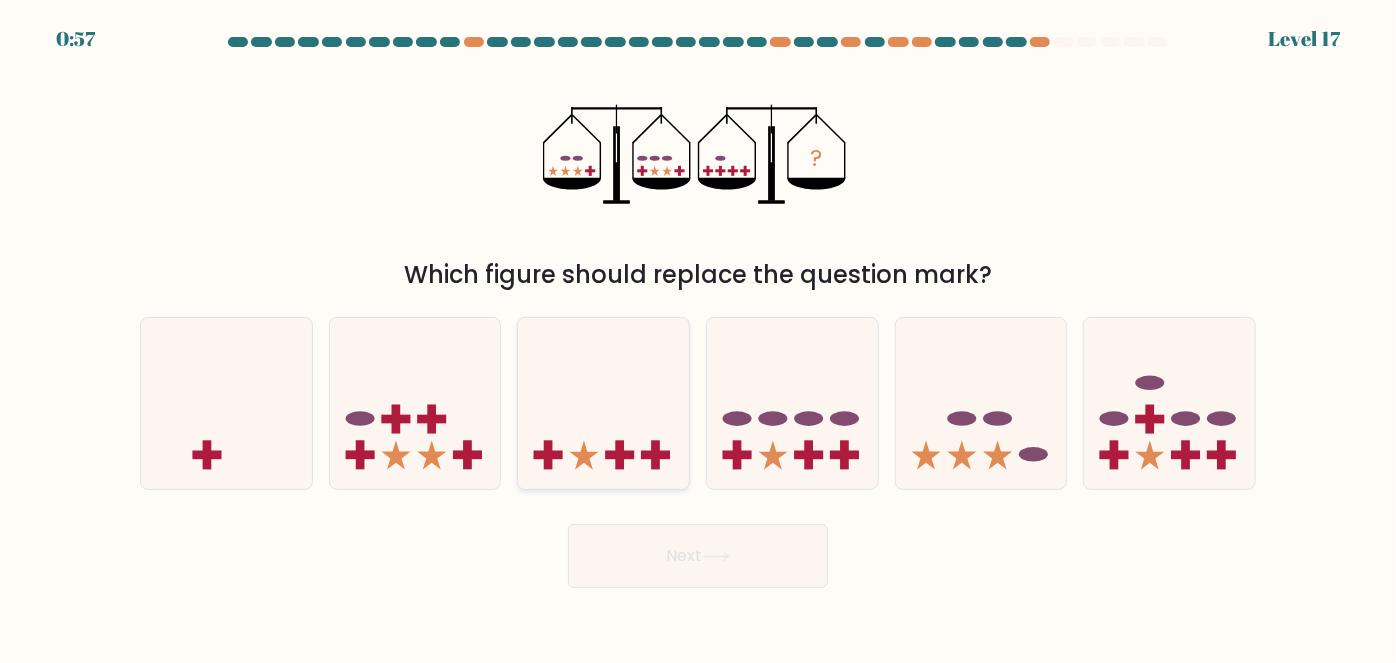 click at bounding box center (603, 403) 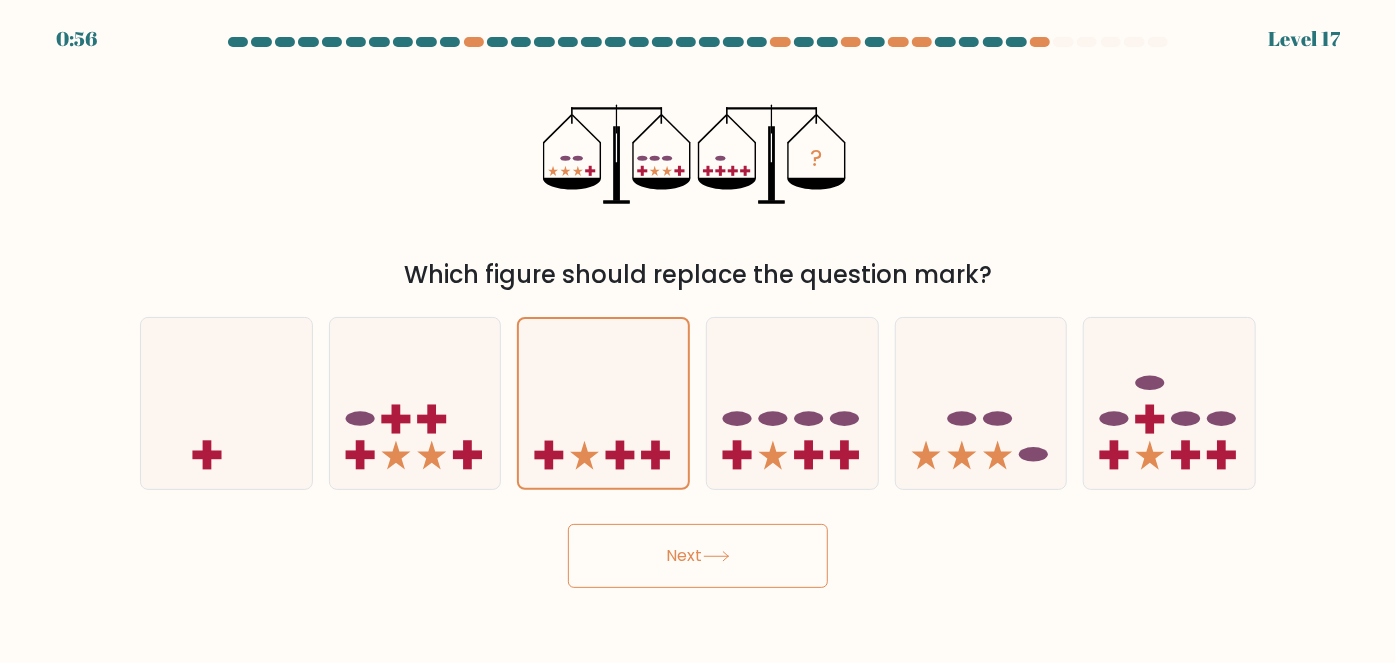 click on "Next" at bounding box center (698, 556) 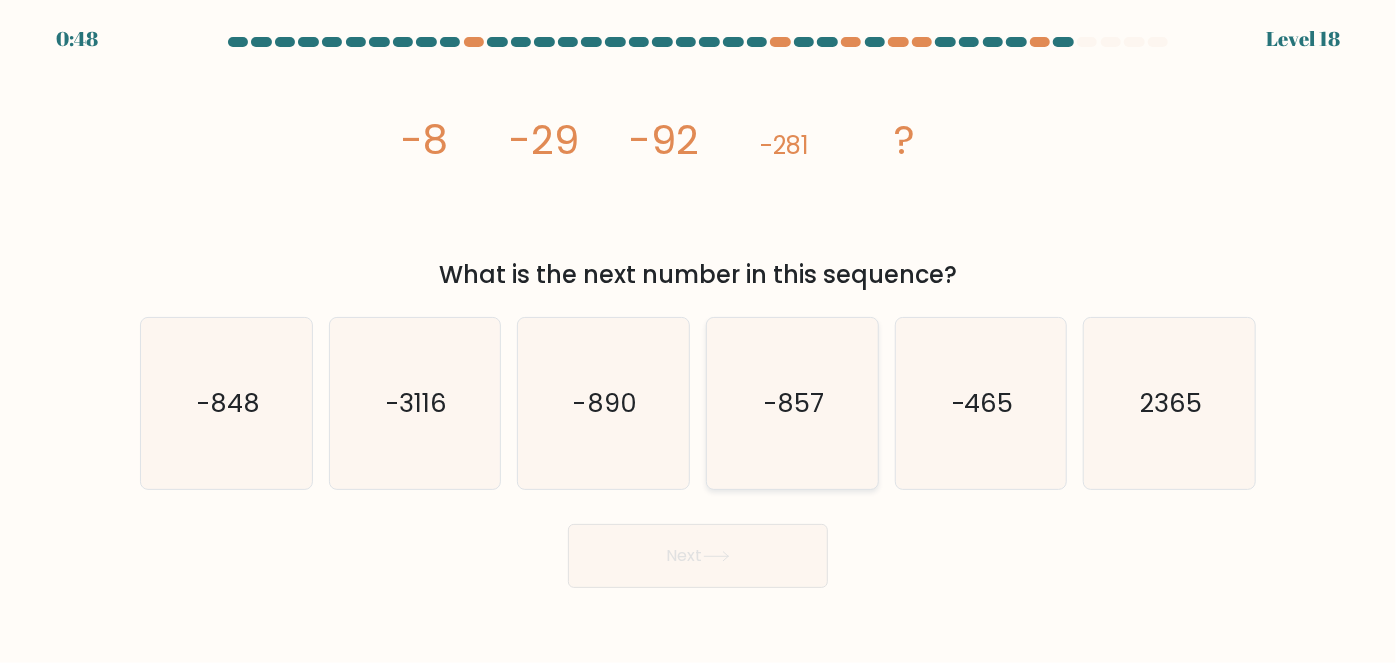 drag, startPoint x: 793, startPoint y: 412, endPoint x: 792, endPoint y: 496, distance: 84.00595 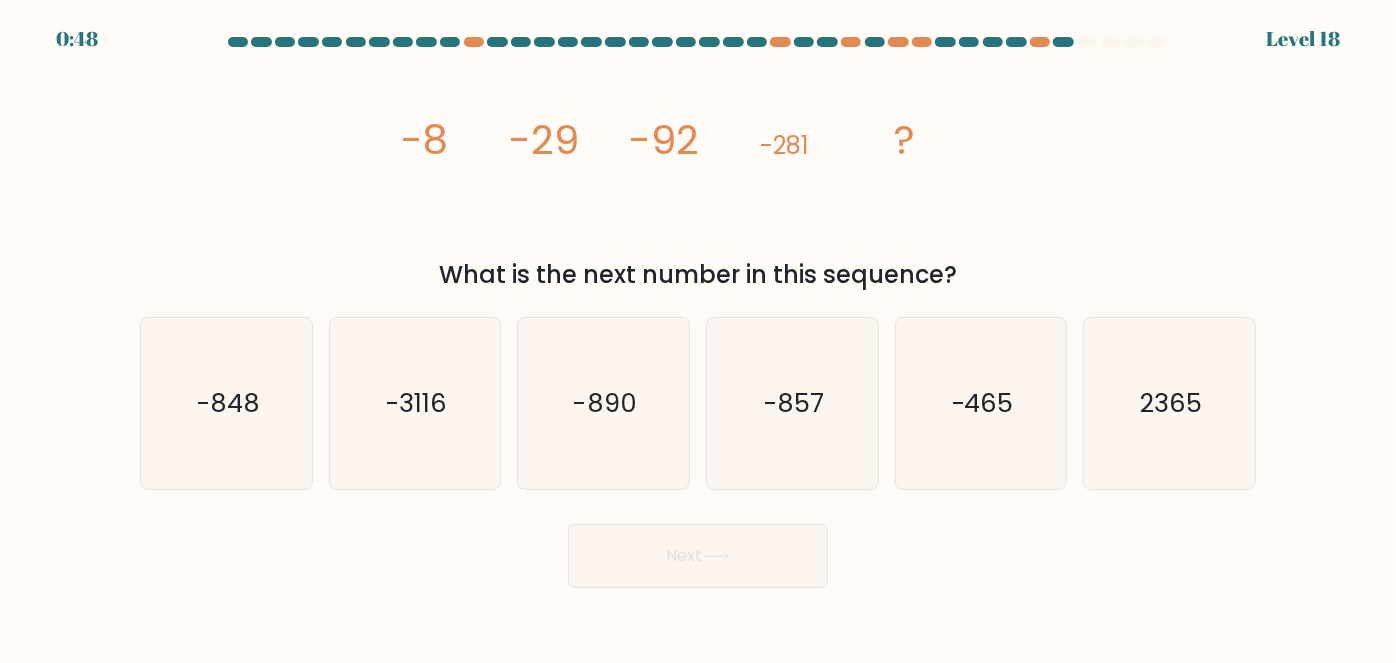 click on "-857" at bounding box center [794, 403] 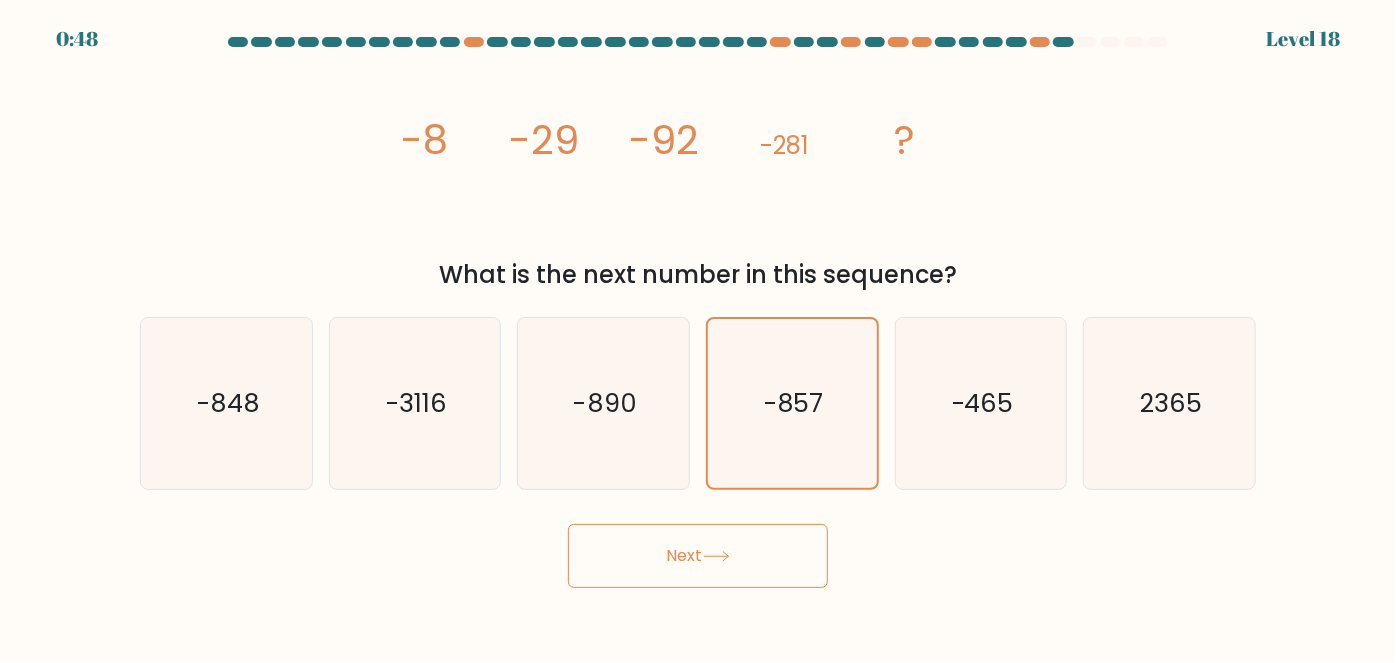 click on "Next" at bounding box center (698, 556) 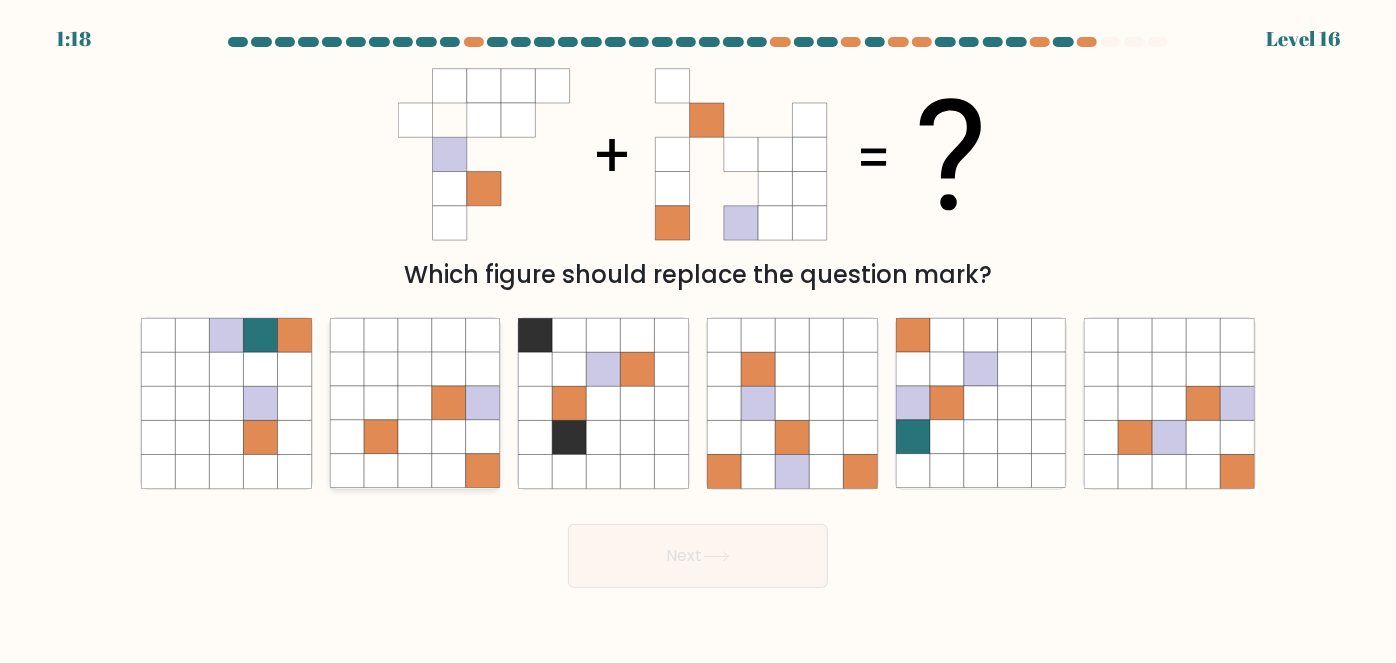 click at bounding box center (381, 472) 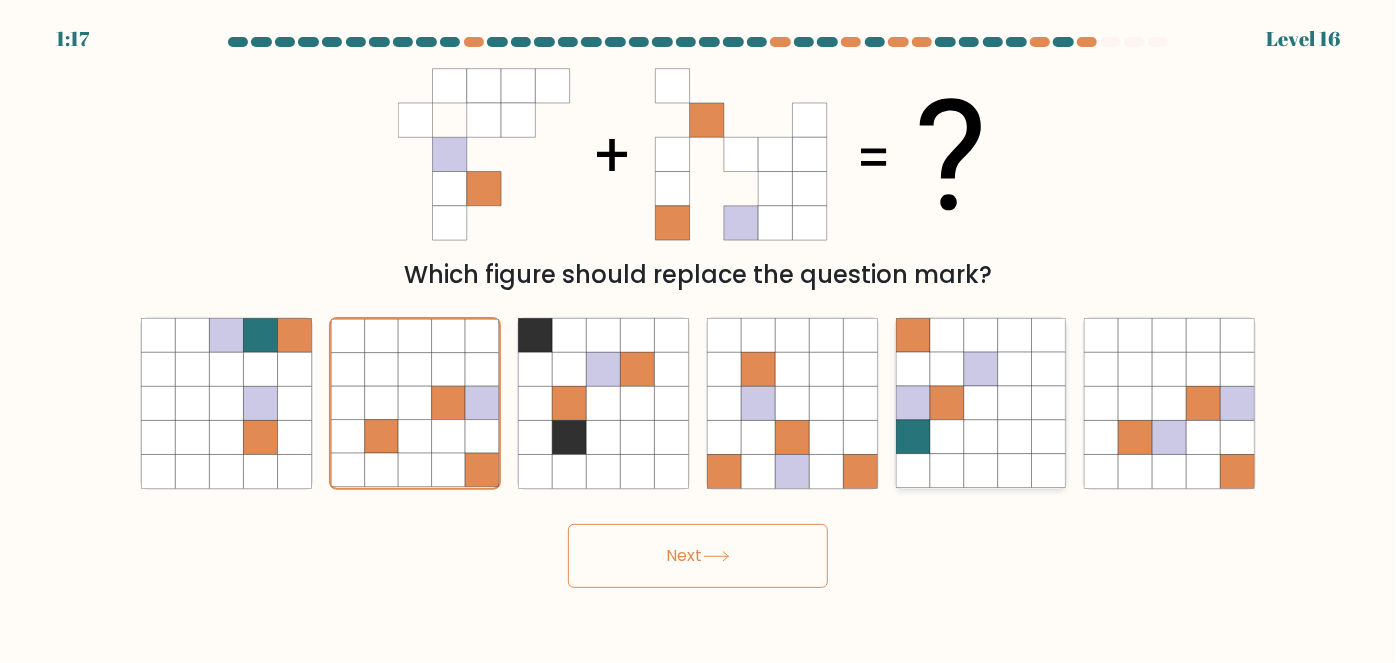 click at bounding box center [913, 438] 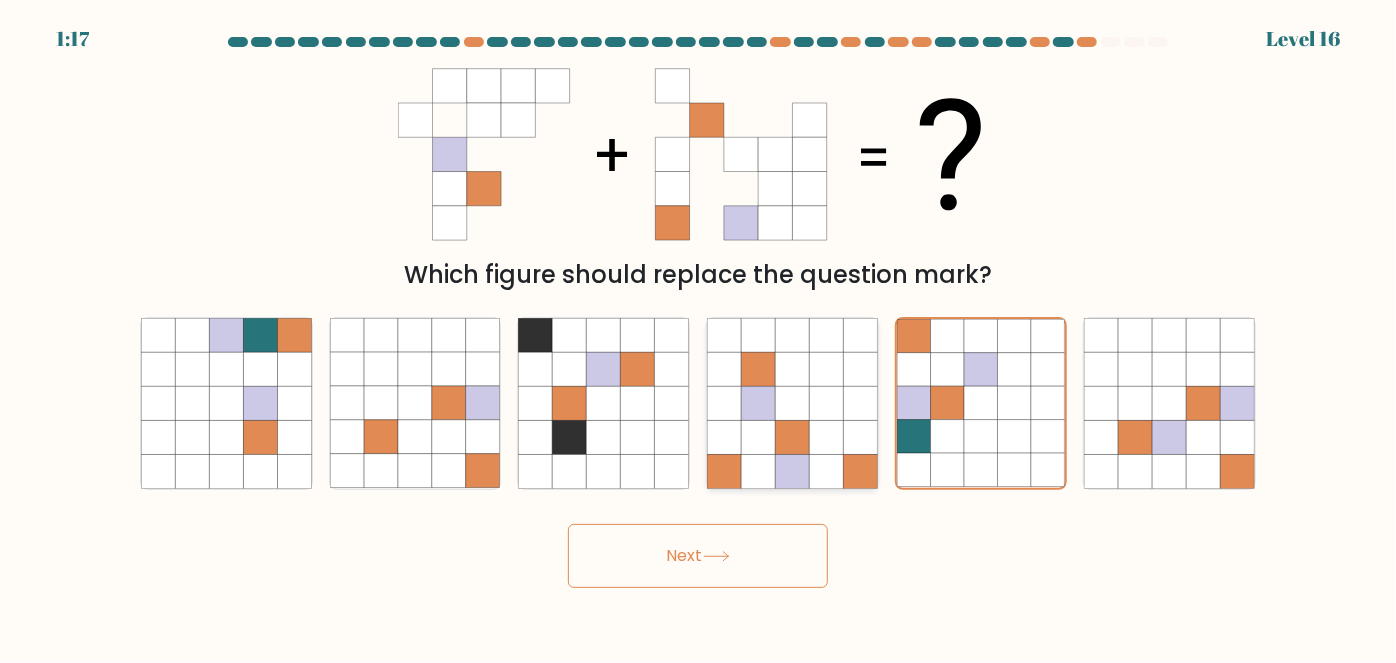 click at bounding box center [860, 438] 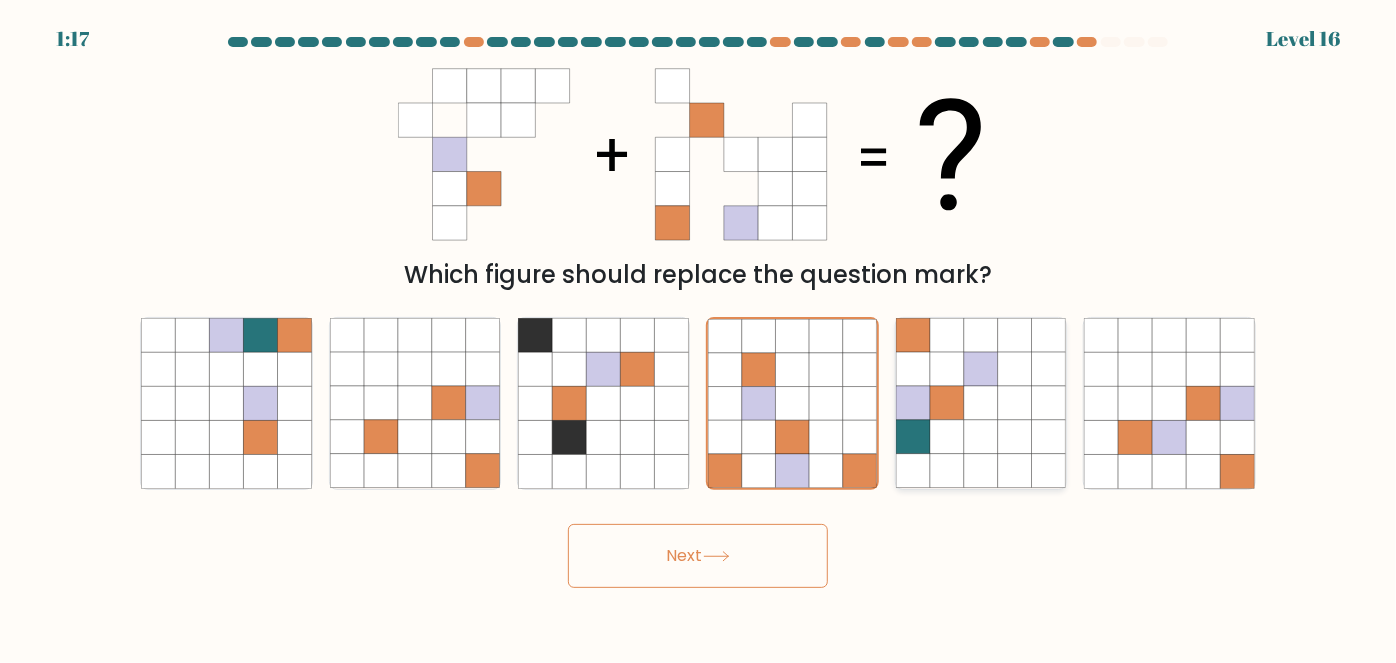 click at bounding box center (981, 438) 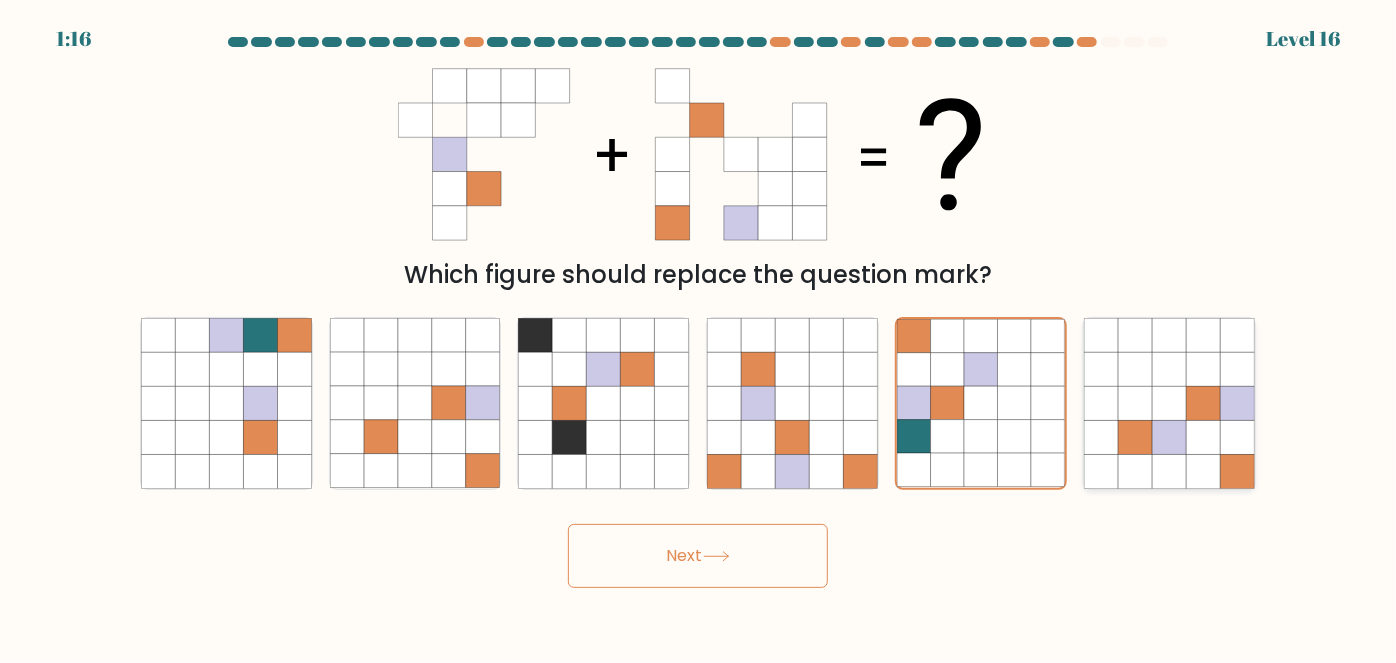 click at bounding box center (1204, 438) 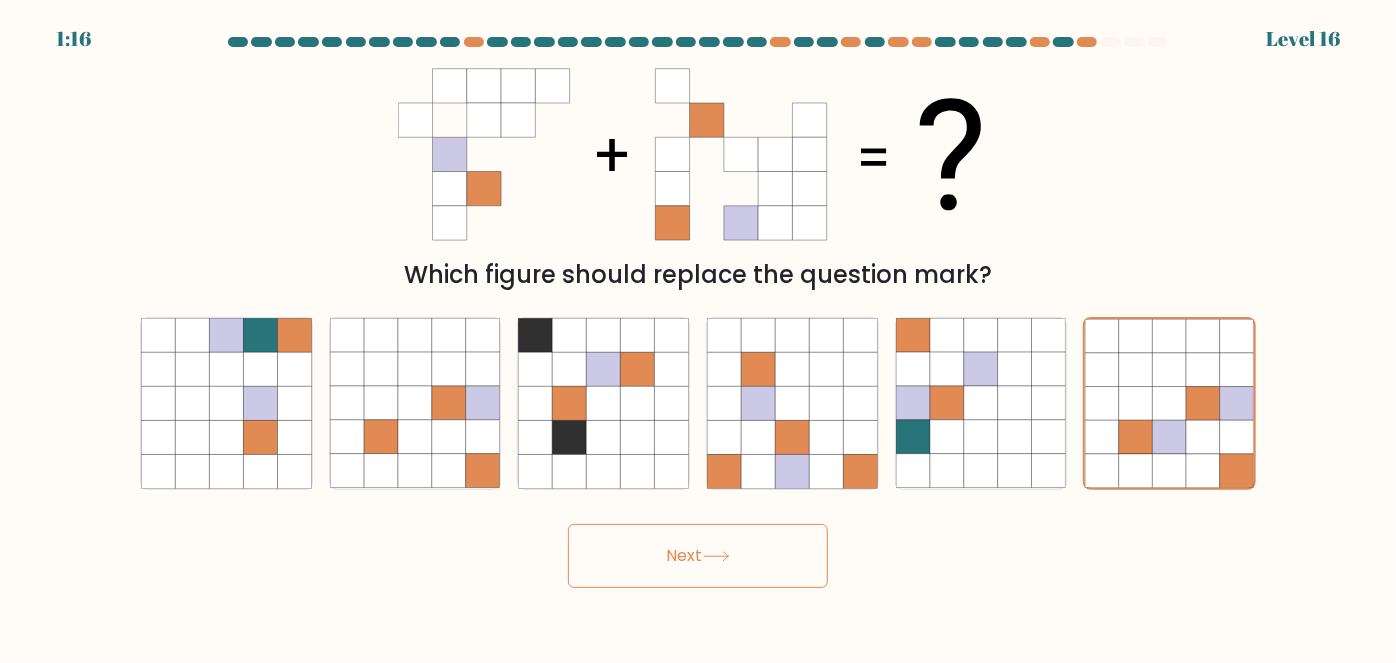 click on "Next" at bounding box center (698, 556) 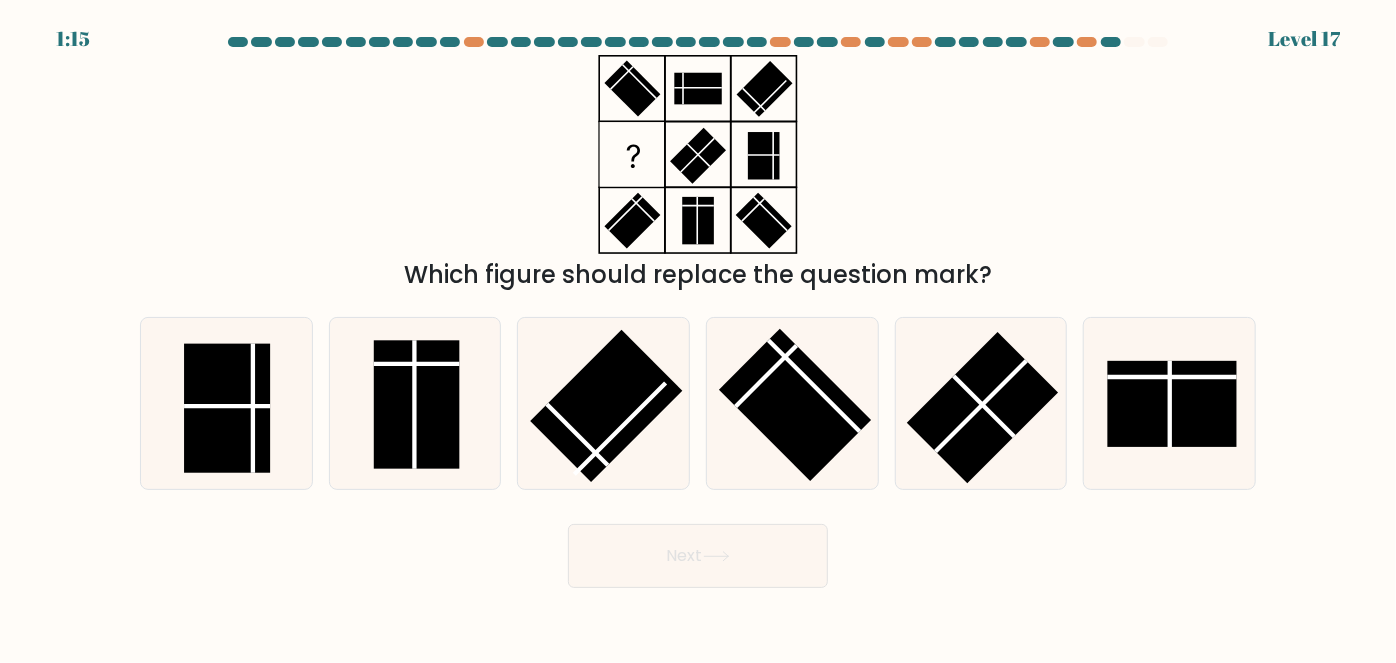 click on "Which figure should replace the question mark?" at bounding box center (698, 174) 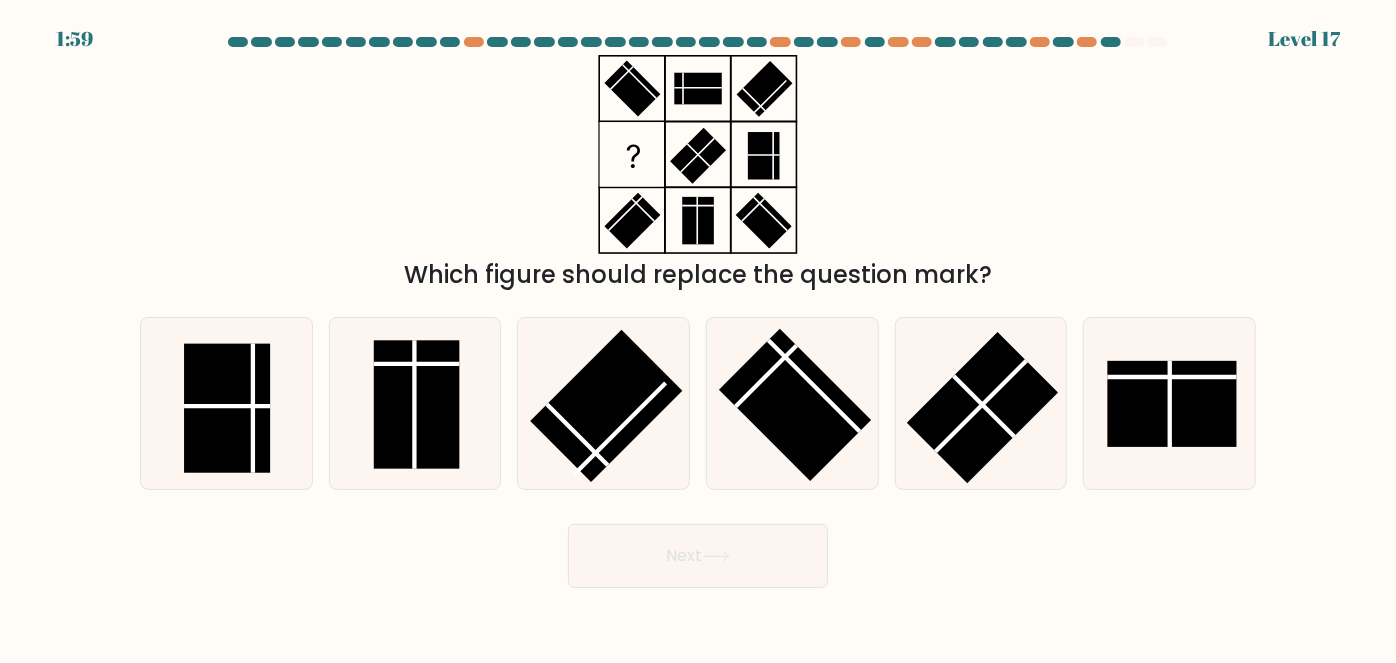 click on "Which figure should replace the question mark?" at bounding box center [698, 174] 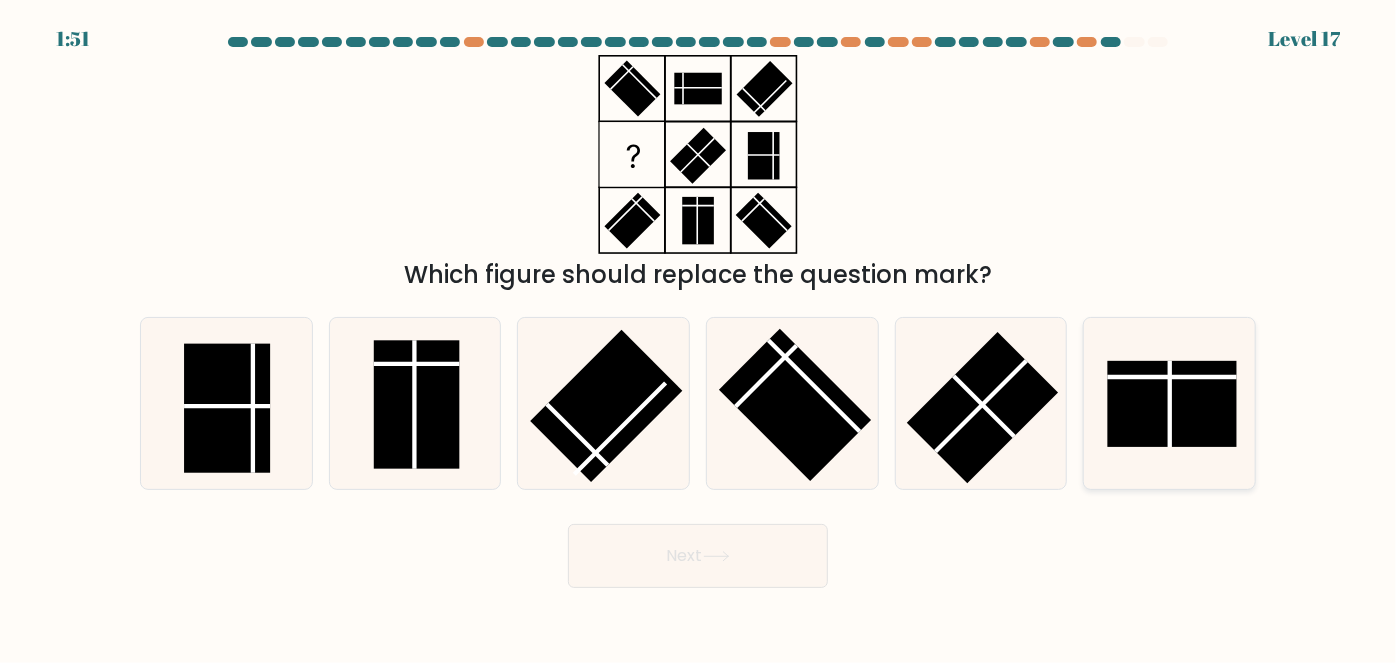 click at bounding box center (1172, 404) 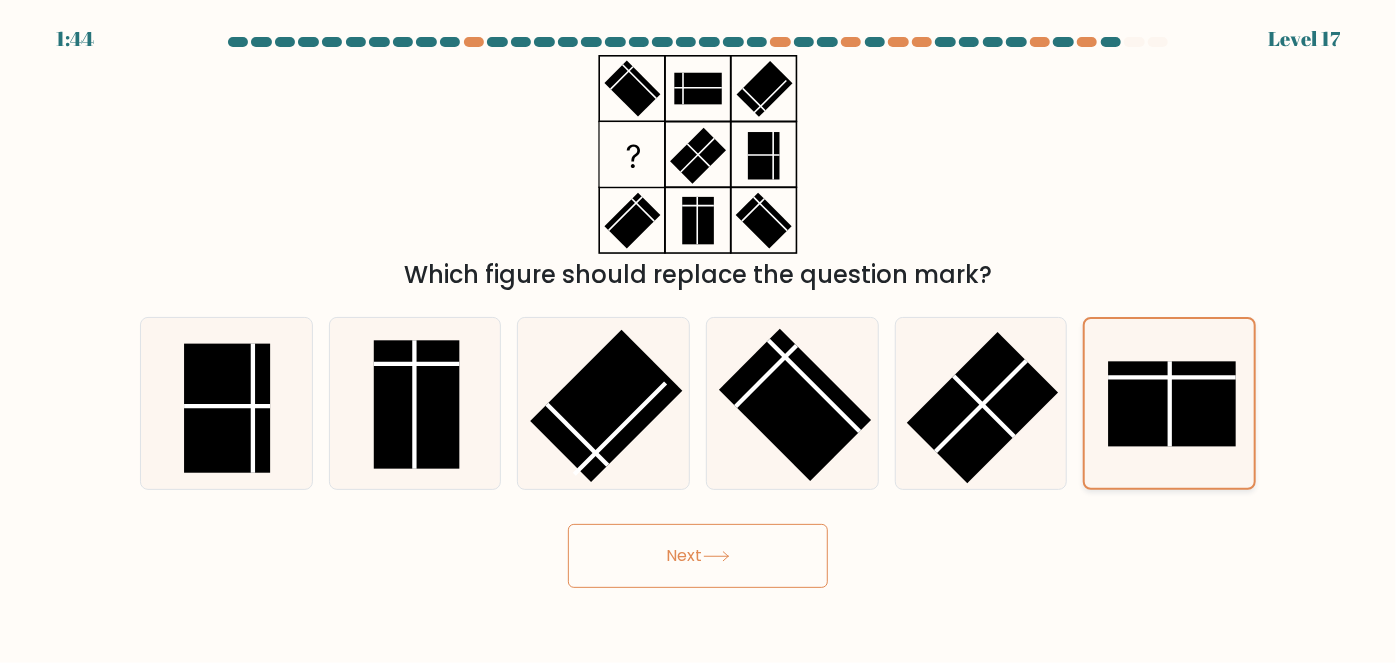 drag, startPoint x: 1192, startPoint y: 427, endPoint x: 1116, endPoint y: 454, distance: 80.65358 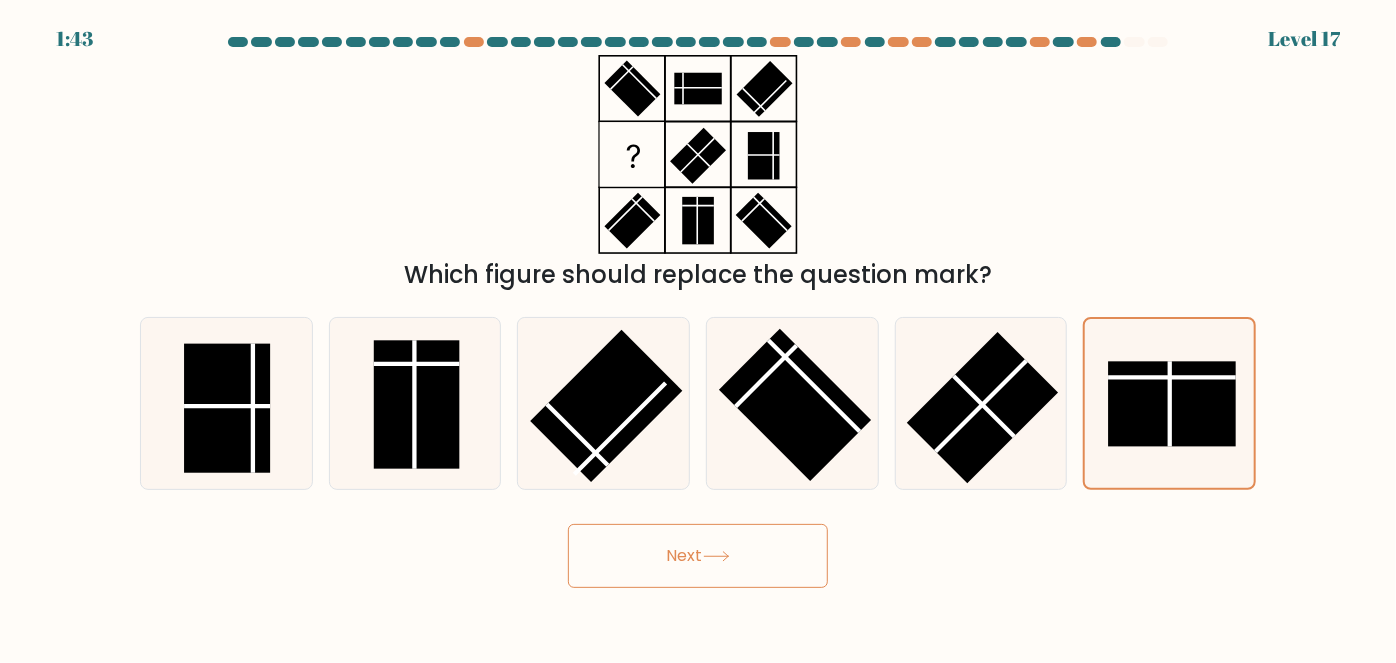 click on "Next" at bounding box center [698, 556] 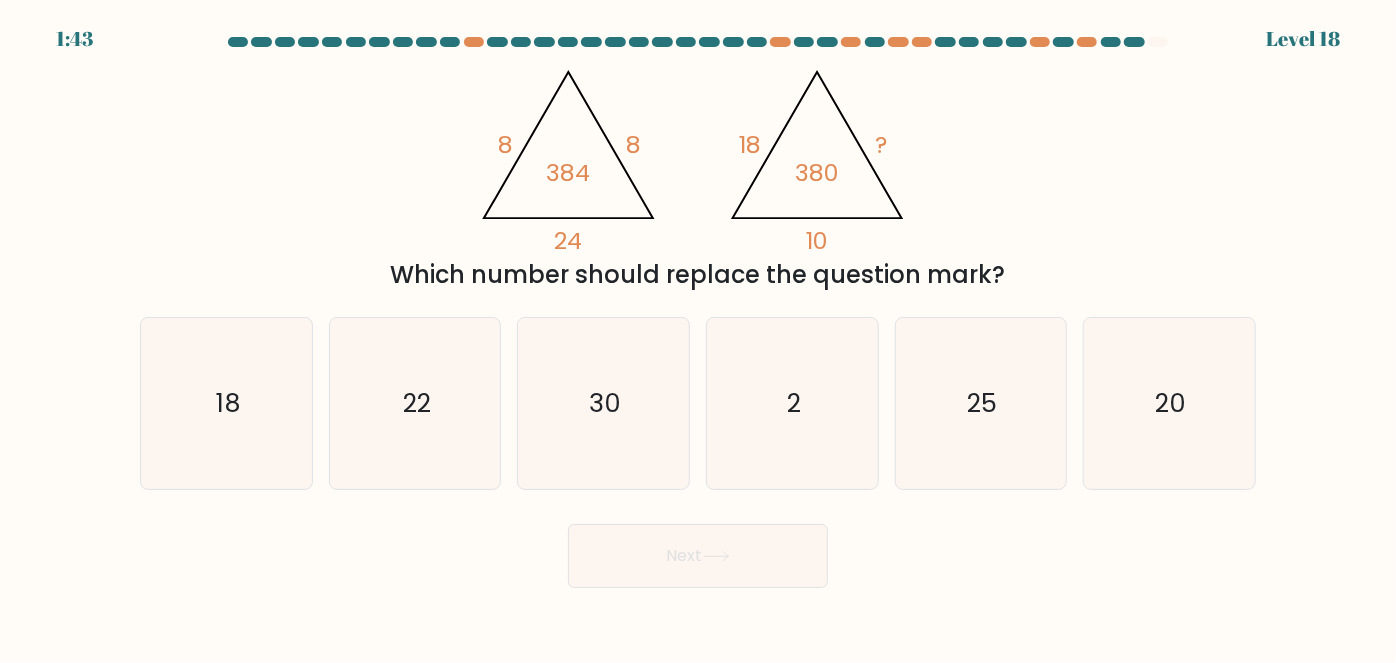 click on "@import url('https://fonts.googleapis.com/css?family=Abril+Fatface:400,100,100italic,300,300italic,400italic,500,500italic,700,700italic,900,900italic');                        8       8       24       384                                       @import url('https://fonts.googleapis.com/css?family=Abril+Fatface:400,100,100italic,300,300italic,400italic,500,500italic,700,700italic,900,900italic');                        18       ?       10       380
Which number should replace the question mark?" at bounding box center [698, 174] 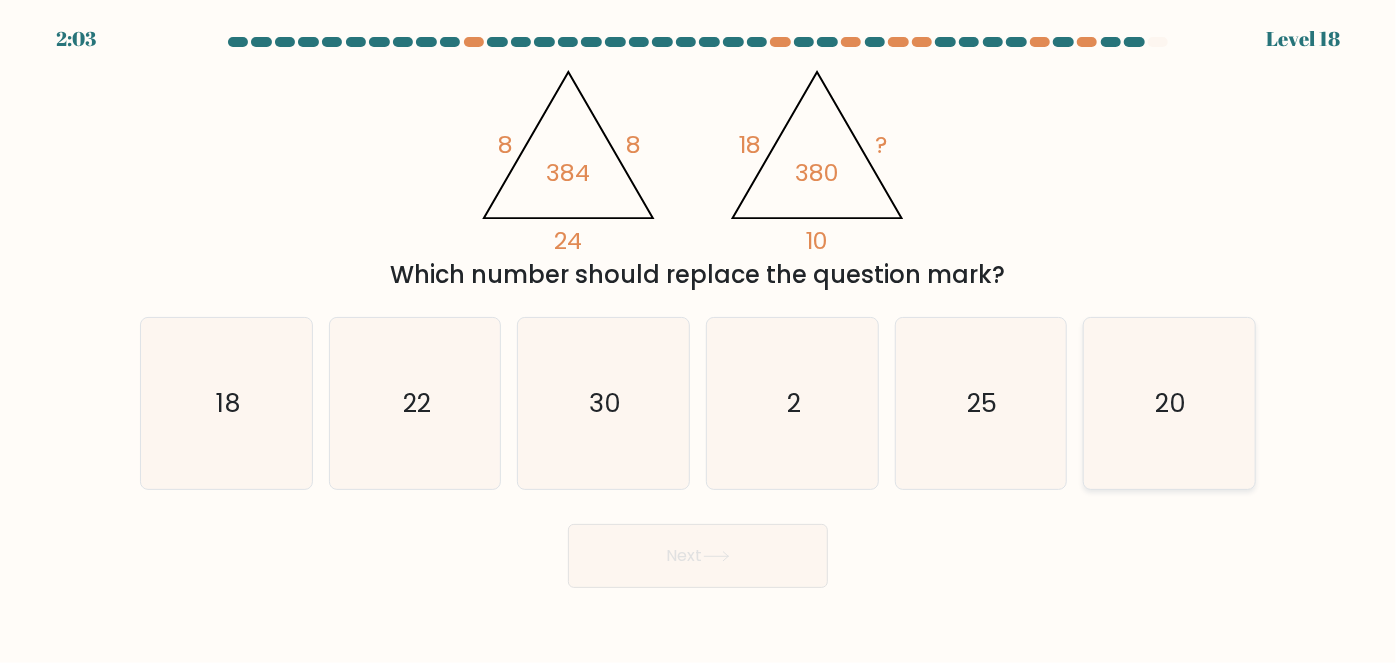 click on "20" at bounding box center [1169, 403] 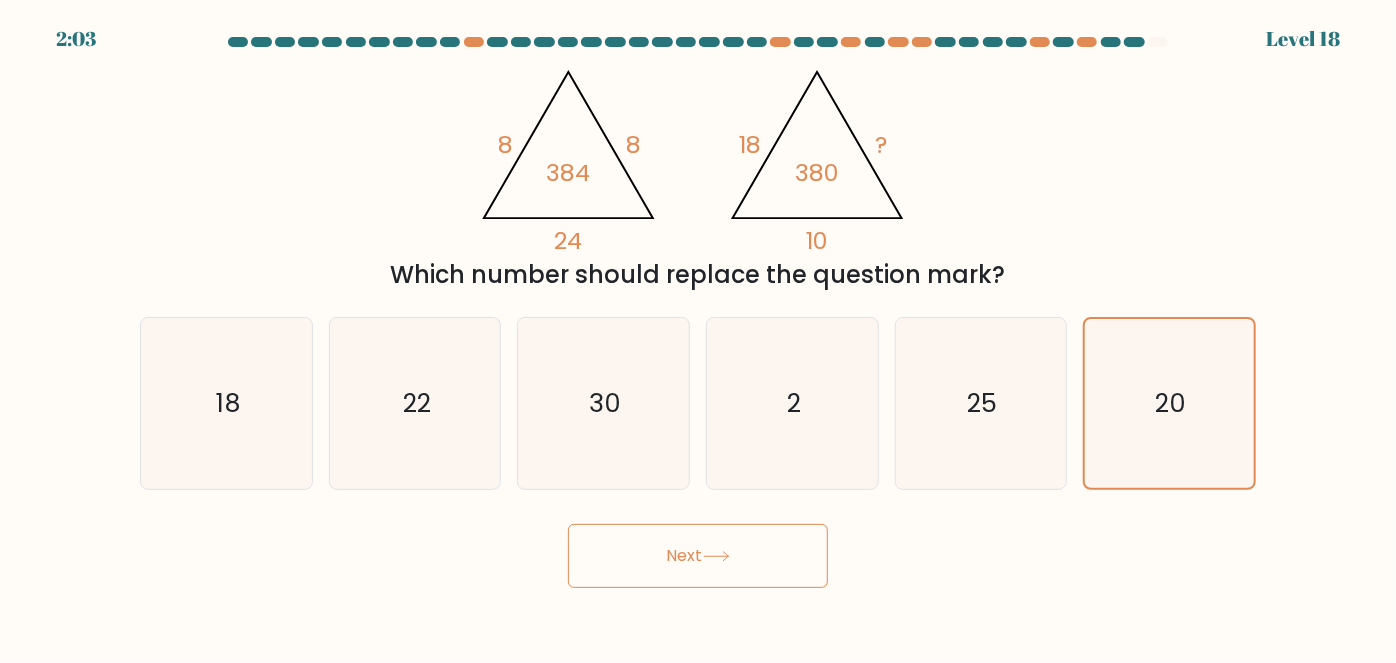 click on "Next" at bounding box center (698, 556) 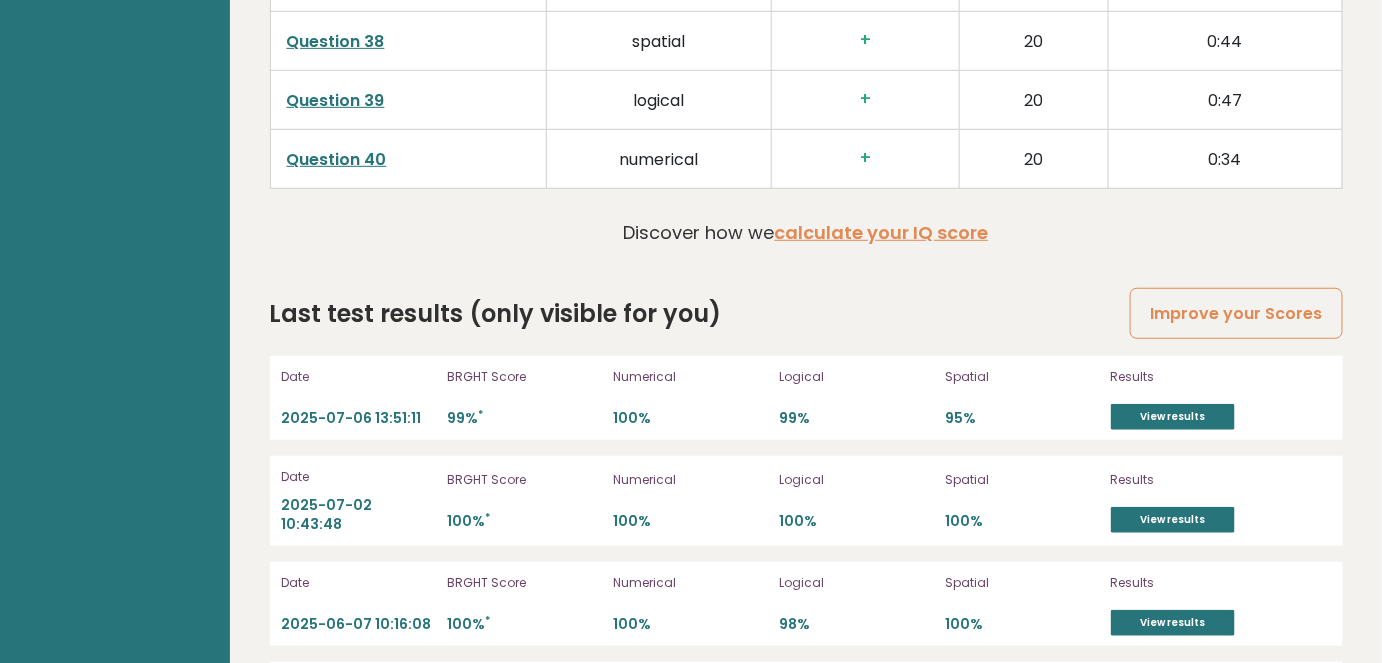 scroll, scrollTop: 5545, scrollLeft: 0, axis: vertical 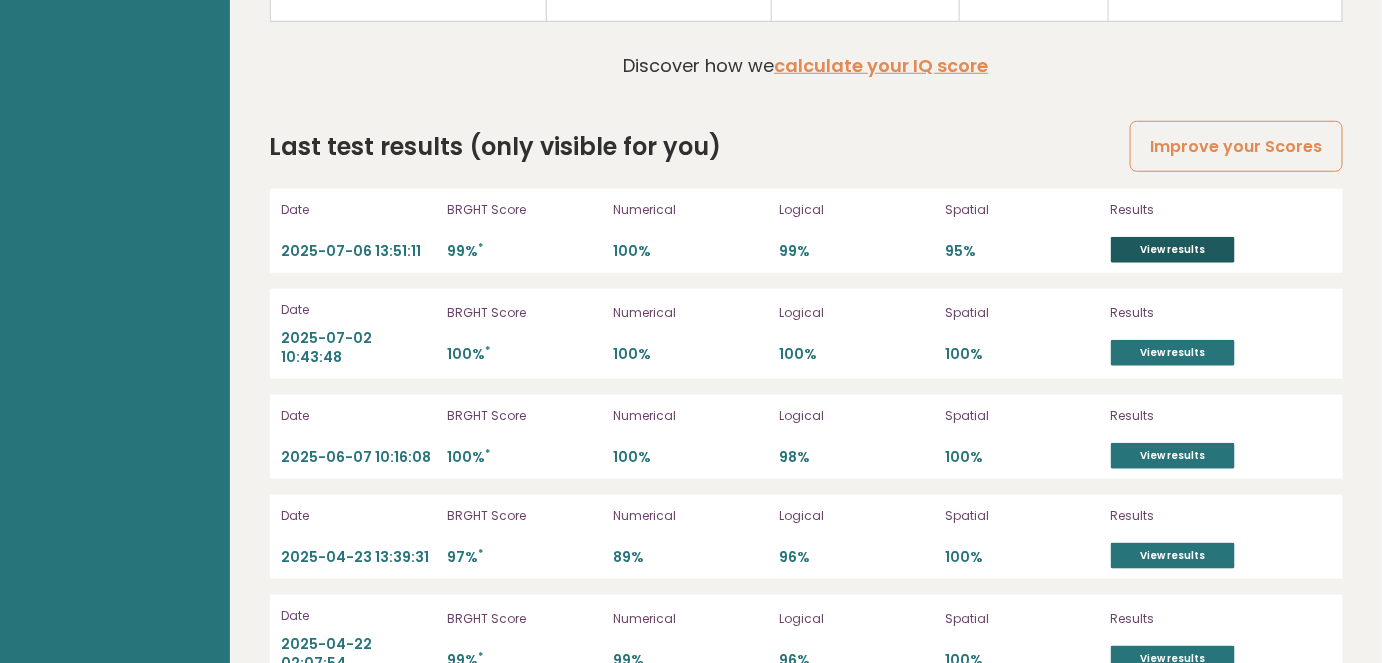 click on "View results" at bounding box center [1173, 250] 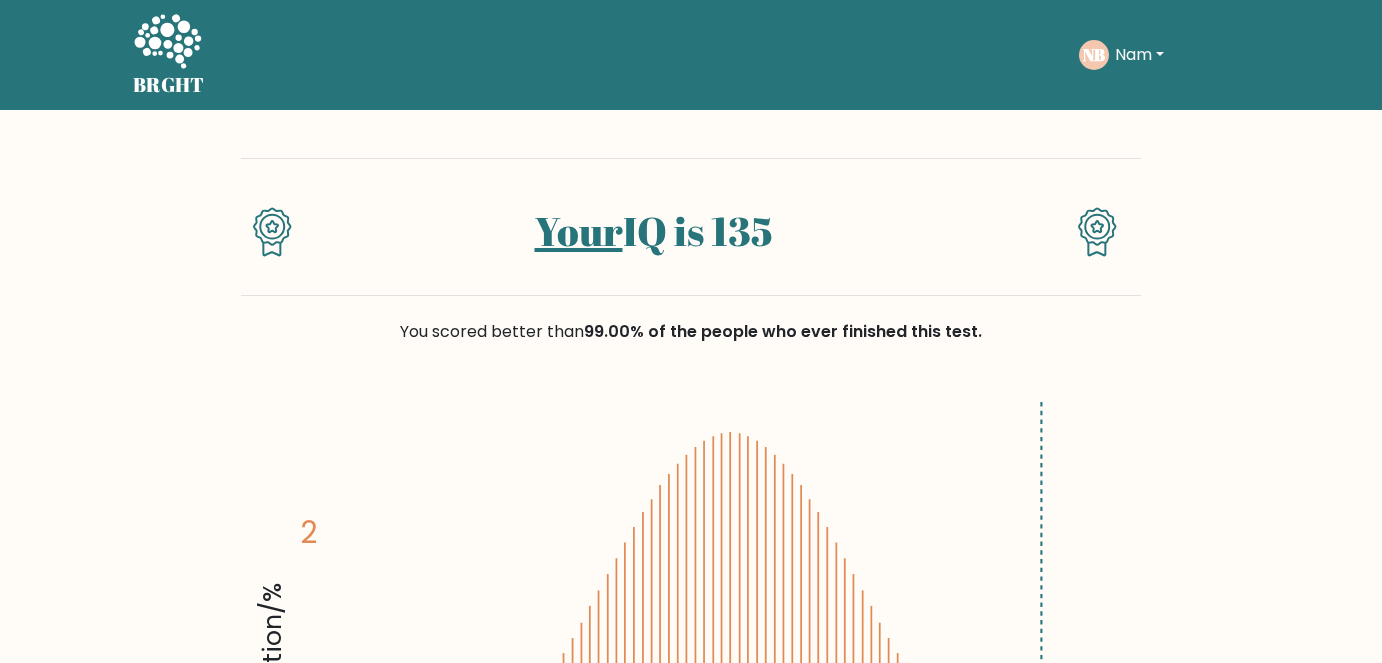 scroll, scrollTop: 0, scrollLeft: 0, axis: both 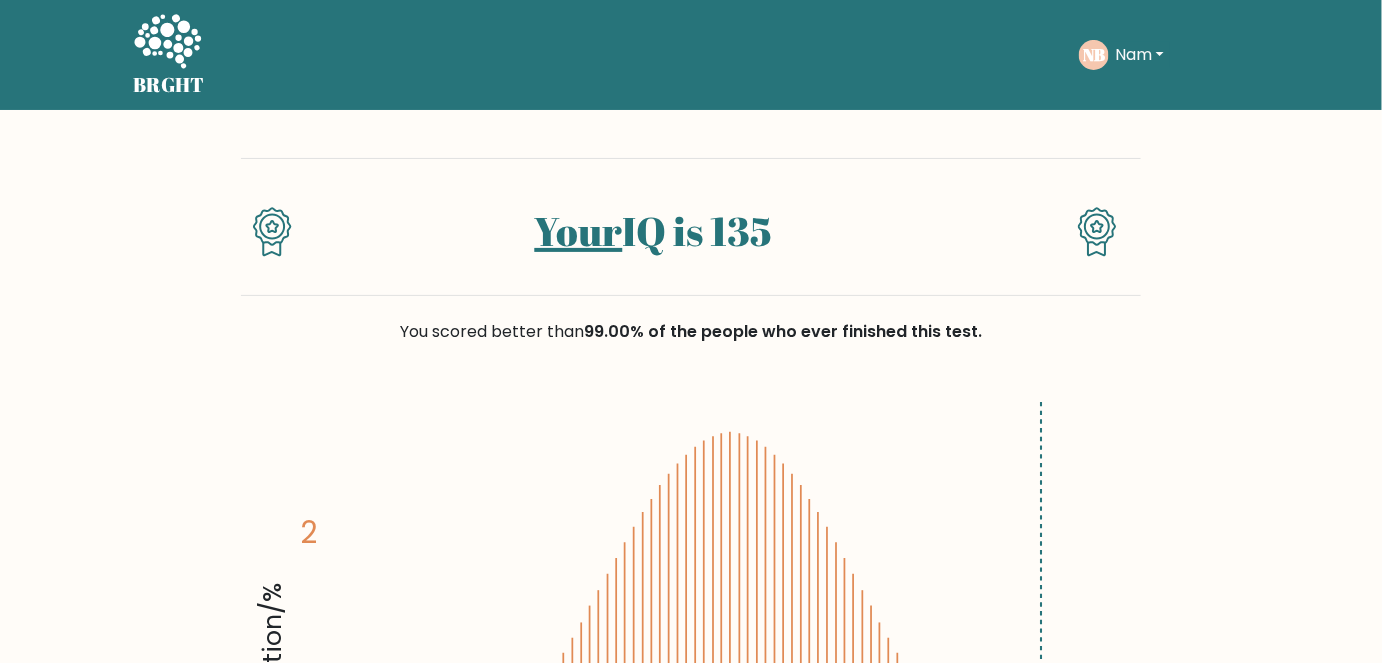 click on "NB" at bounding box center (1094, 54) 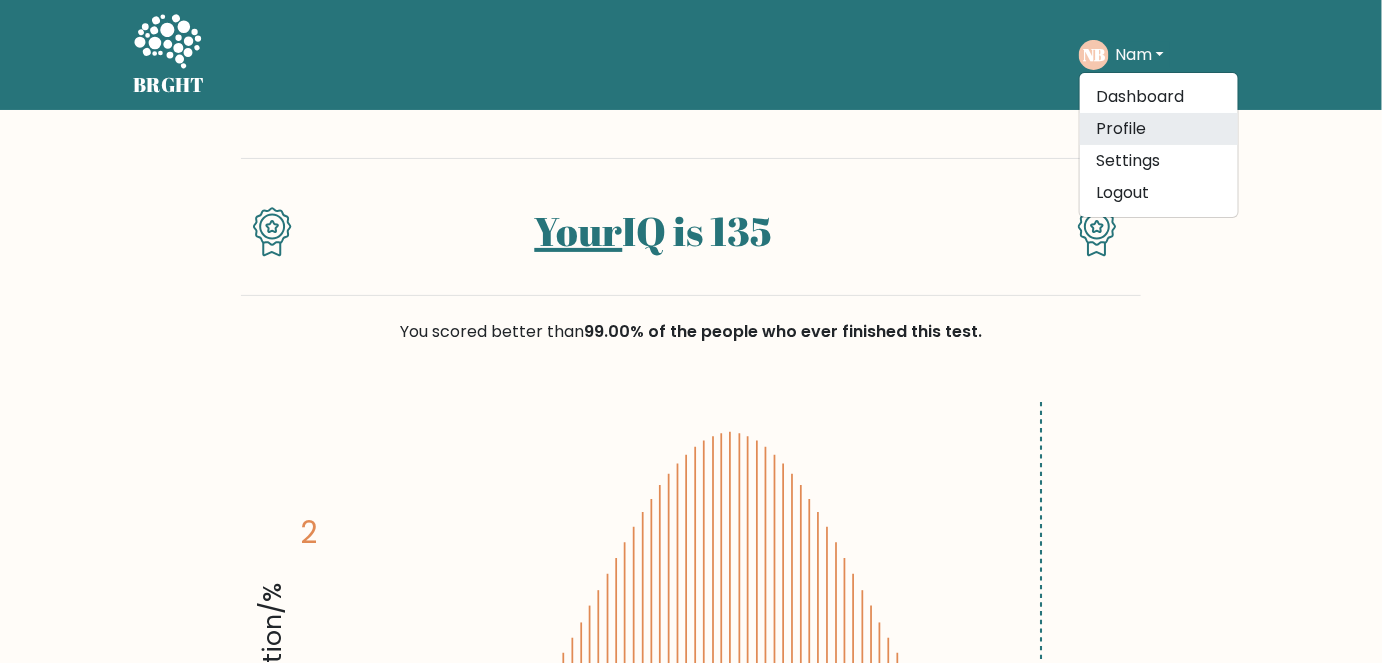 click on "Profile" at bounding box center [1159, 129] 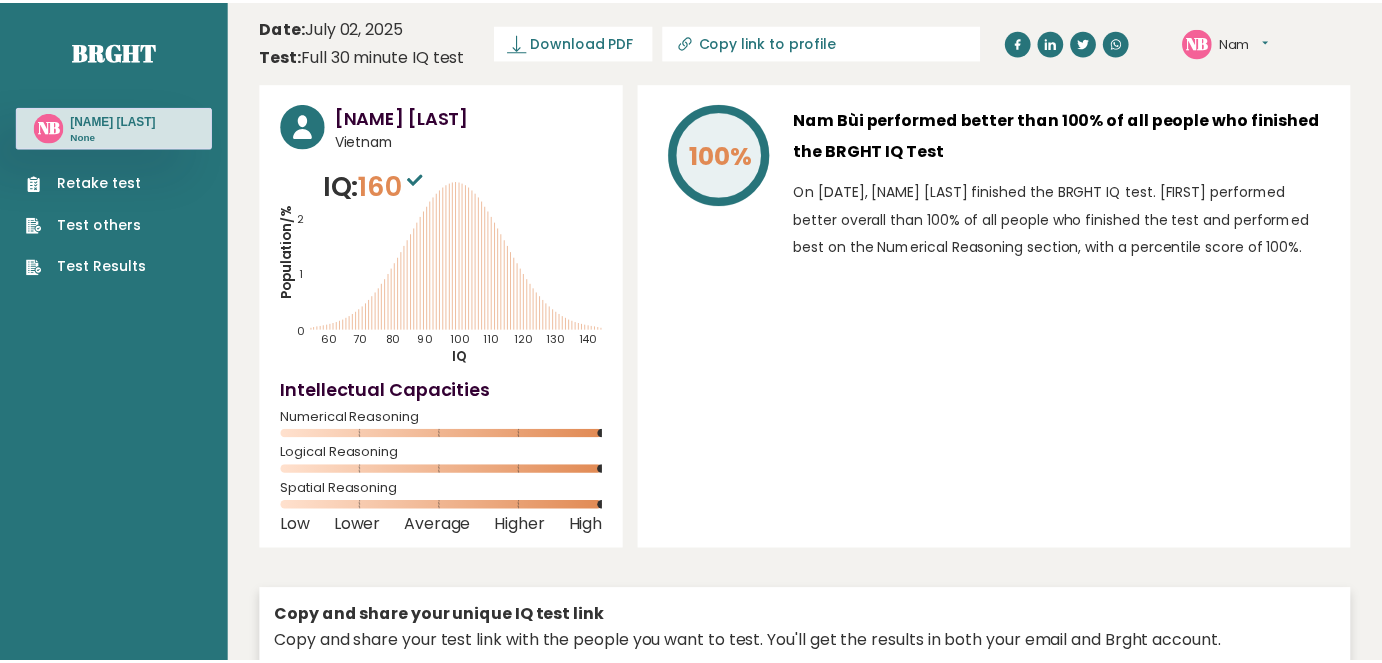 scroll, scrollTop: 0, scrollLeft: 0, axis: both 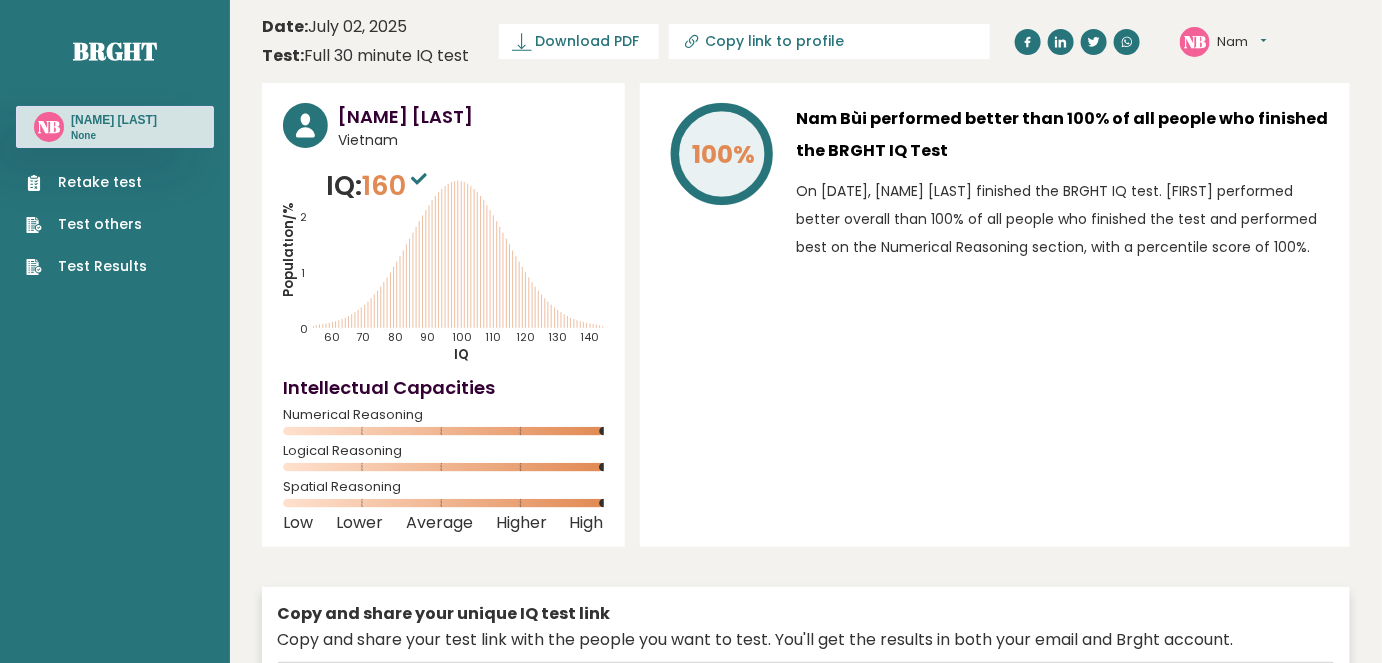 click on "Retake test
Test others
Test Results" at bounding box center [86, 224] 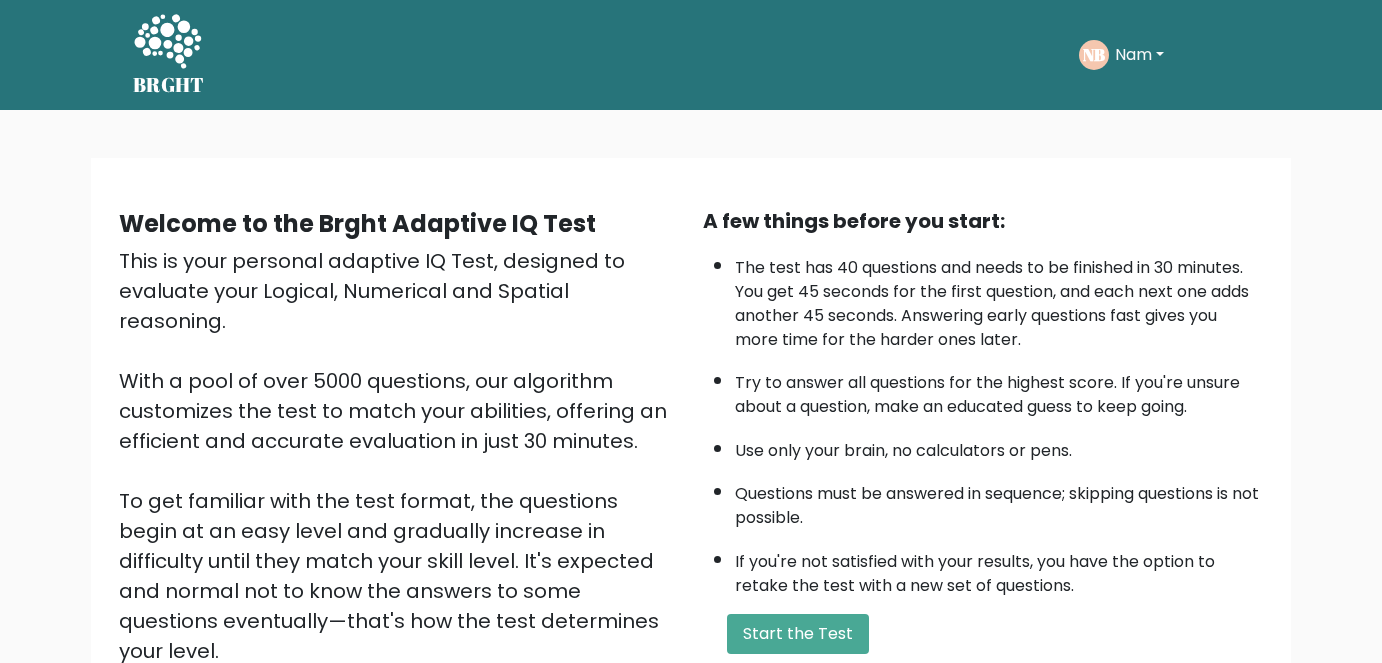 scroll, scrollTop: 0, scrollLeft: 0, axis: both 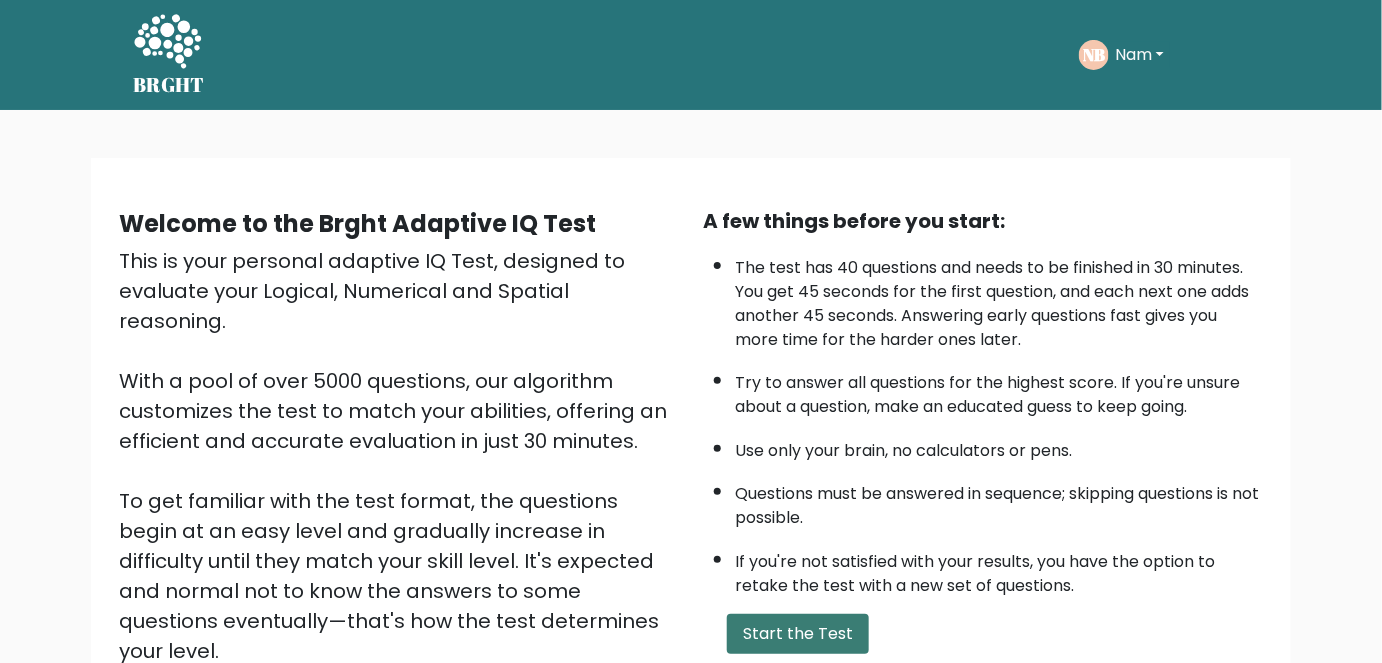 click on "Start the Test" at bounding box center [798, 634] 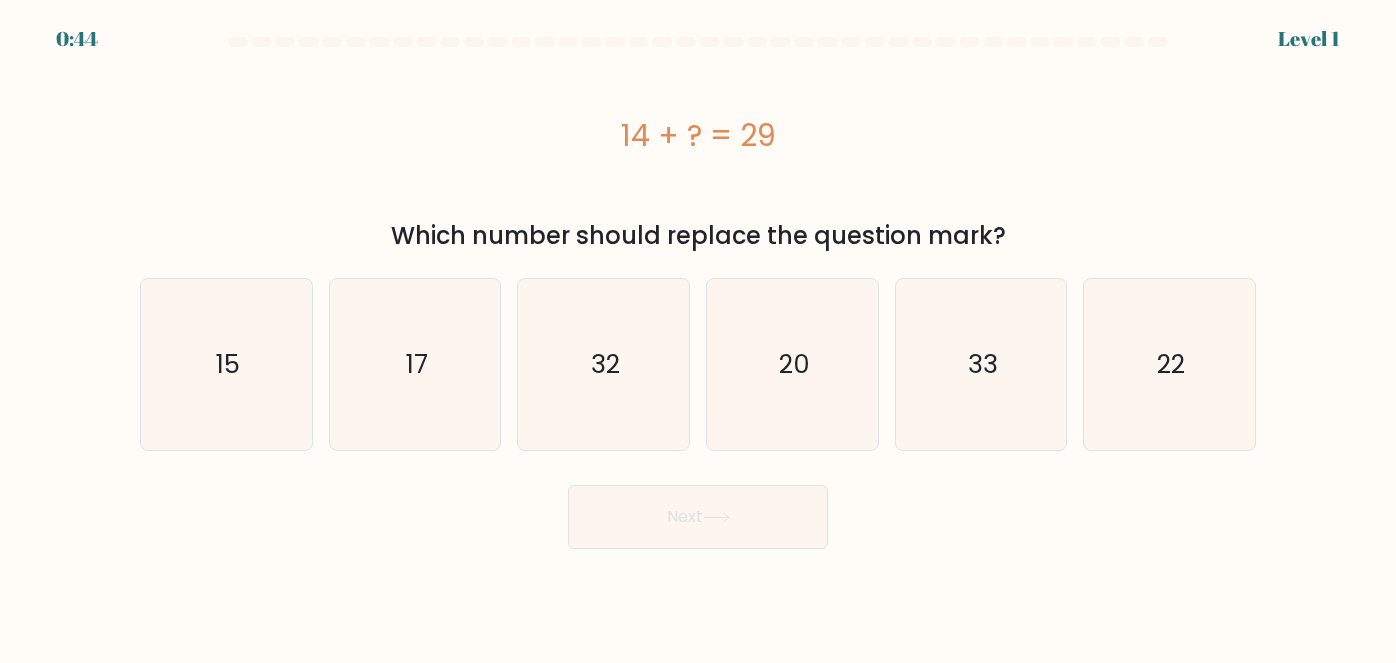 scroll, scrollTop: 0, scrollLeft: 0, axis: both 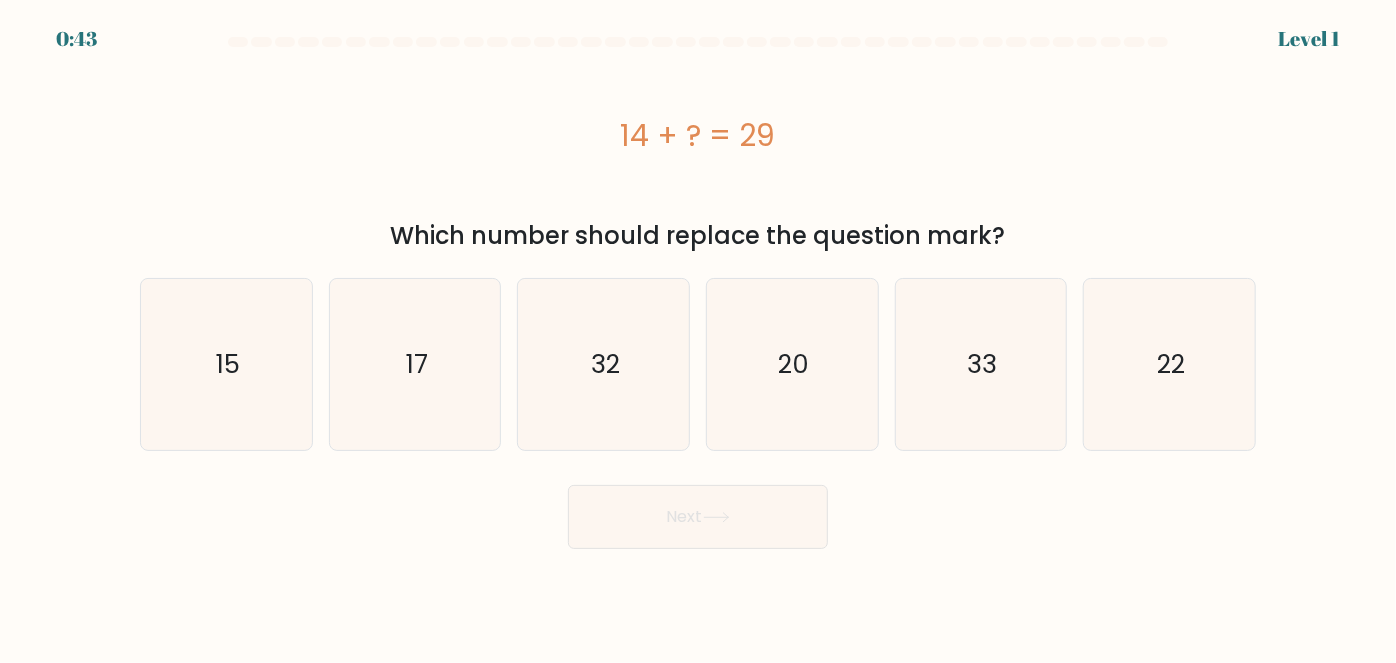 drag, startPoint x: 1056, startPoint y: 518, endPoint x: 1041, endPoint y: 511, distance: 16.552946 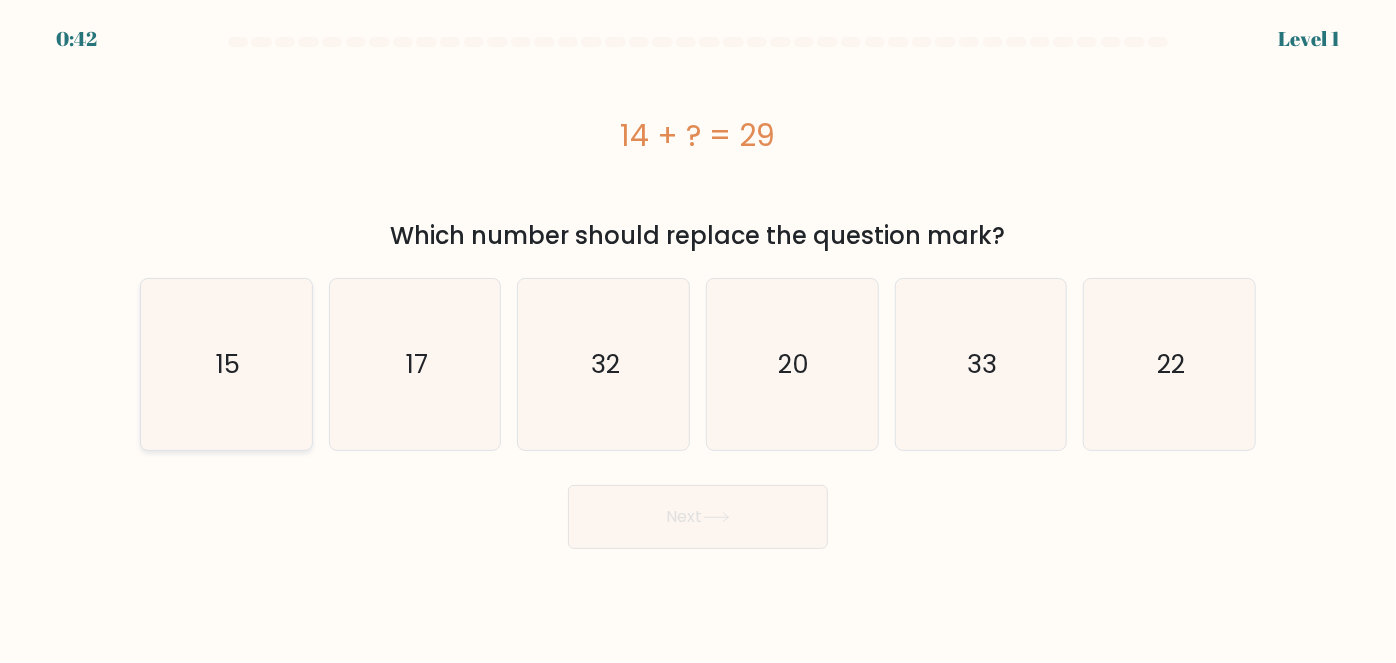 click on "15" at bounding box center [226, 364] 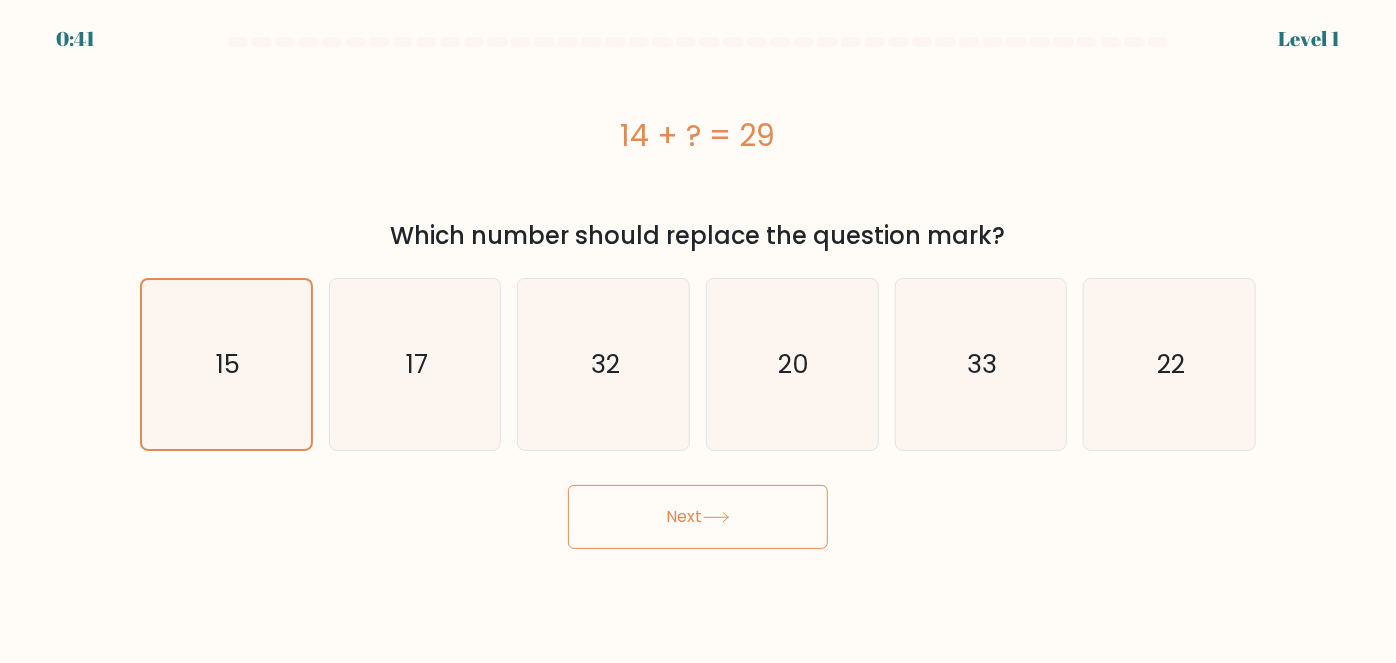 drag, startPoint x: 725, startPoint y: 531, endPoint x: 714, endPoint y: 520, distance: 15.556349 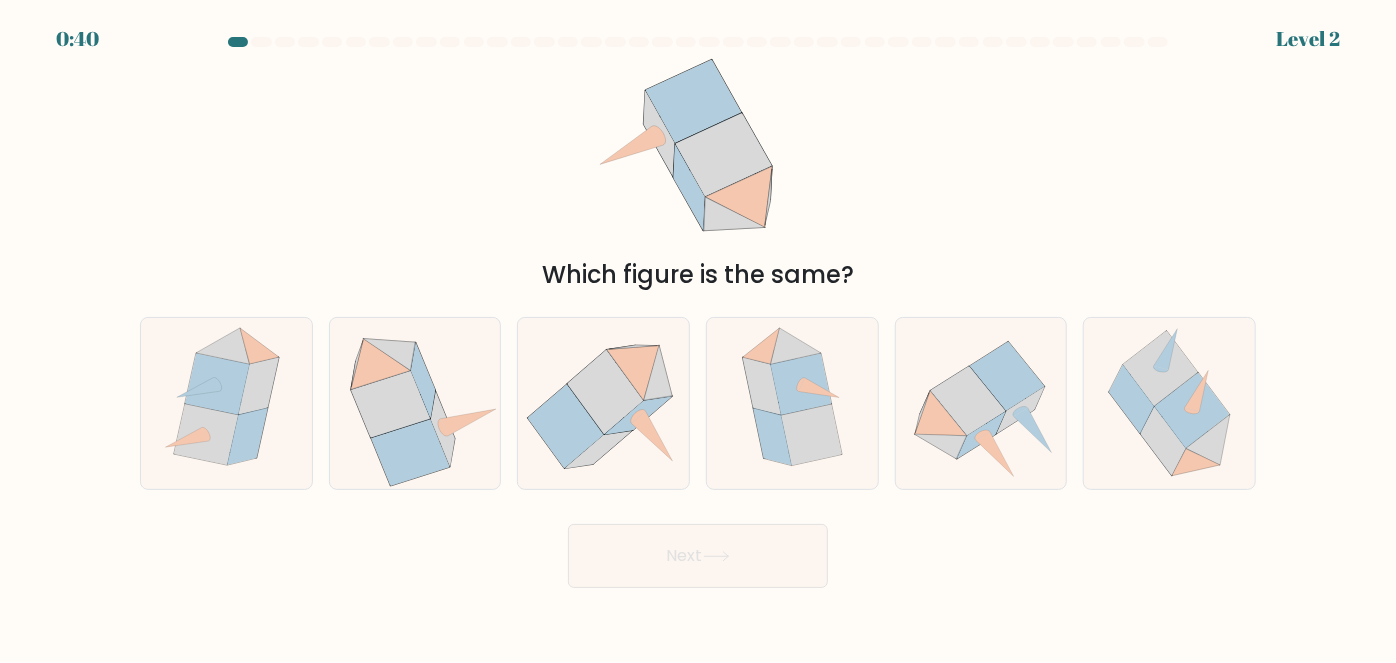 click on "Which figure is the same?" at bounding box center (698, 174) 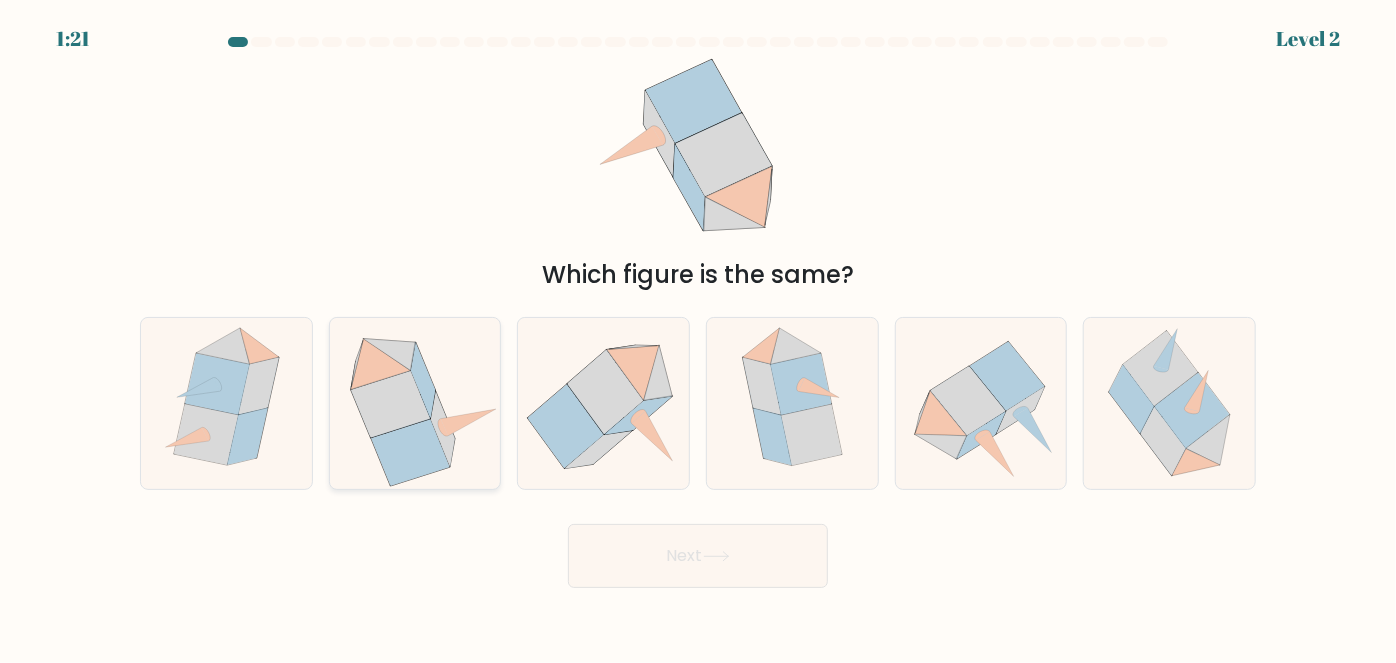 click at bounding box center [390, 404] 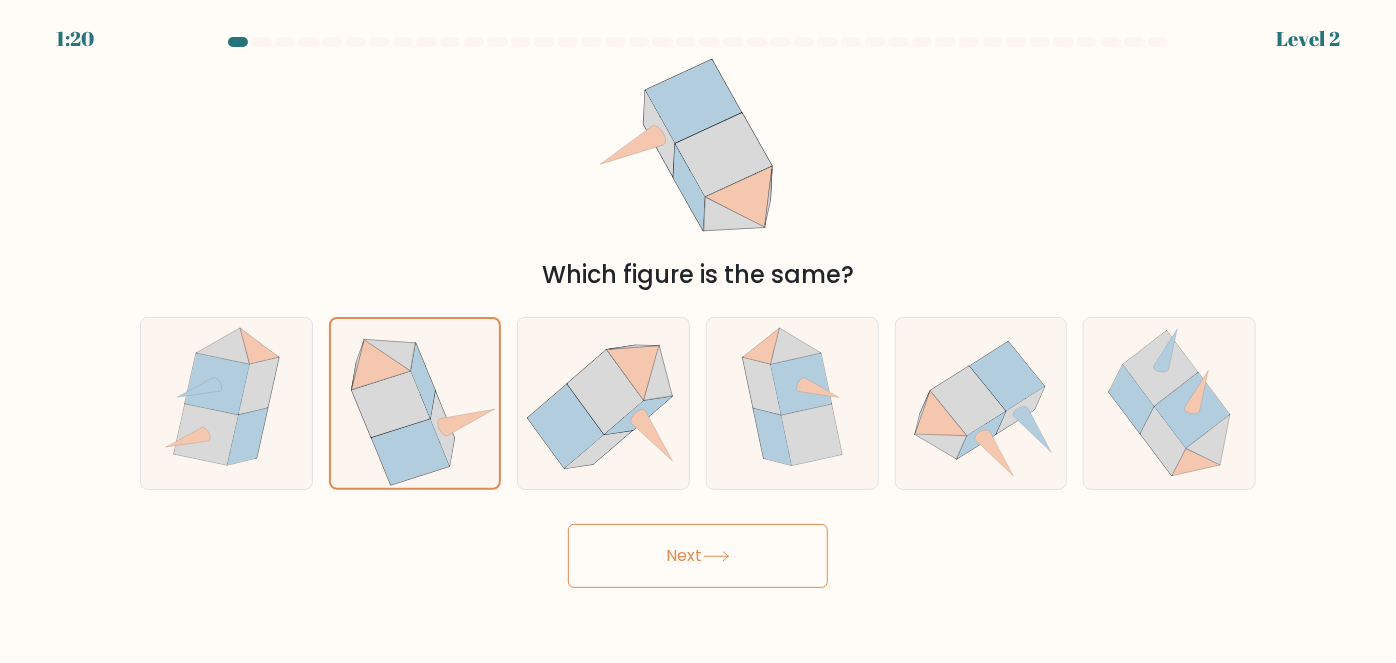 click at bounding box center (716, 556) 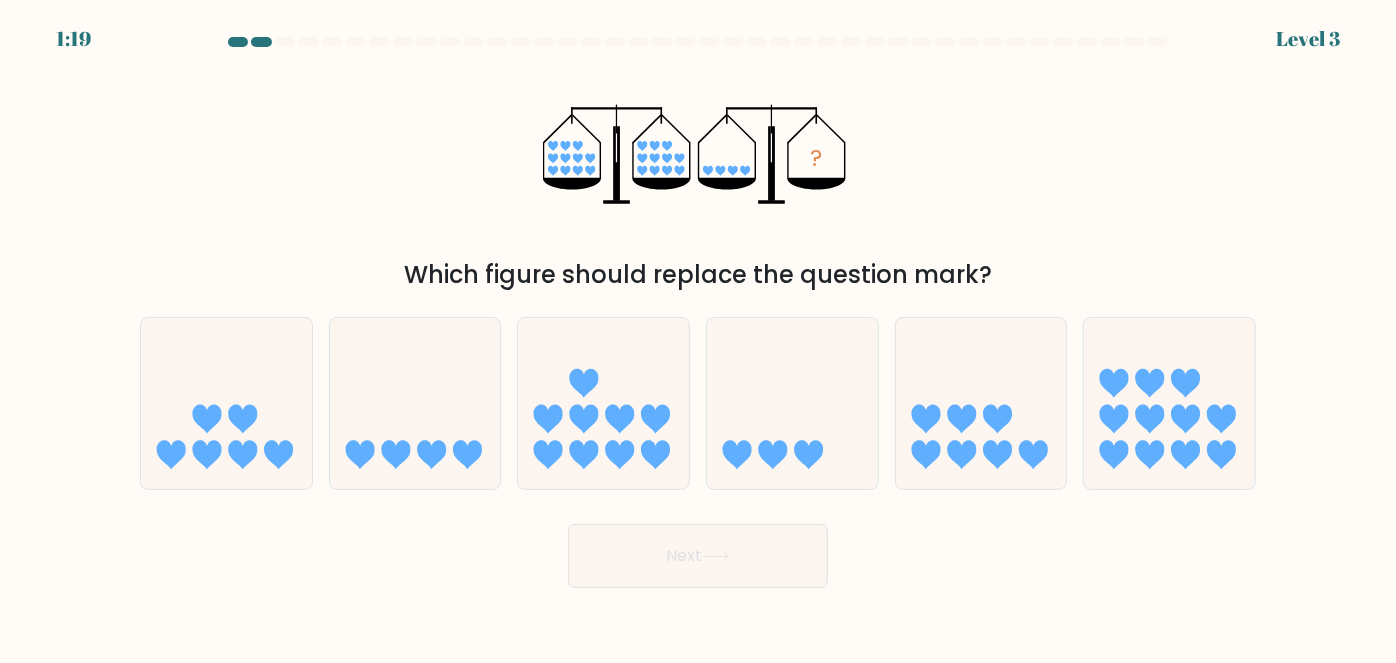 click on "?
Which figure should replace the question mark?" at bounding box center (698, 174) 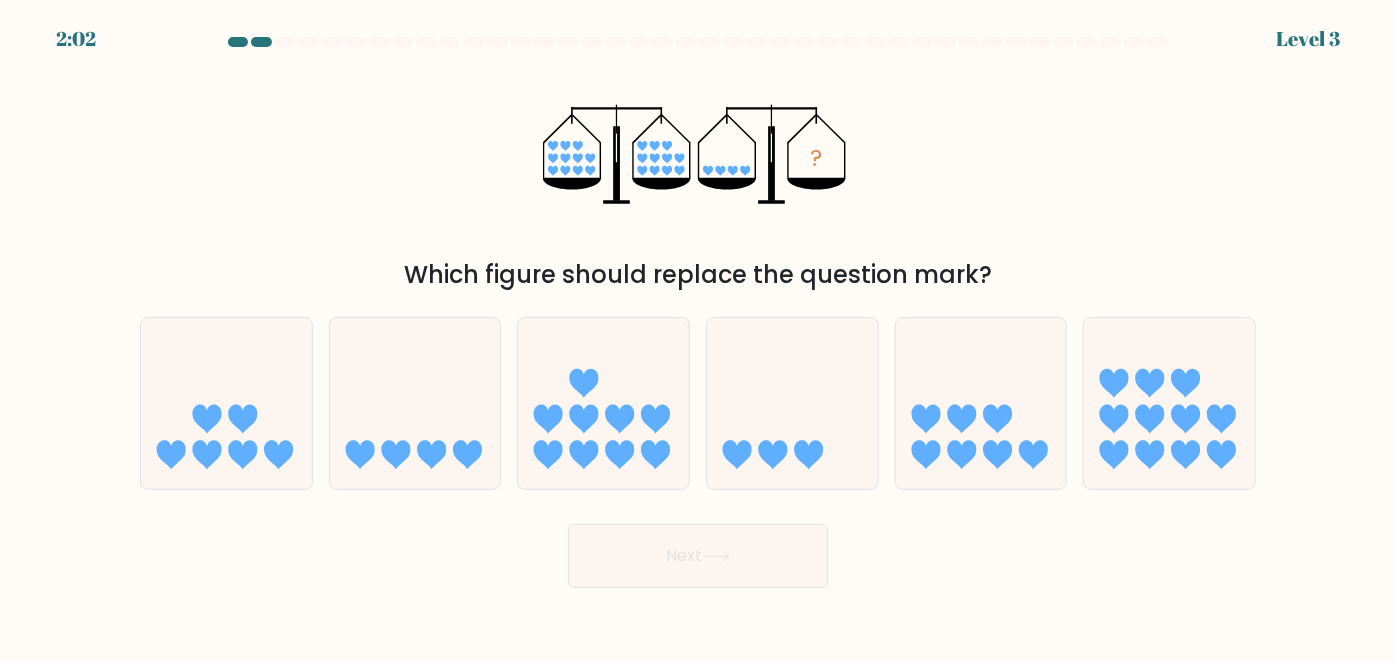 click on "?
Which figure should replace the question mark?" at bounding box center [698, 174] 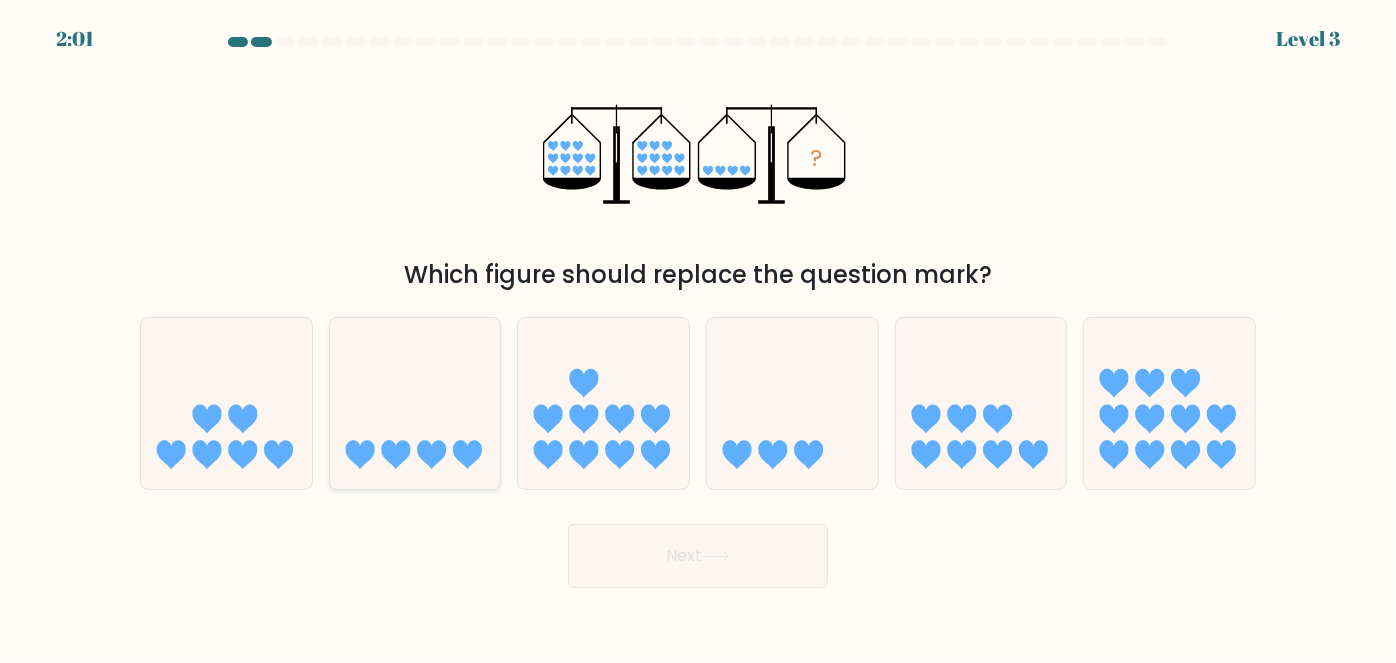 click at bounding box center (415, 403) 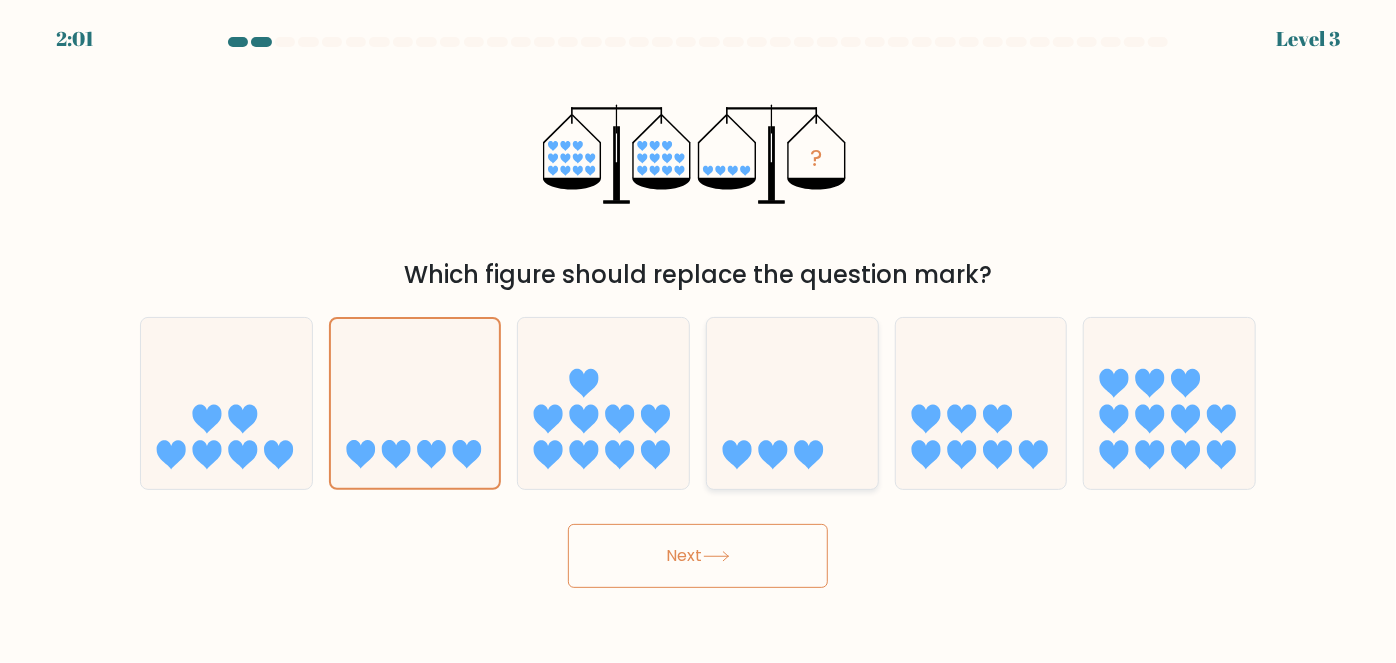 drag, startPoint x: 685, startPoint y: 542, endPoint x: 722, endPoint y: 469, distance: 81.84131 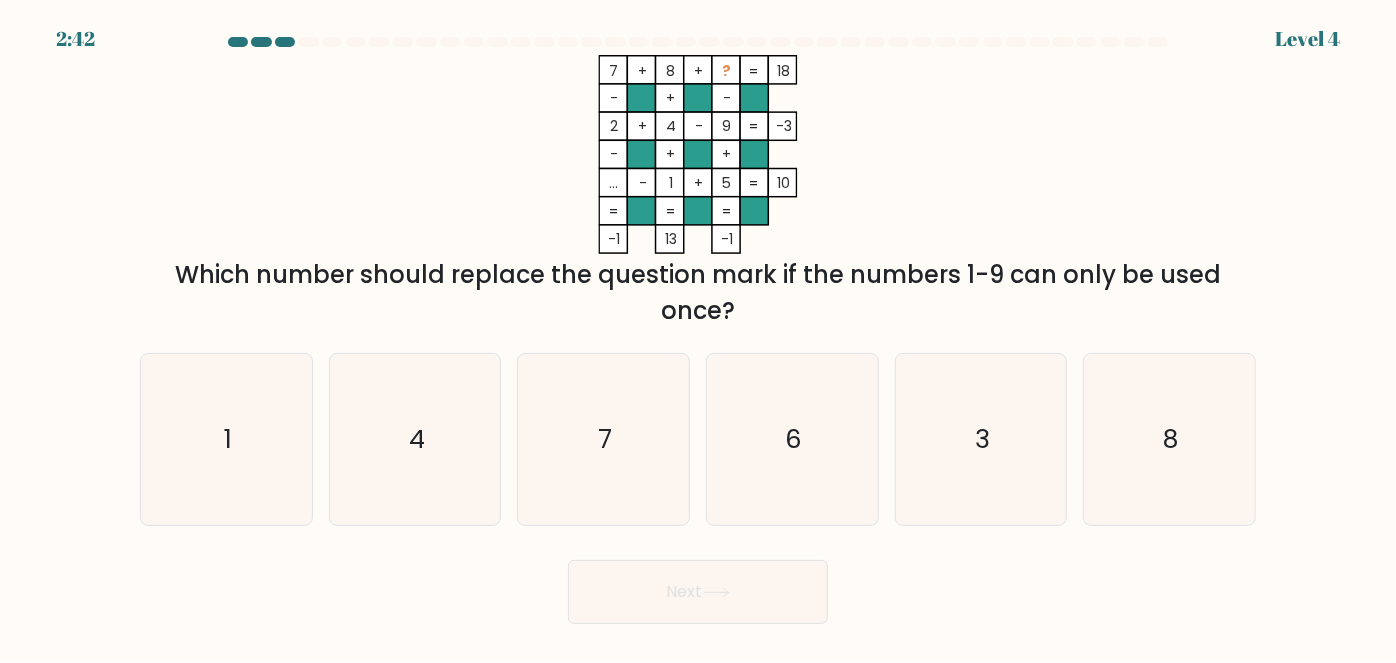 drag, startPoint x: 976, startPoint y: 455, endPoint x: 694, endPoint y: 597, distance: 315.73407 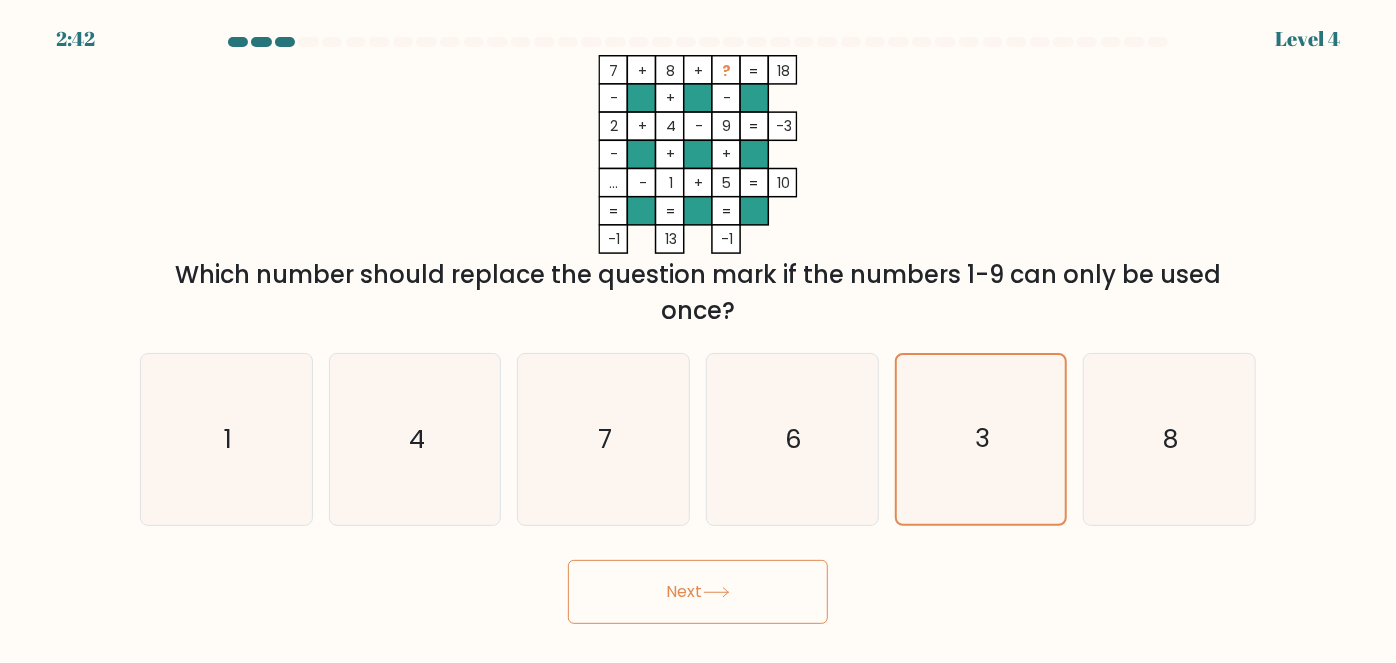 drag, startPoint x: 678, startPoint y: 611, endPoint x: 696, endPoint y: 591, distance: 26.907248 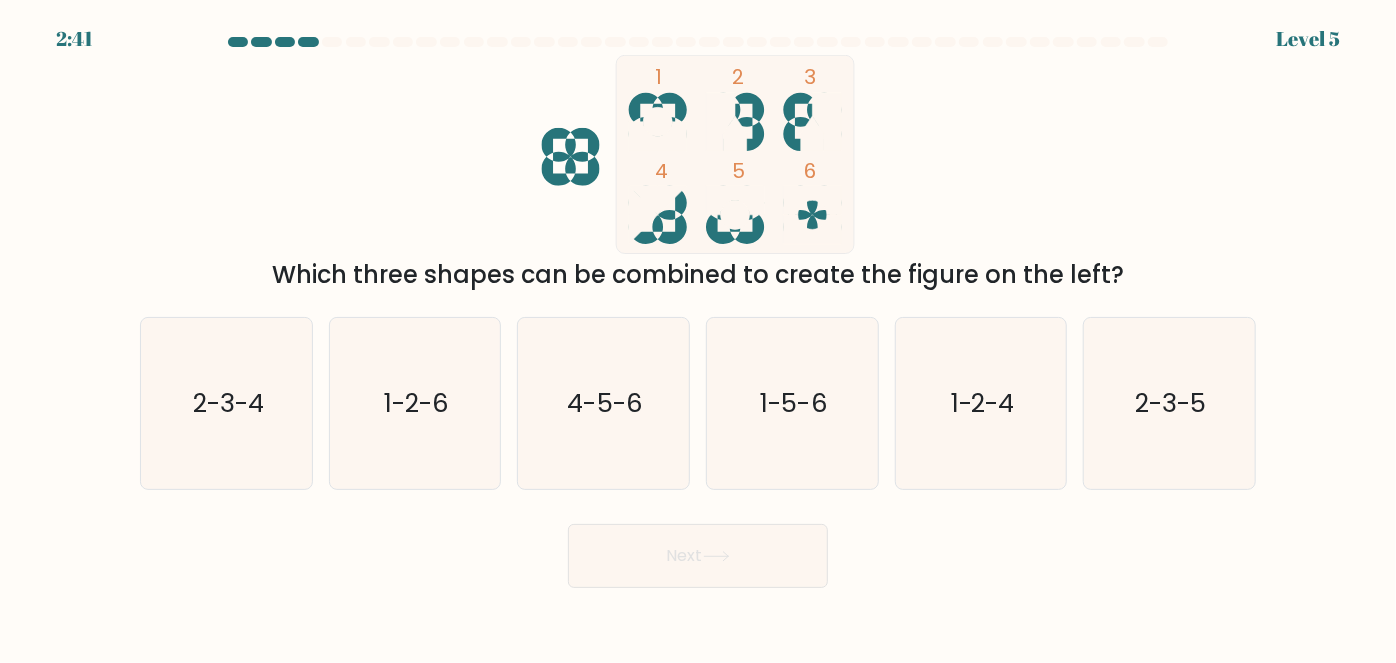 click on "1
2
3
4
5
6" at bounding box center [698, 154] 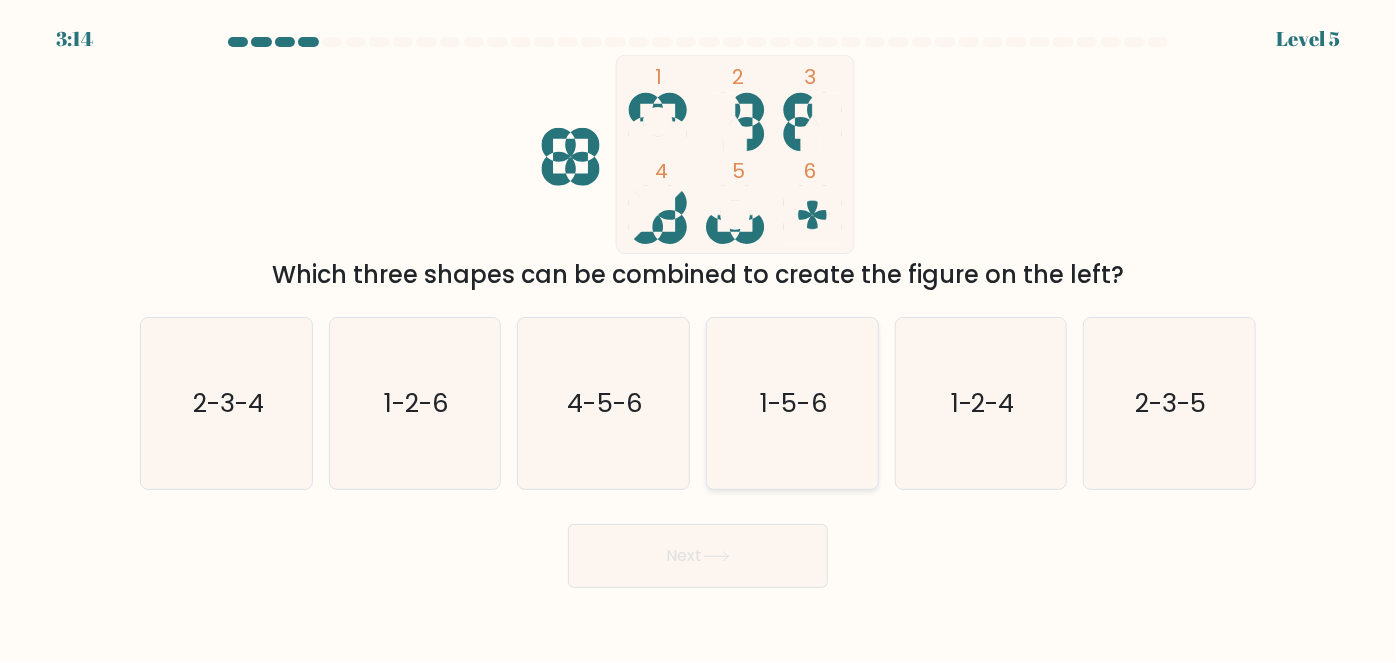 click on "1-5-6" at bounding box center (792, 403) 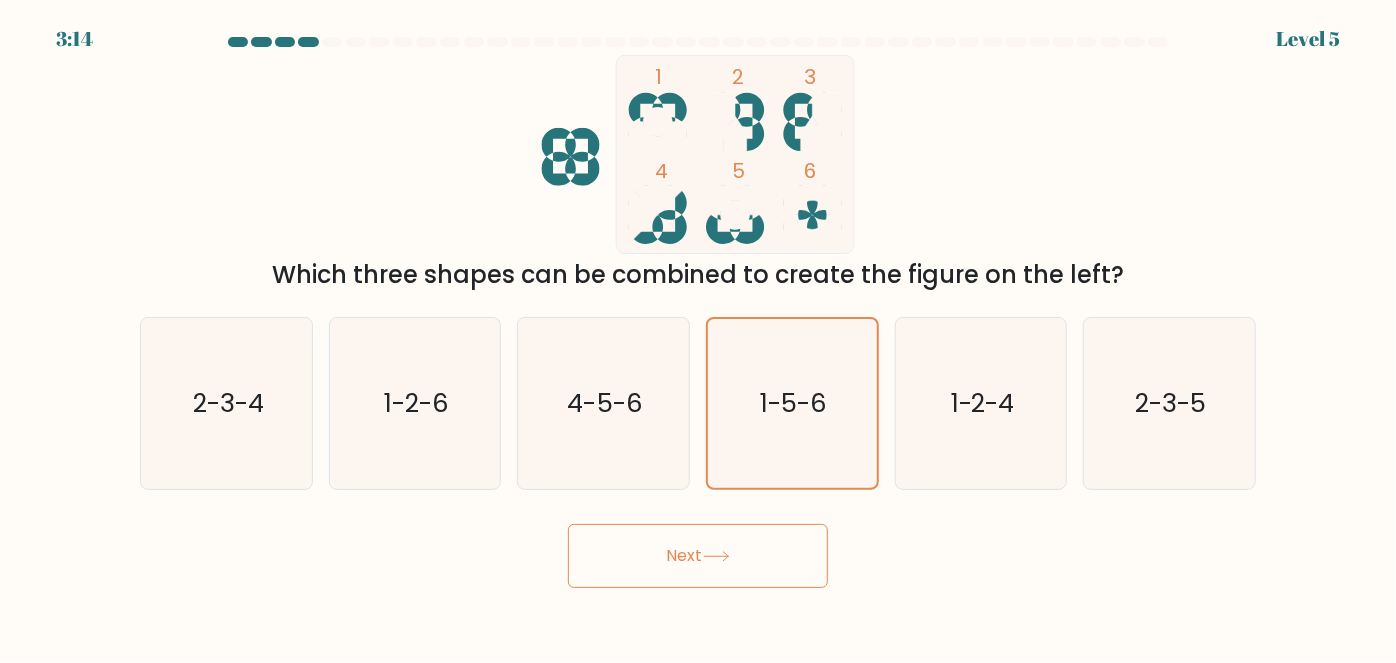 click on "Next" at bounding box center [698, 556] 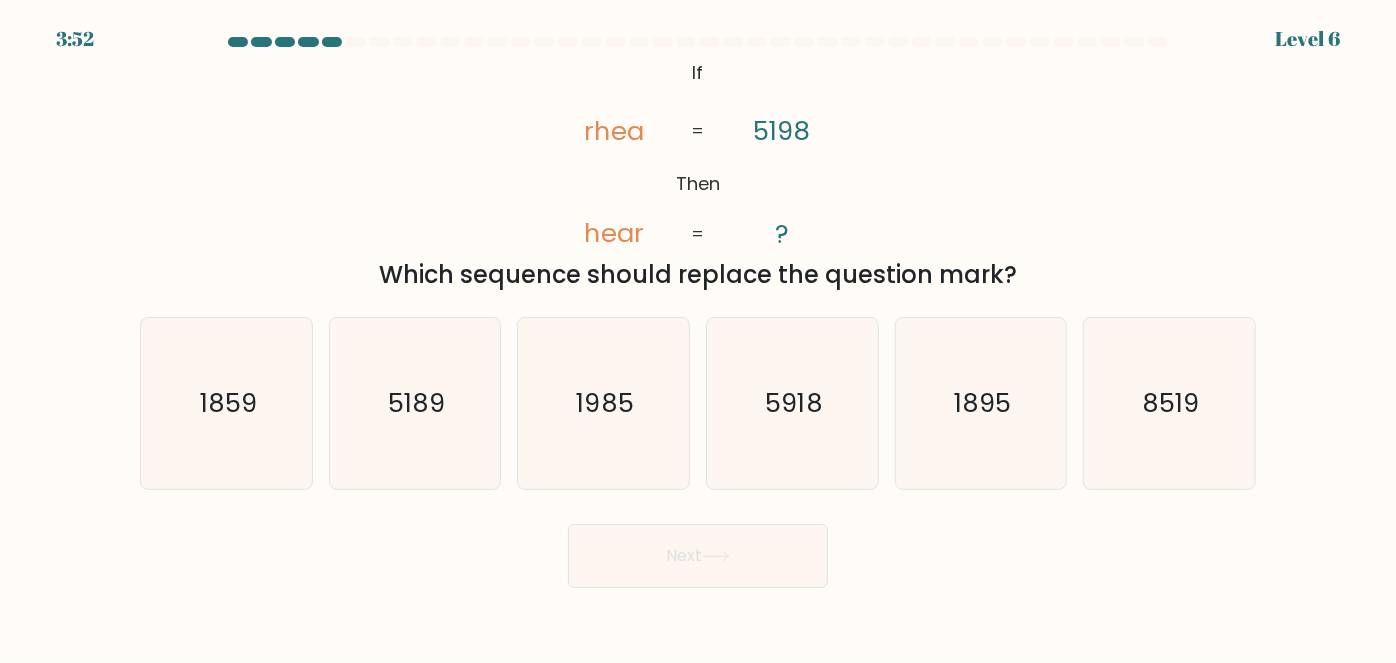 click on "Next" at bounding box center (698, 551) 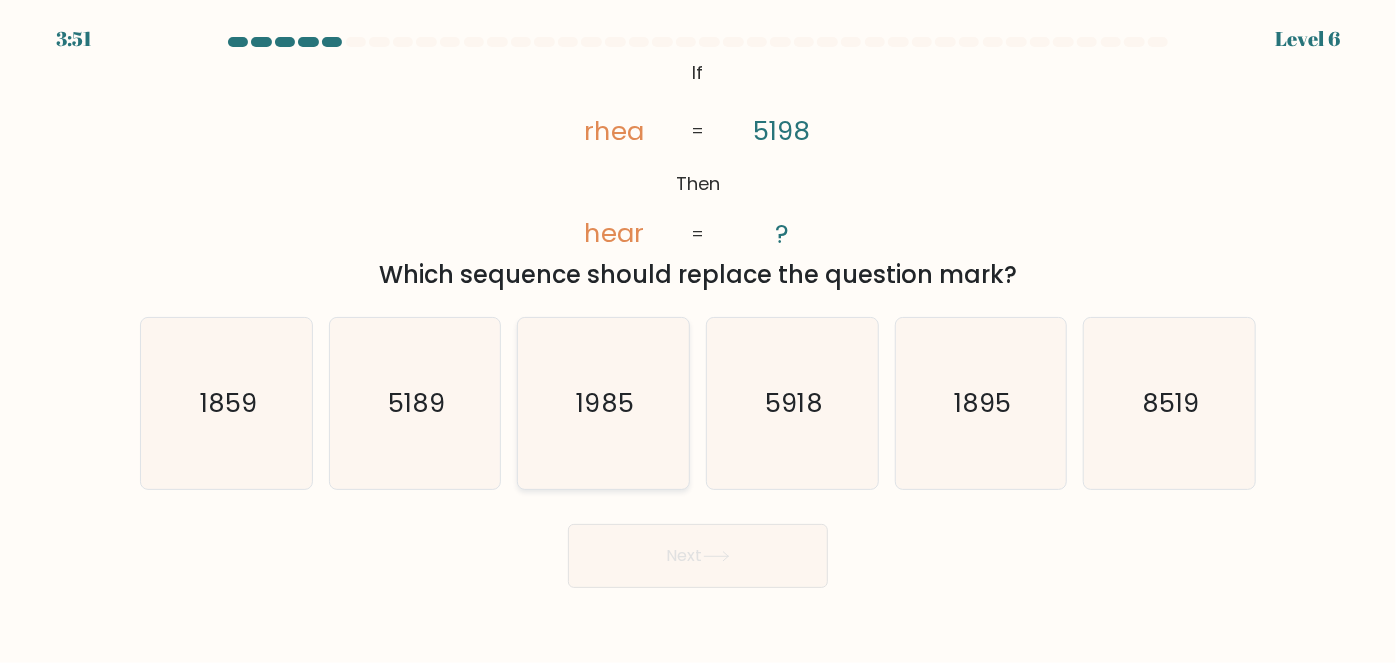 click on "1985" at bounding box center [603, 403] 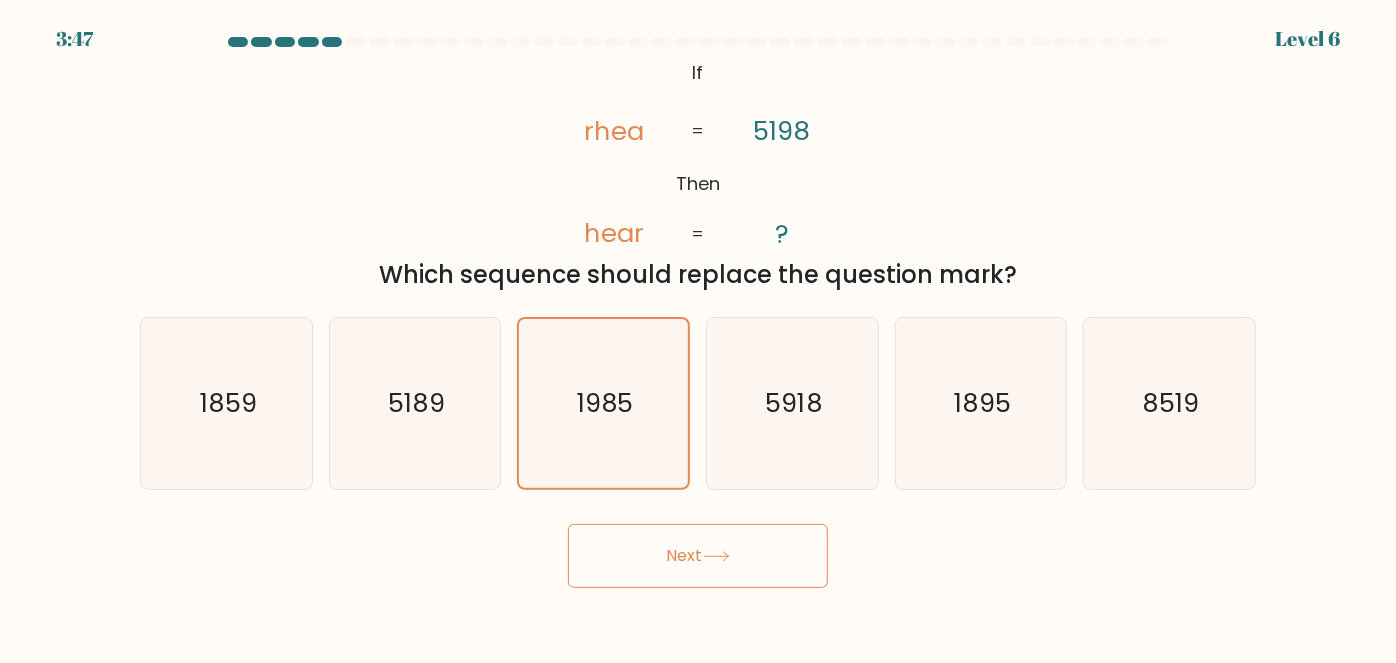 click on "Next" at bounding box center (698, 556) 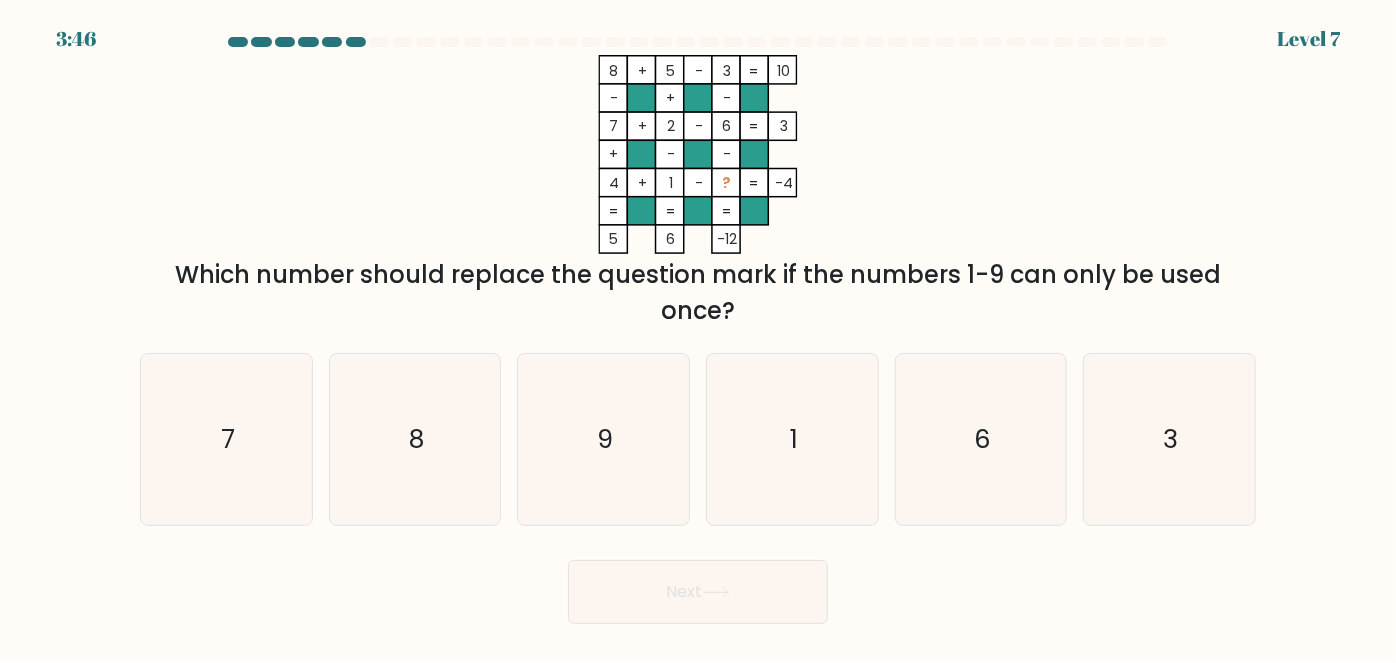click on "8    +    5    -    3    10    -    +    -    7    +    2    -    6    3    +    -    -    4    +    1    -    ?    =   -4    =   =   =   =   5    6    -12    =" at bounding box center [698, 154] 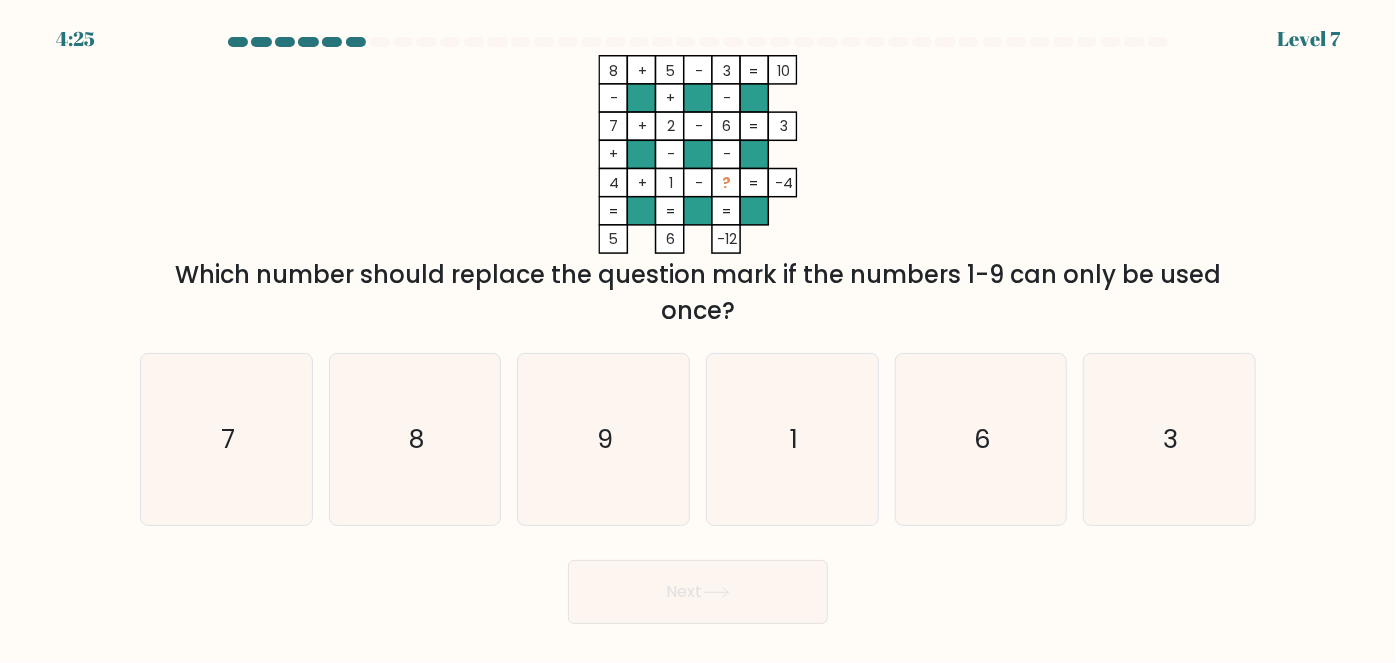 click on "Which number should replace the question mark if the numbers 1-9 can only be used once?" at bounding box center (698, 293) 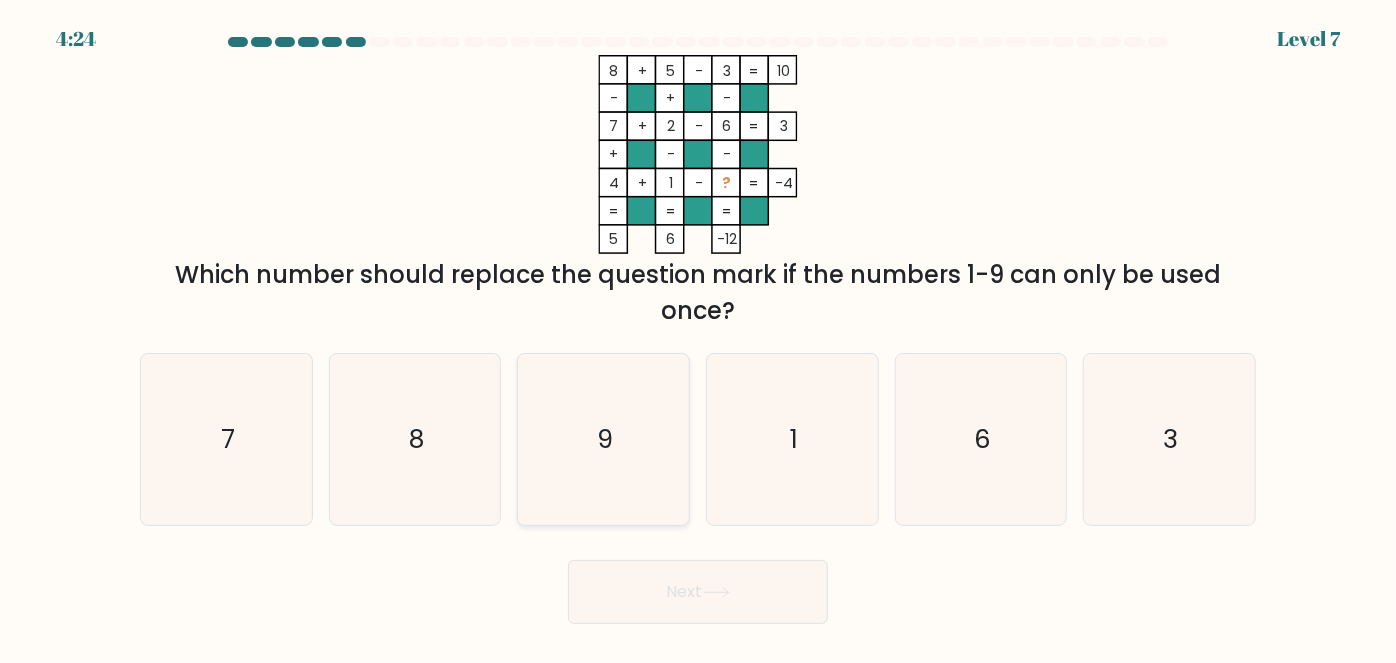click on "9" at bounding box center (603, 439) 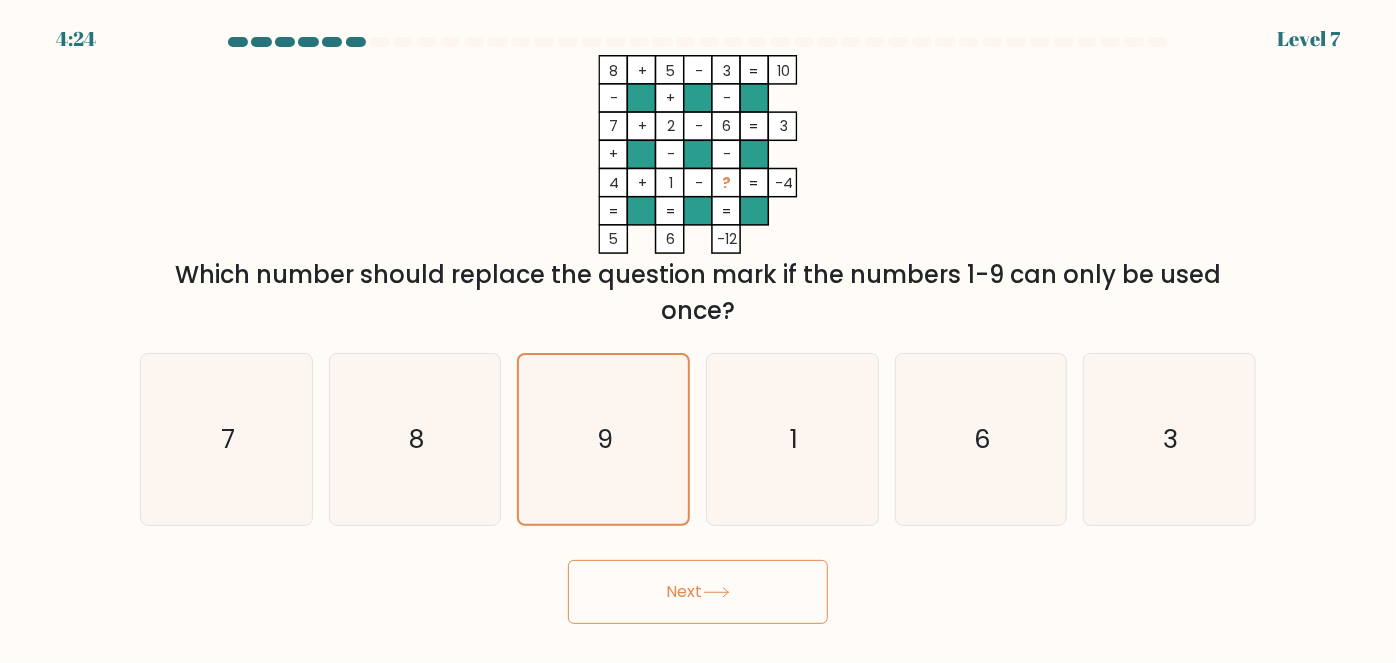click on "4:24
Level 7" at bounding box center (698, 331) 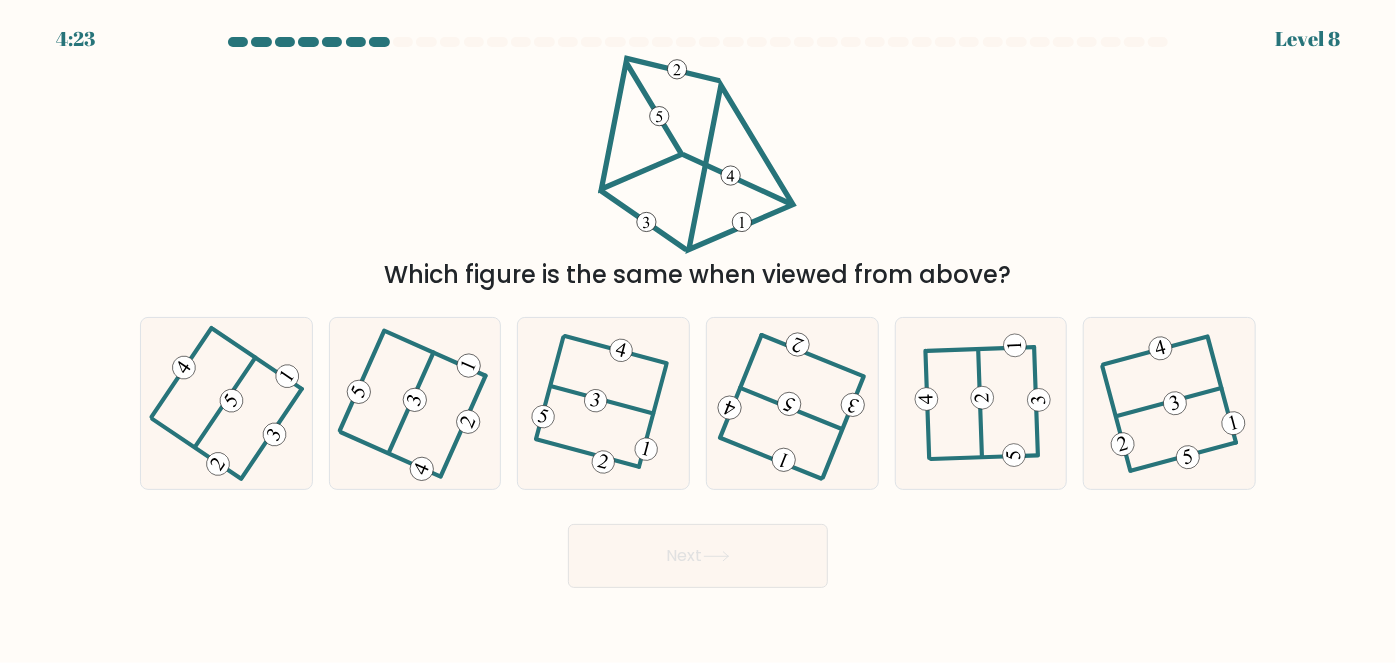 click at bounding box center [697, 154] 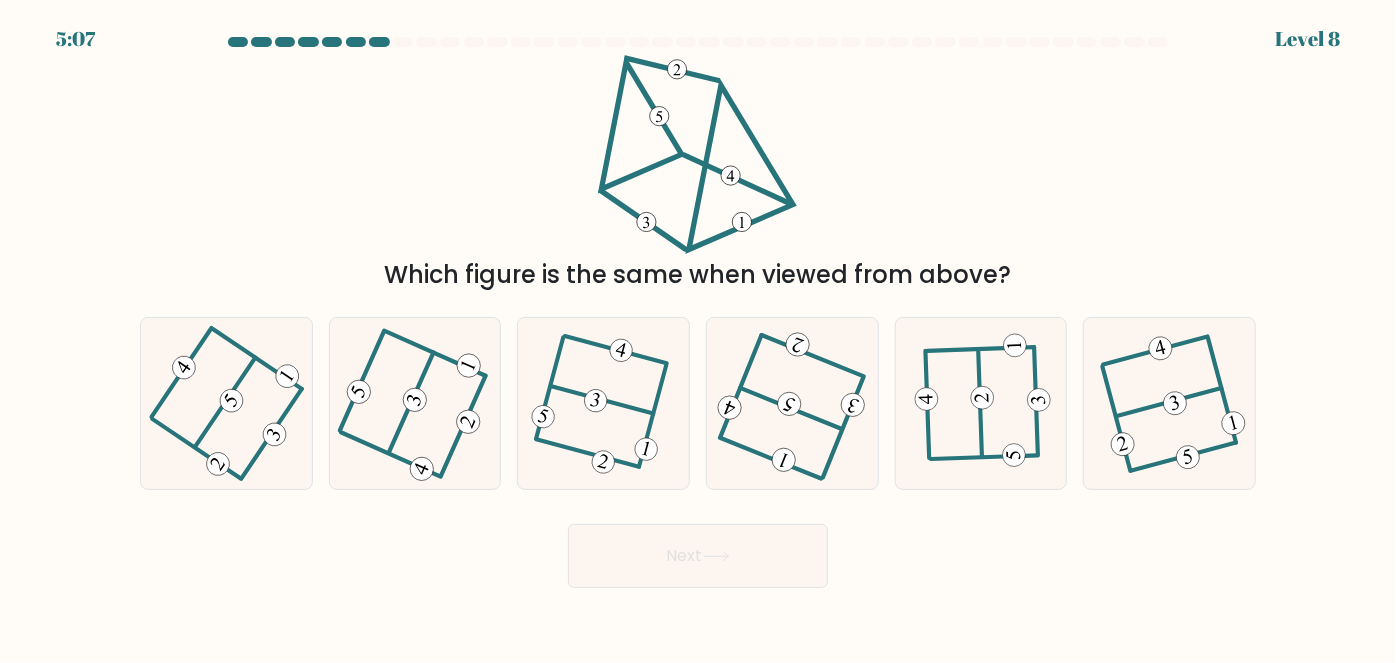 click at bounding box center [697, 154] 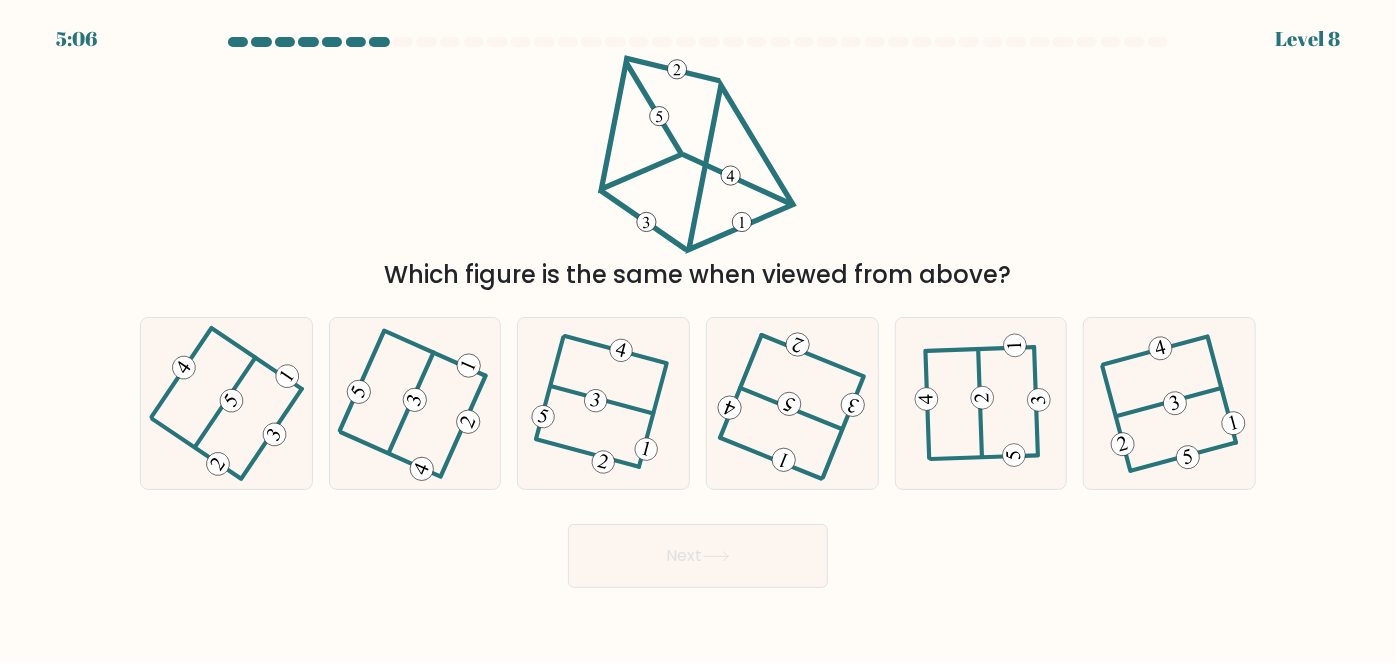 drag, startPoint x: 781, startPoint y: 194, endPoint x: 789, endPoint y: 208, distance: 16.124516 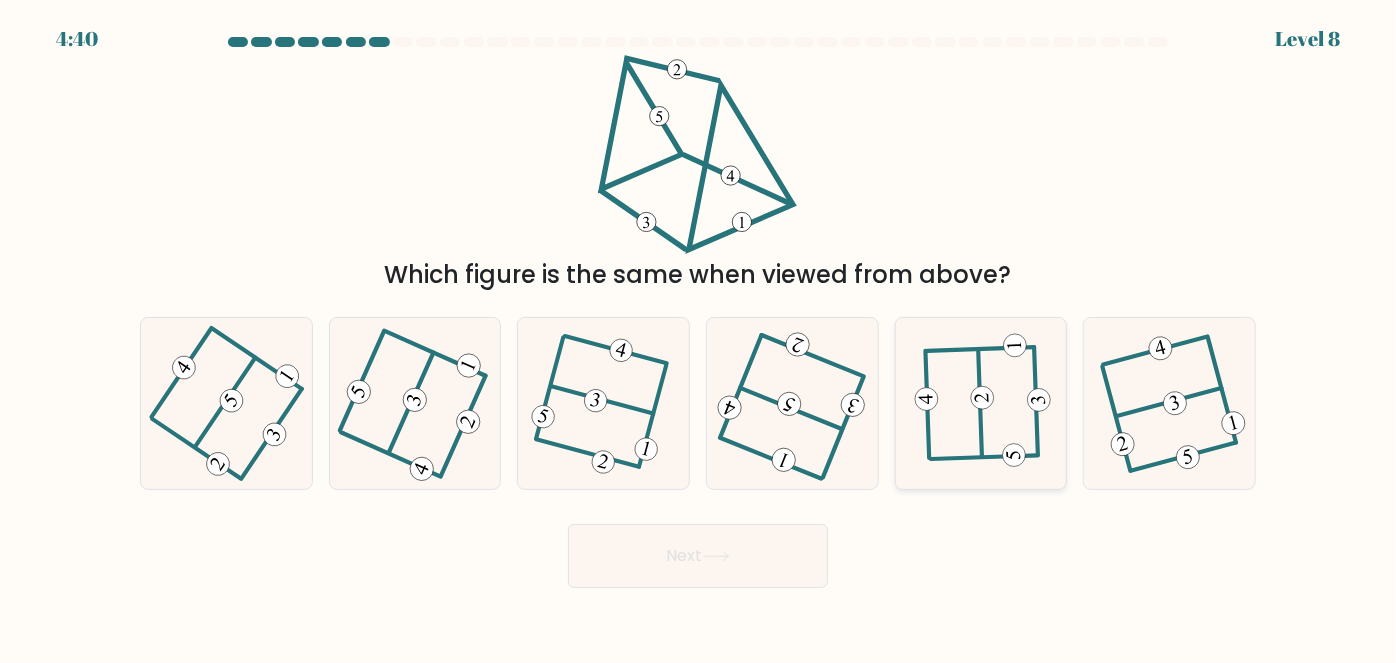 click at bounding box center [980, 403] 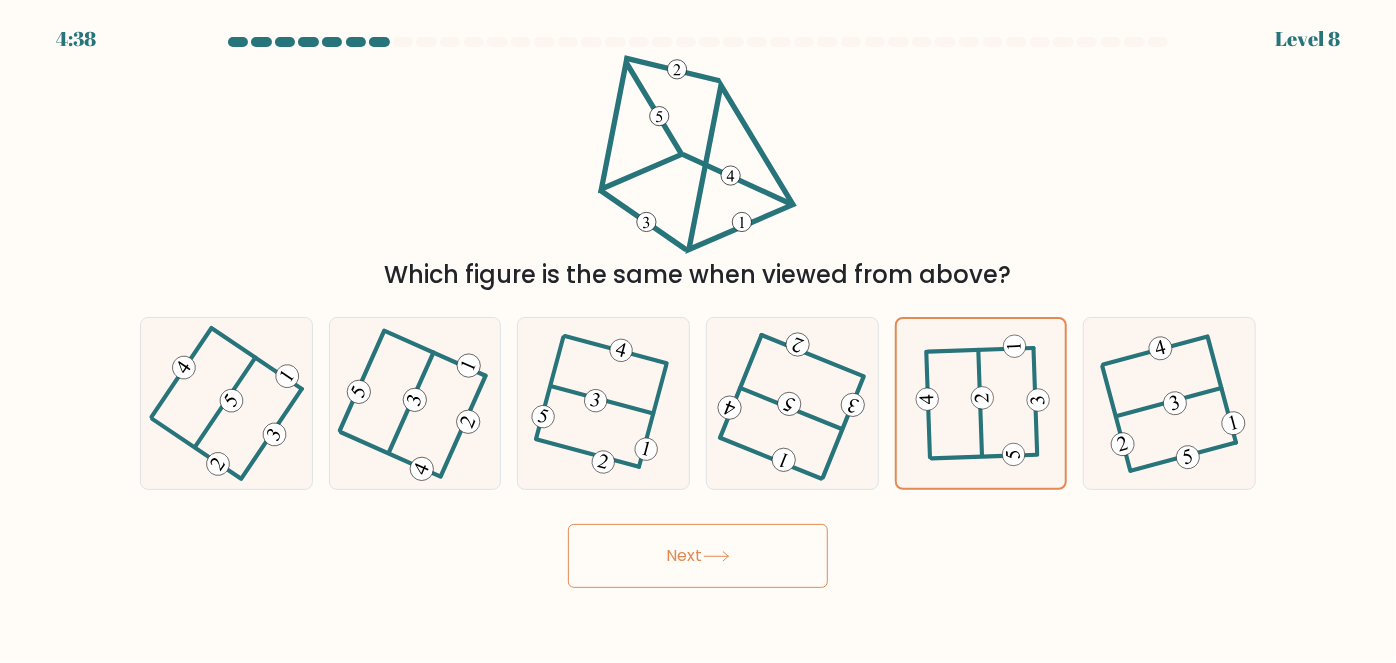 click on "Next" at bounding box center (698, 556) 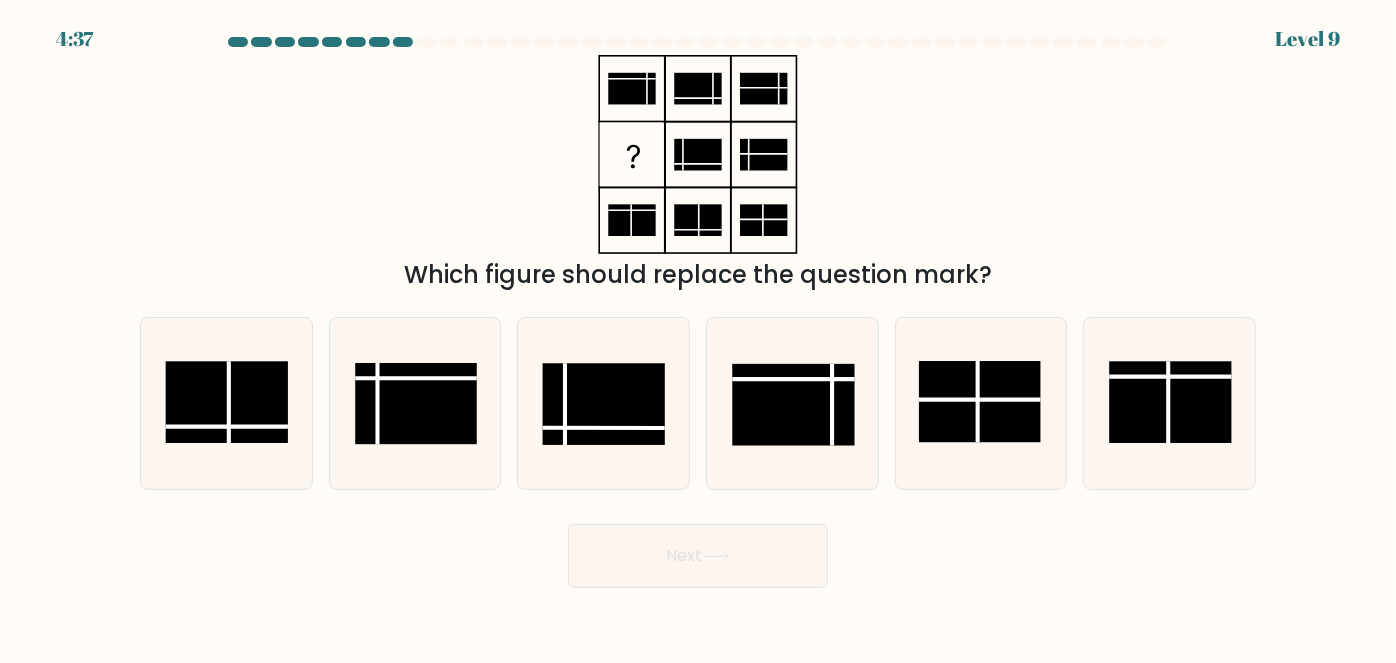 click on "Which figure should replace the question mark?" at bounding box center (698, 174) 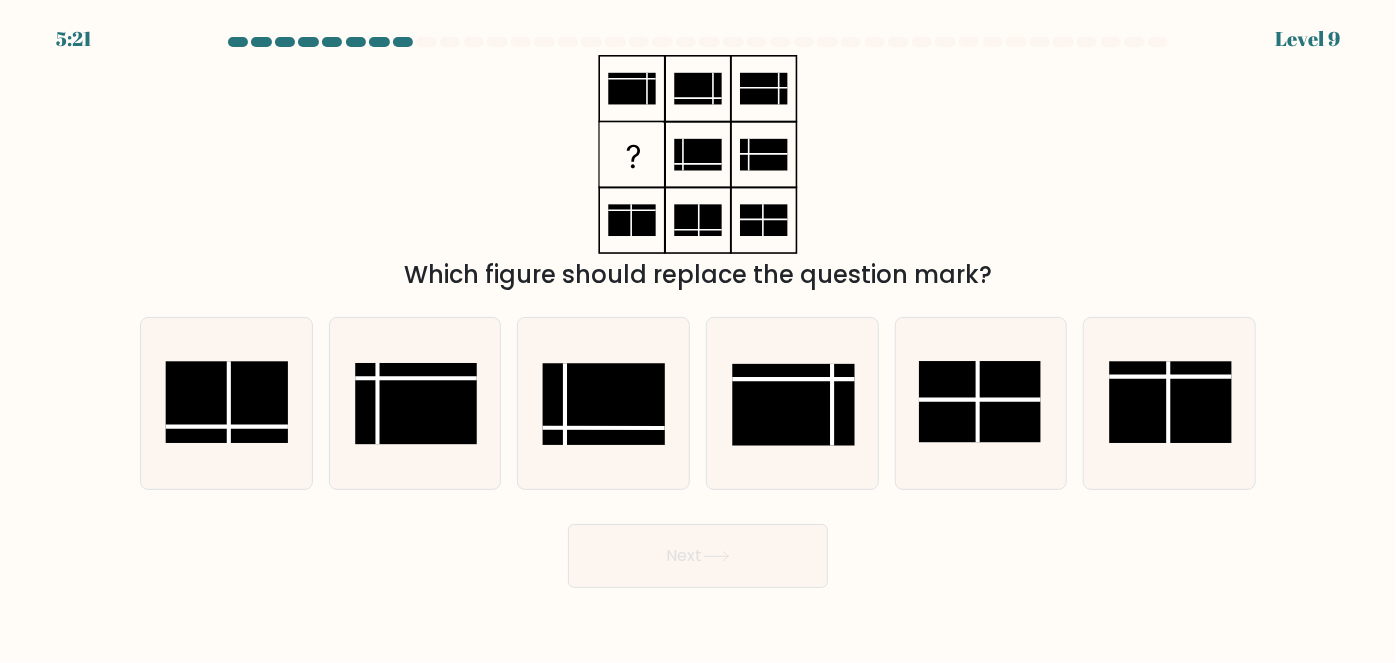 click on "Which figure should replace the question mark?" at bounding box center (698, 174) 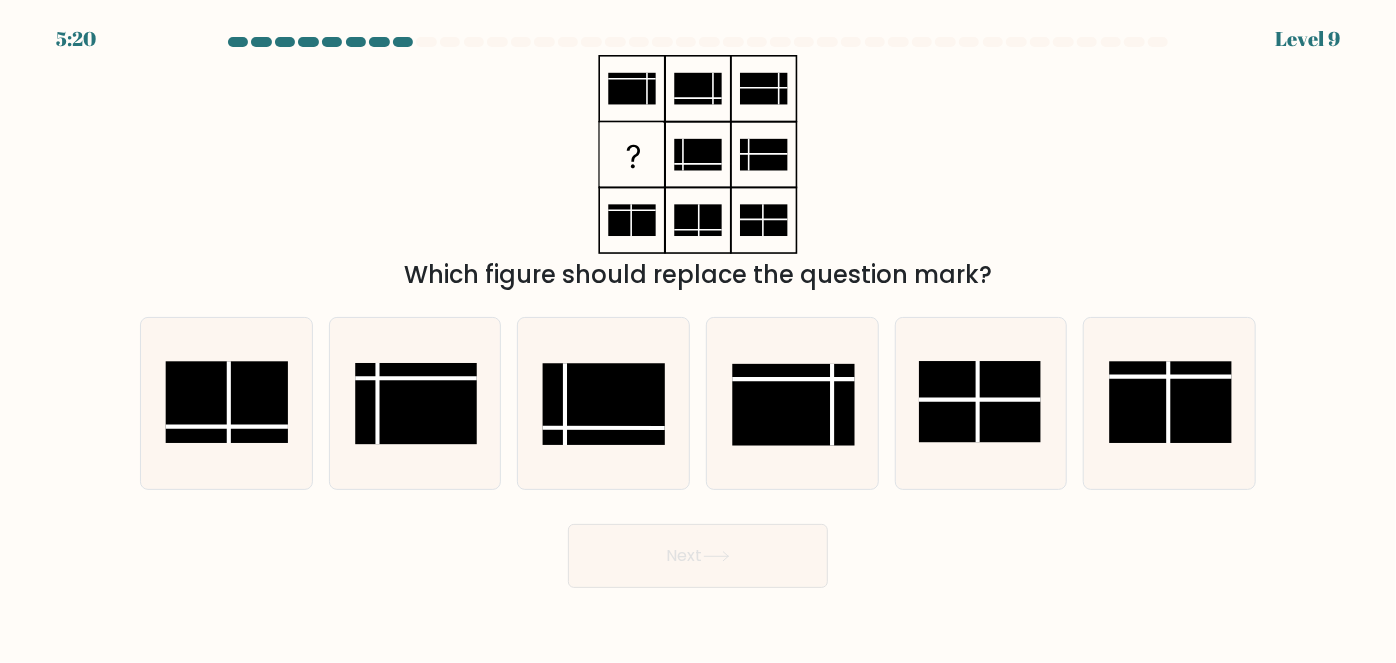 click on "Which figure should replace the question mark?" at bounding box center (698, 174) 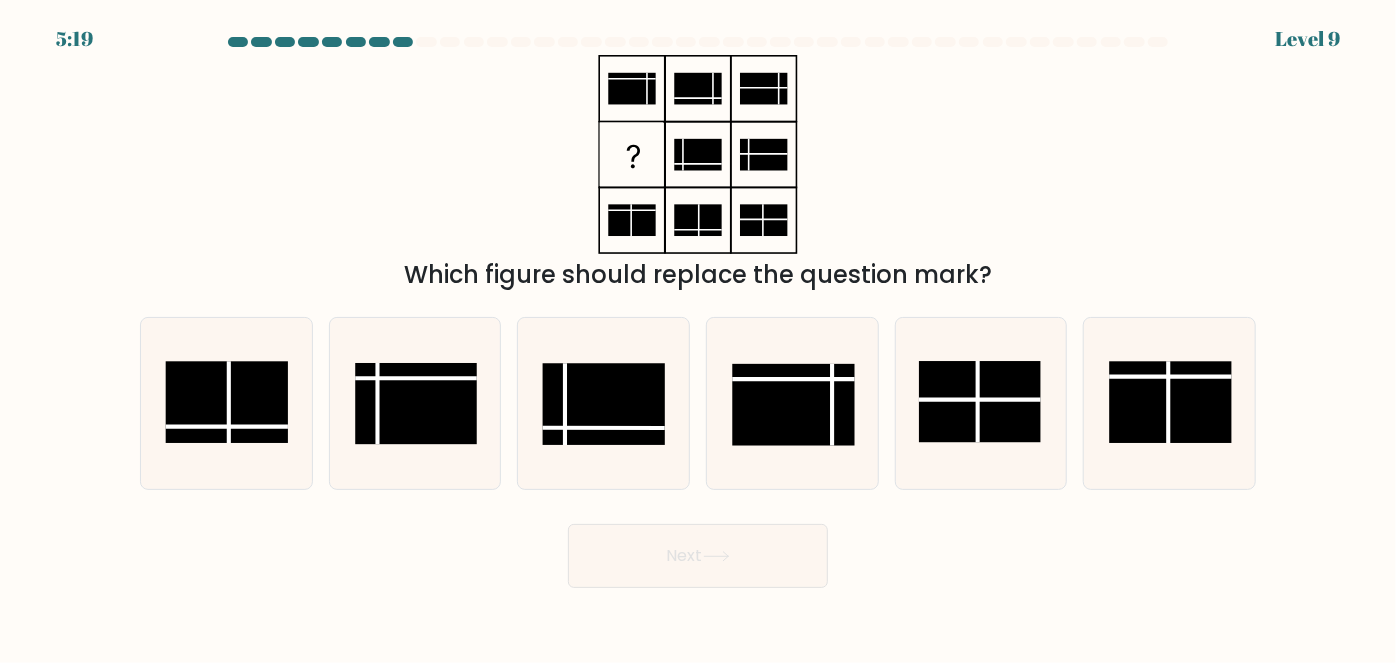 click on "Which figure should replace the question mark?" at bounding box center [698, 174] 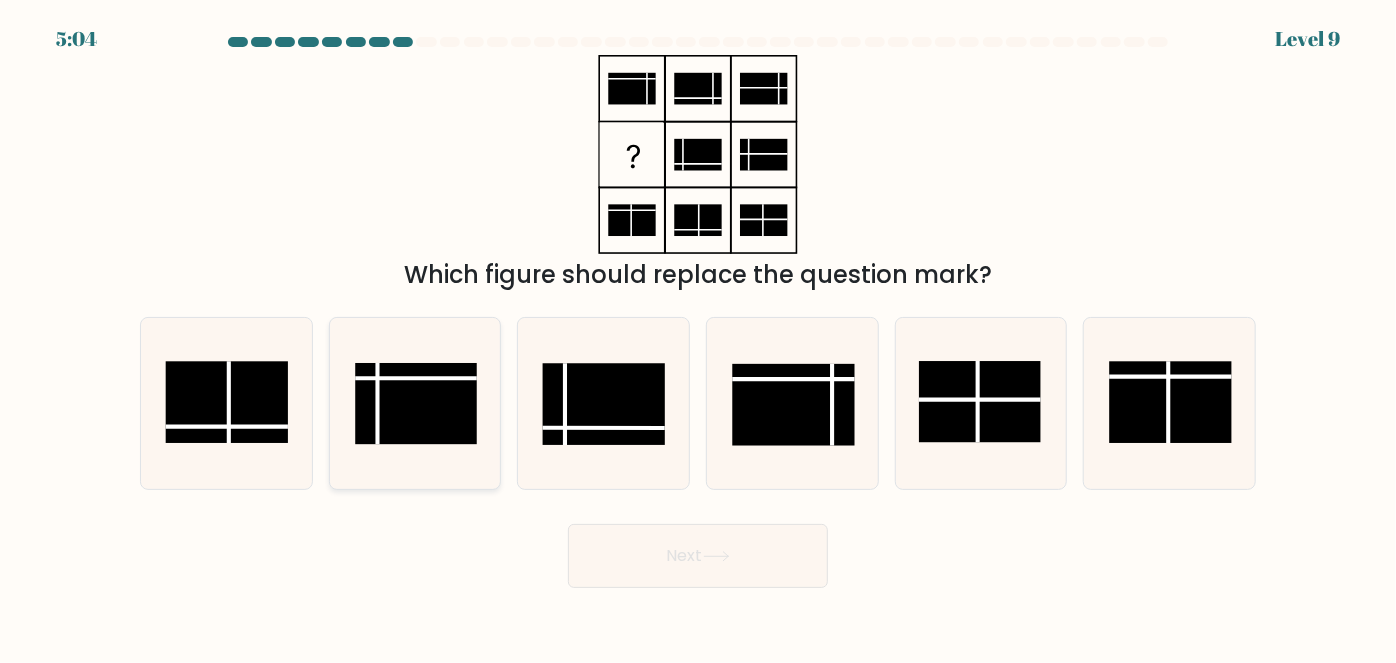 click at bounding box center [416, 405] 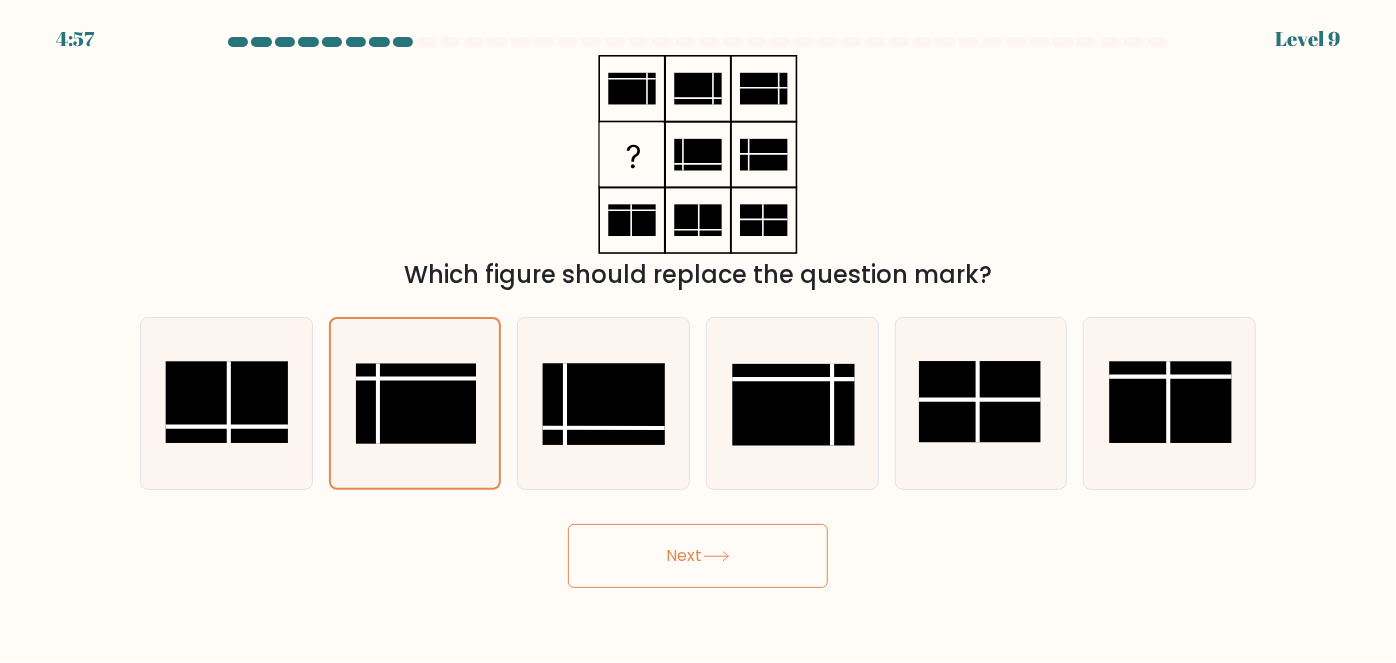 click on "Next" at bounding box center (698, 556) 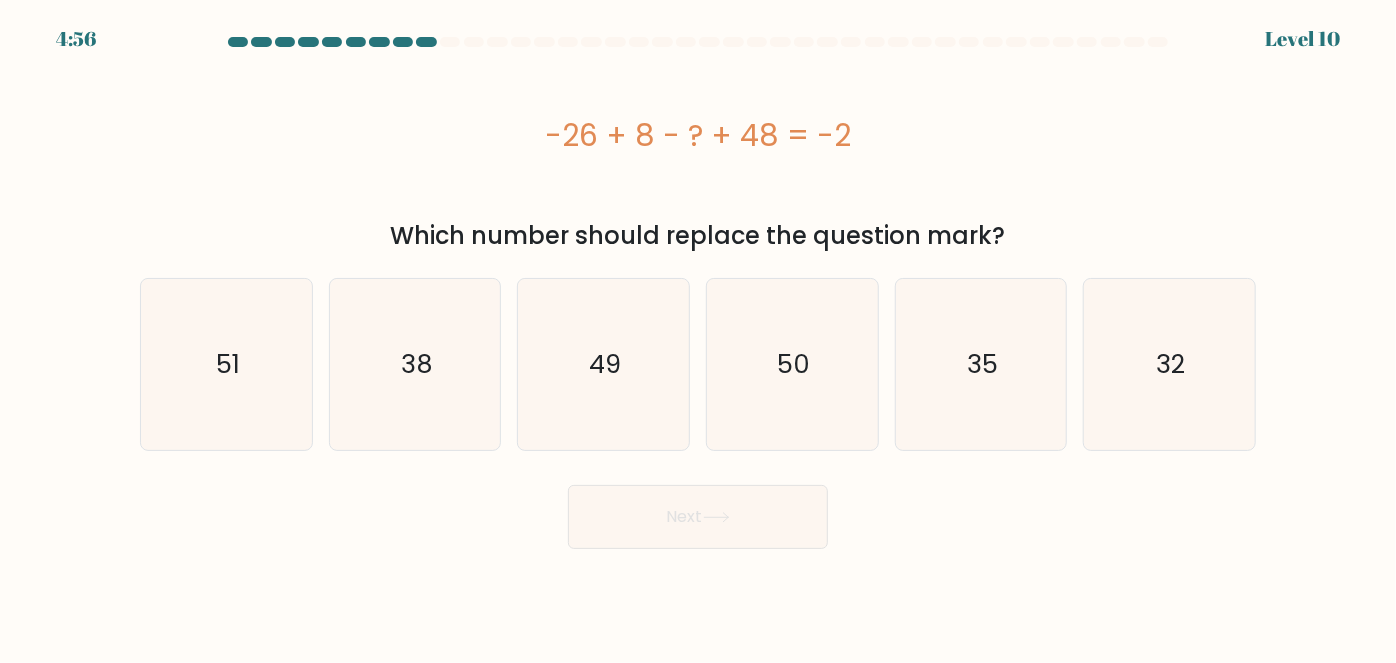 drag, startPoint x: 343, startPoint y: 85, endPoint x: 323, endPoint y: 114, distance: 35.22783 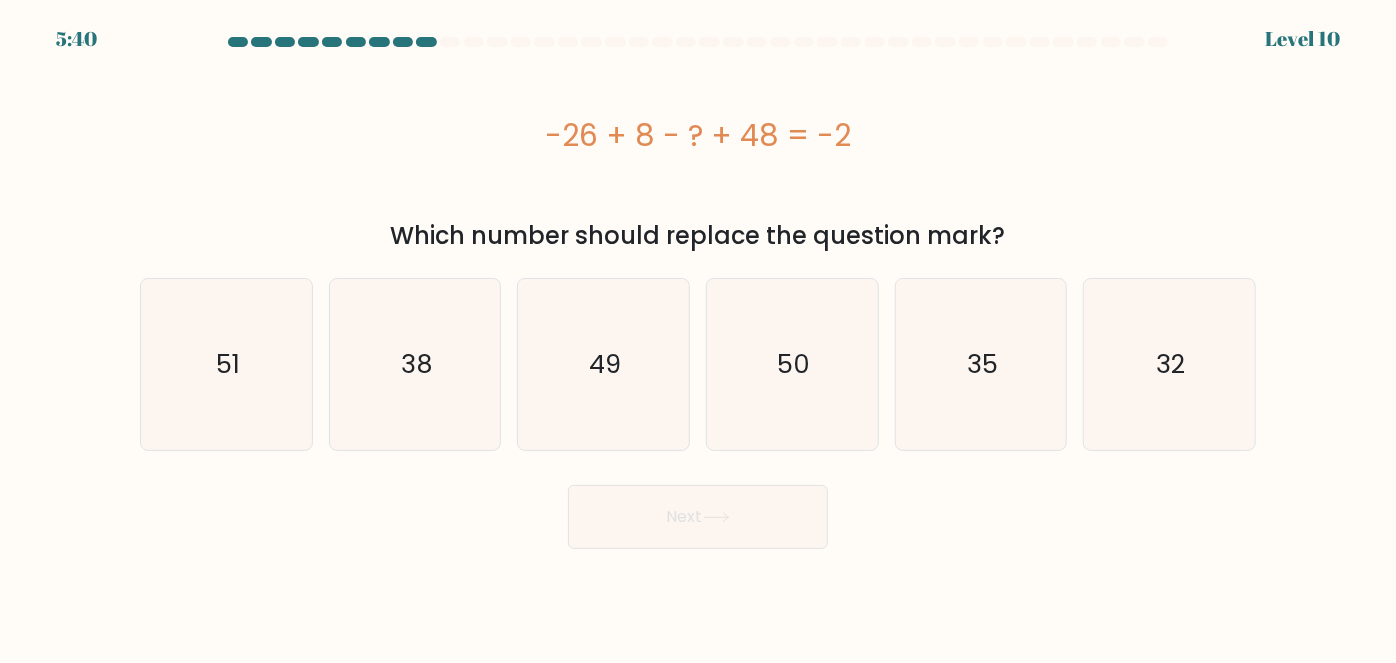 click on "-26 + 8 - ? + 48 = -2" at bounding box center [698, 135] 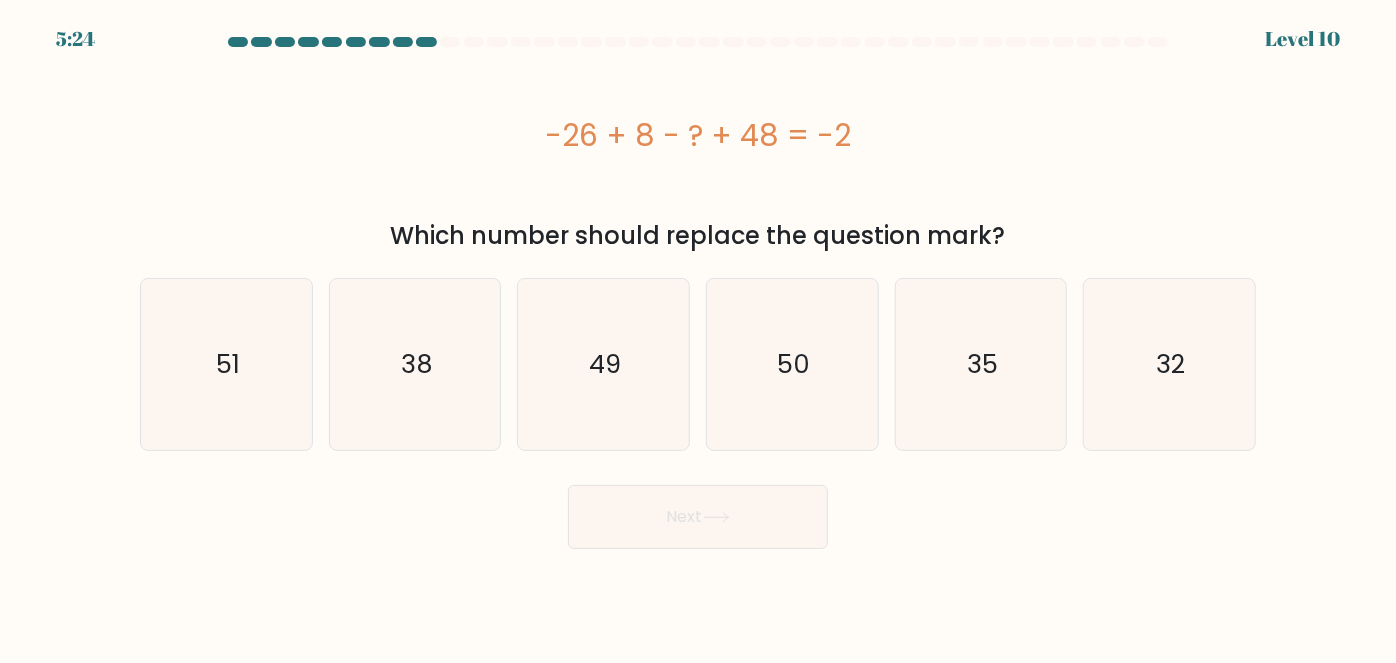 drag, startPoint x: 905, startPoint y: 170, endPoint x: 900, endPoint y: 179, distance: 10.29563 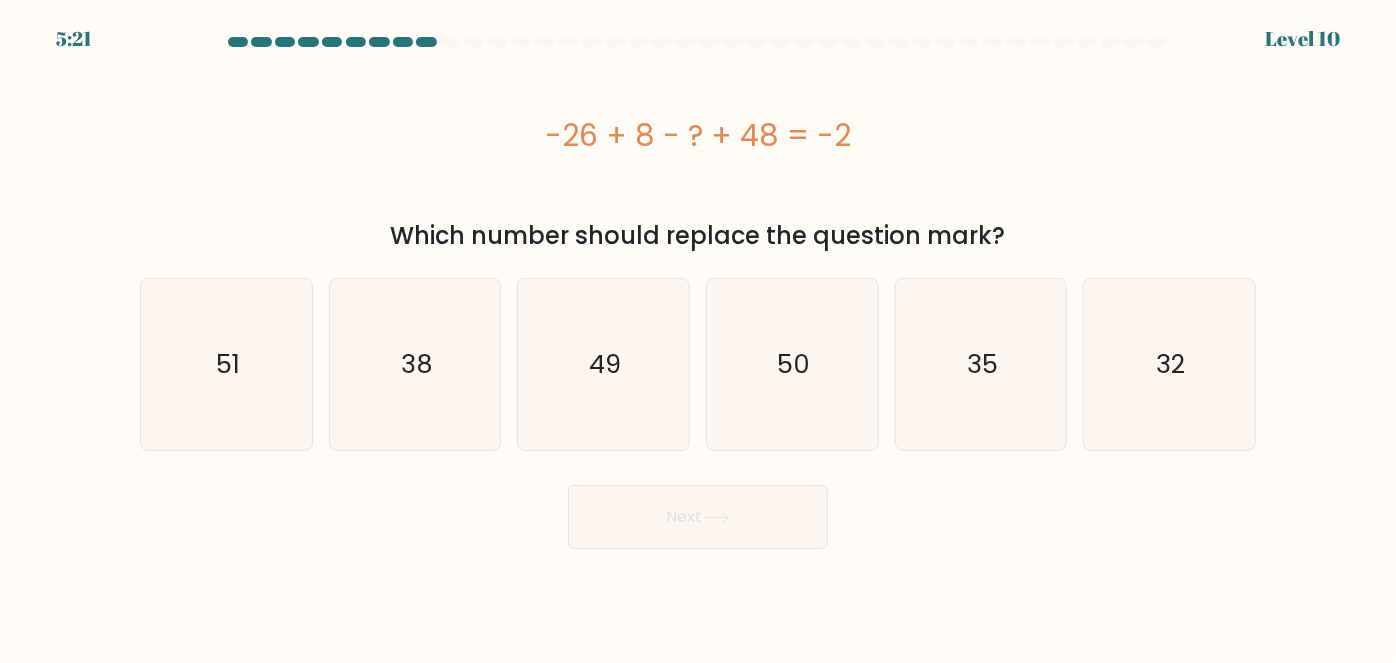click on "-26 + 8 - ? + 48 = -2" at bounding box center [698, 135] 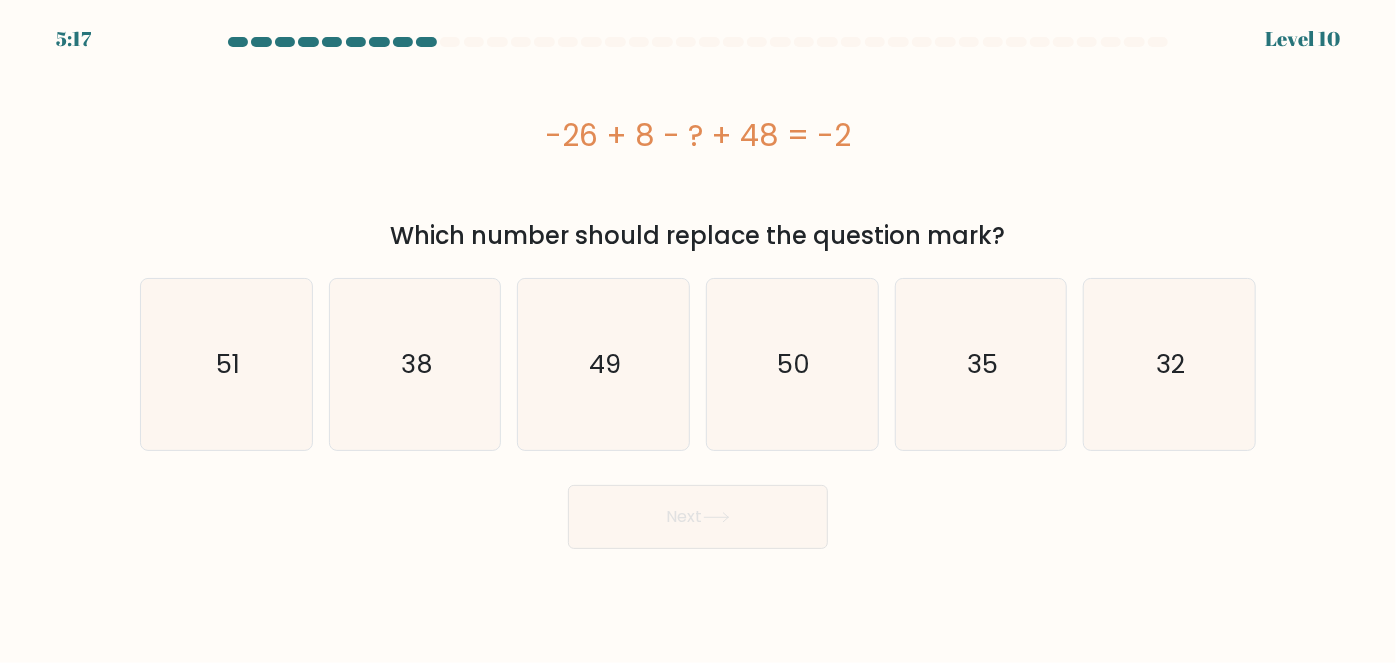 click on "-26 + 8 - ? + 48 = -2" at bounding box center [698, 135] 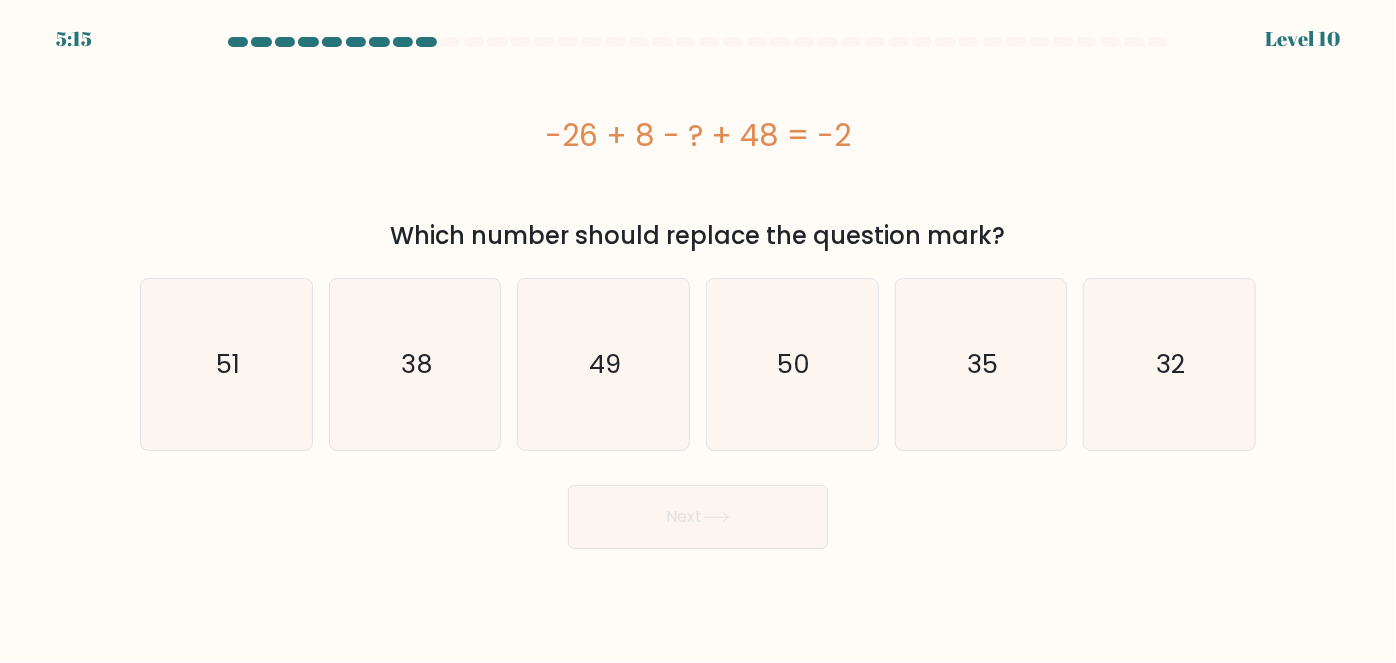 drag, startPoint x: 736, startPoint y: 143, endPoint x: 797, endPoint y: 150, distance: 61.400326 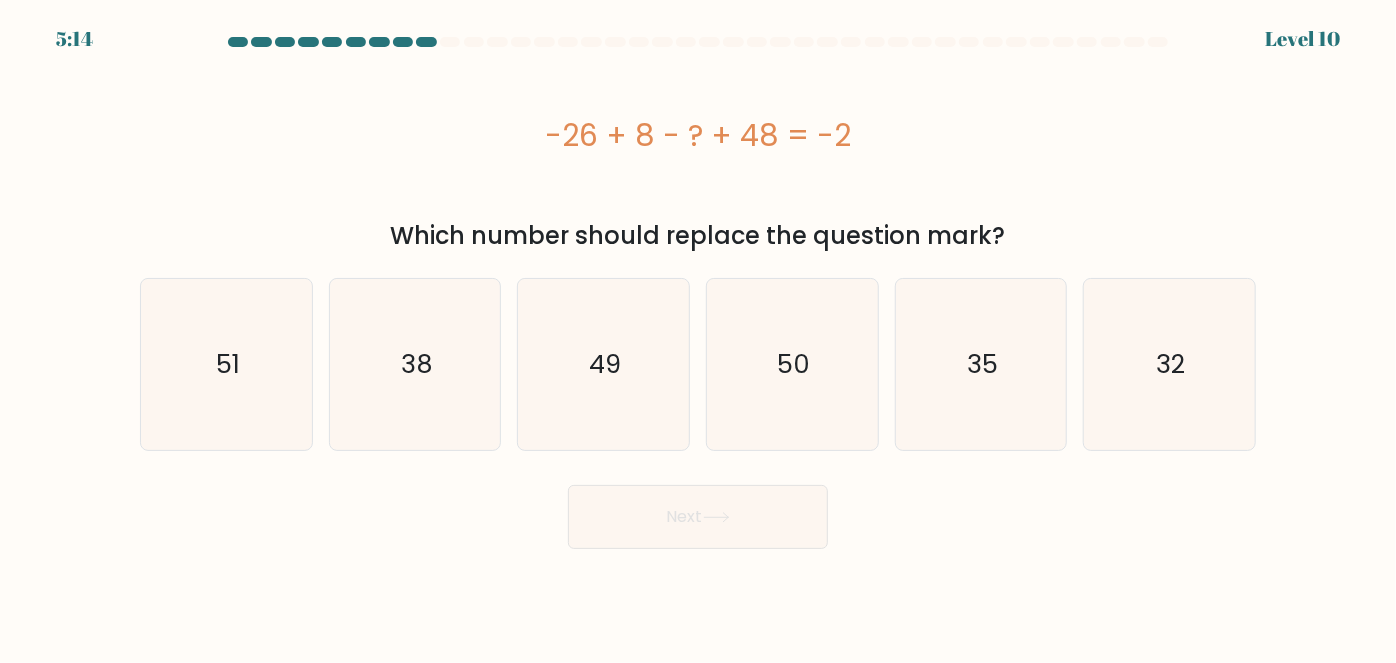 click on "-26 + 8 - ? + 48 = -2" at bounding box center (698, 135) 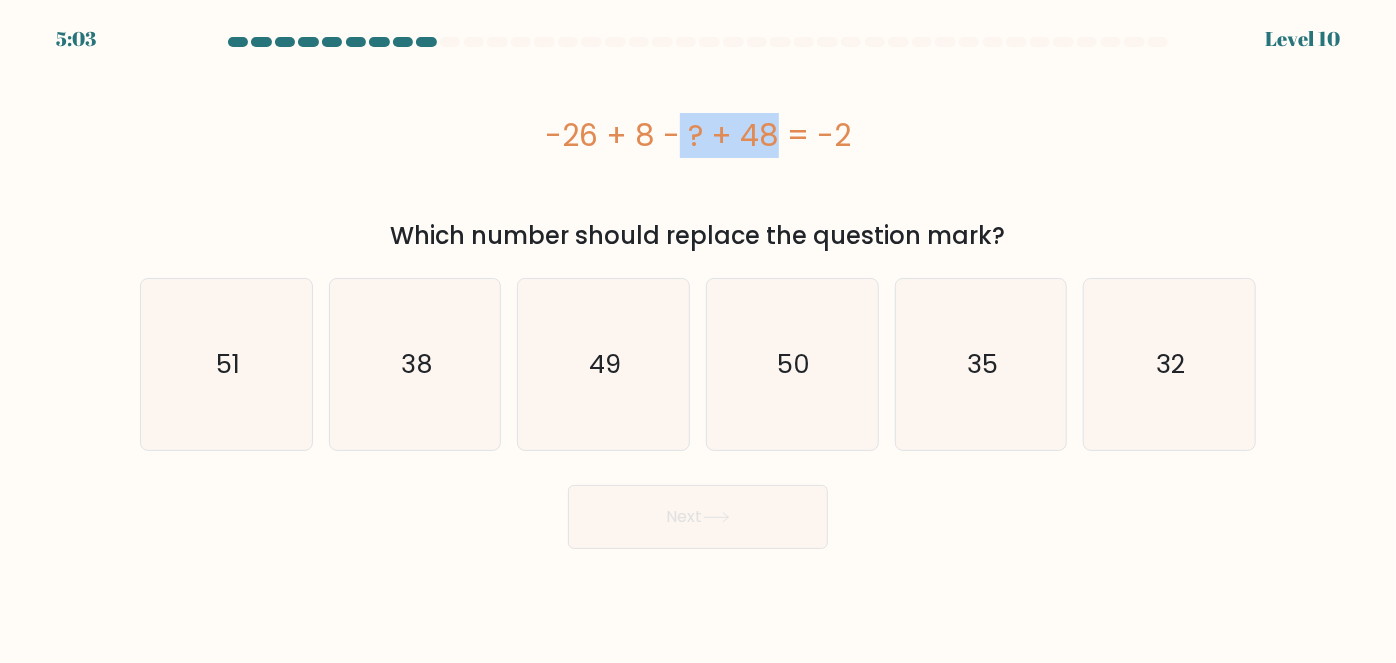 drag, startPoint x: 622, startPoint y: 162, endPoint x: 653, endPoint y: 162, distance: 31 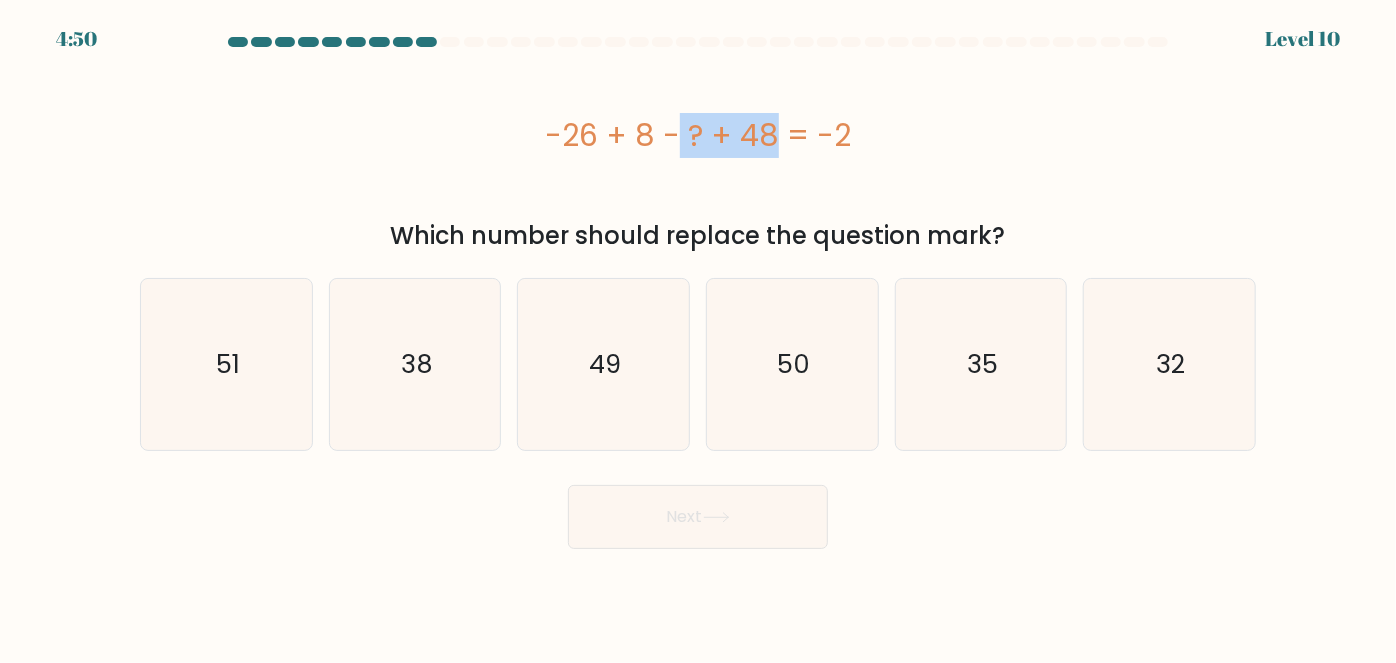 click on "-26 + 8 - ? + 48 = -2" at bounding box center (698, 135) 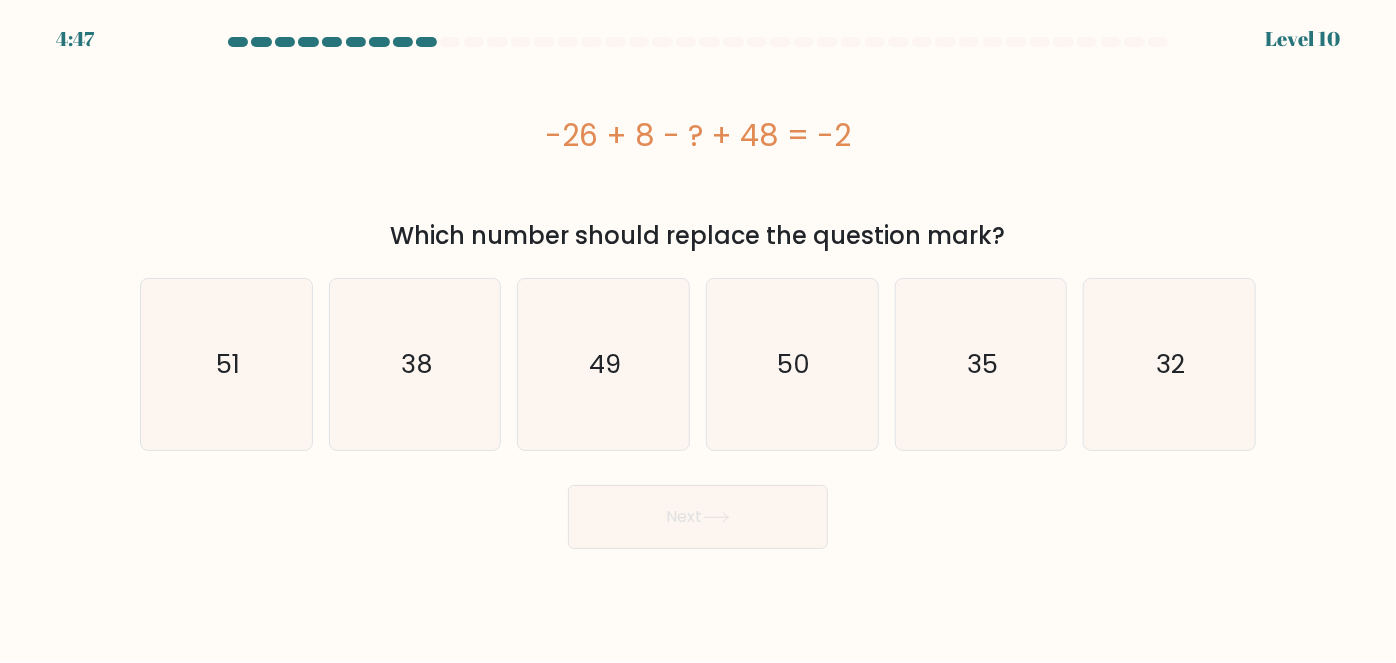 drag, startPoint x: 713, startPoint y: 144, endPoint x: 776, endPoint y: 148, distance: 63.126858 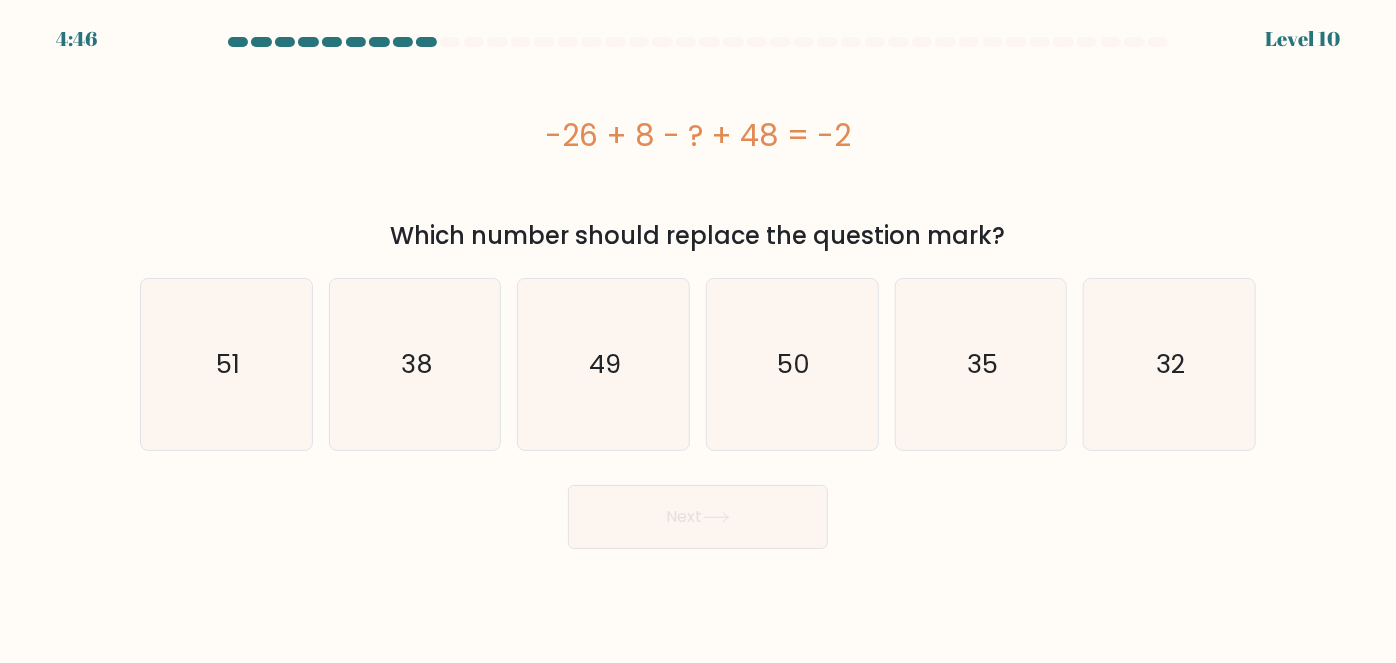 click on "-26 + 8 - ? + 48 = -2" at bounding box center (698, 135) 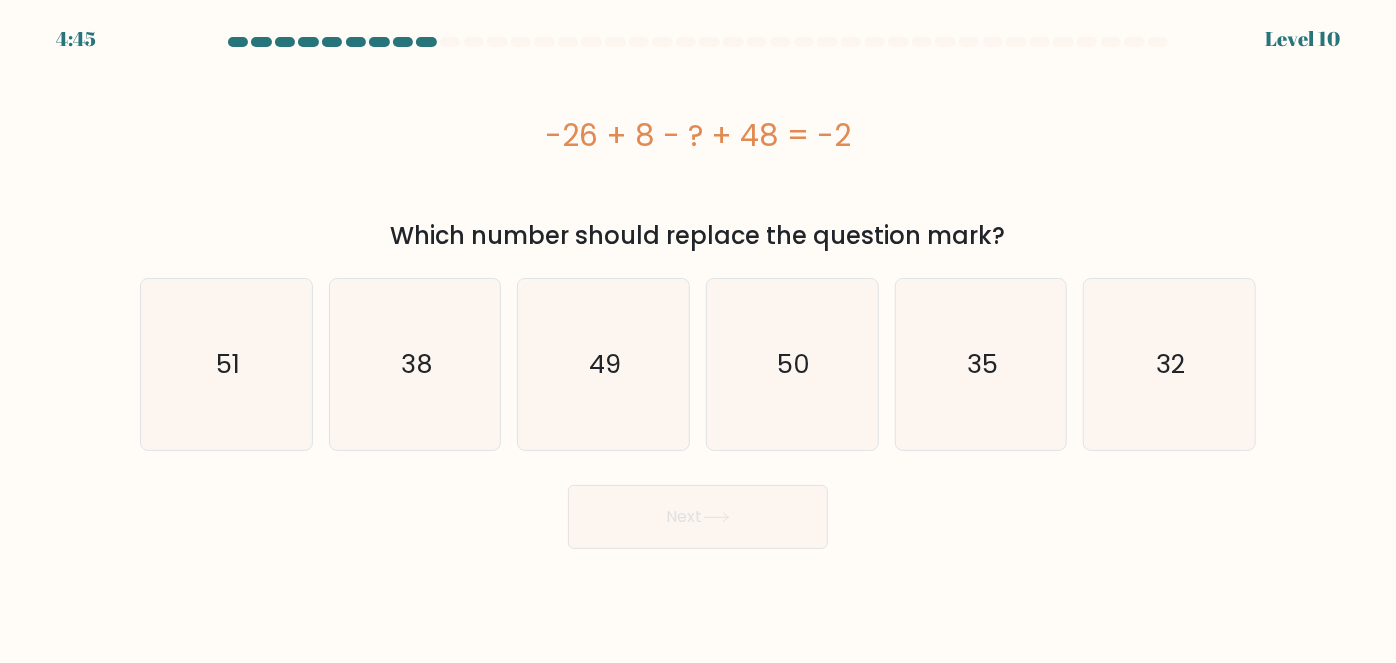 click on "-26 + 8 - ? + 48 = -2" at bounding box center [698, 135] 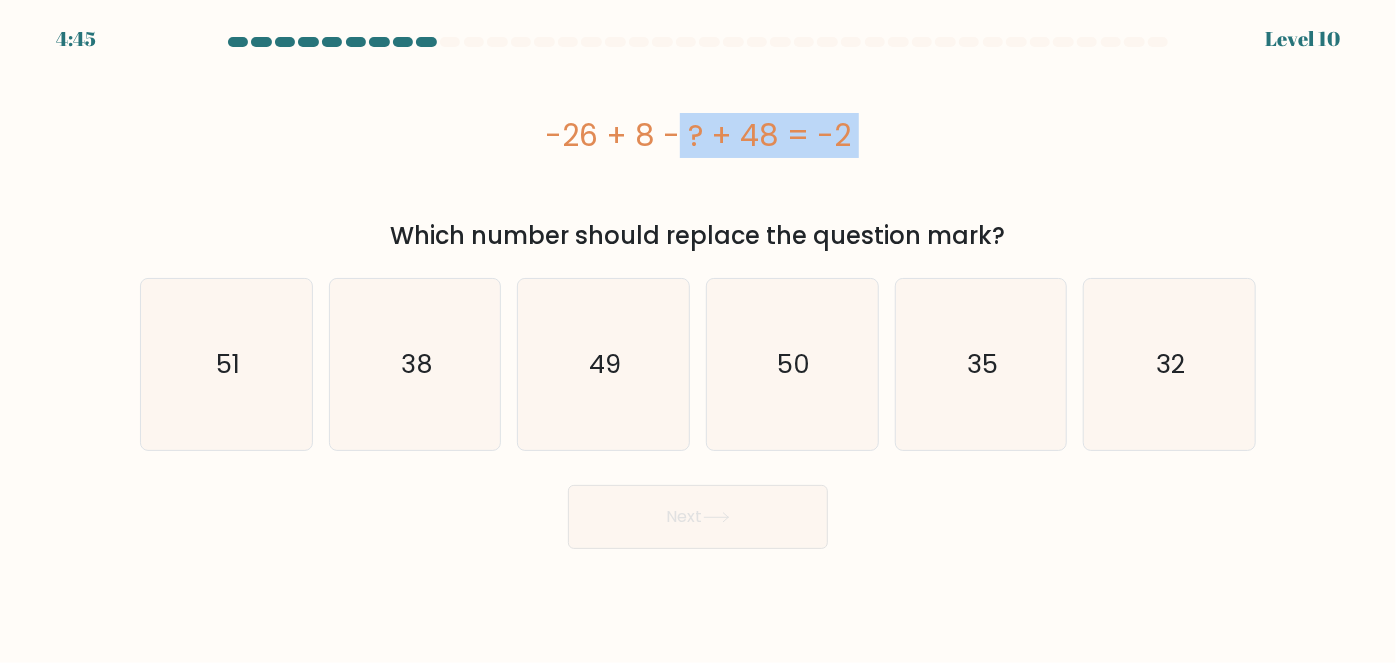 click on "-26 + 8 - ? + 48 = -2" at bounding box center (698, 135) 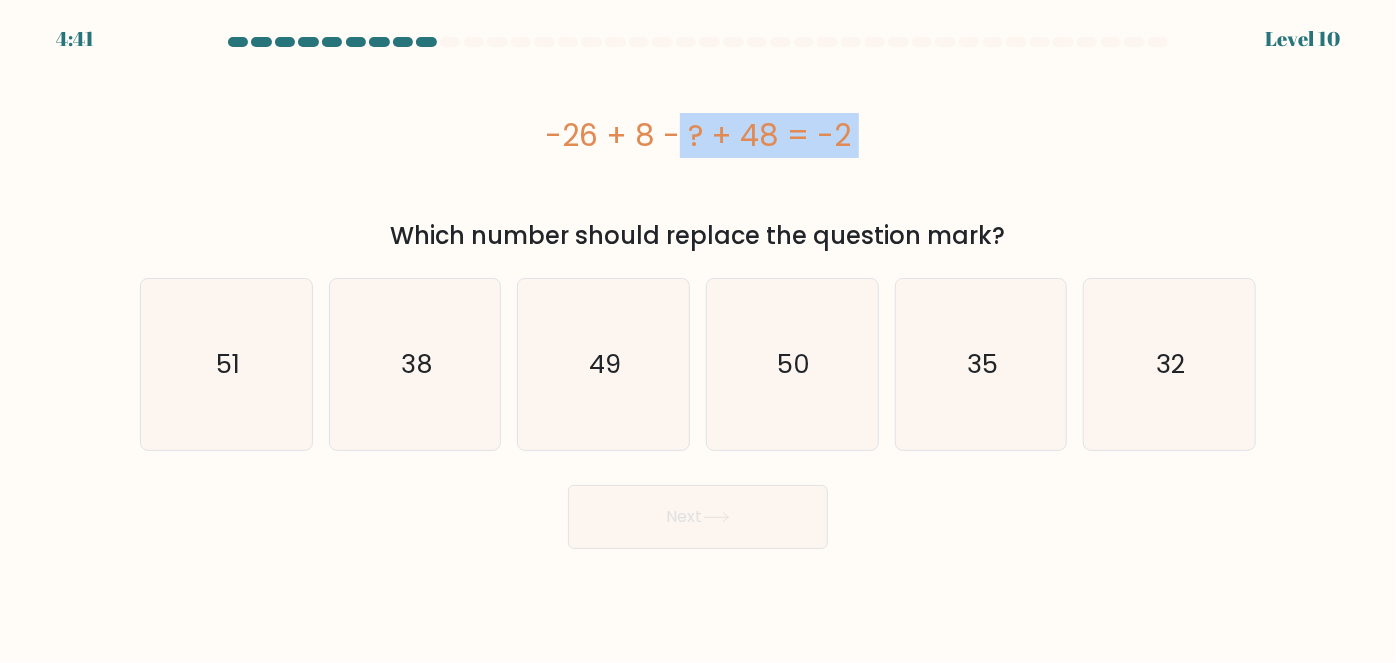 drag, startPoint x: 744, startPoint y: 145, endPoint x: 871, endPoint y: 153, distance: 127.25172 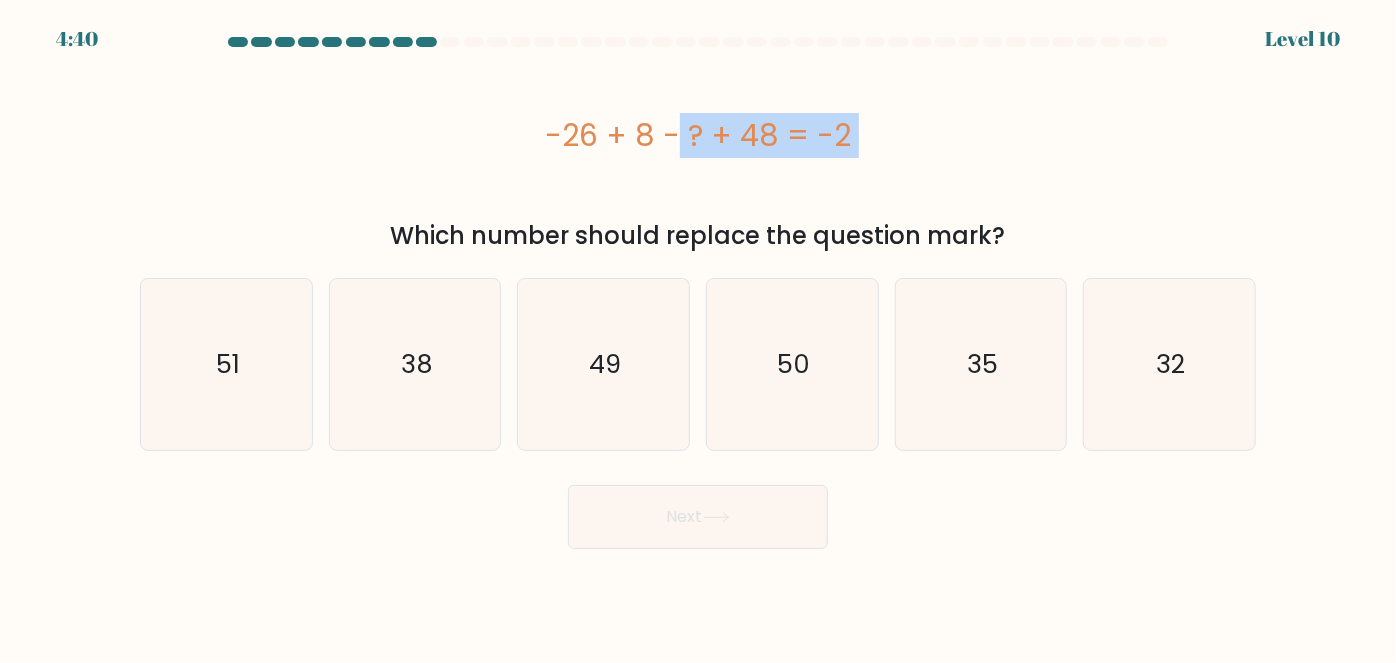 click on "-26 + 8 - ? + 48 = -2" at bounding box center [698, 135] 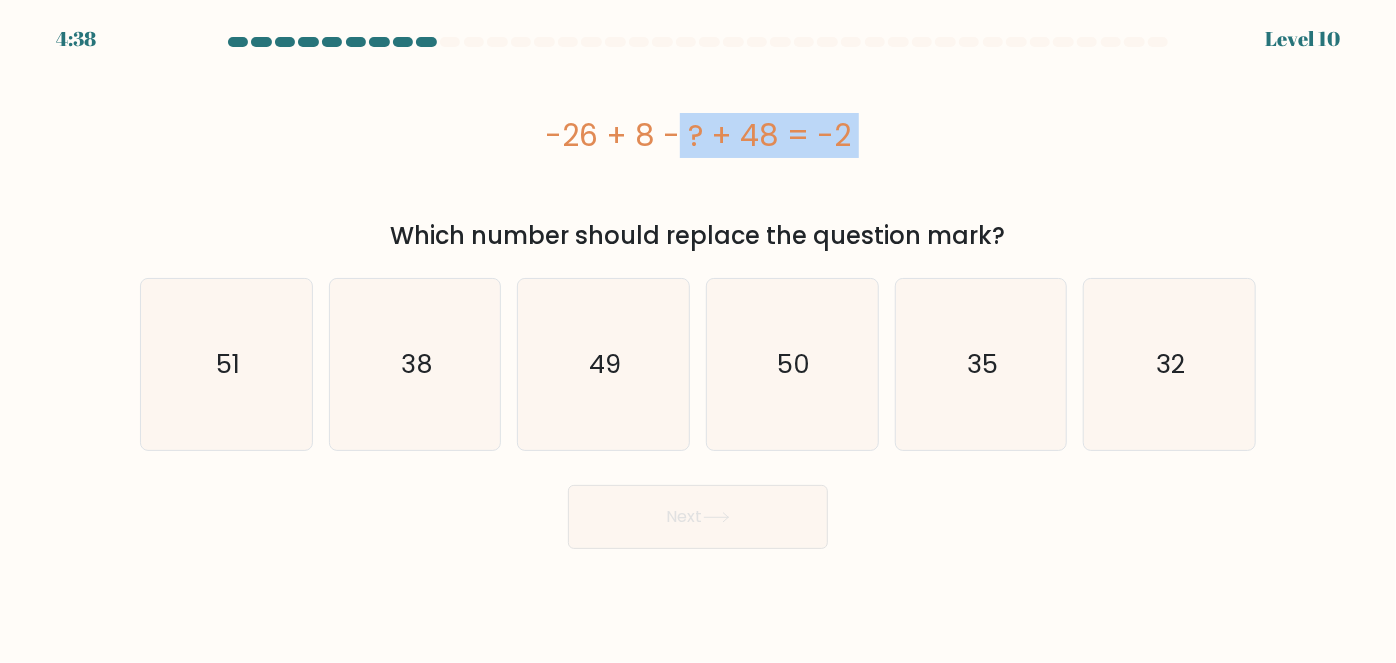 drag, startPoint x: 756, startPoint y: 142, endPoint x: 876, endPoint y: 148, distance: 120.14991 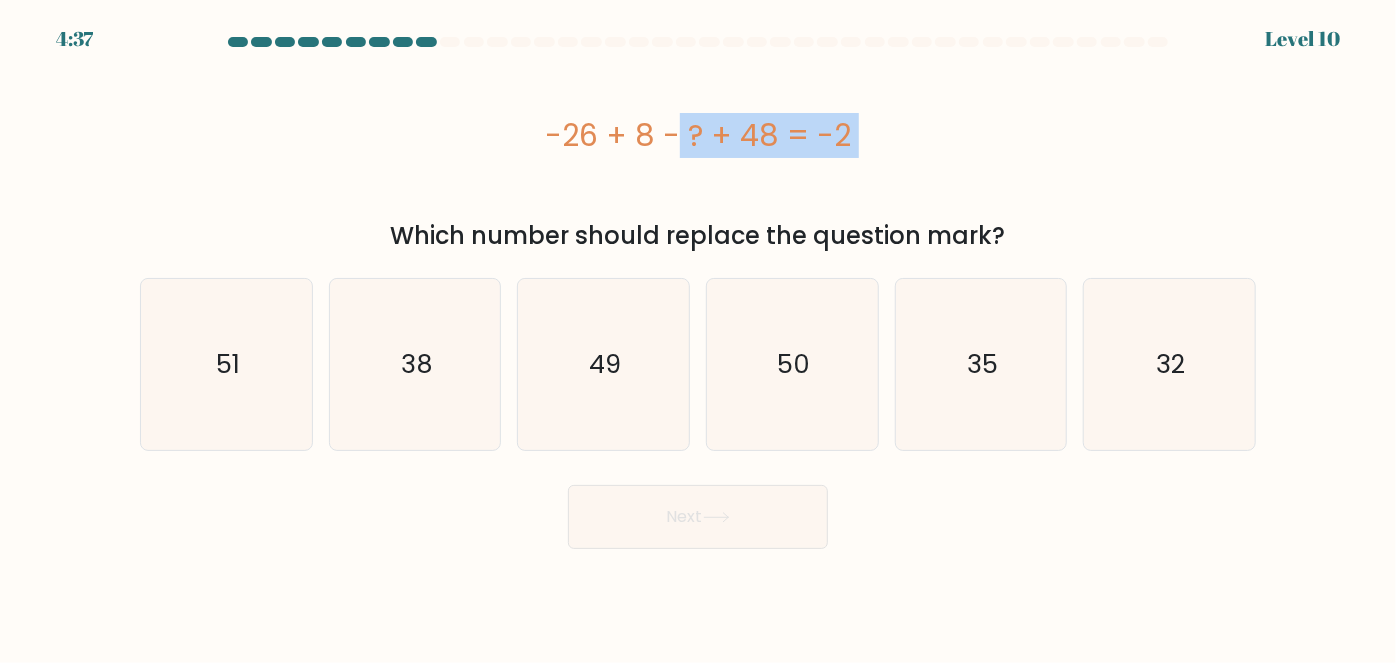 drag, startPoint x: 735, startPoint y: 158, endPoint x: 885, endPoint y: 161, distance: 150.03 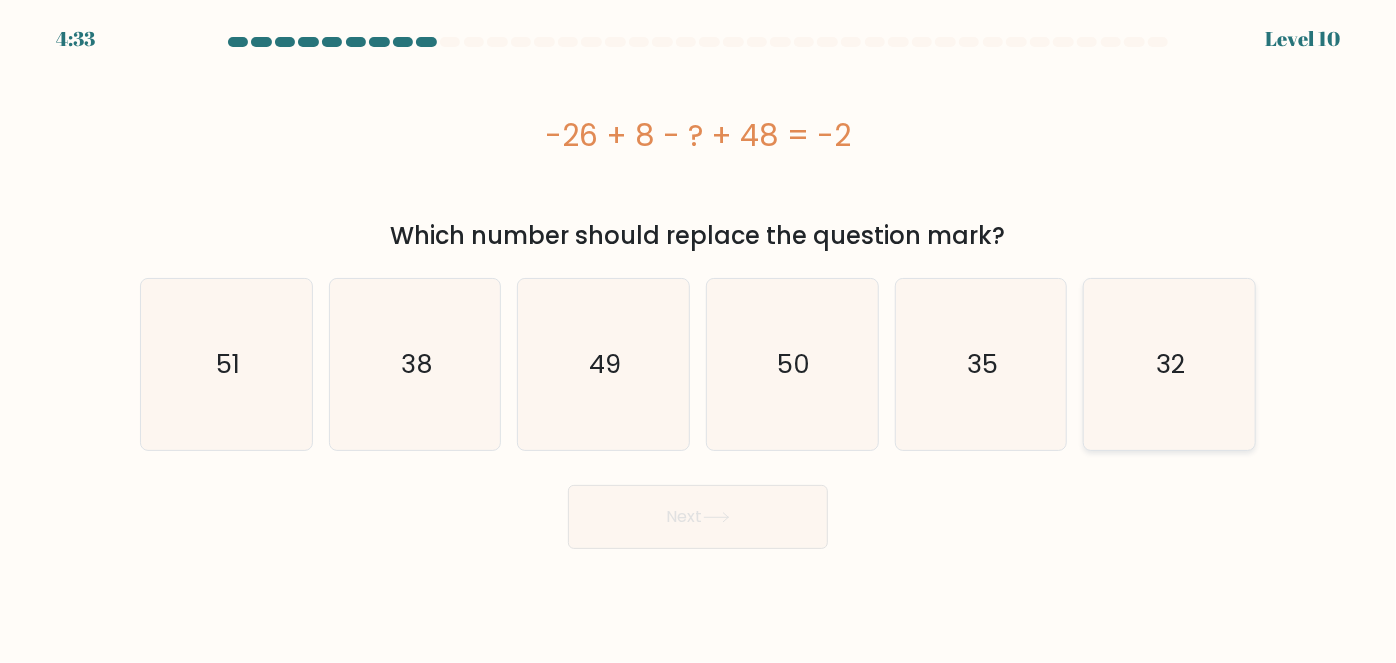 click on "32" at bounding box center [1169, 364] 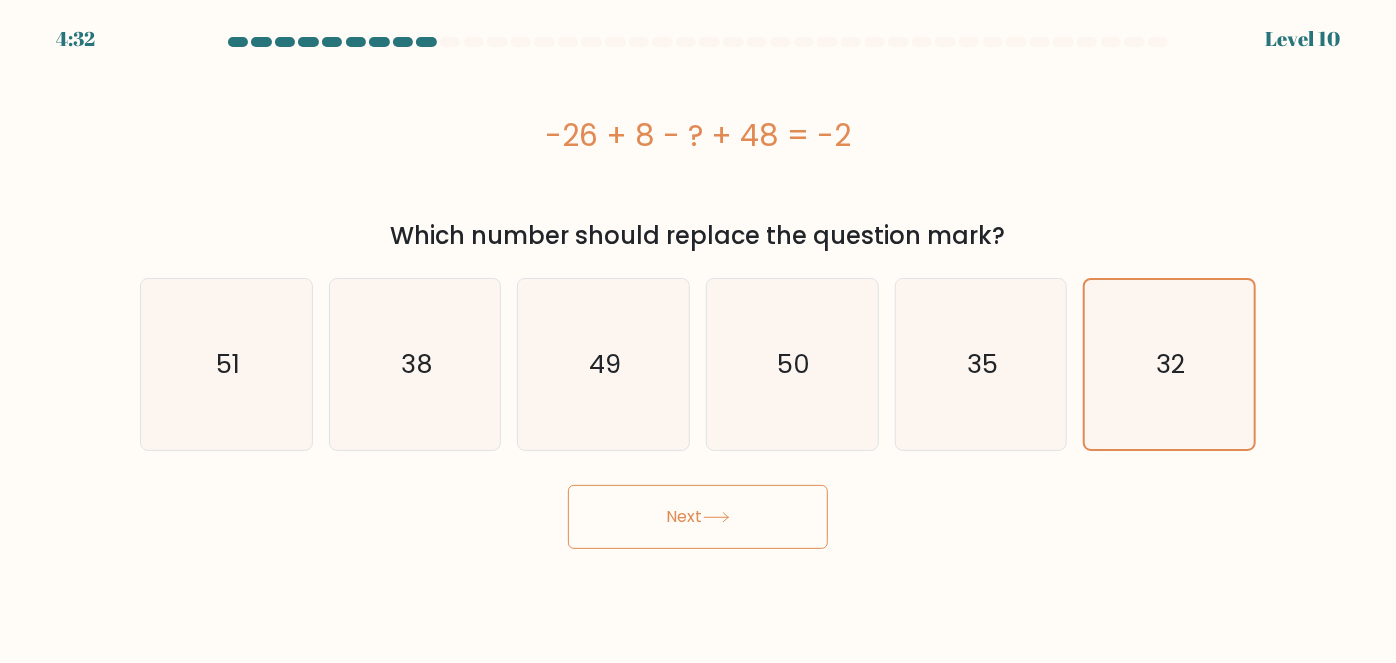 click on "Next" at bounding box center [698, 517] 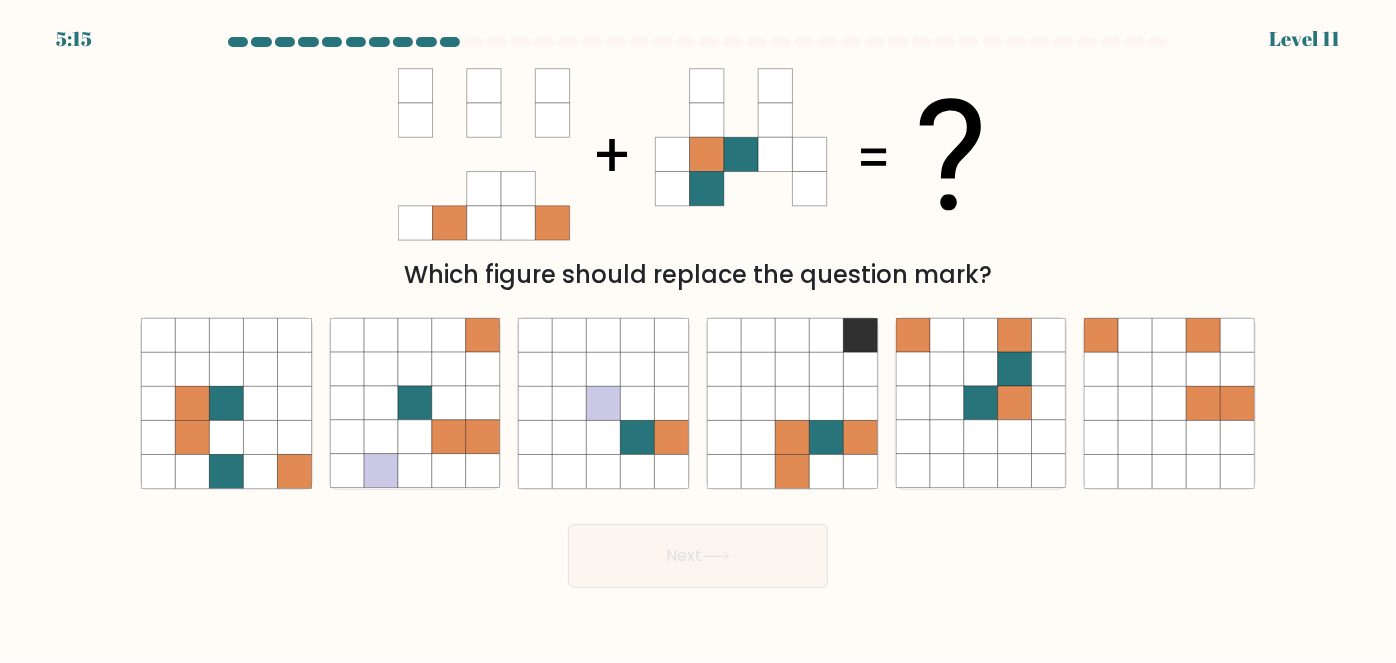 click on "Which figure should replace the question mark?" at bounding box center [698, 174] 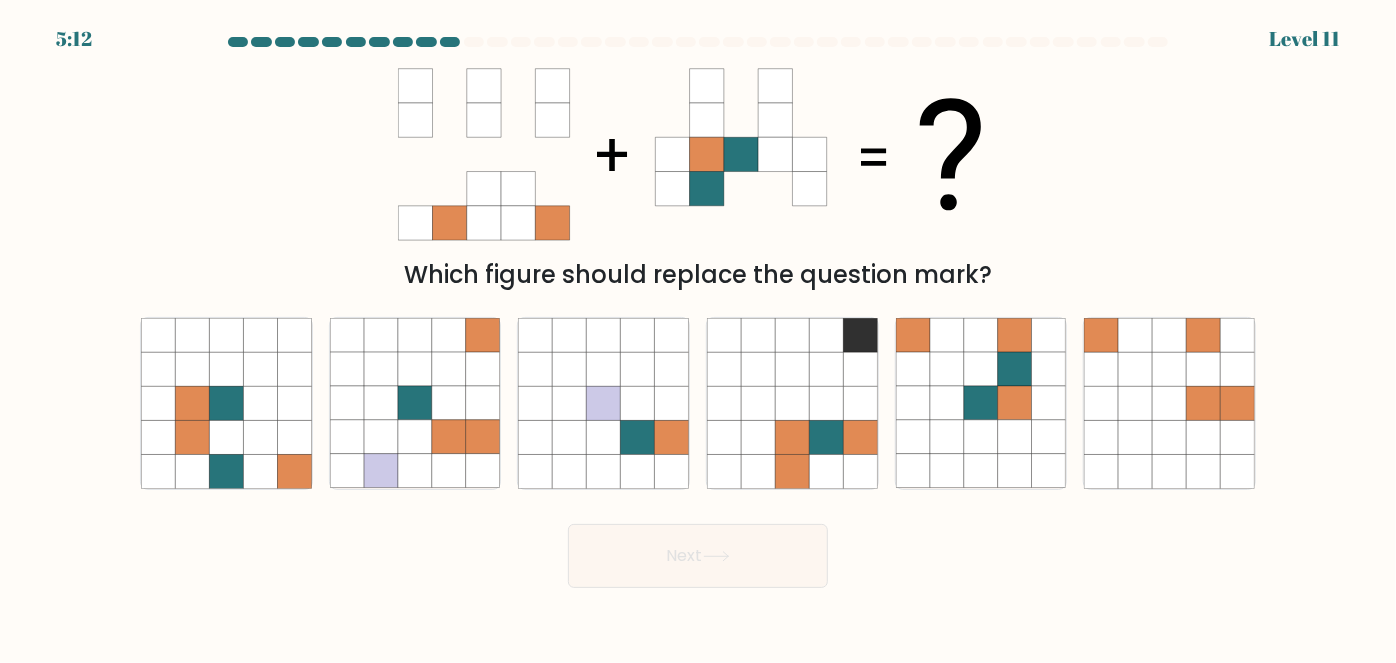 click on "Which figure should replace the question mark?" at bounding box center (698, 275) 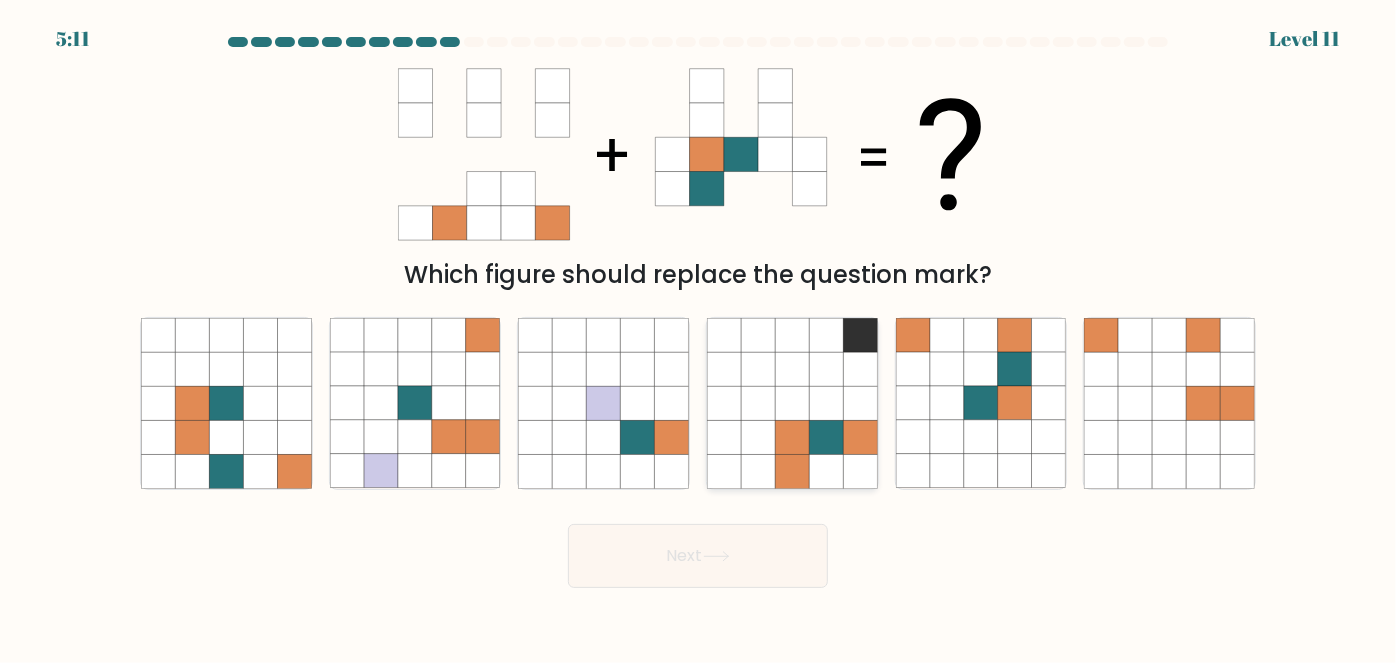 click at bounding box center (792, 438) 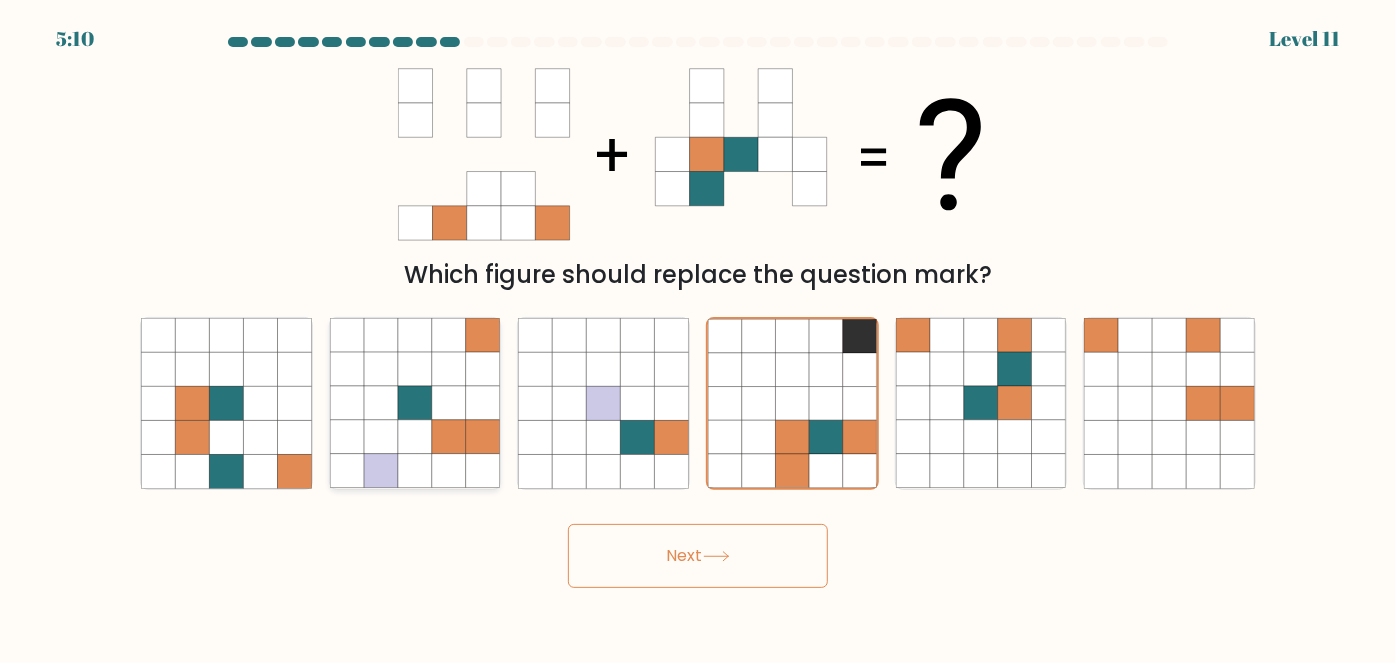 click at bounding box center [415, 438] 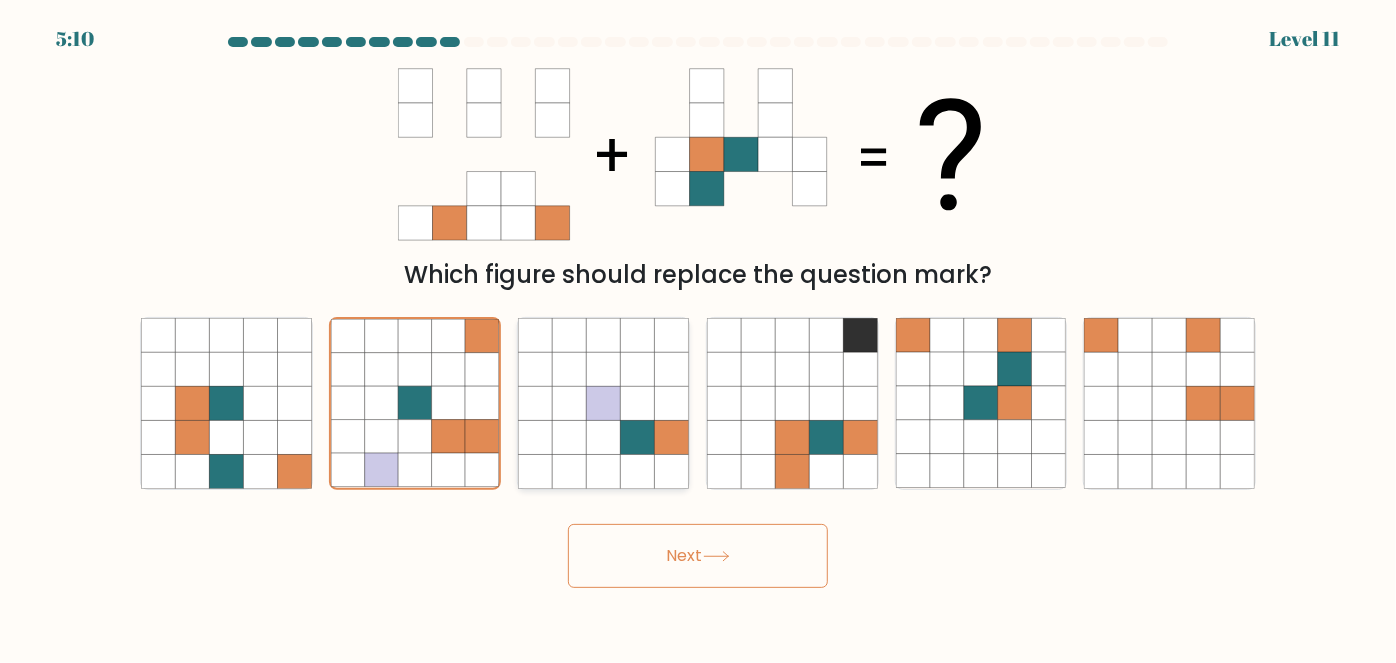 click at bounding box center (638, 438) 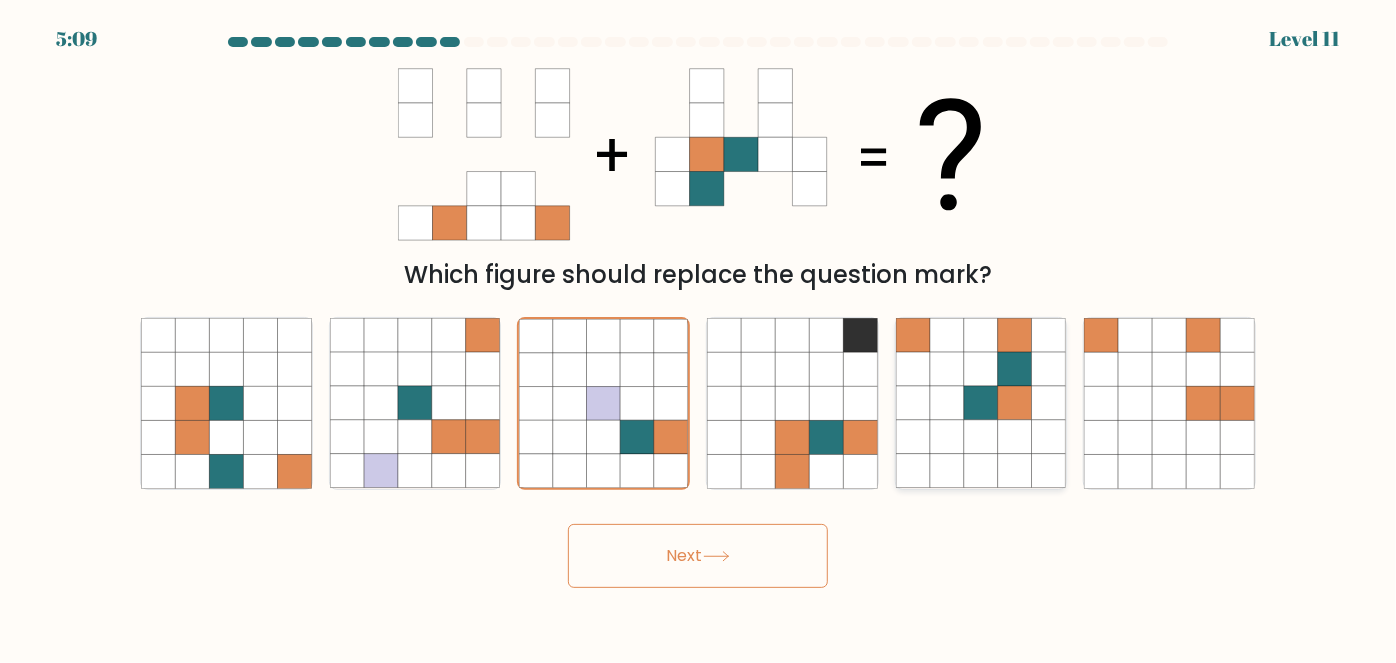 click at bounding box center [947, 404] 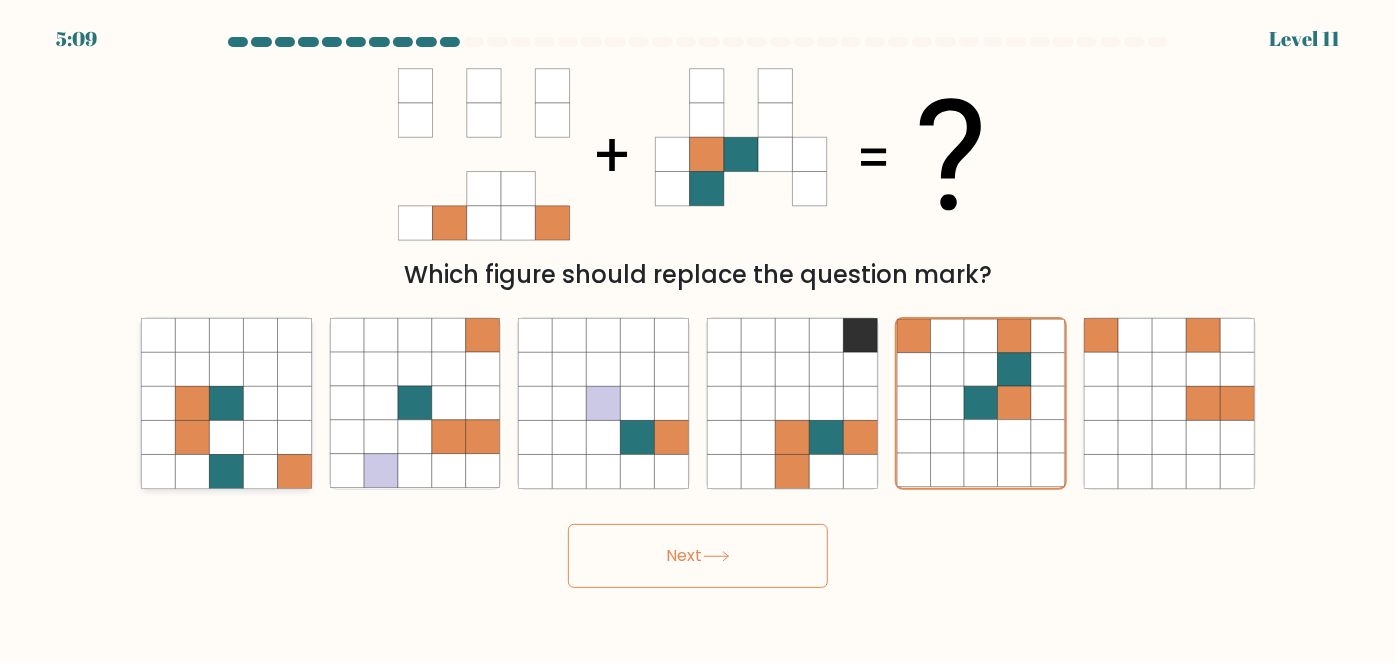 click at bounding box center (294, 438) 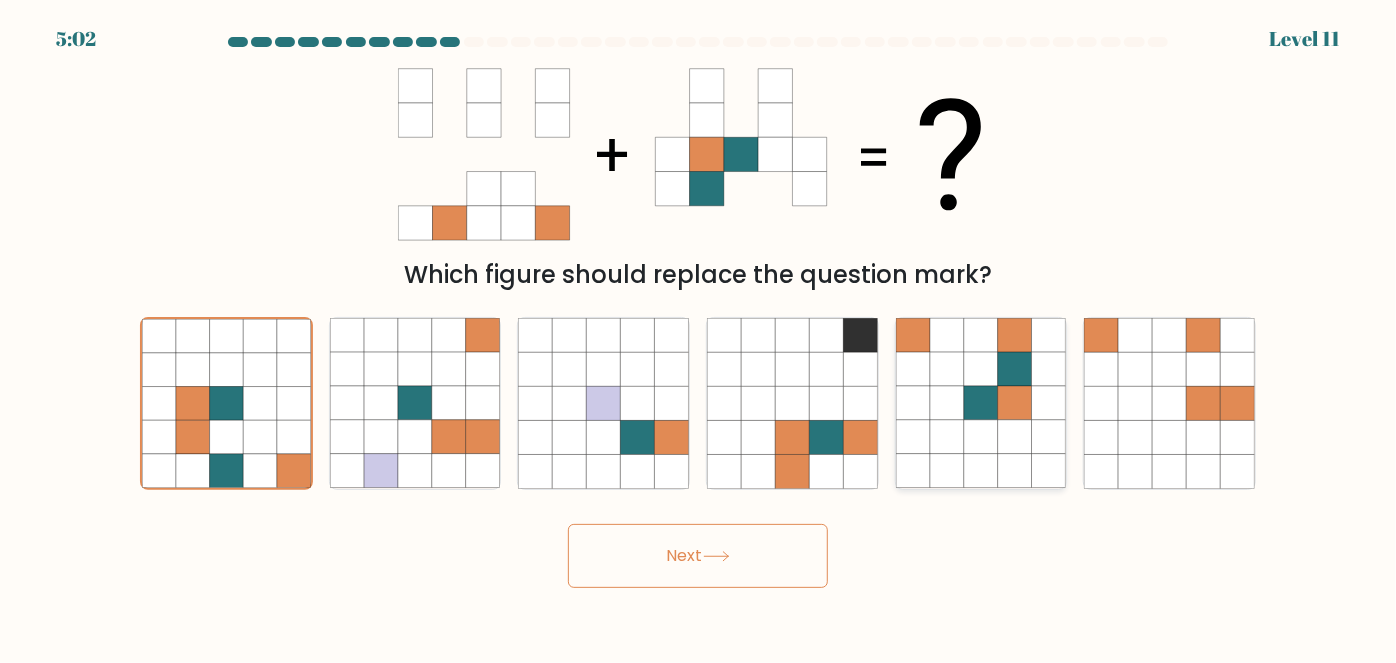 click at bounding box center (947, 404) 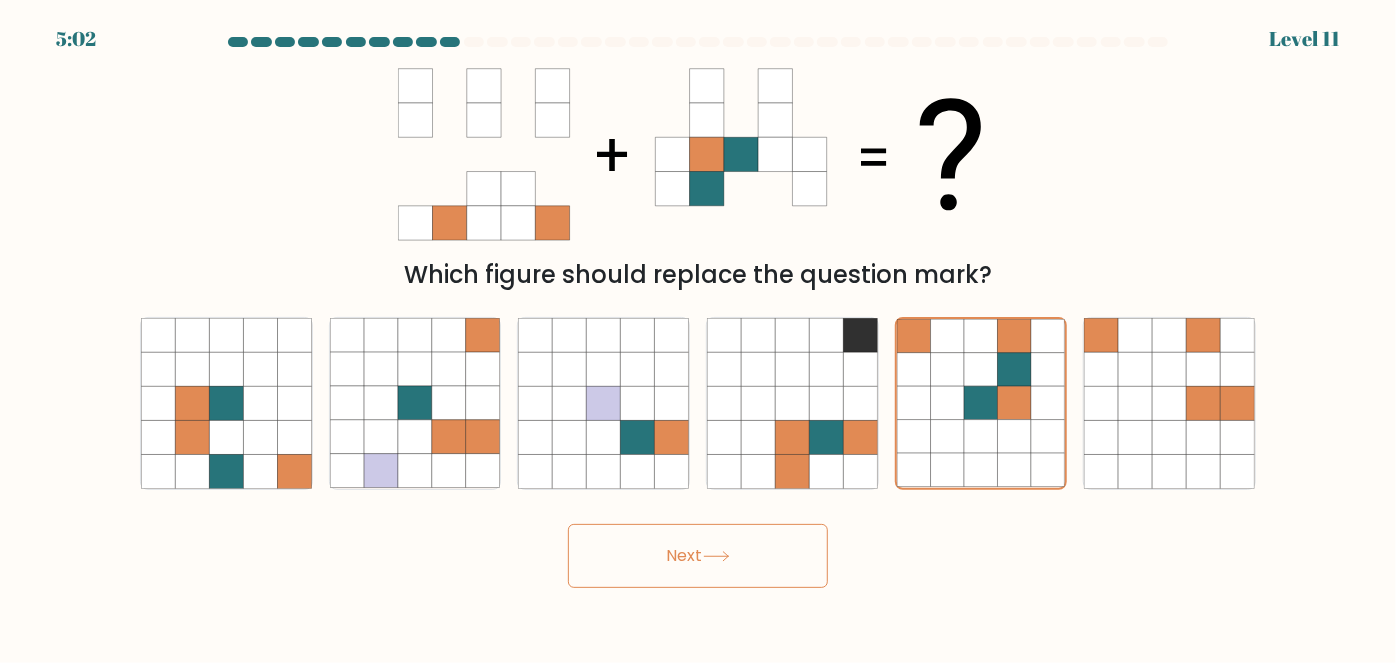 click on "Next" at bounding box center (698, 556) 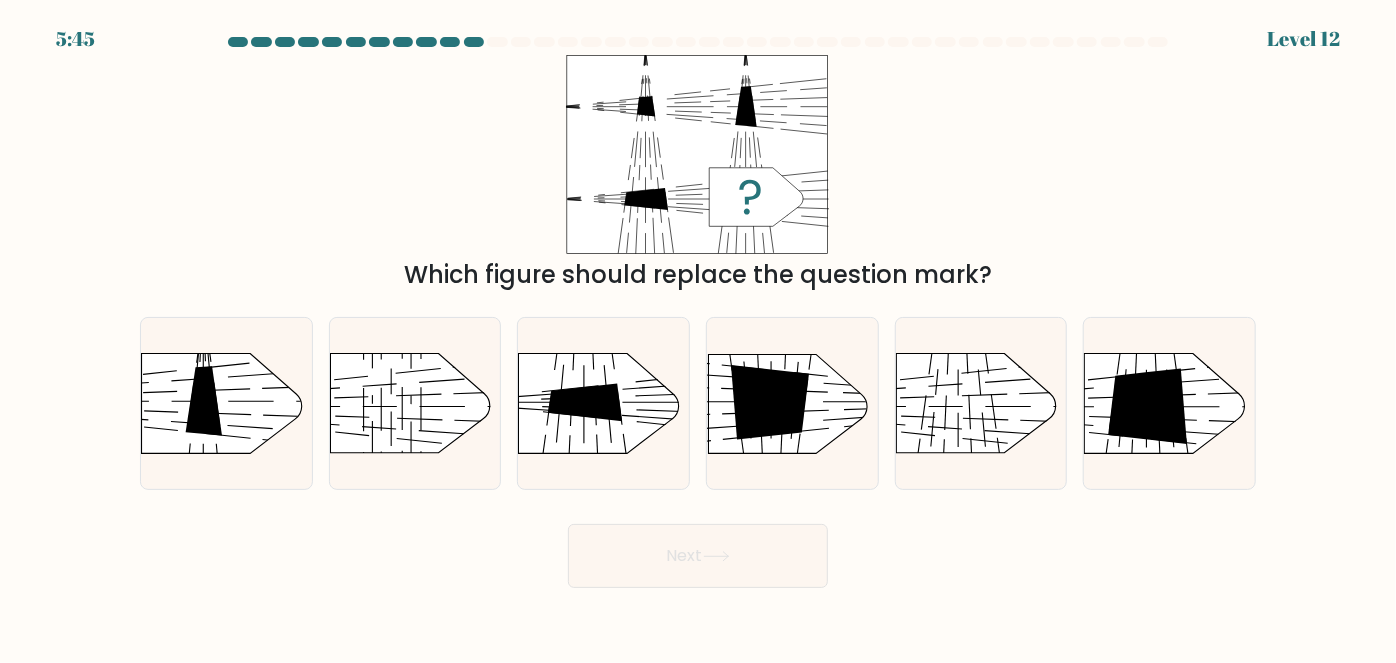 click on "Which figure should replace the question mark?" at bounding box center (698, 174) 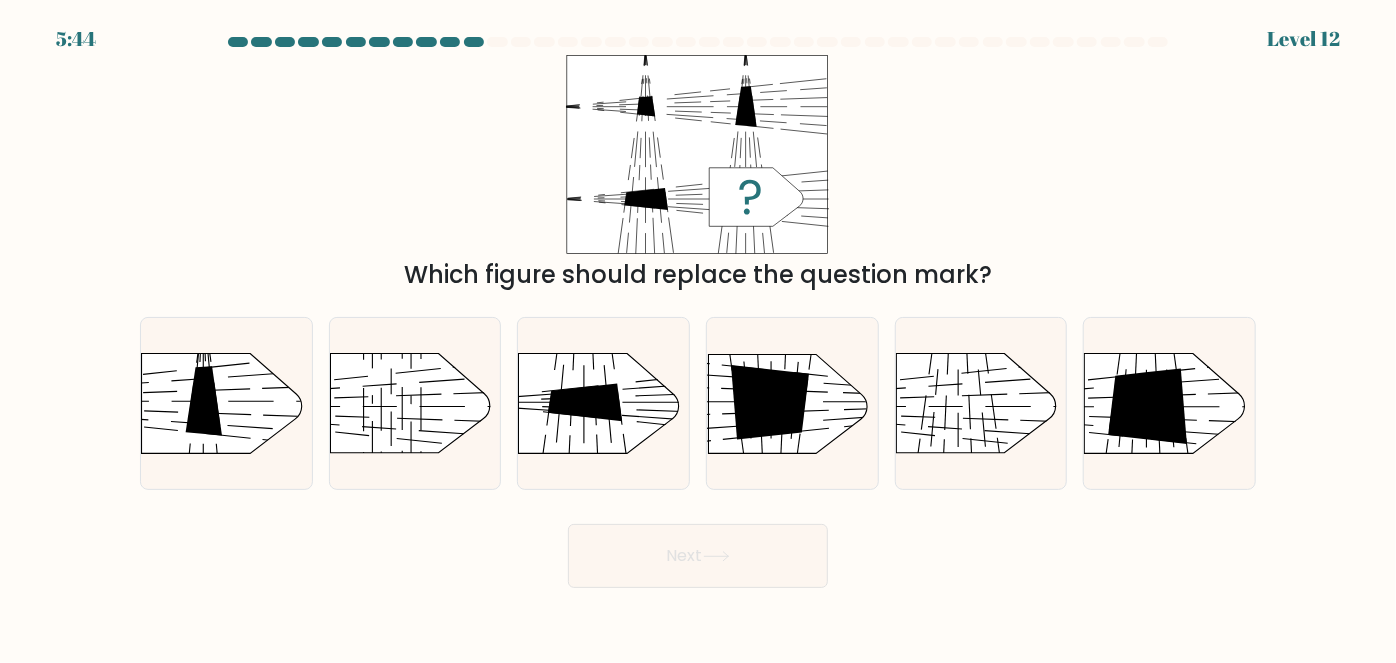 click on "Which figure should replace the question mark?" at bounding box center (698, 174) 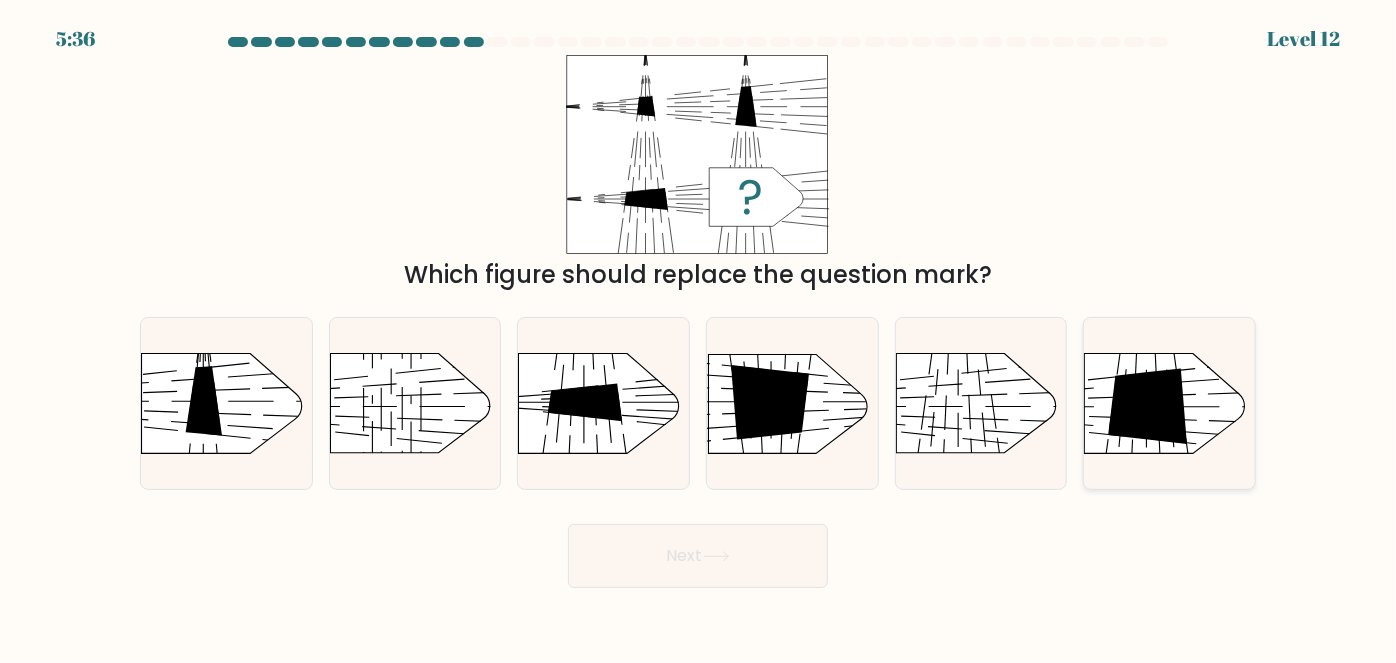 click at bounding box center [1148, 406] 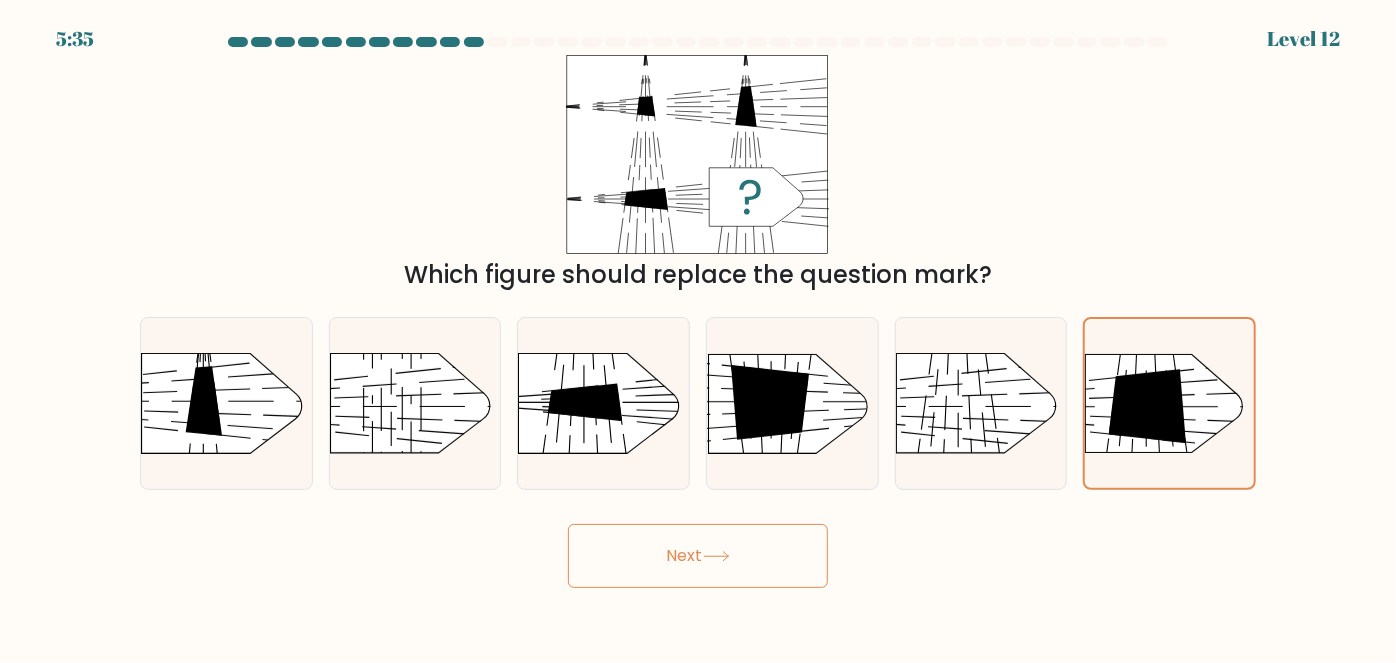 click on "Next" at bounding box center (698, 556) 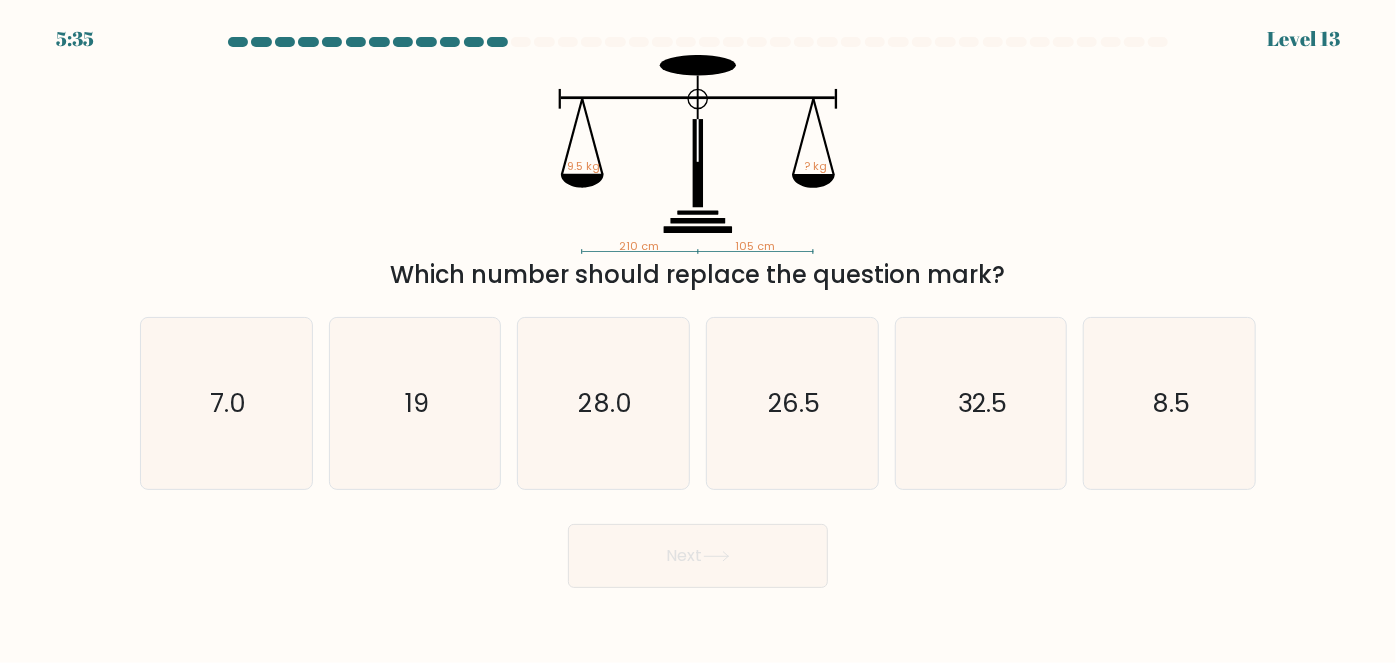 click on "210 cm   105 cm   9.5 kg   ? kg" at bounding box center [698, 154] 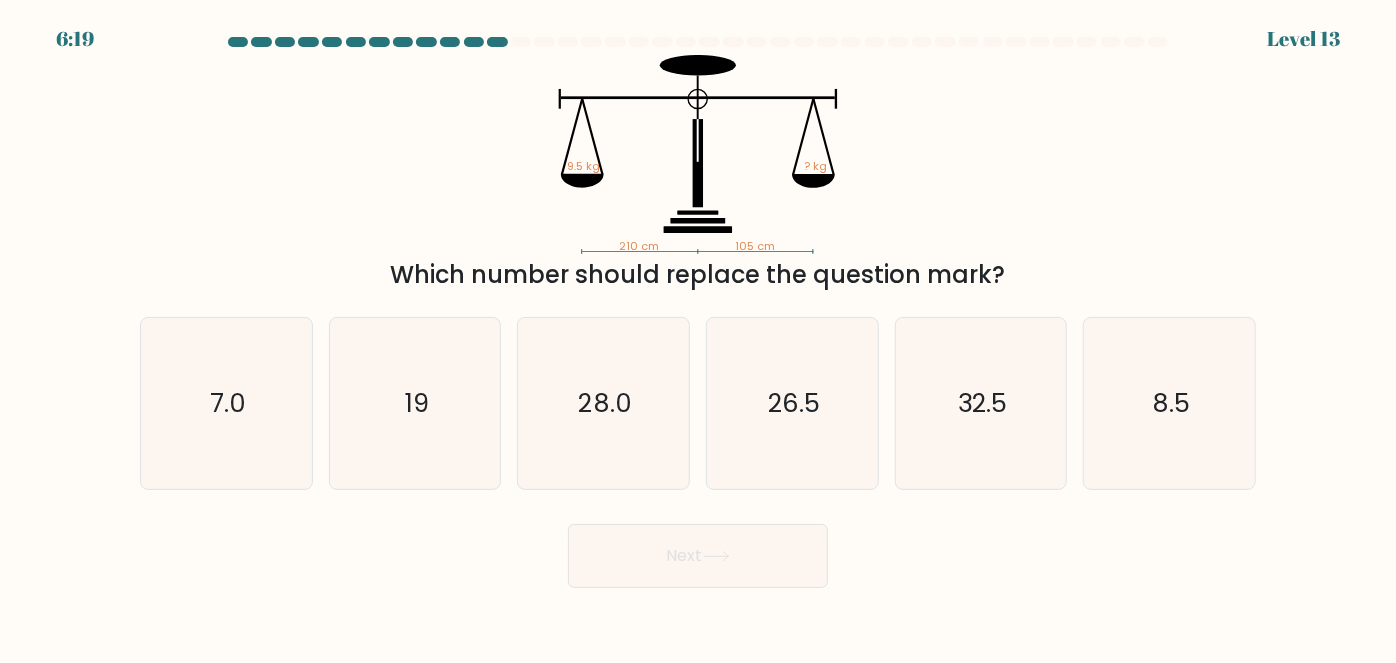 click on "210 cm   105 cm   9.5 kg   ? kg" at bounding box center (698, 154) 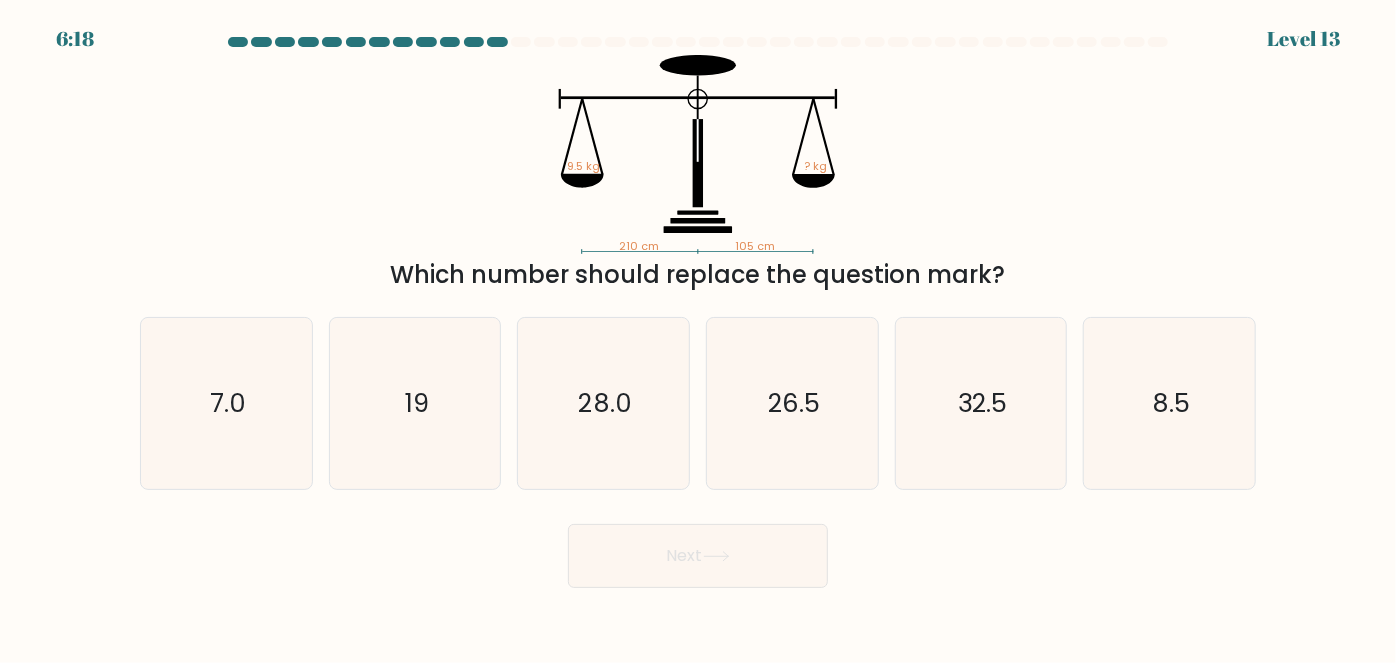 click on "210 cm   105 cm   9.5 kg   ? kg" at bounding box center [698, 154] 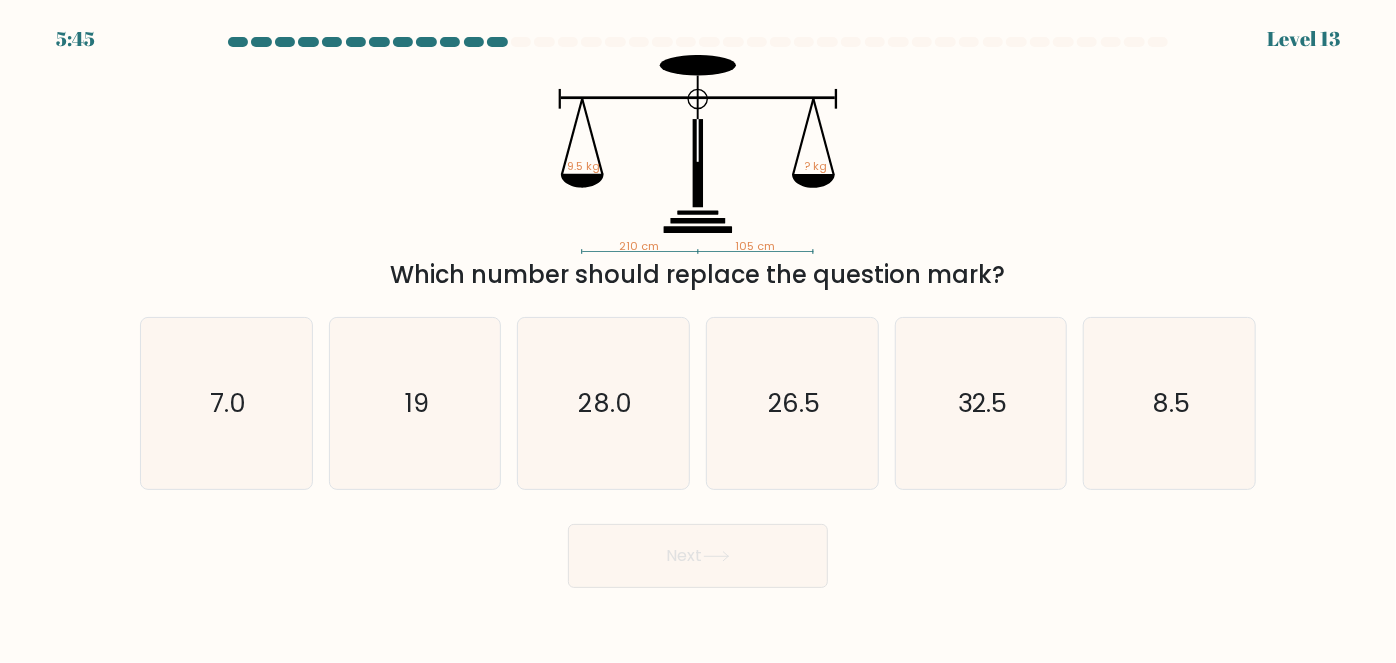 click on "210 cm   105 cm   9.5 kg   ? kg
Which number should replace the question mark?" at bounding box center (698, 174) 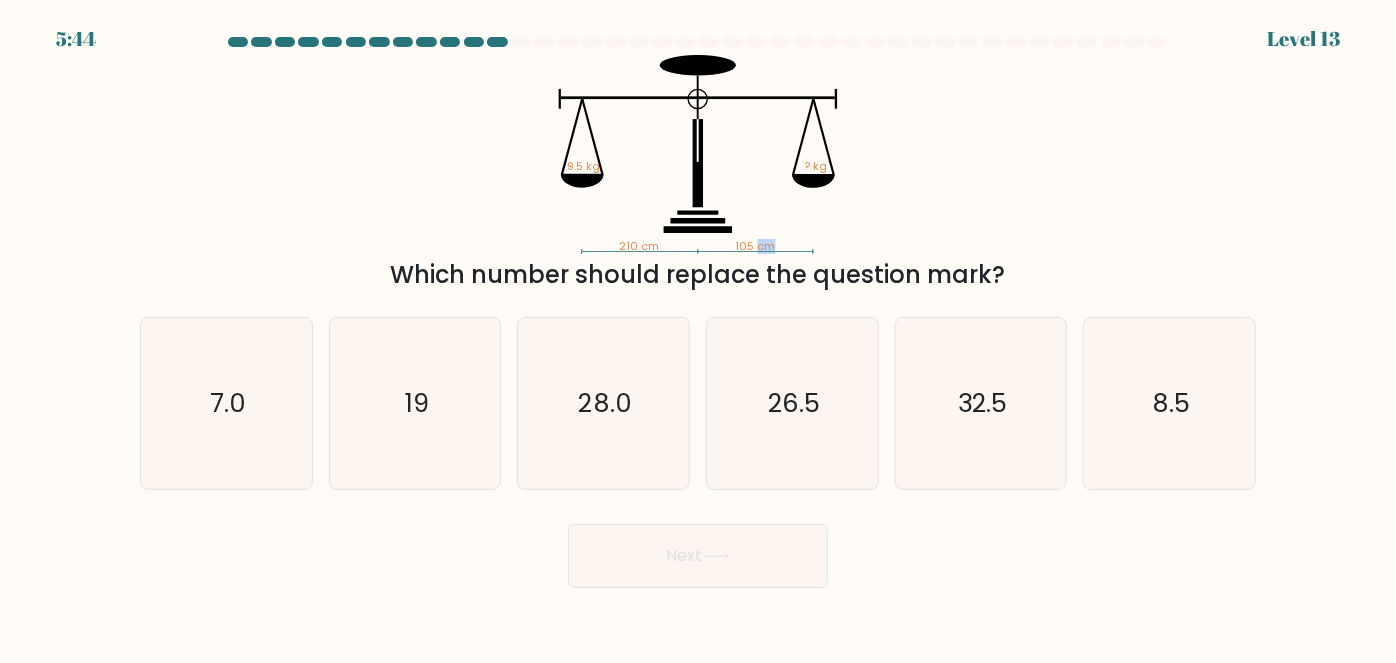 click on "105 cm" at bounding box center [639, 246] 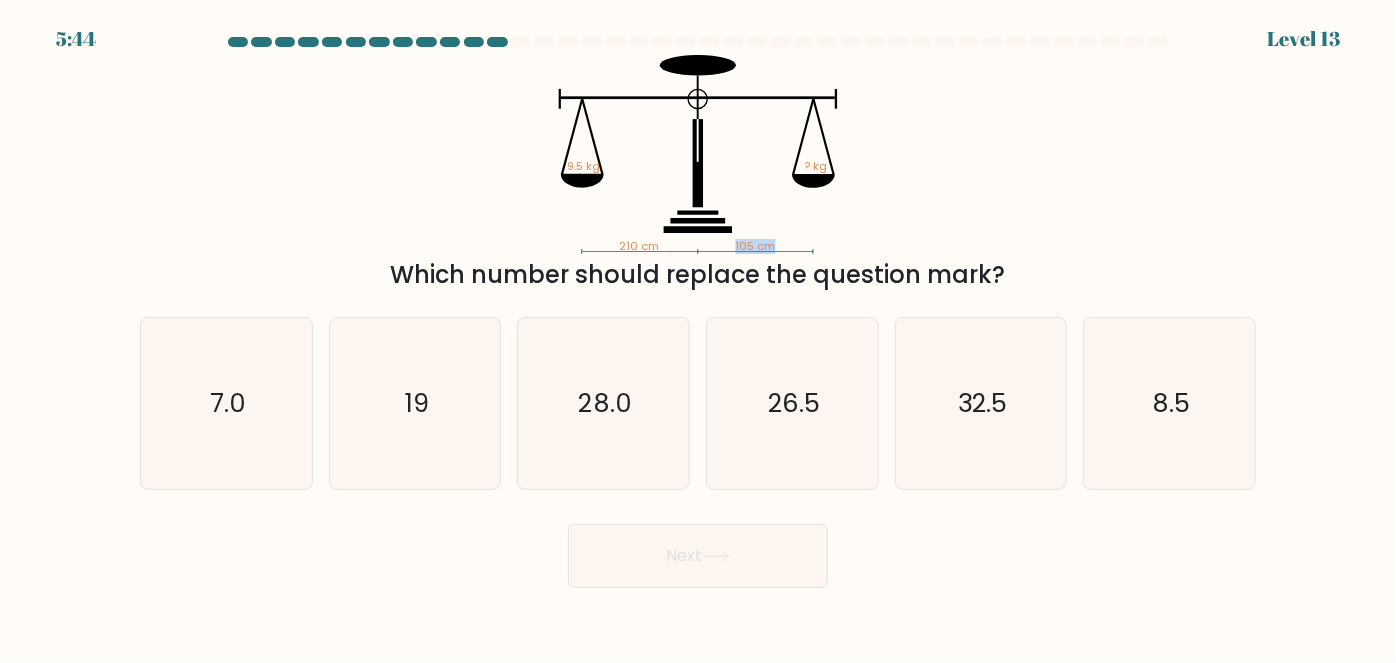 click on "105 cm" at bounding box center [639, 246] 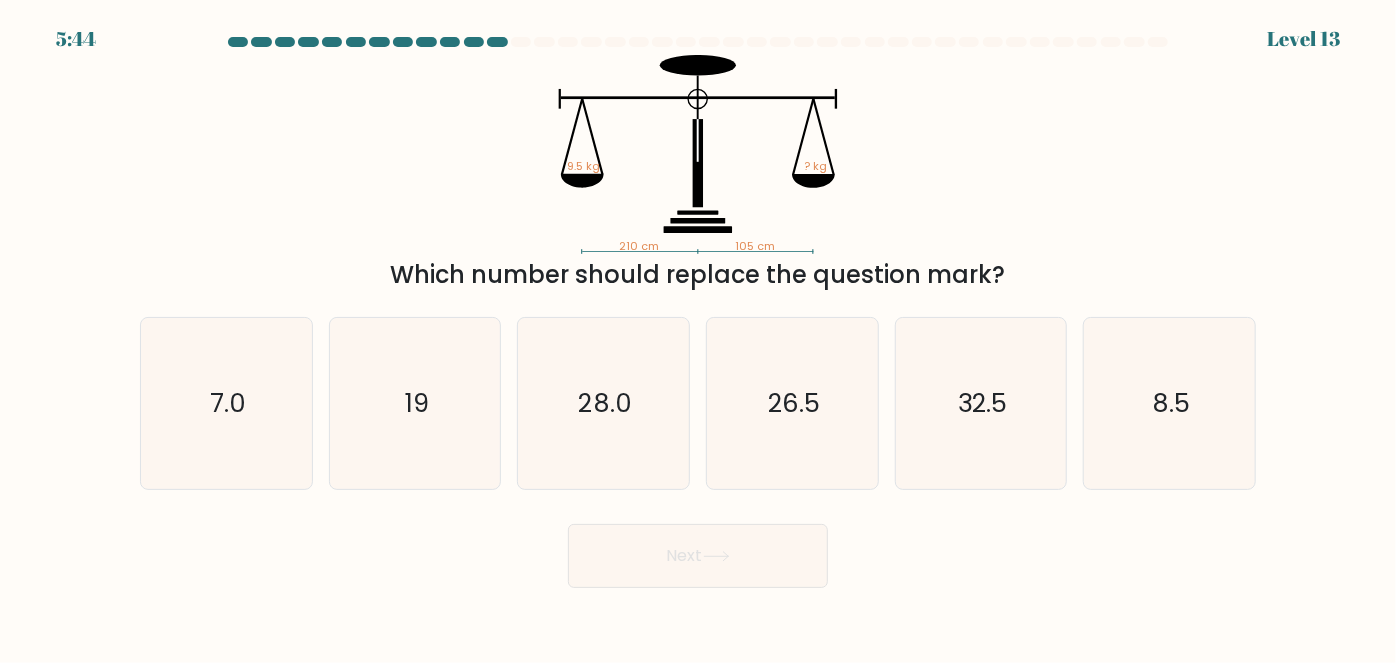 click on "210 cm" at bounding box center (639, 246) 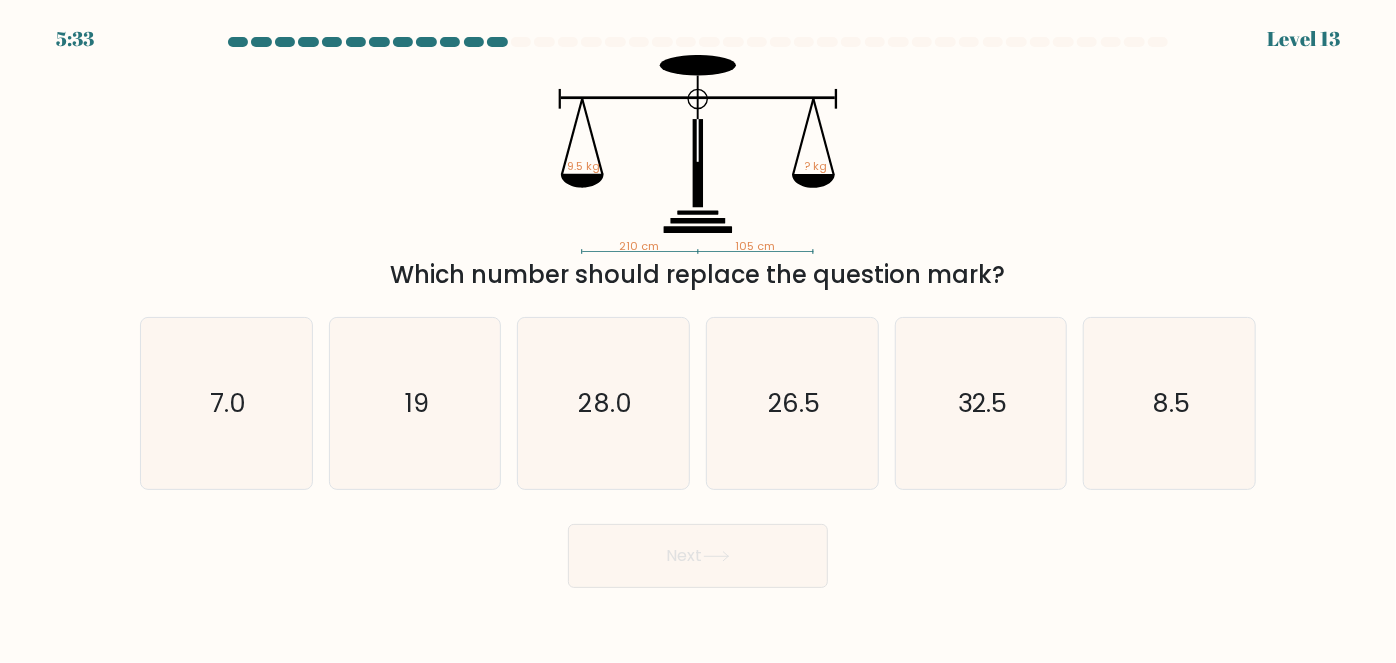 click on "210 cm   105 cm   9.5 kg   ? kg" at bounding box center (698, 154) 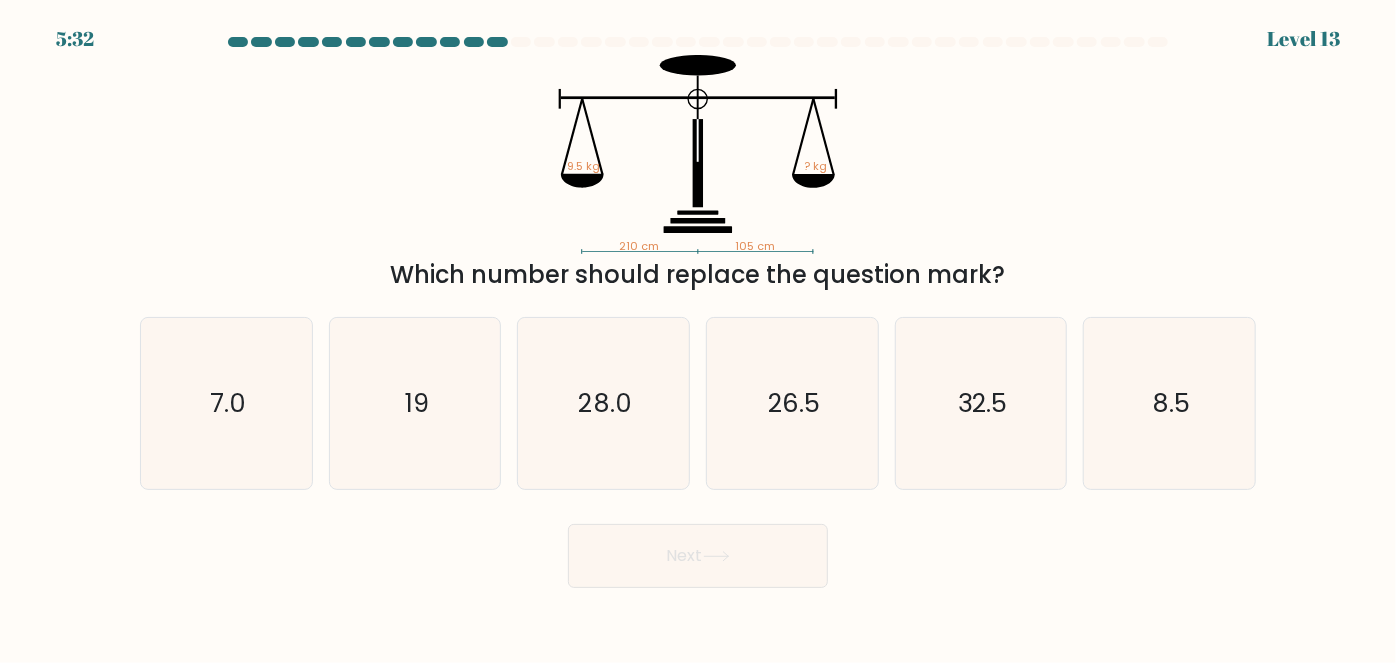 click on "210 cm   105 cm   9.5 kg   ? kg" at bounding box center [698, 154] 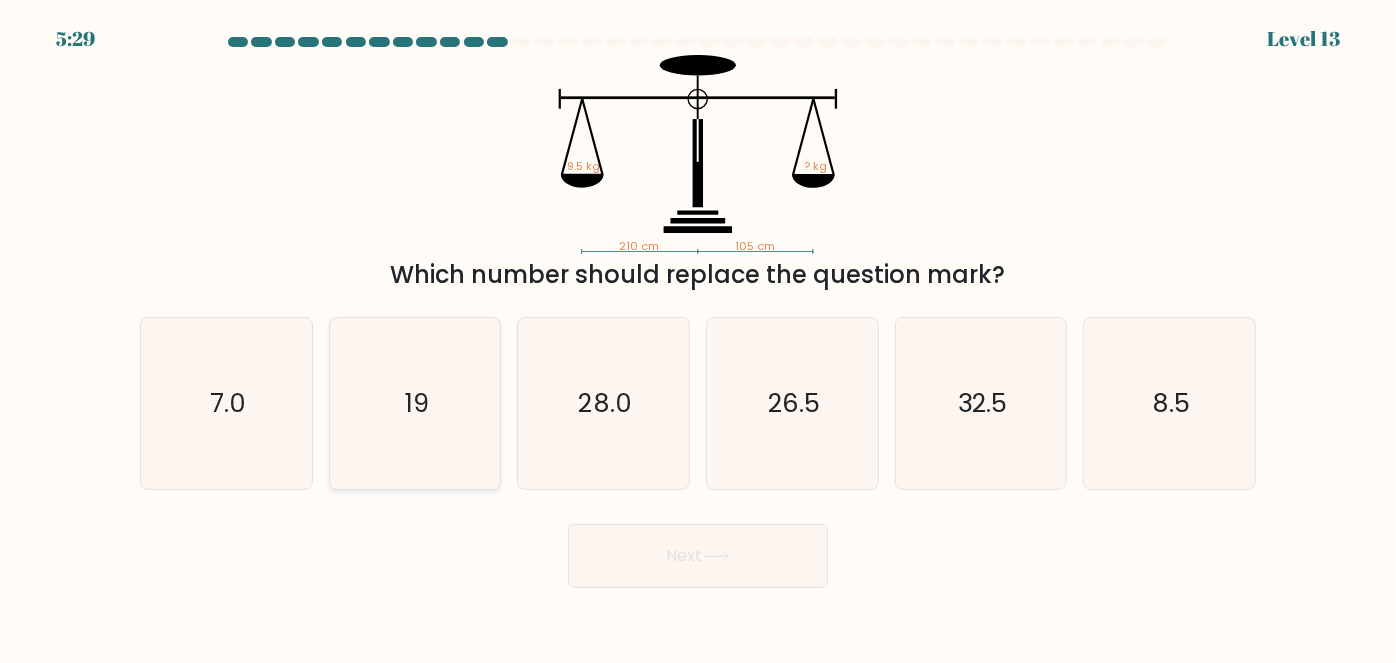 click on "19" at bounding box center (415, 403) 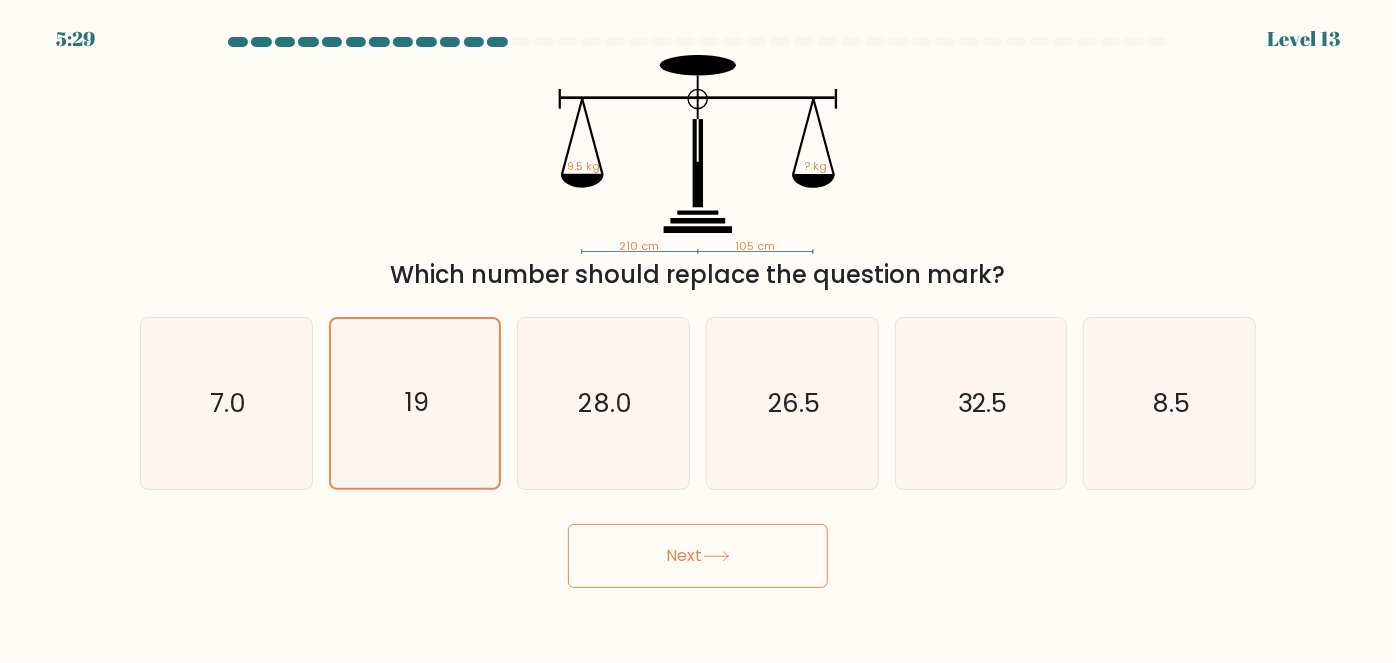 click on "Next" at bounding box center (698, 556) 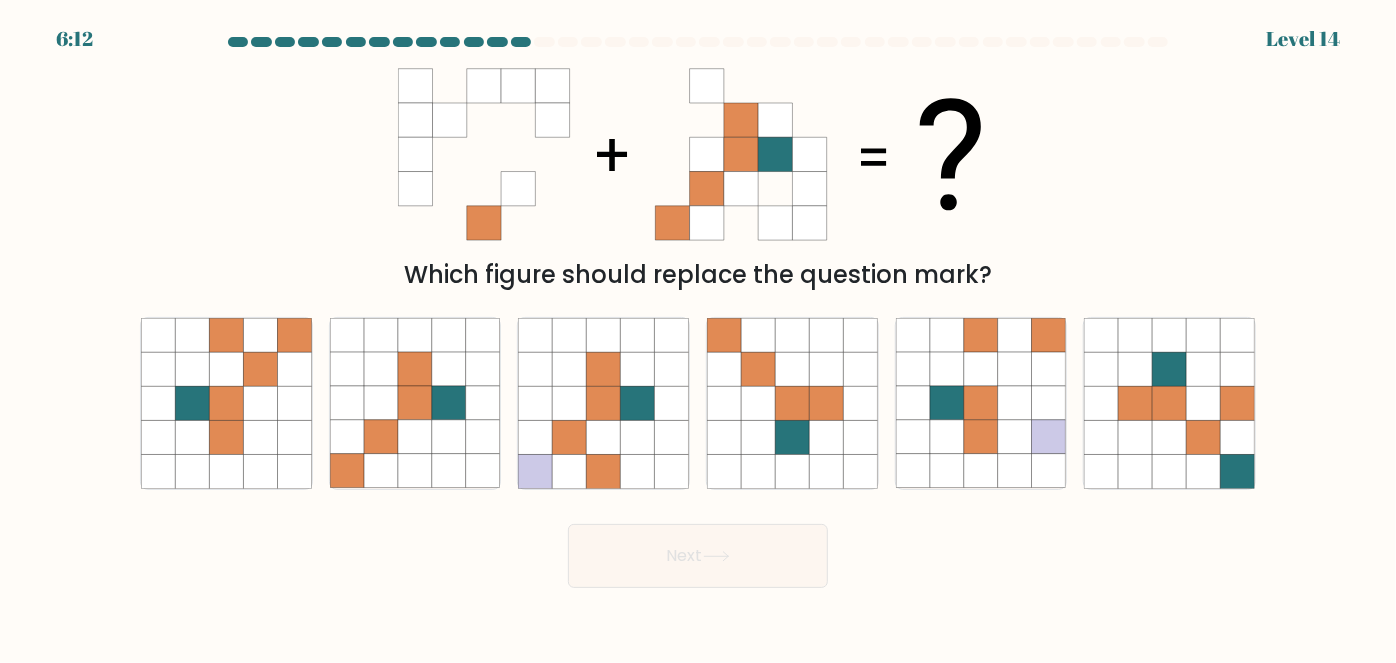 click on "Which figure should replace the question mark?" at bounding box center [698, 174] 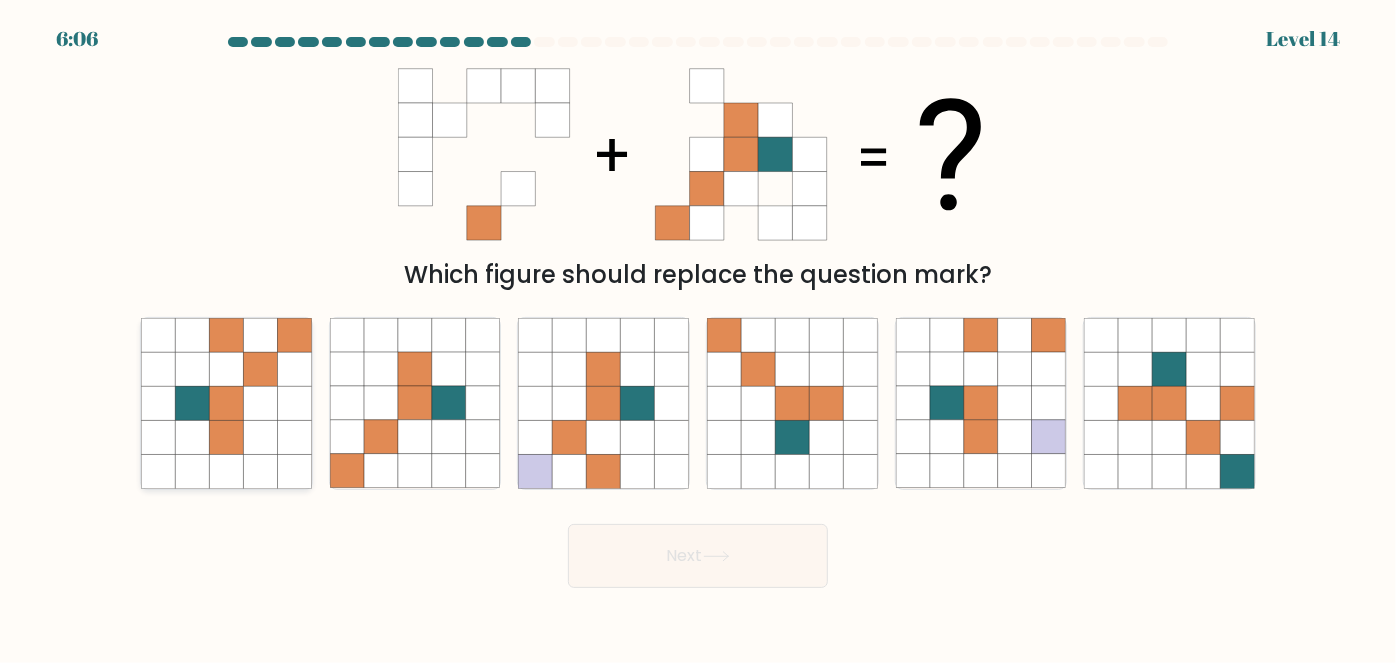 click at bounding box center [192, 404] 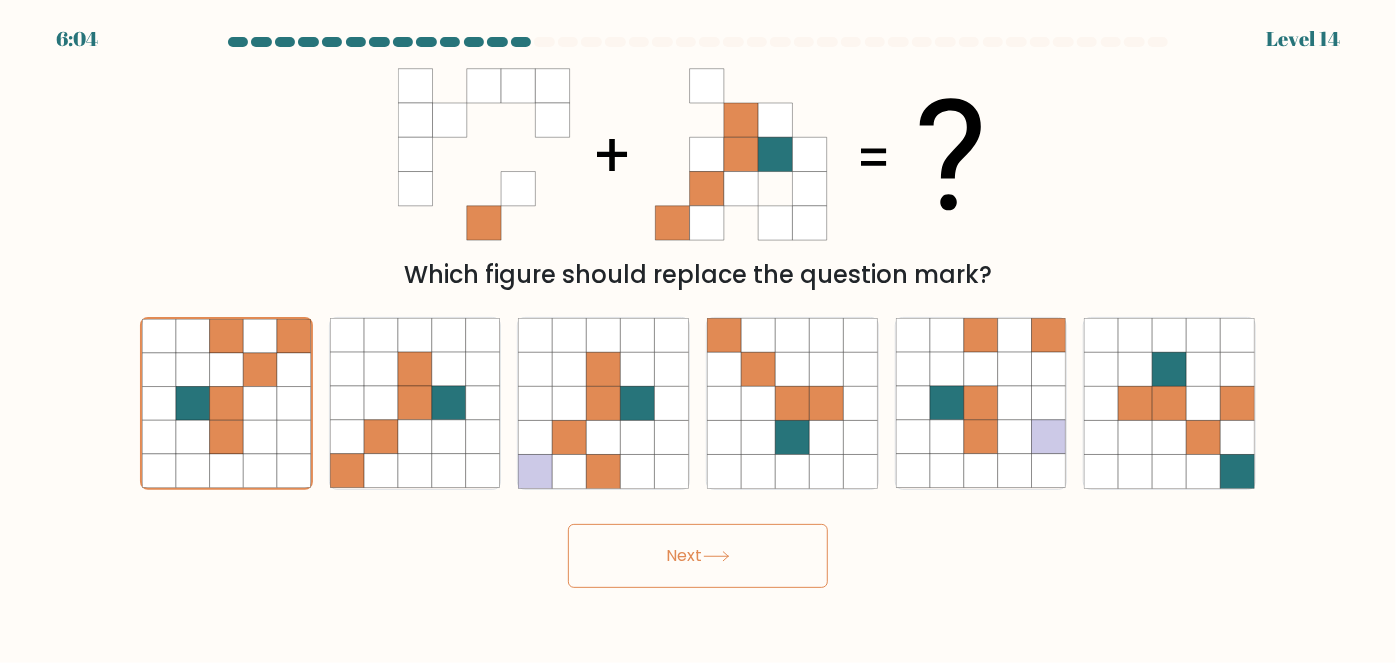 click on "Next" at bounding box center (698, 556) 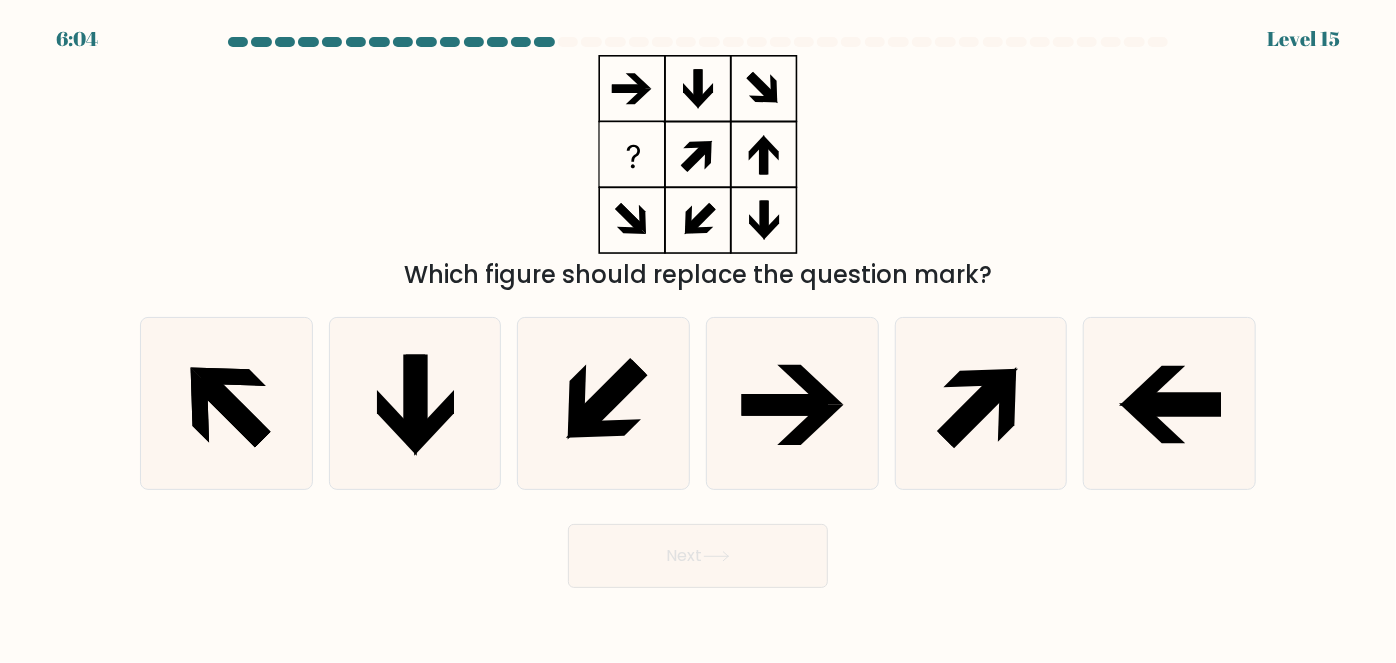 click on "Which figure should replace the question mark?" at bounding box center [698, 174] 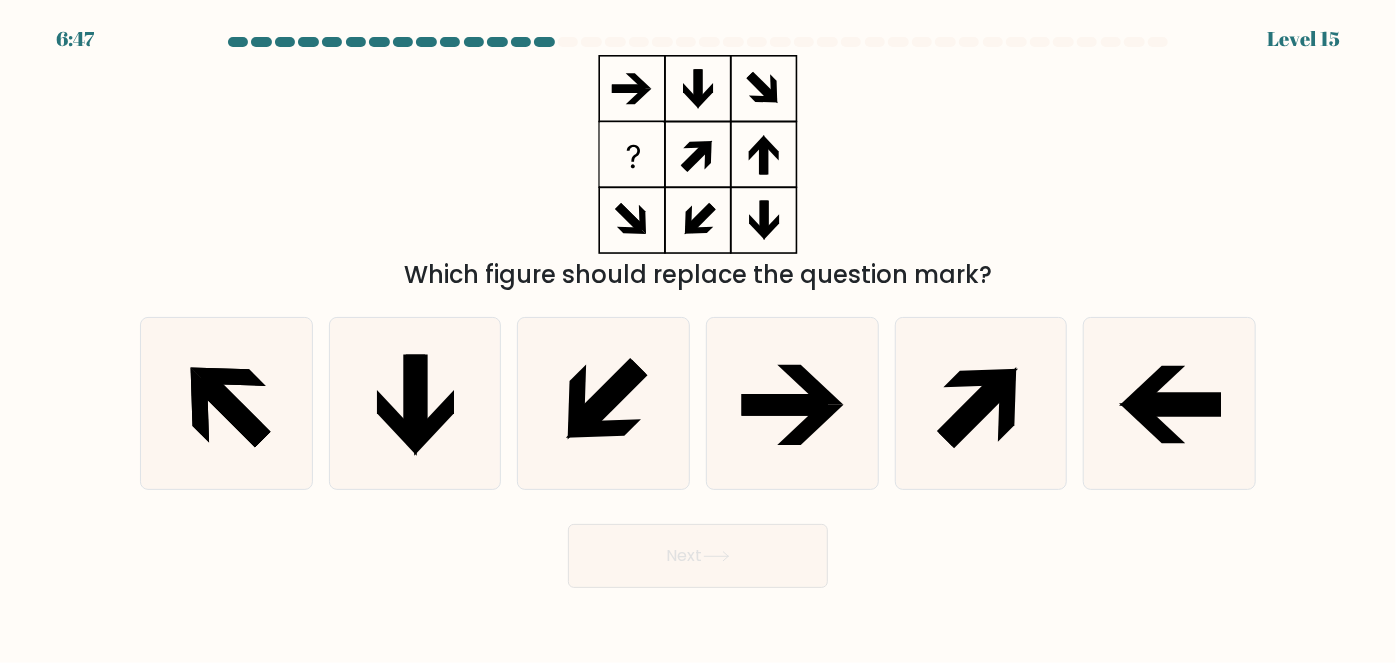 click on "Which figure should replace the question mark?" at bounding box center (698, 174) 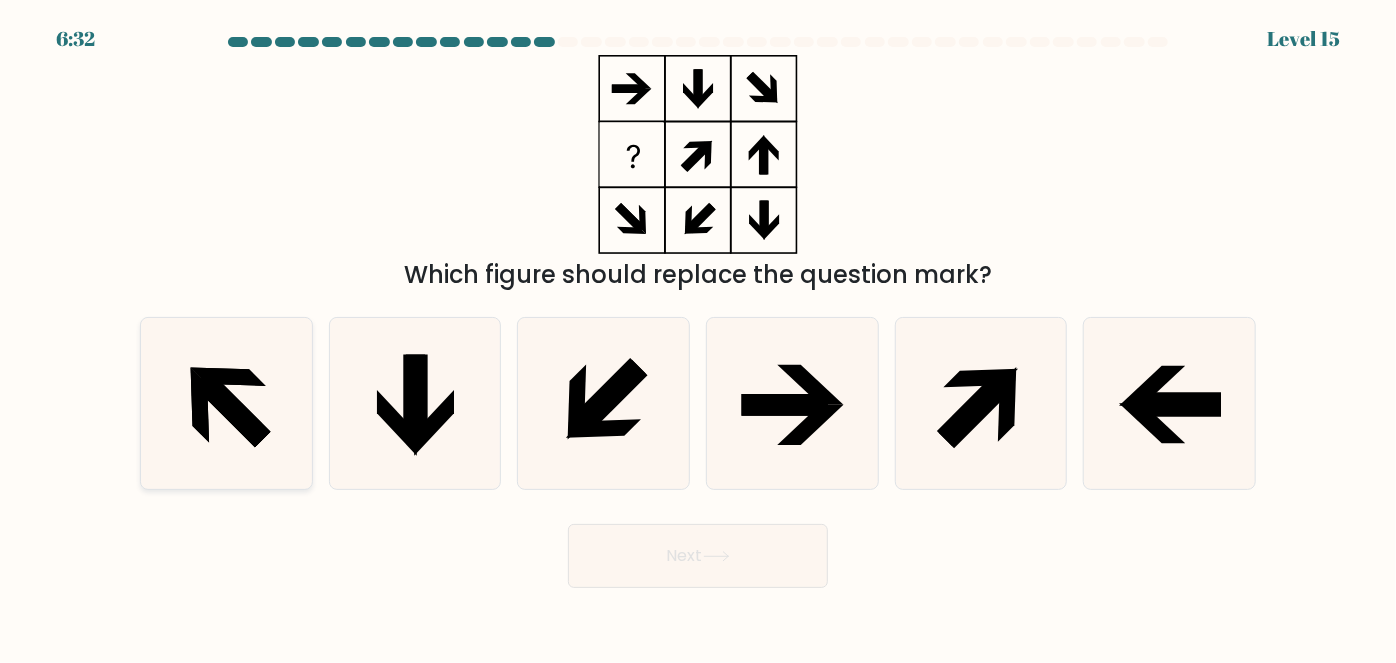click at bounding box center (226, 403) 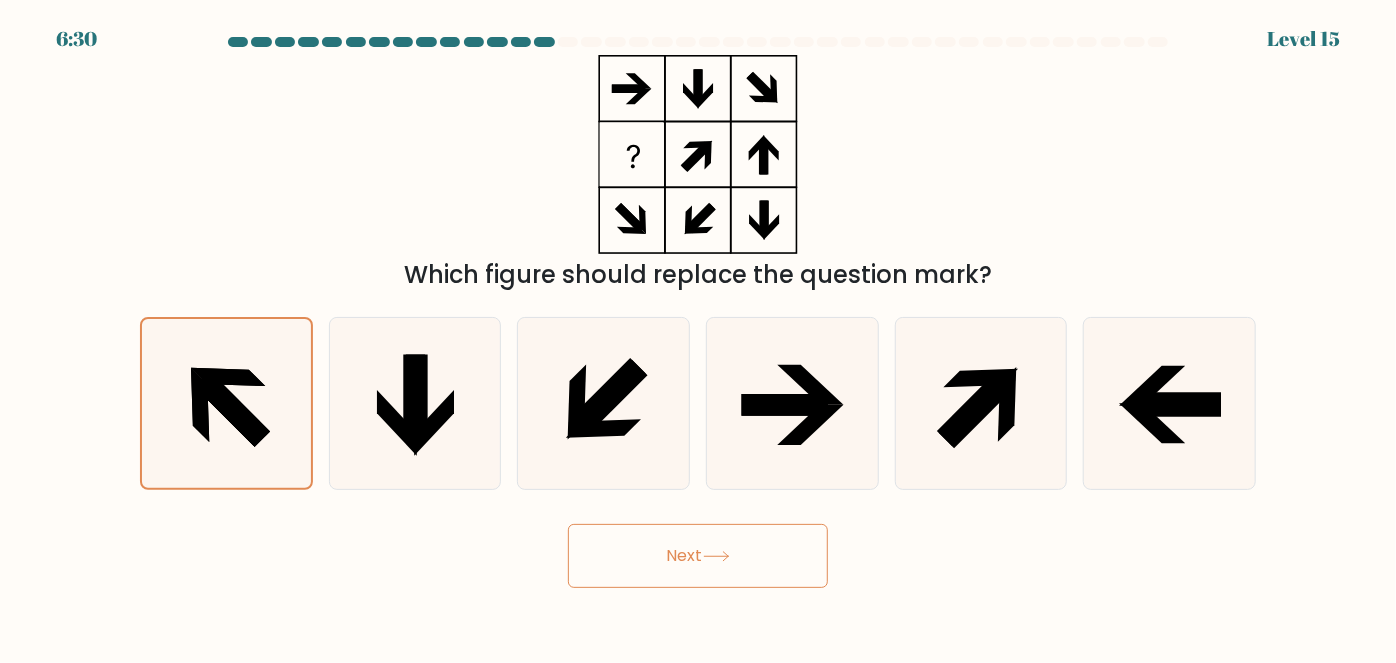 click on "Next" at bounding box center (698, 556) 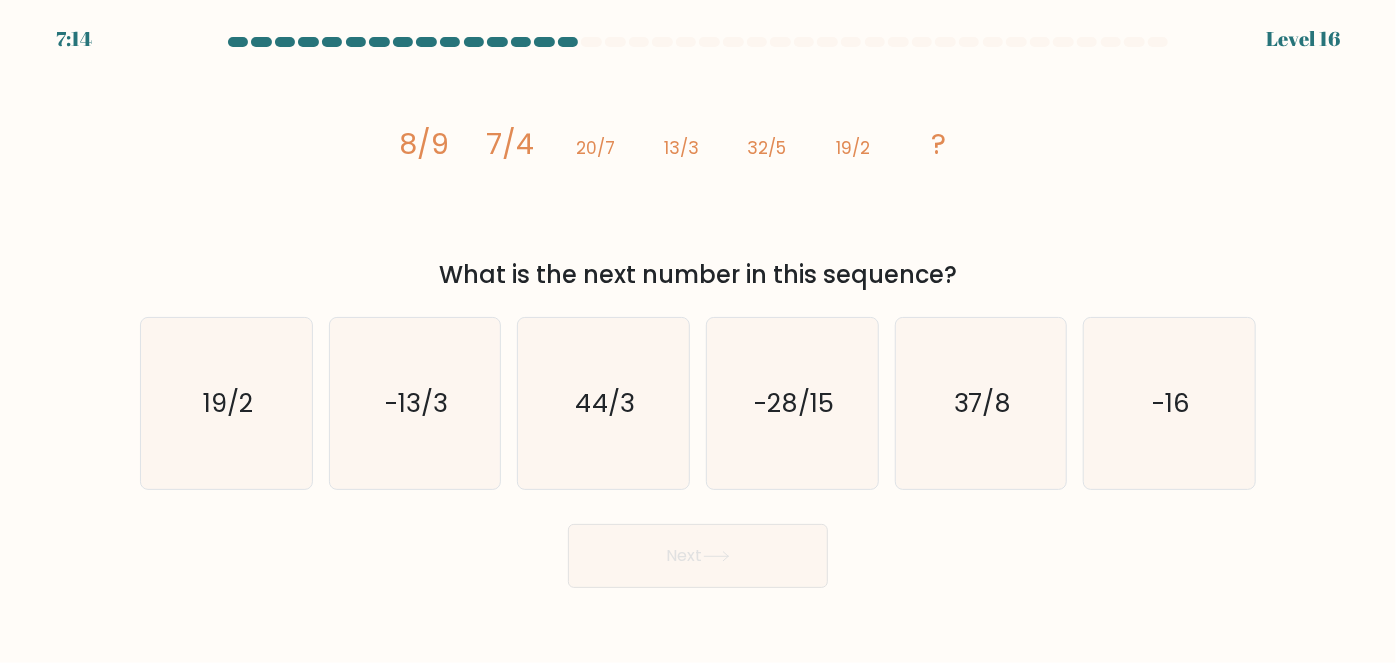click on "image/svg+xml
8/9
7/4
20/7
13/3
32/5
19/2
?" at bounding box center (698, 154) 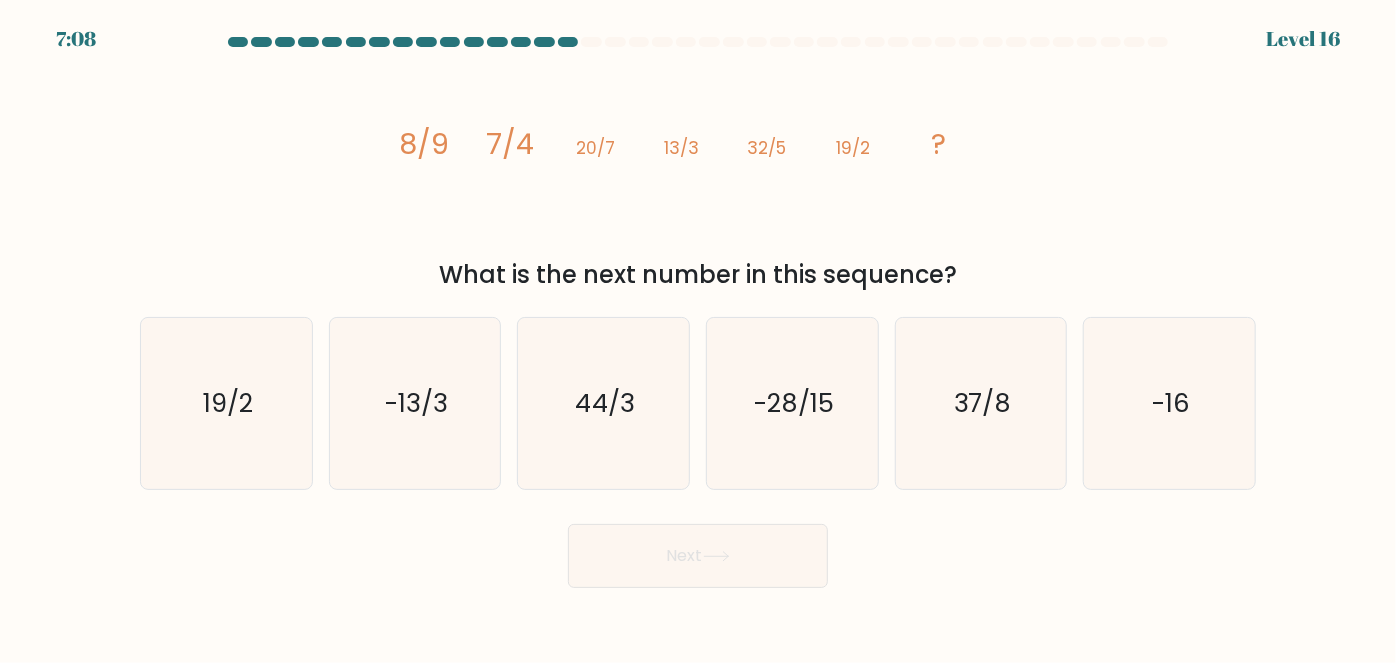 click on "image/svg+xml
8/9
7/4
20/7
13/3
32/5
19/2
?" at bounding box center (698, 154) 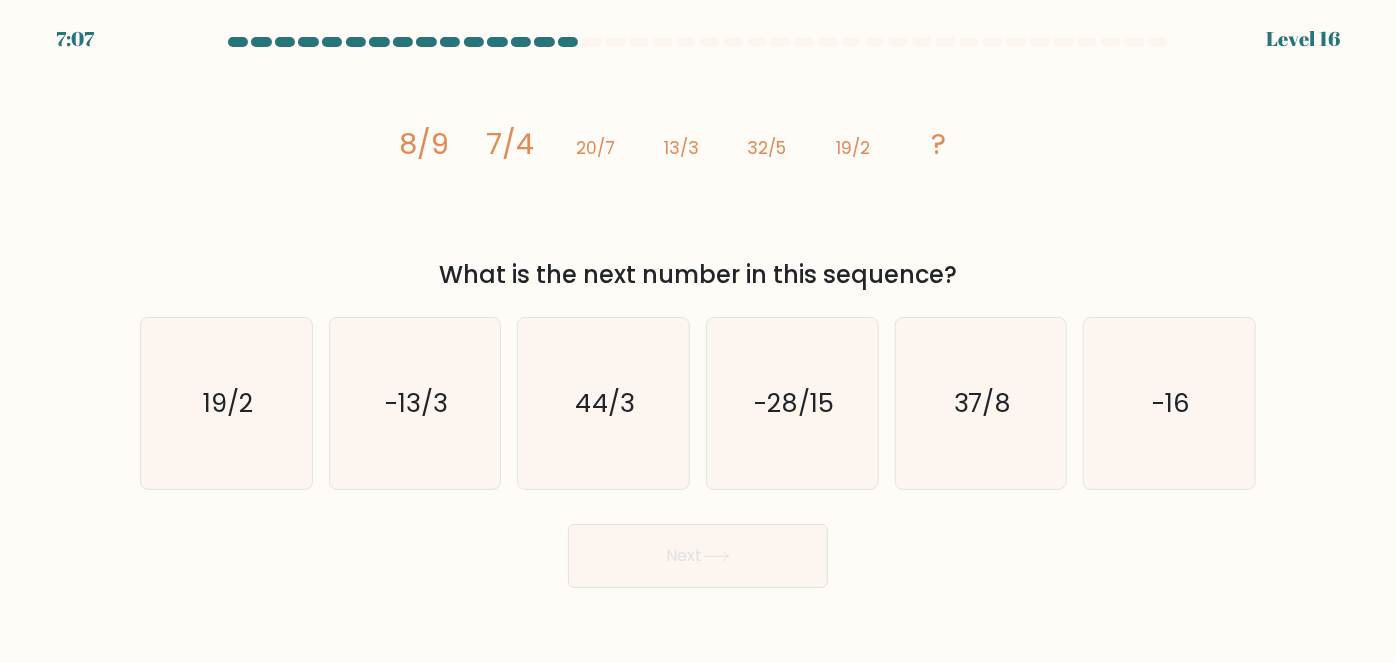 click on "image/svg+xml
8/9
7/4
20/7
13/3
32/5
19/2
?" at bounding box center (698, 154) 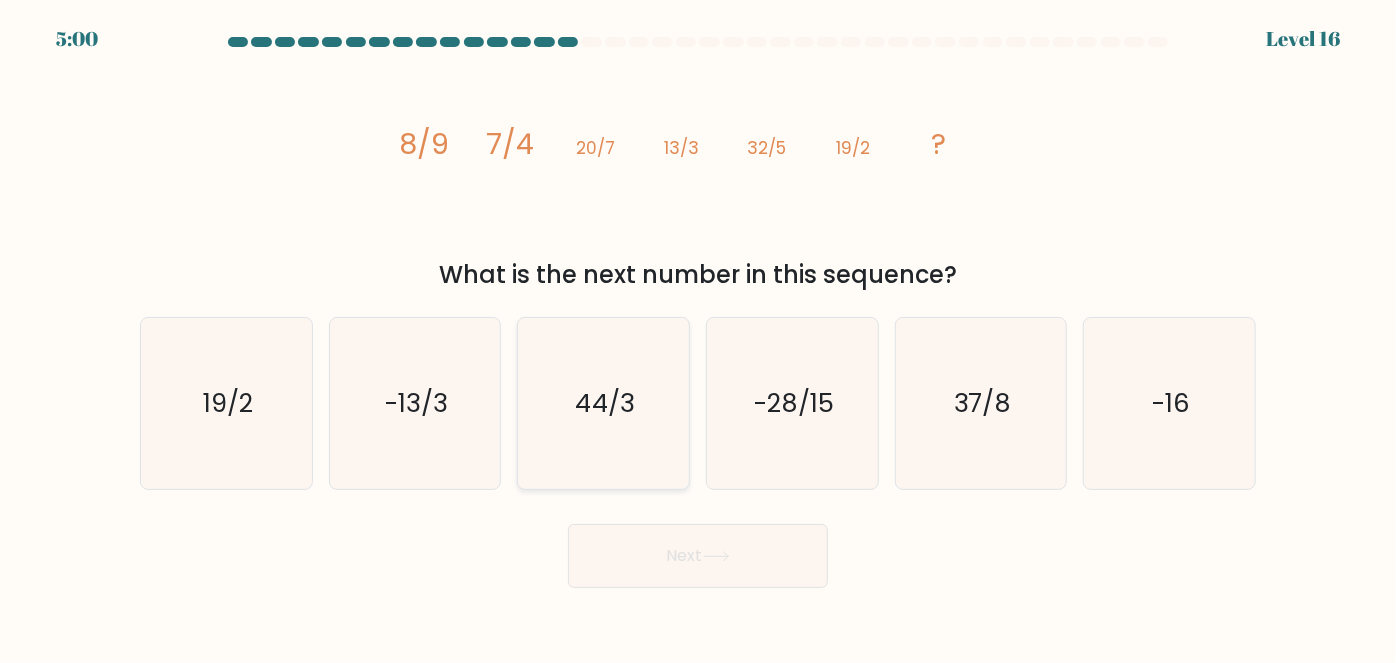 click on "44/3" at bounding box center [605, 403] 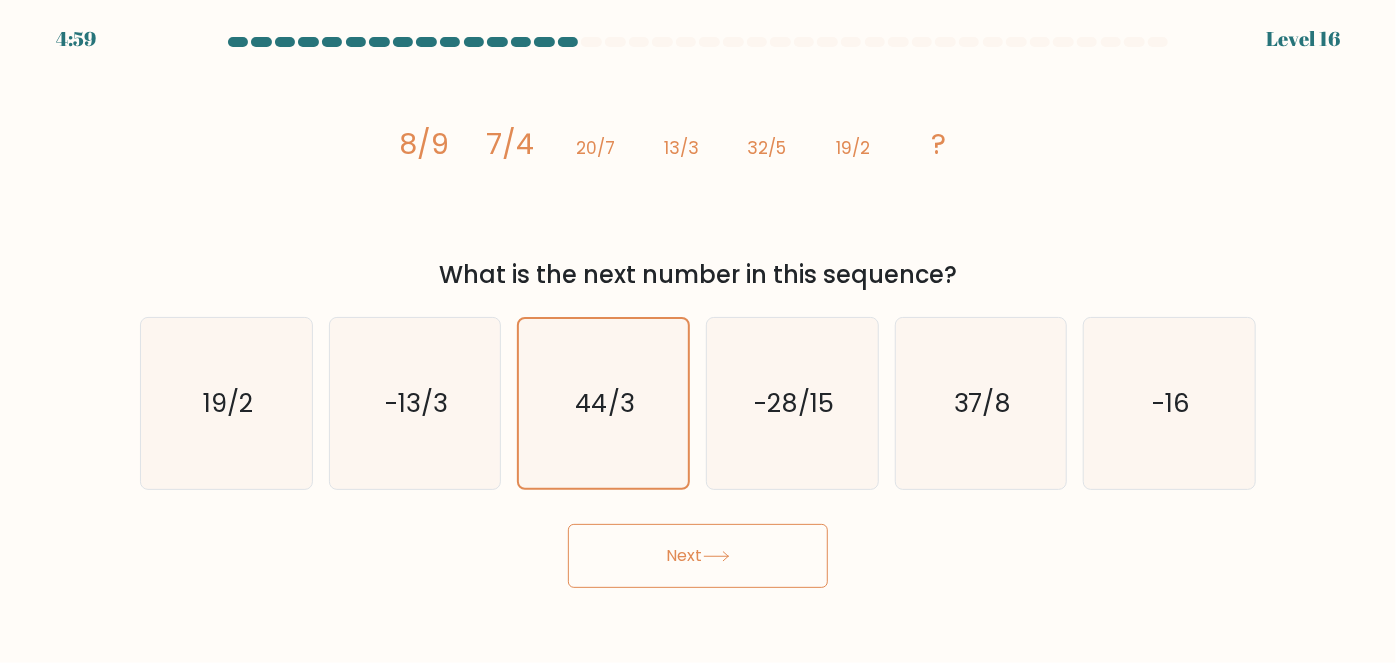 click on "Next" at bounding box center (698, 556) 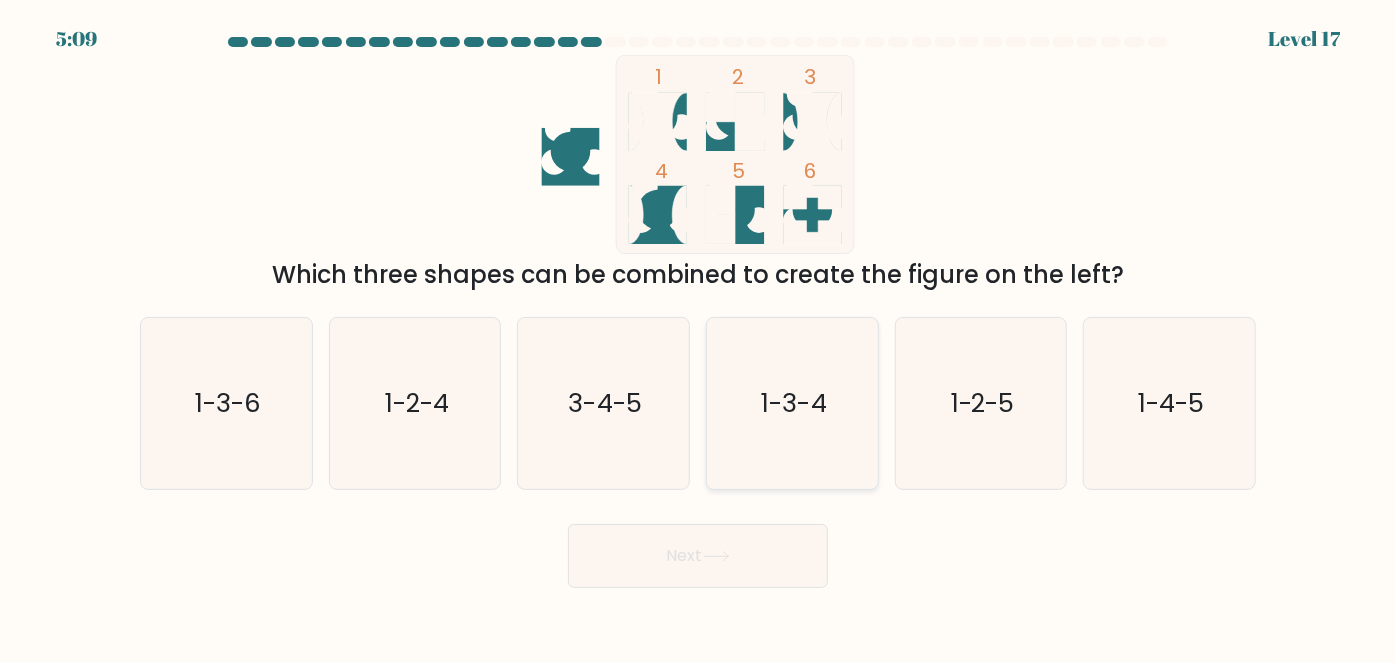 drag, startPoint x: 881, startPoint y: 439, endPoint x: 841, endPoint y: 440, distance: 40.012497 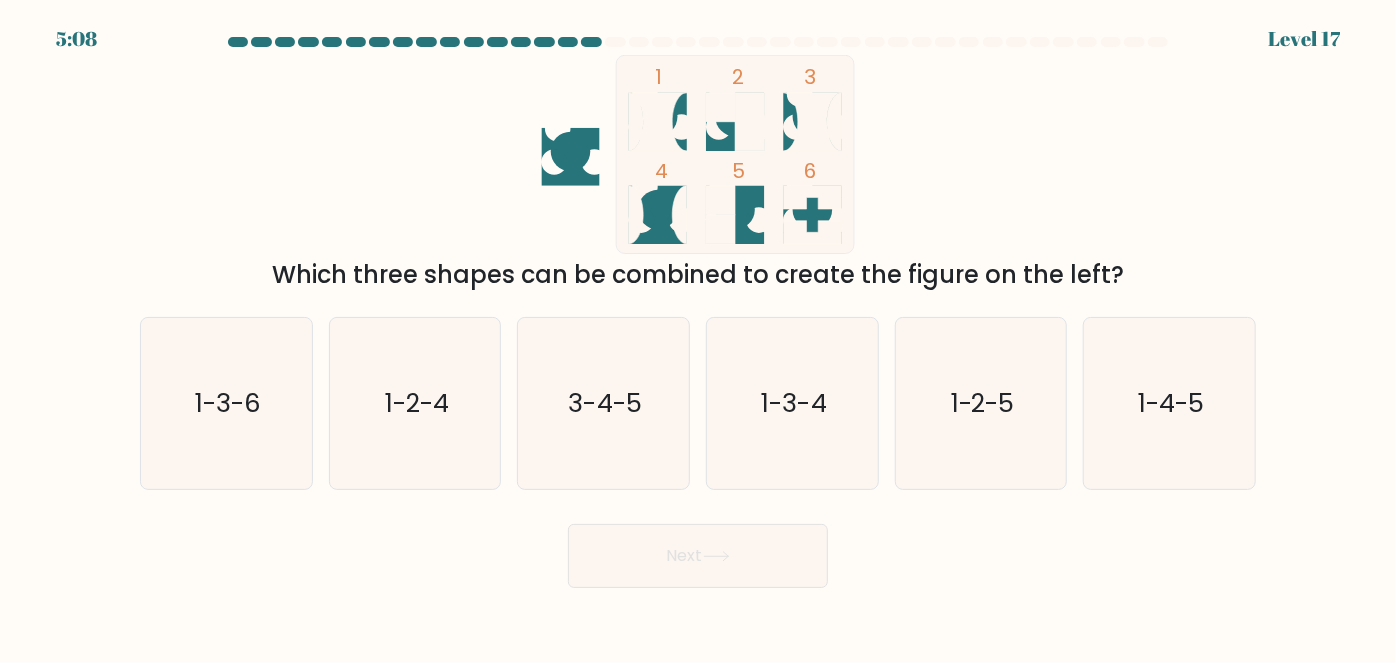 drag, startPoint x: 837, startPoint y: 440, endPoint x: 772, endPoint y: 569, distance: 144.45068 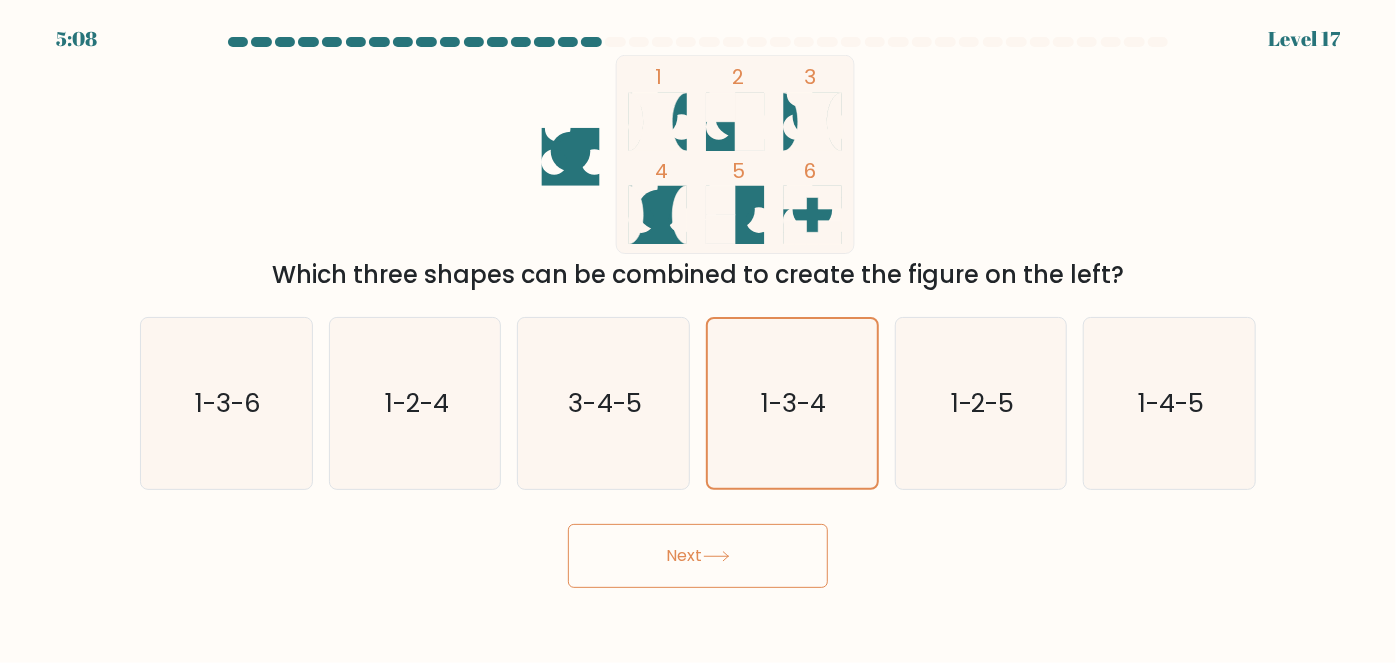 click on "Next" at bounding box center (698, 556) 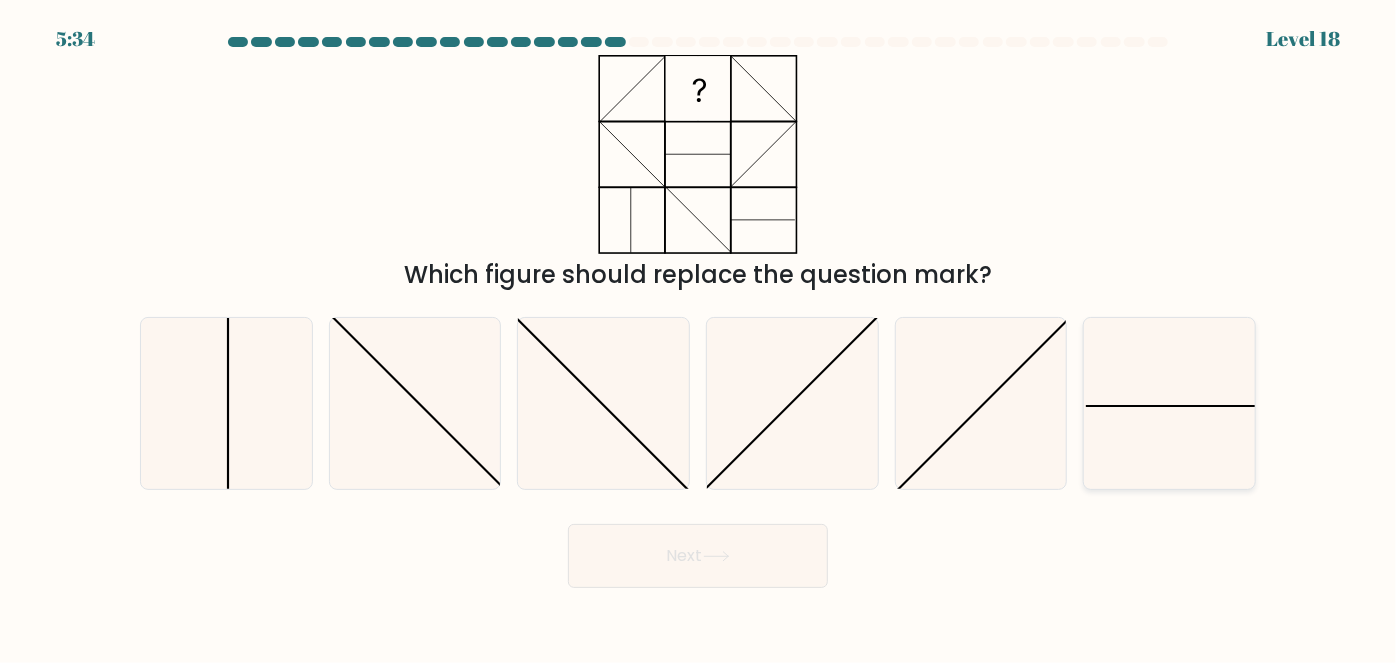 click at bounding box center (1169, 403) 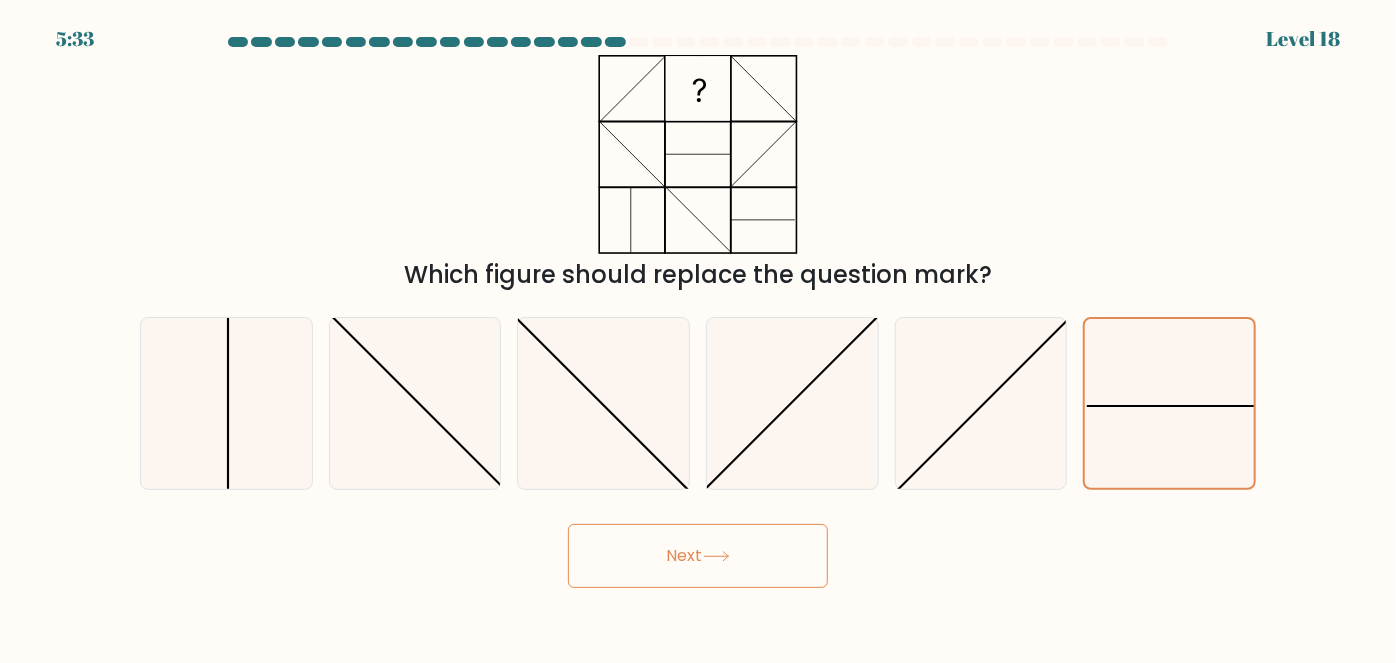 drag, startPoint x: 660, startPoint y: 556, endPoint x: 684, endPoint y: 520, distance: 43.266617 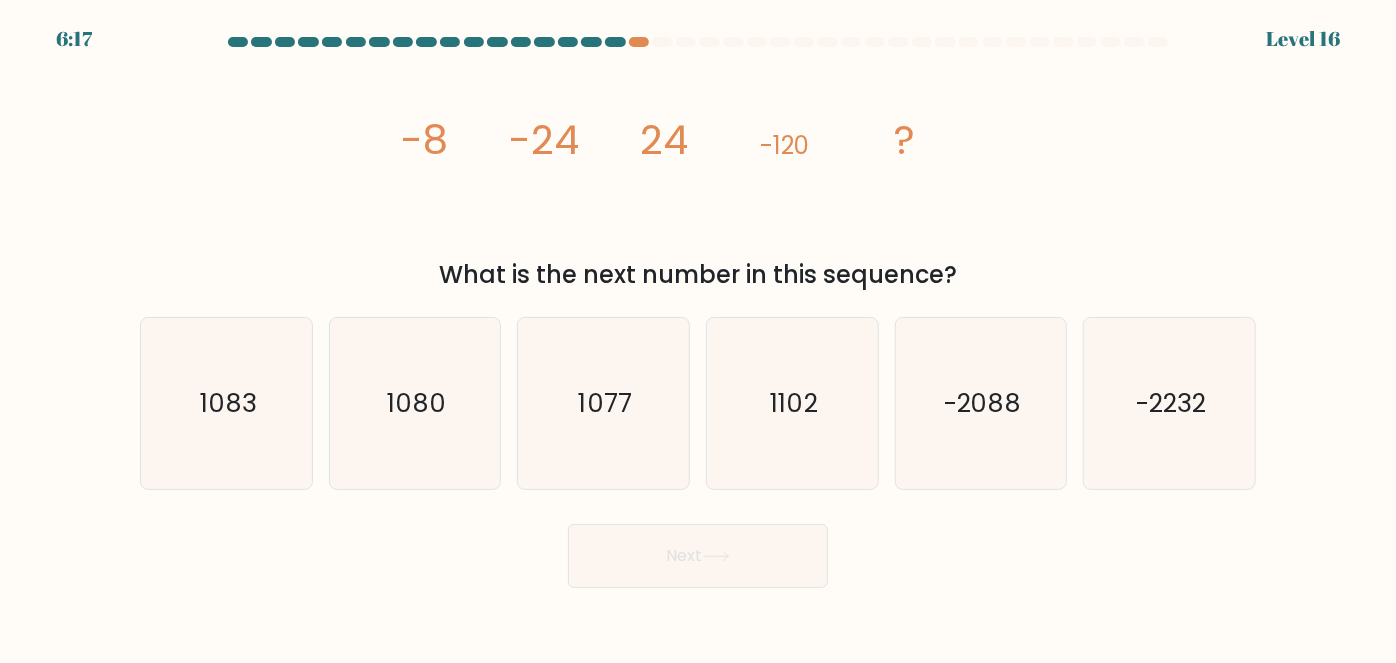 click on "image/svg+xml
-8
-24
24
-120
?
What is the next number in this sequence?" at bounding box center (698, 174) 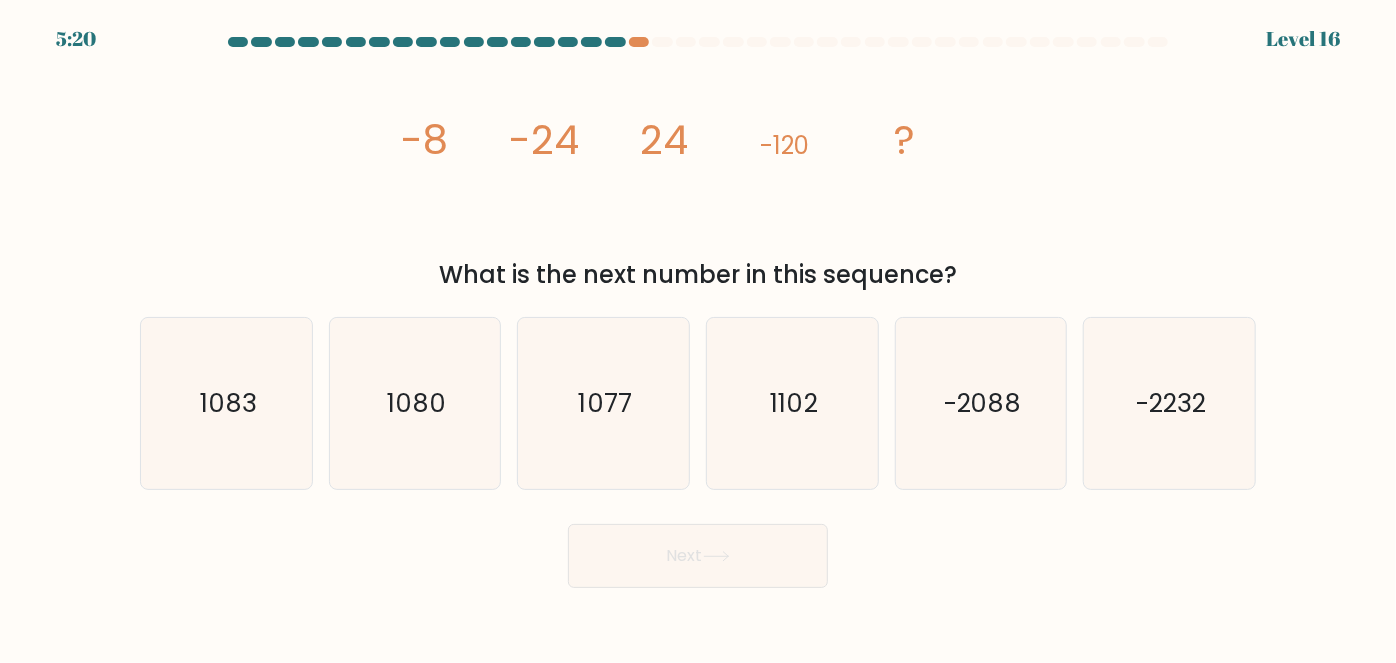 click on "Next" at bounding box center [698, 551] 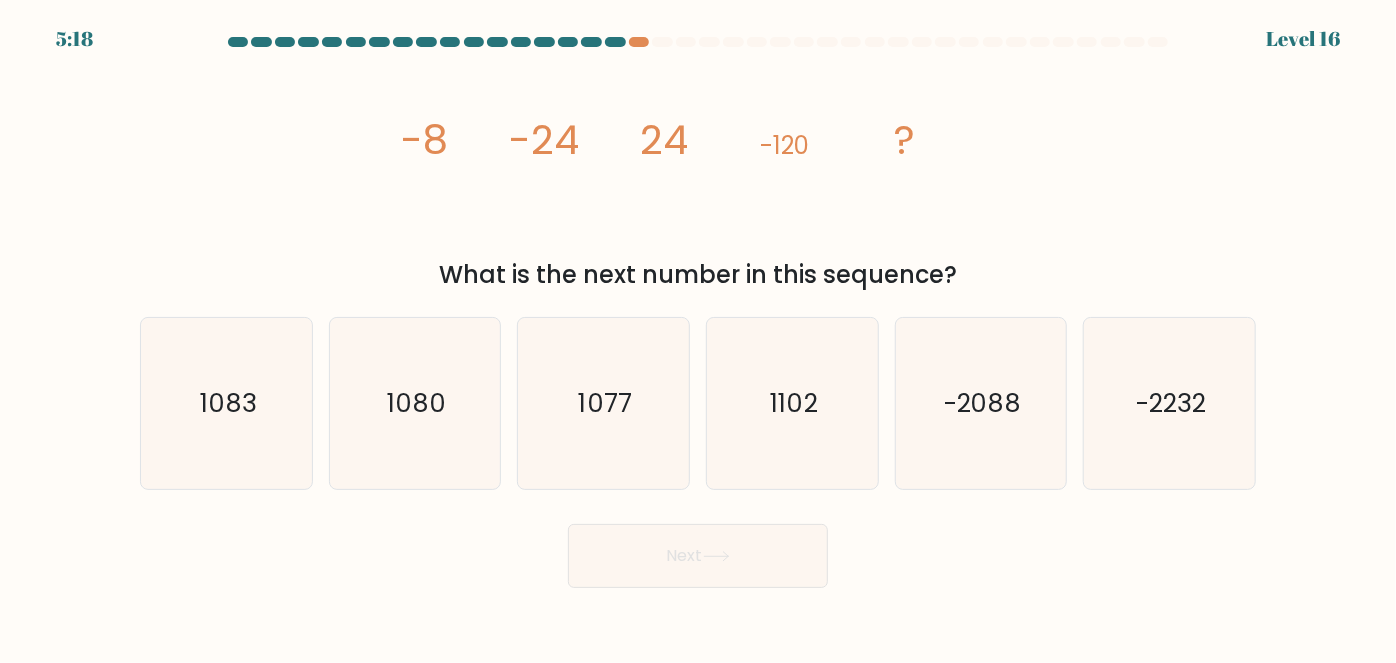 click on "Next" at bounding box center [698, 551] 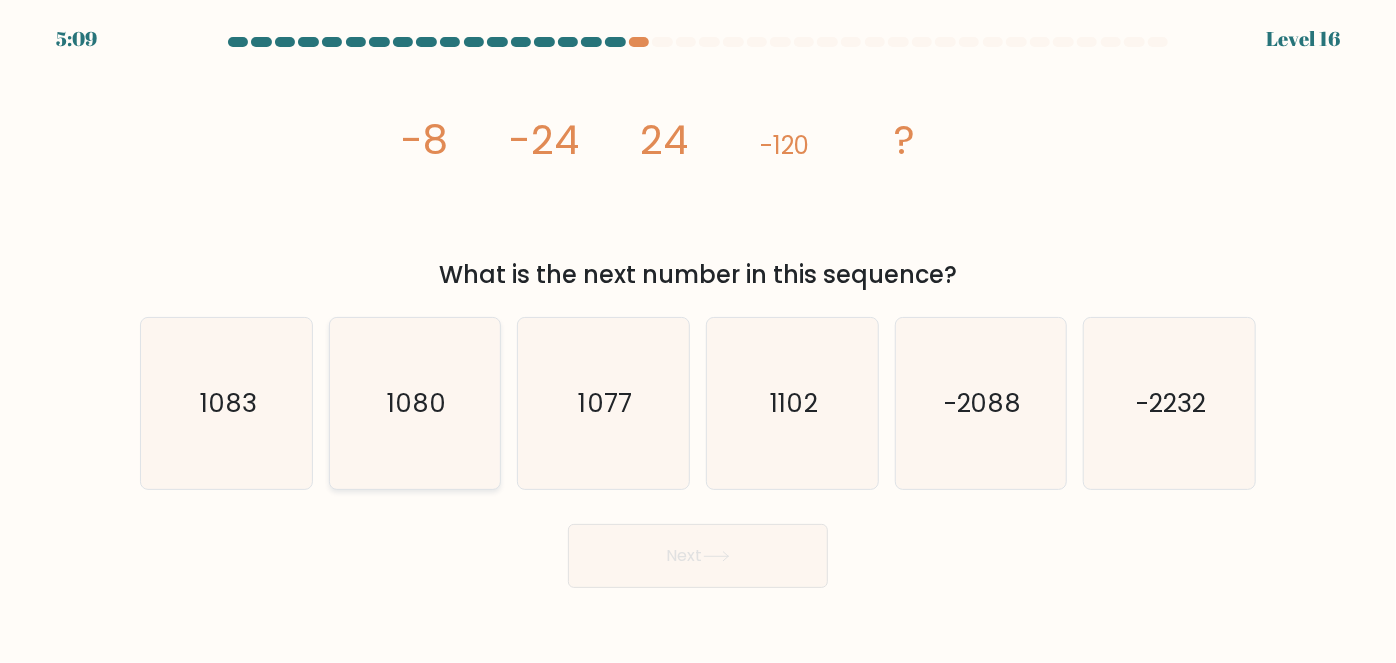 click on "1080" at bounding box center (415, 403) 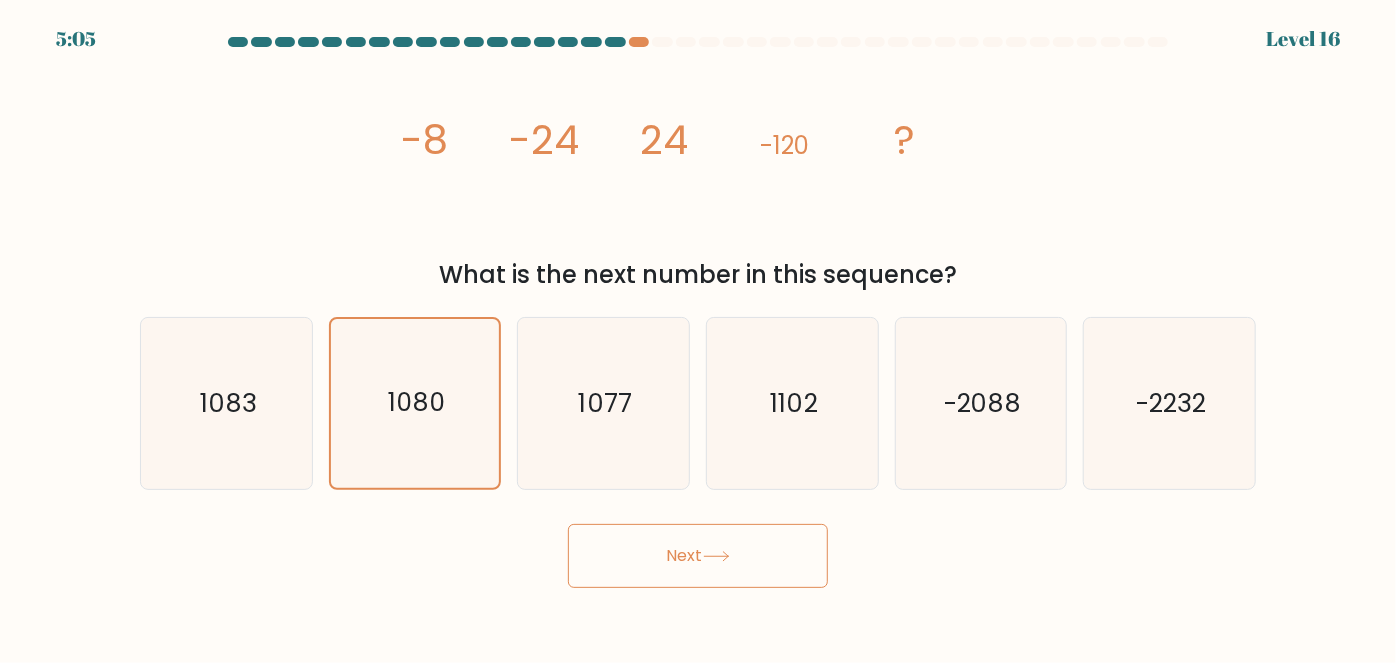click on "Next" at bounding box center [698, 556] 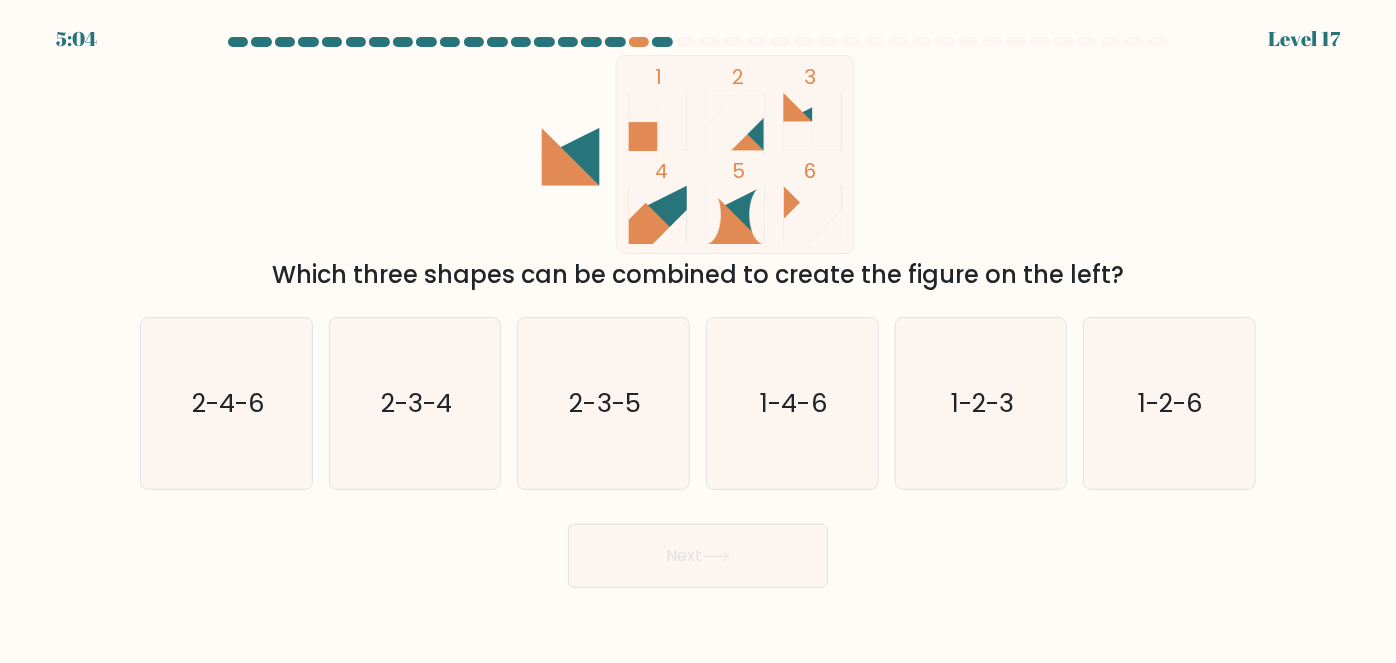 click on "1
2
3
4
5
6
Which three shapes can be combined to create the figure on the left?" at bounding box center [698, 174] 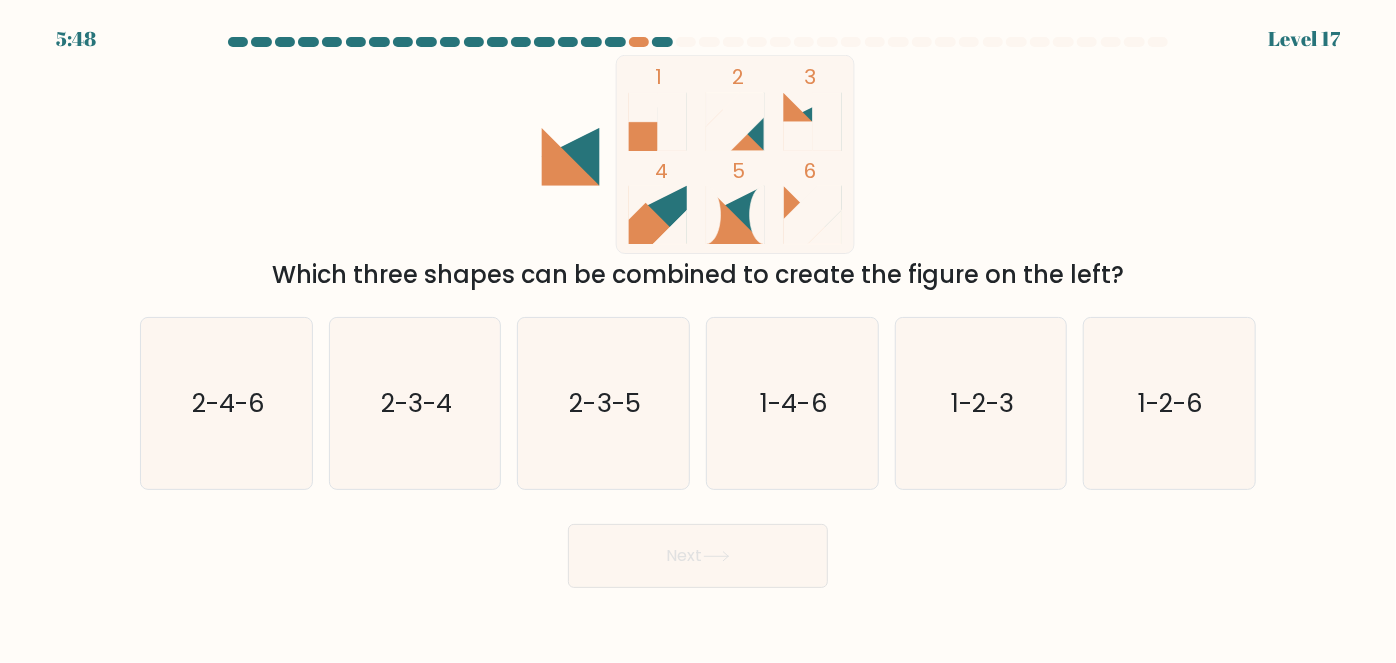click on "1
2
3
4
5
6
Which three shapes can be combined to create the figure on the left?" at bounding box center [698, 174] 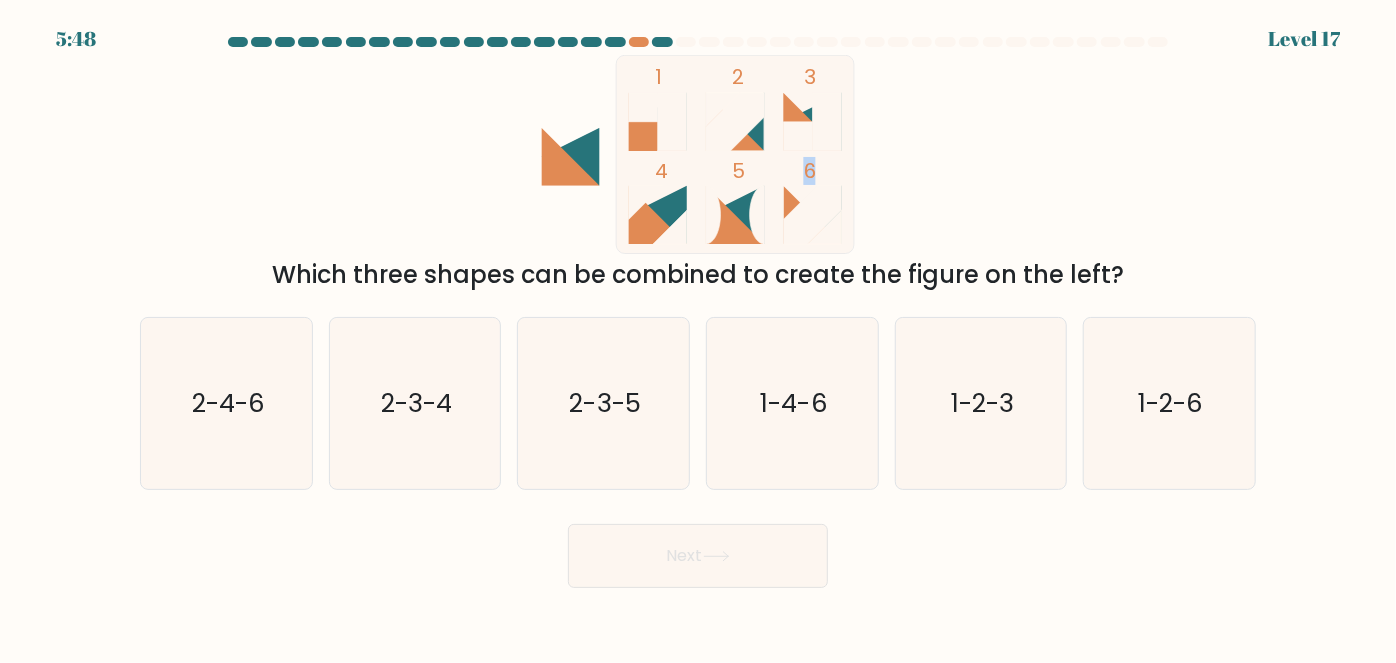 click on "1
2
3
4
5
6
Which three shapes can be combined to create the figure on the left?" at bounding box center (698, 174) 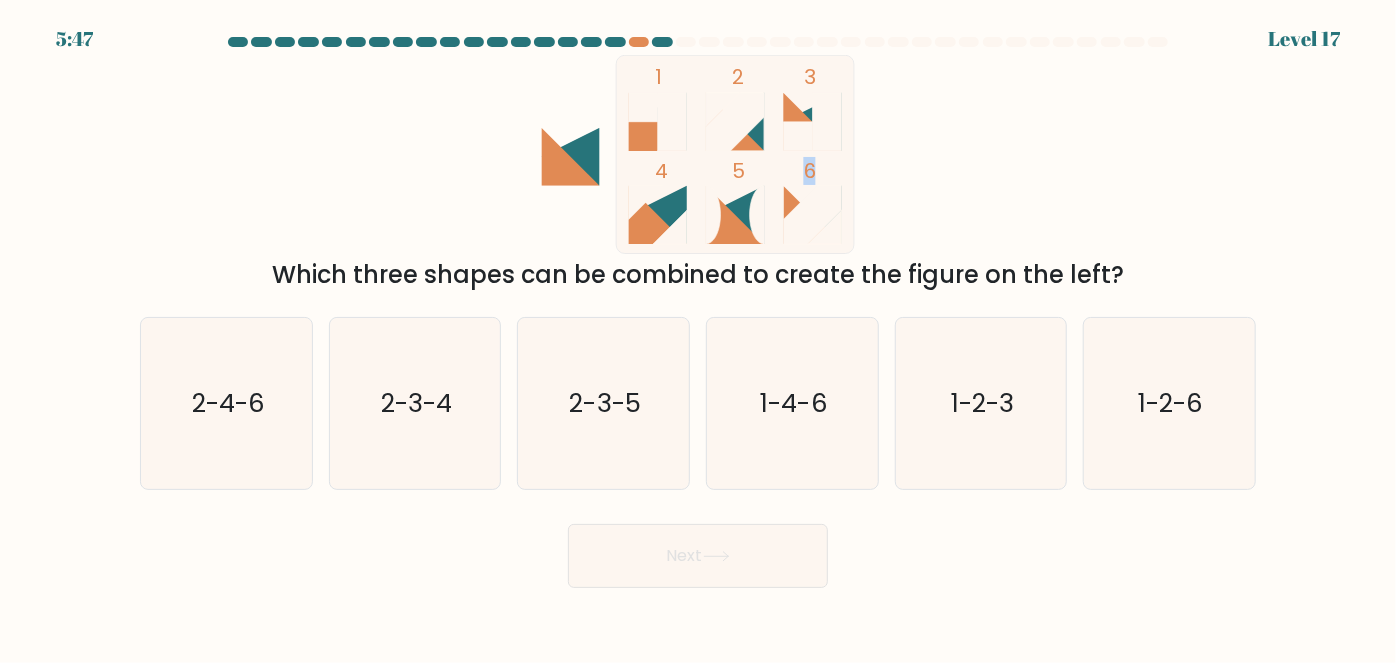click on "1
2
3
4
5
6
Which three shapes can be combined to create the figure on the left?" at bounding box center [698, 174] 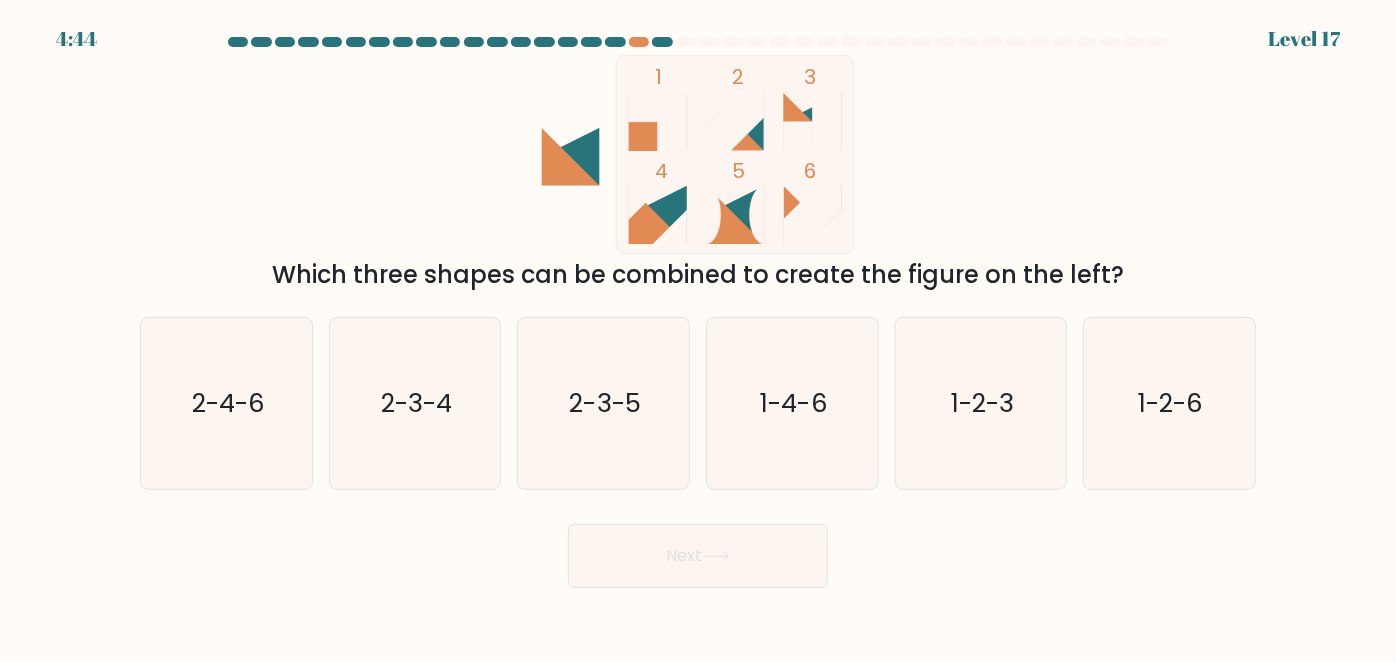 click on "Next" at bounding box center (698, 551) 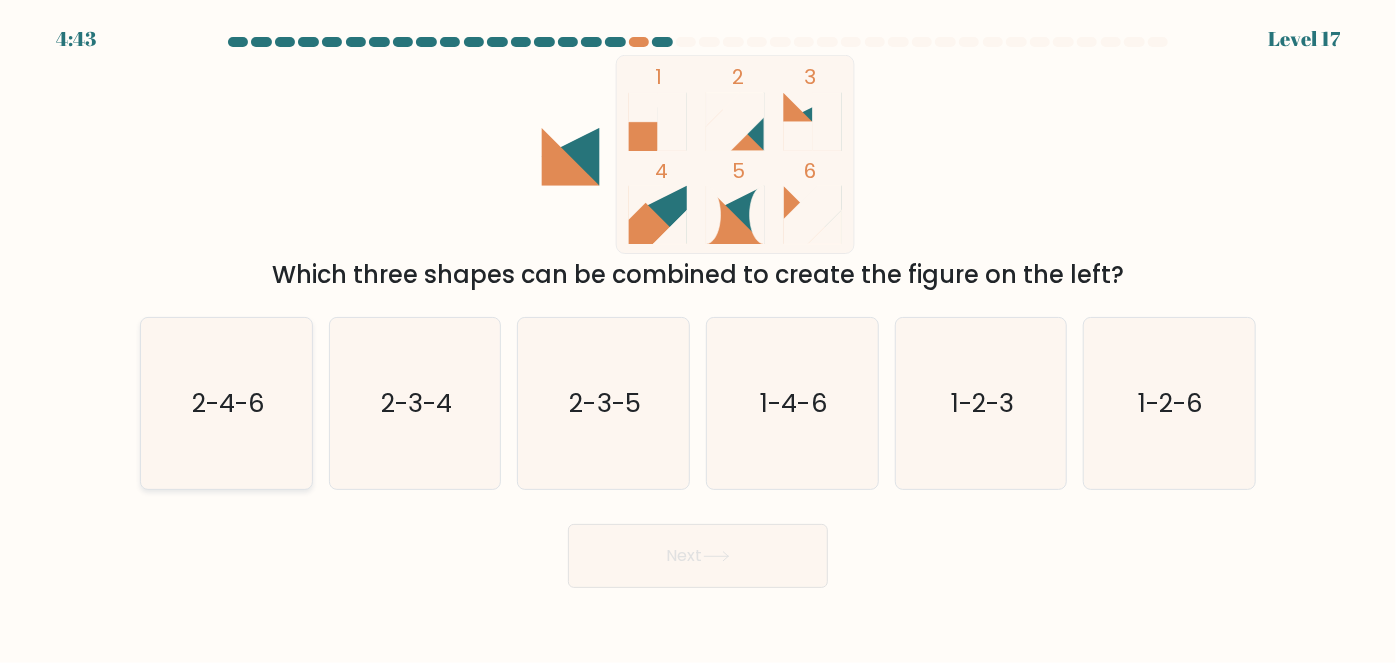 click on "2-4-6" at bounding box center [226, 403] 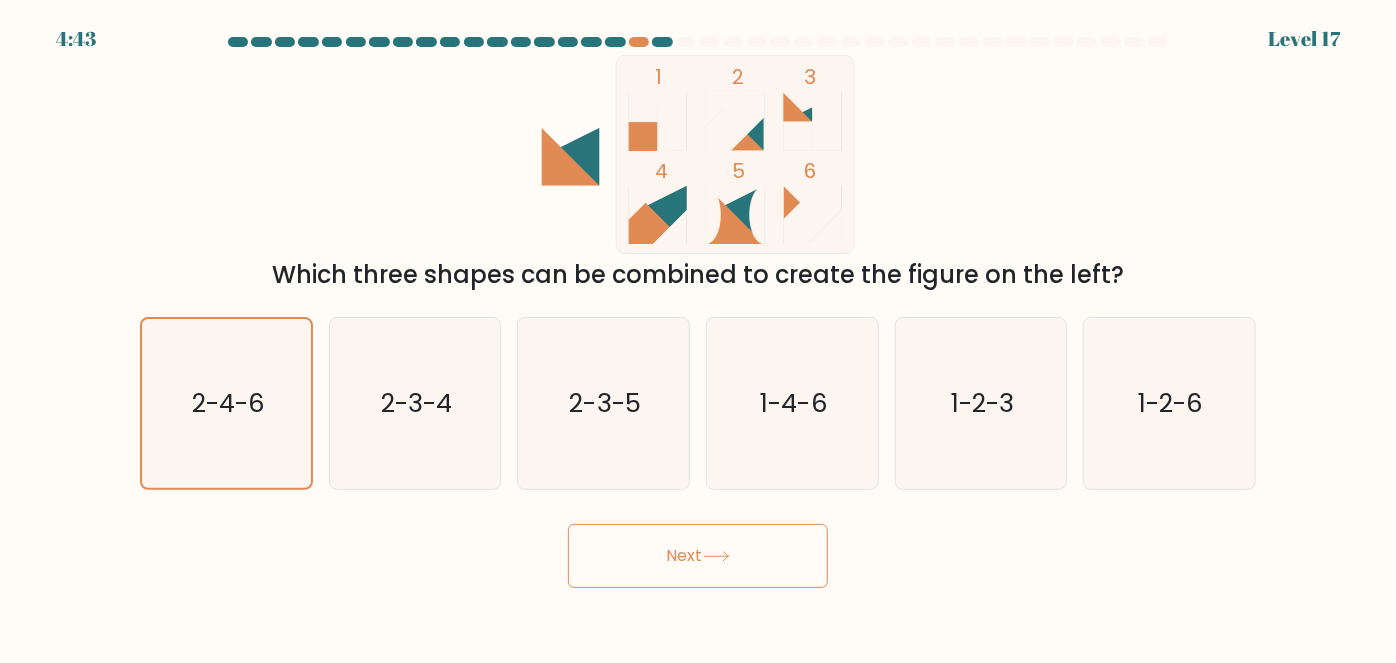 click on "Next" at bounding box center (698, 556) 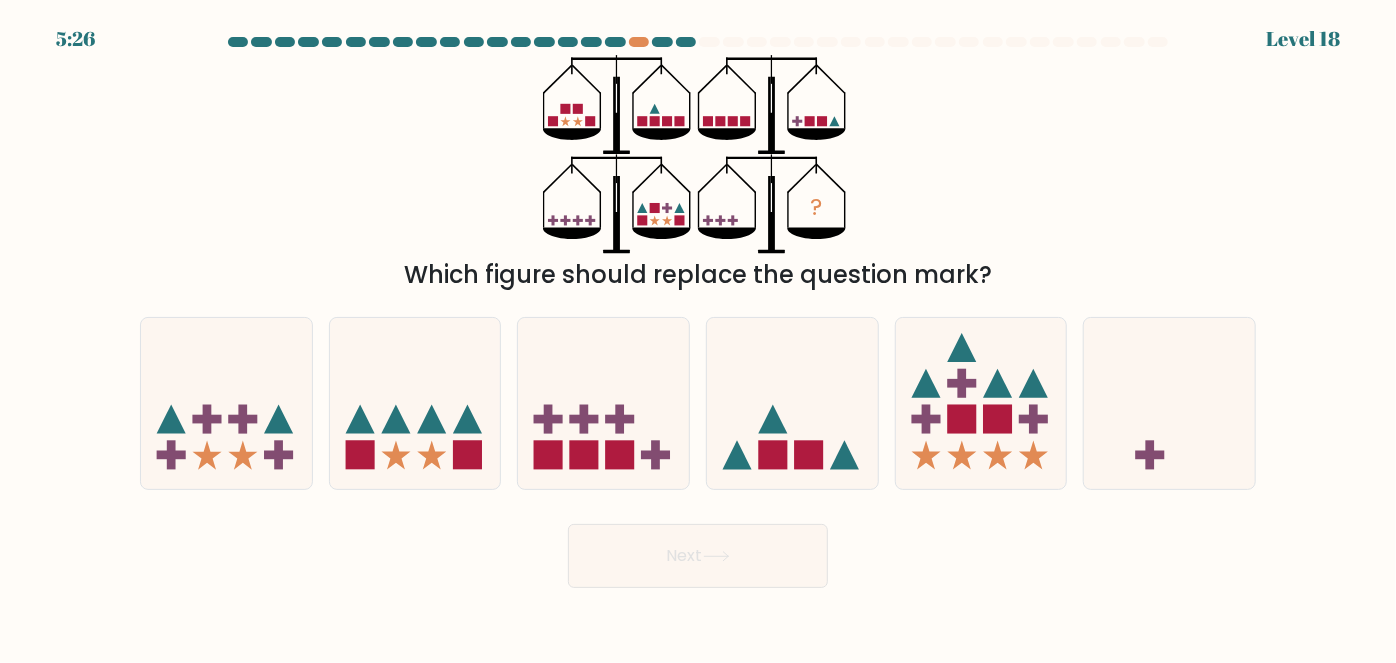 click on "?
Which figure should replace the question mark?" at bounding box center (698, 174) 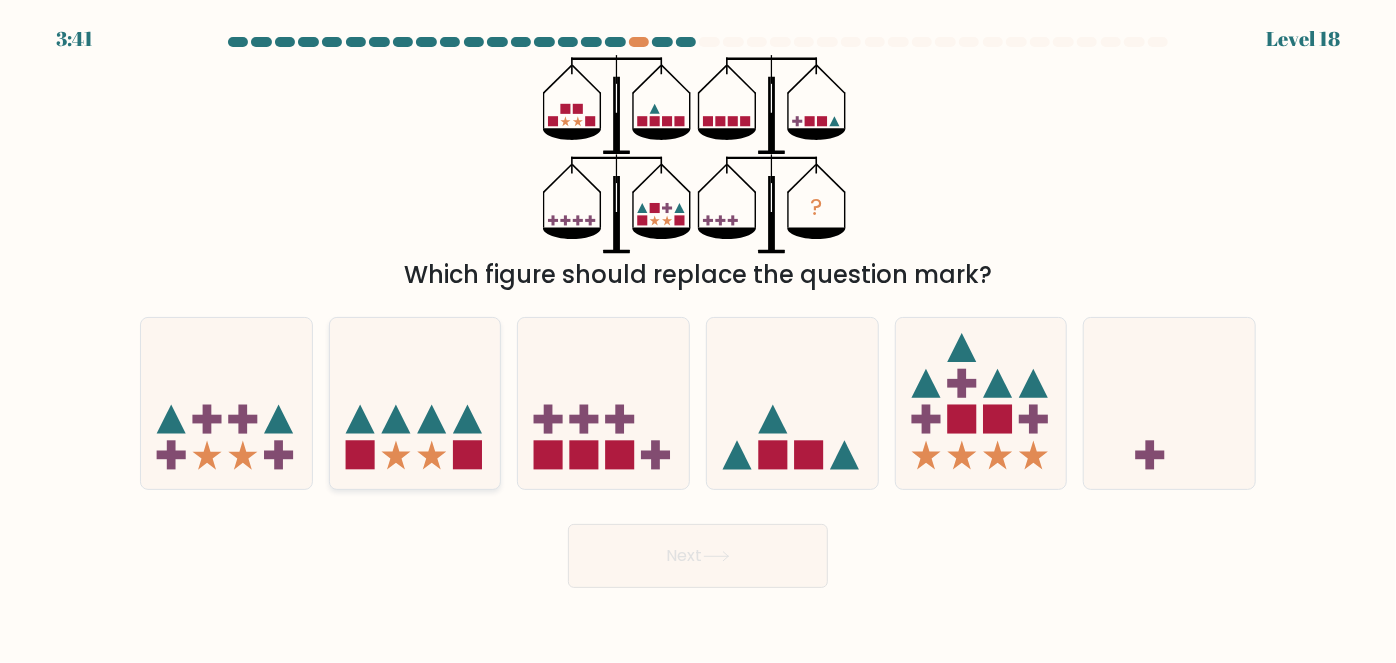 click at bounding box center (415, 403) 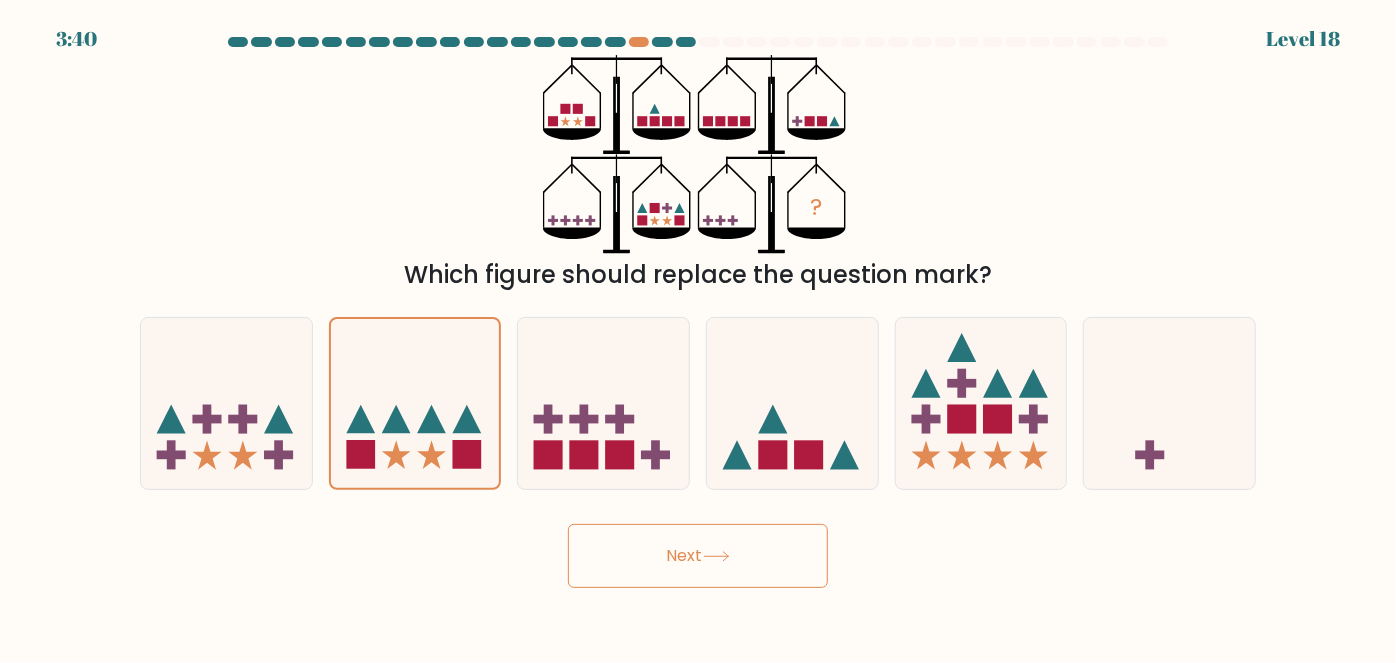 click on "Next" at bounding box center [698, 556] 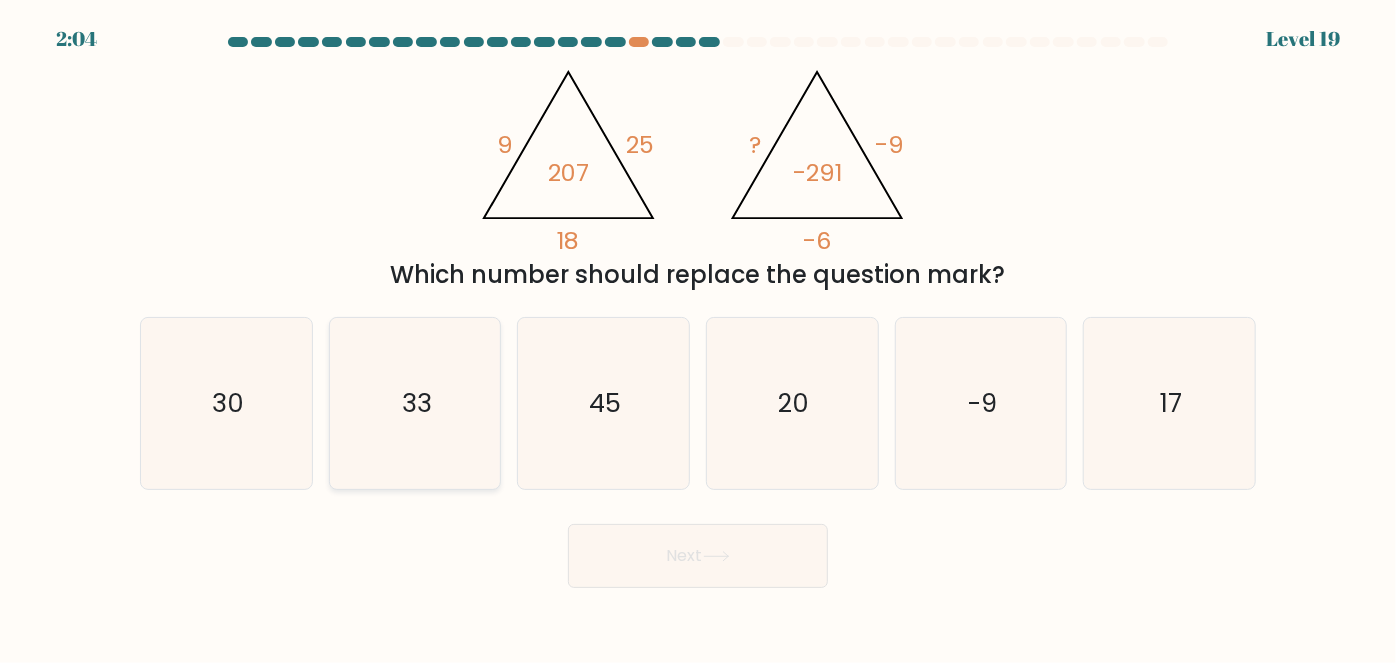 click on "33" at bounding box center (415, 403) 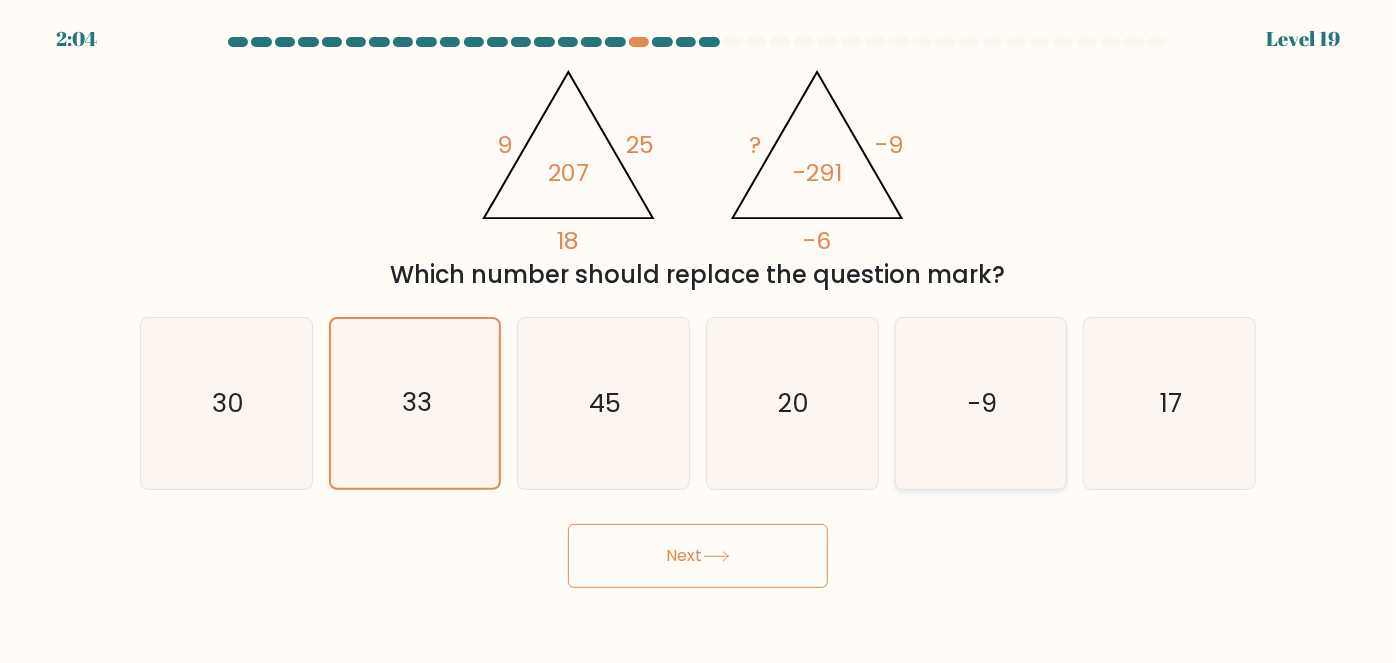 click on "-9" at bounding box center (981, 403) 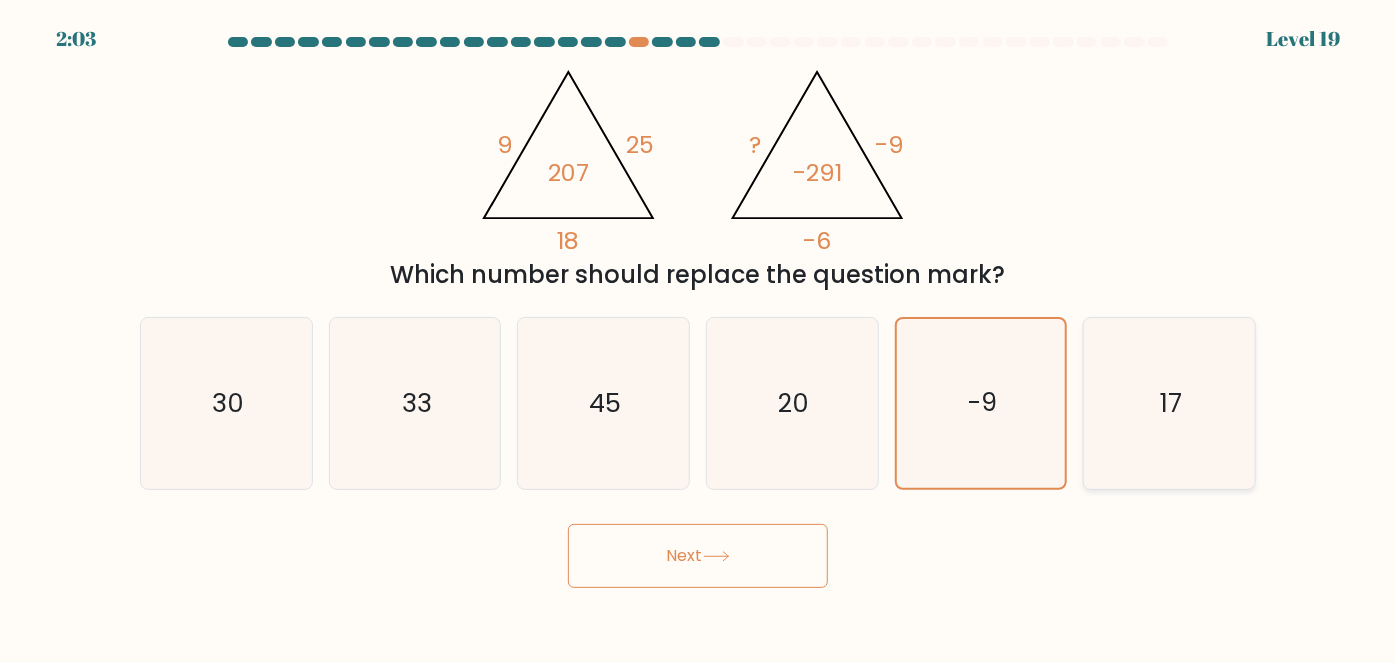 click on "17" at bounding box center (1169, 403) 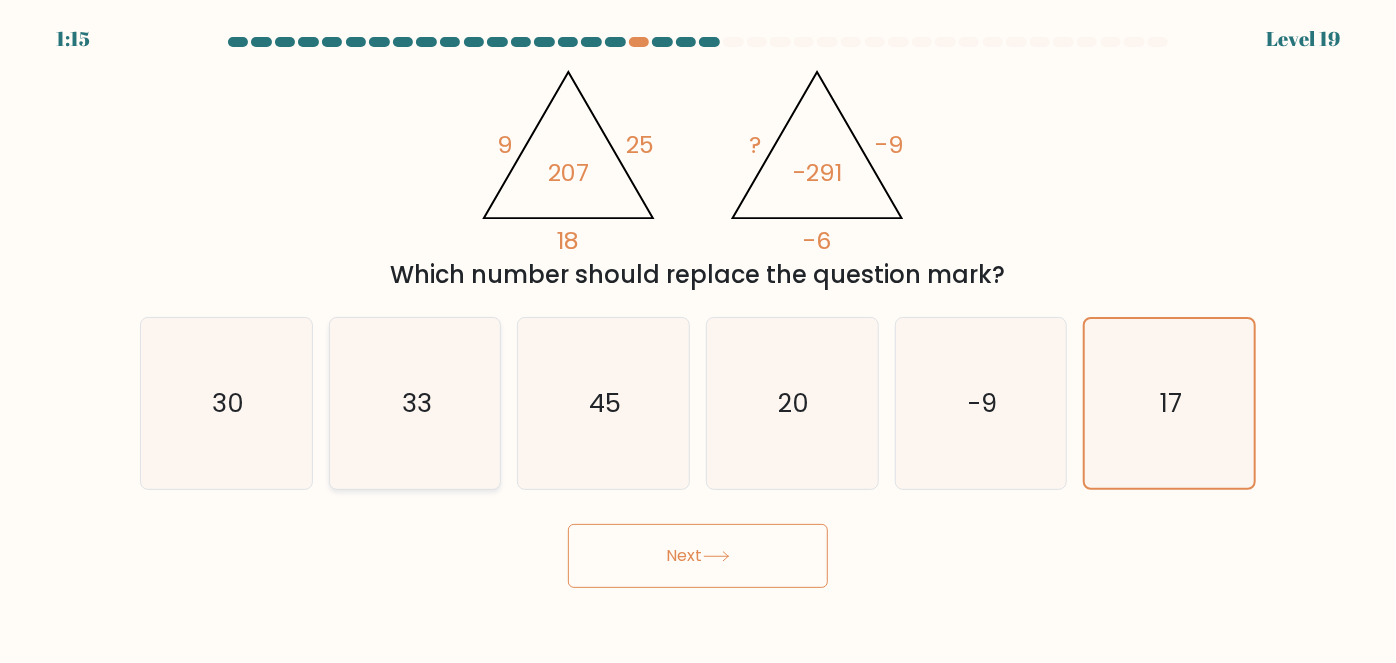 click on "33" at bounding box center [415, 403] 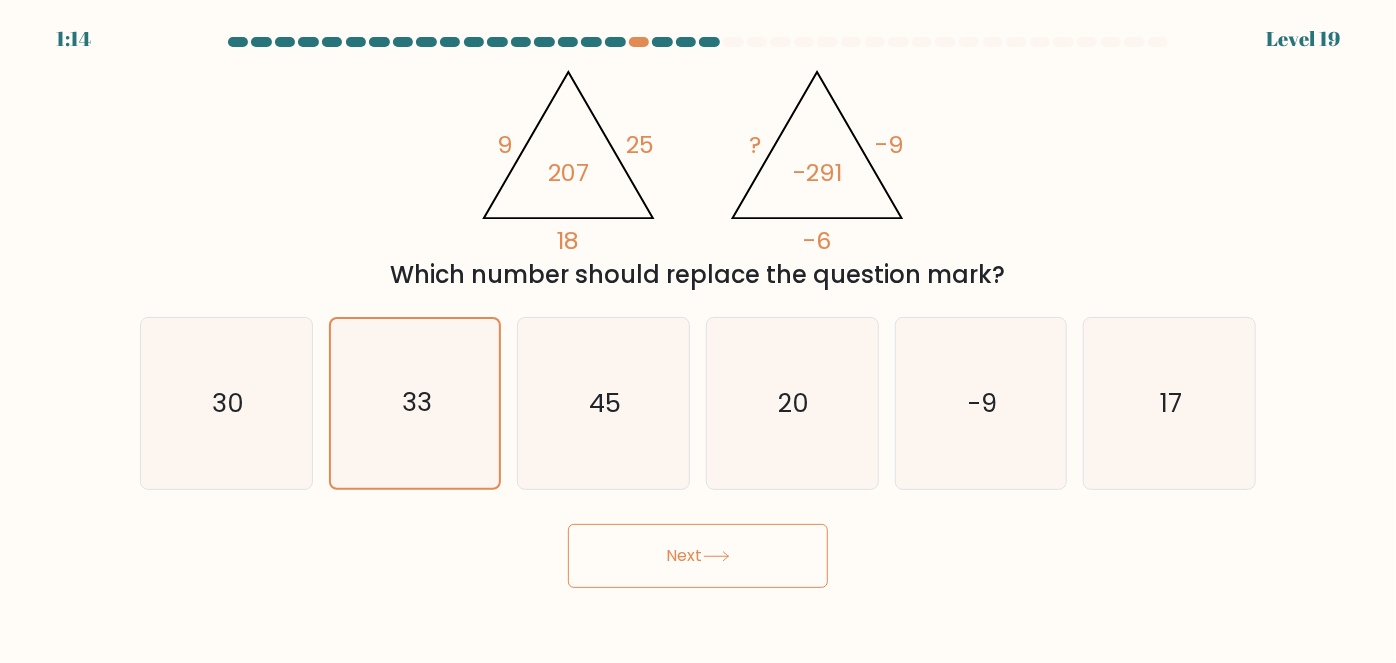 click on "Next" at bounding box center (698, 556) 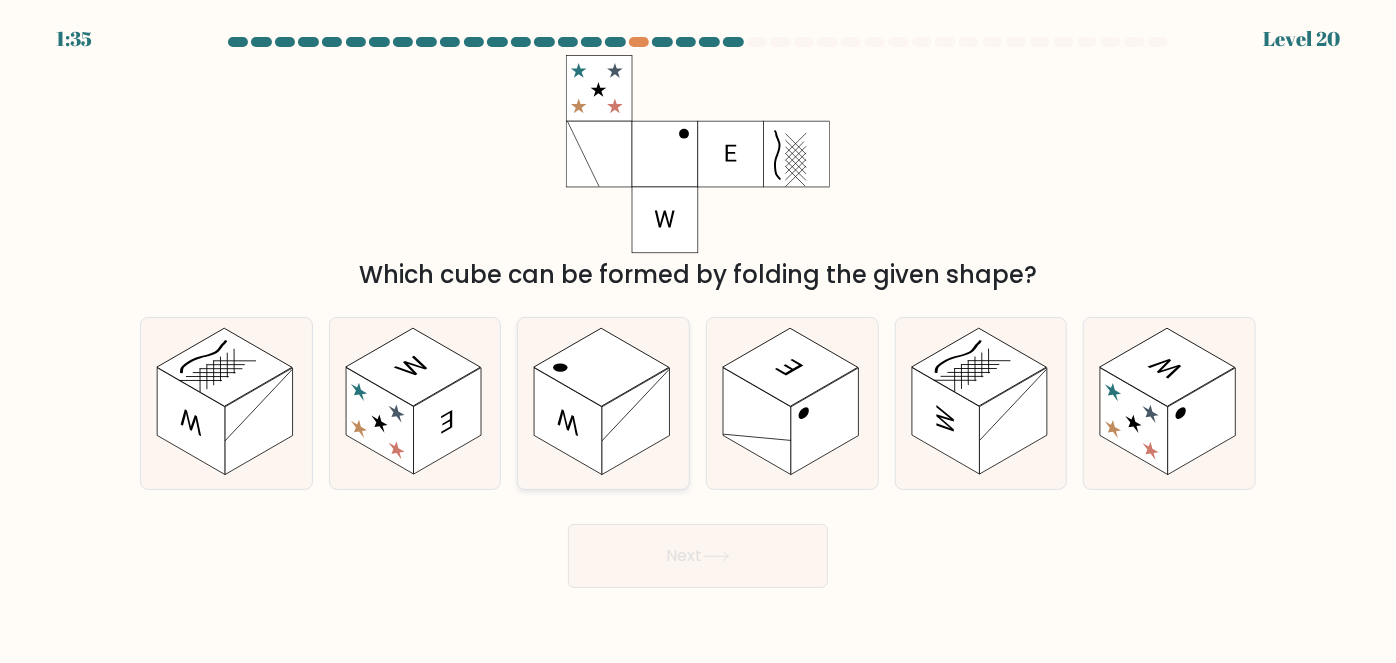 click at bounding box center [569, 421] 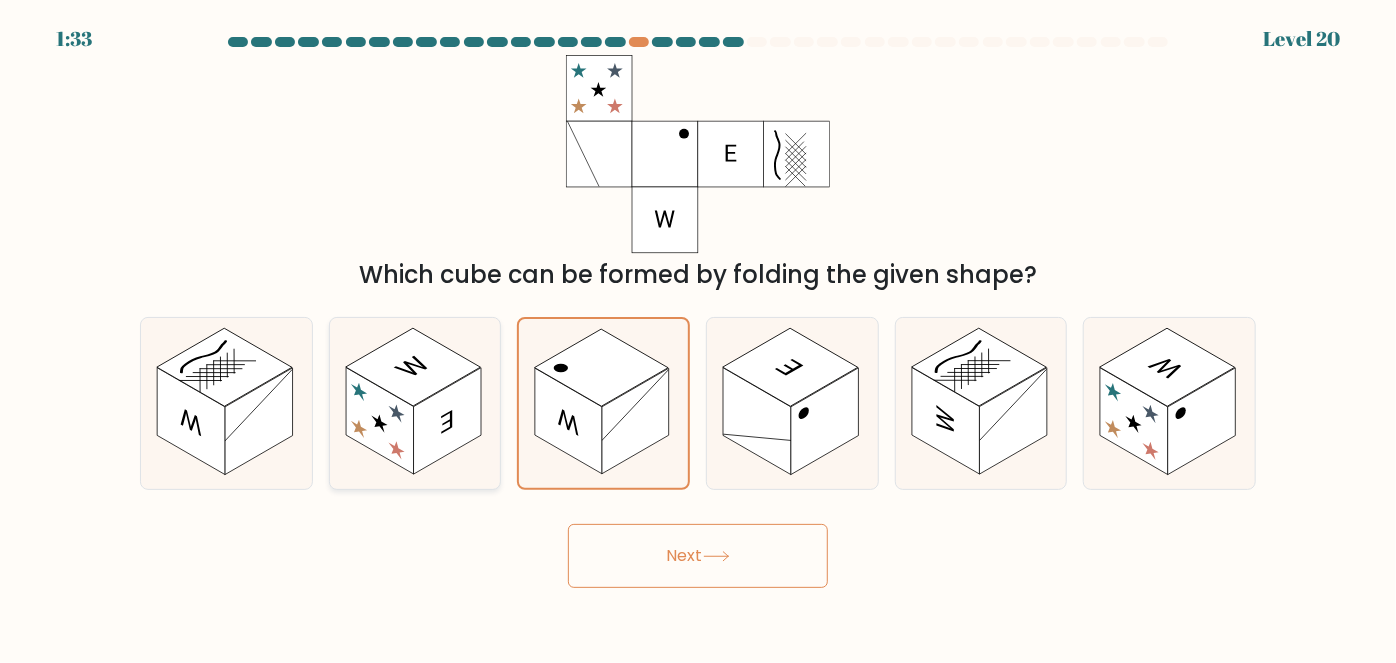 click at bounding box center [380, 421] 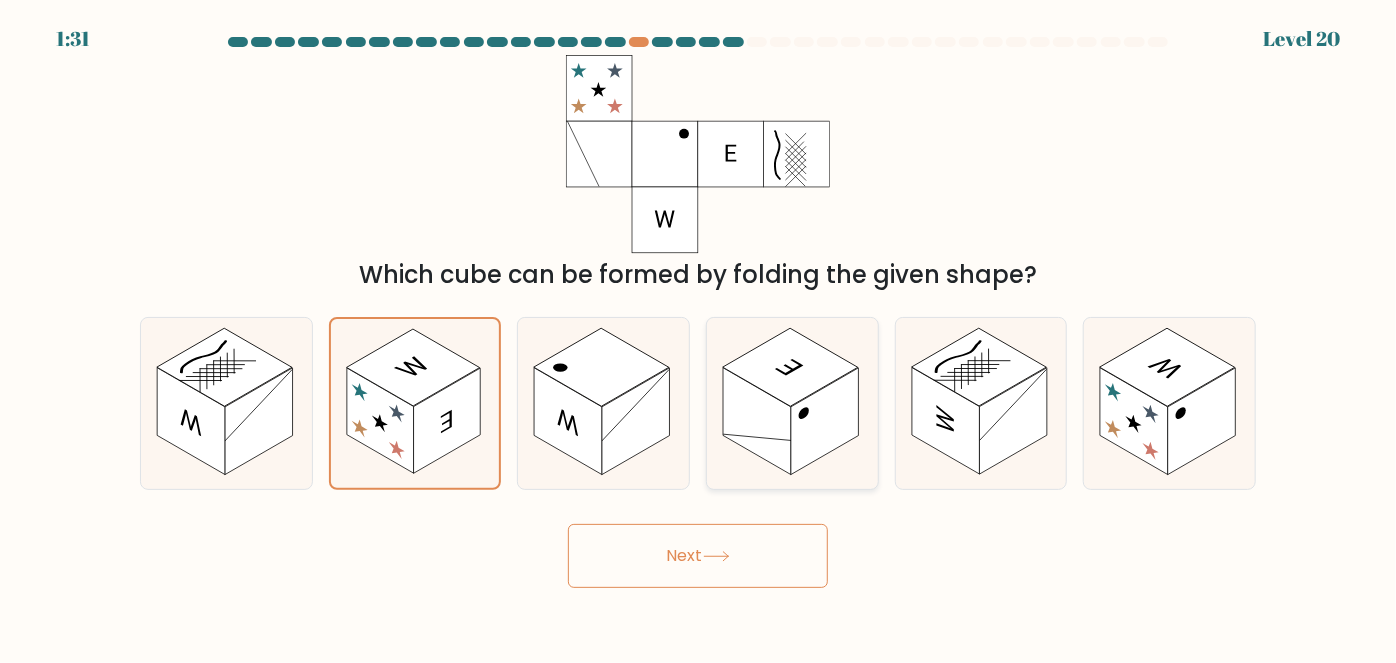 click at bounding box center [757, 421] 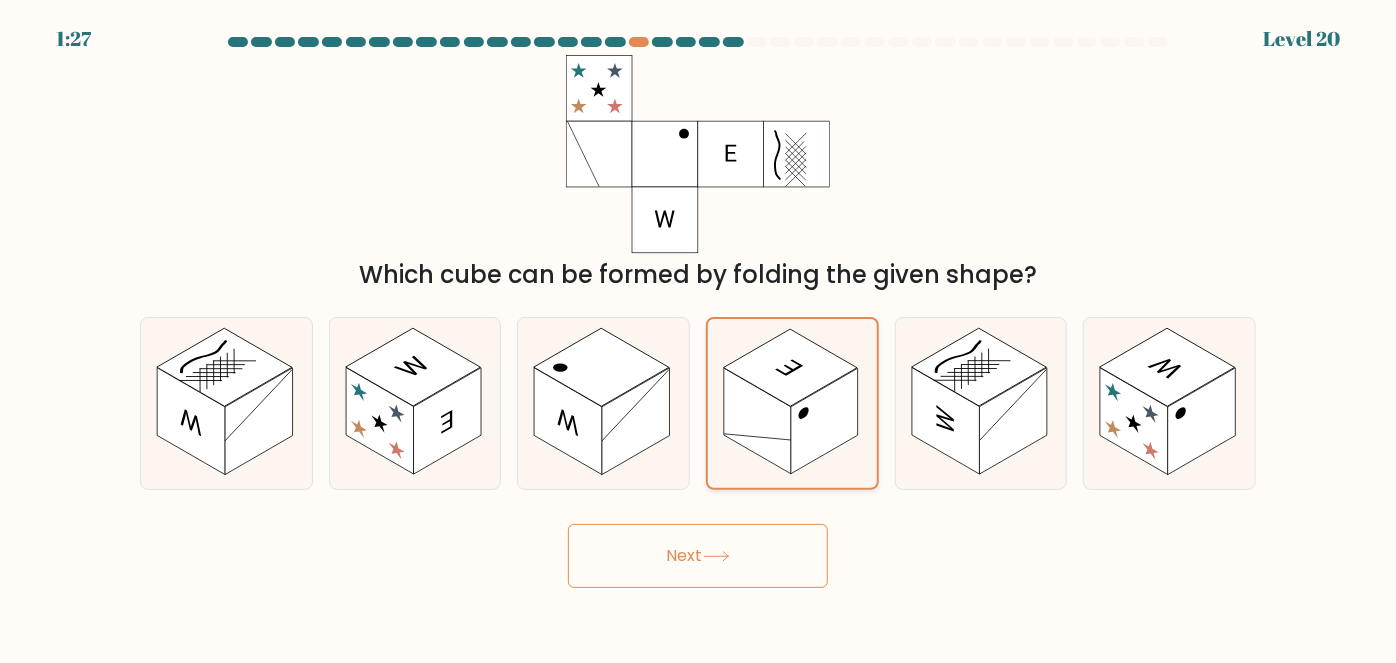 click at bounding box center [757, 421] 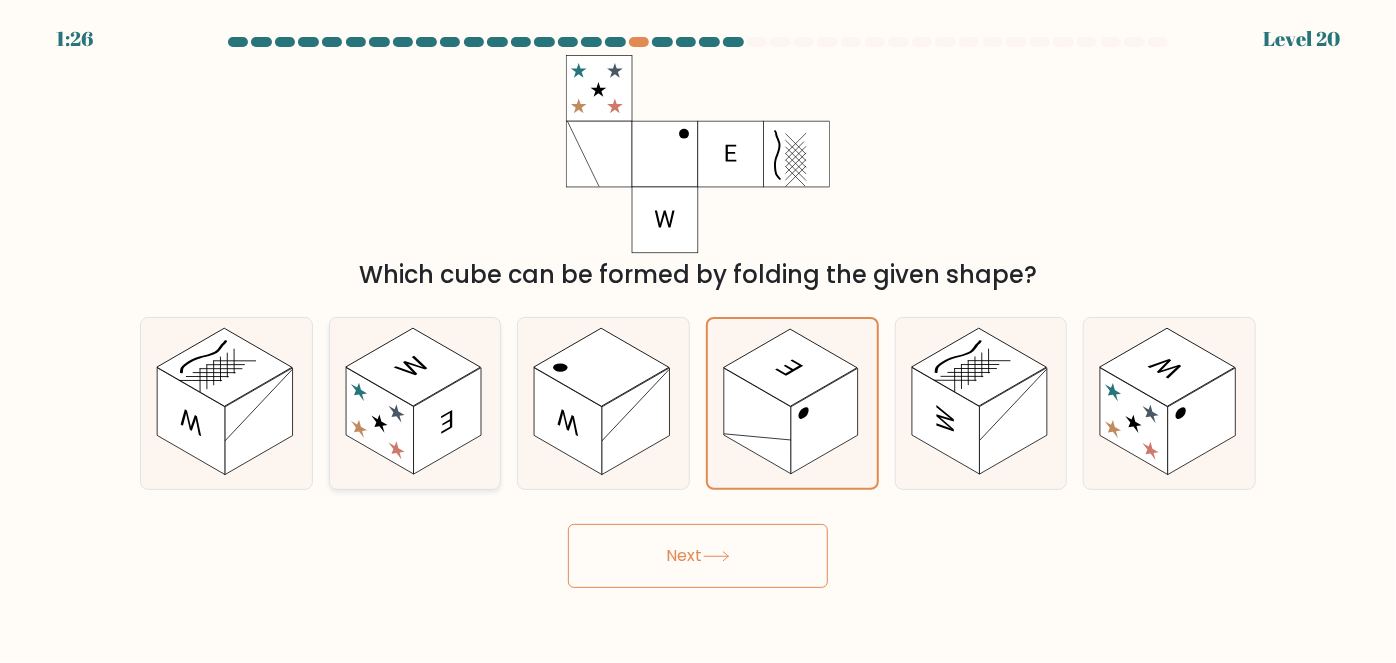 click at bounding box center (380, 421) 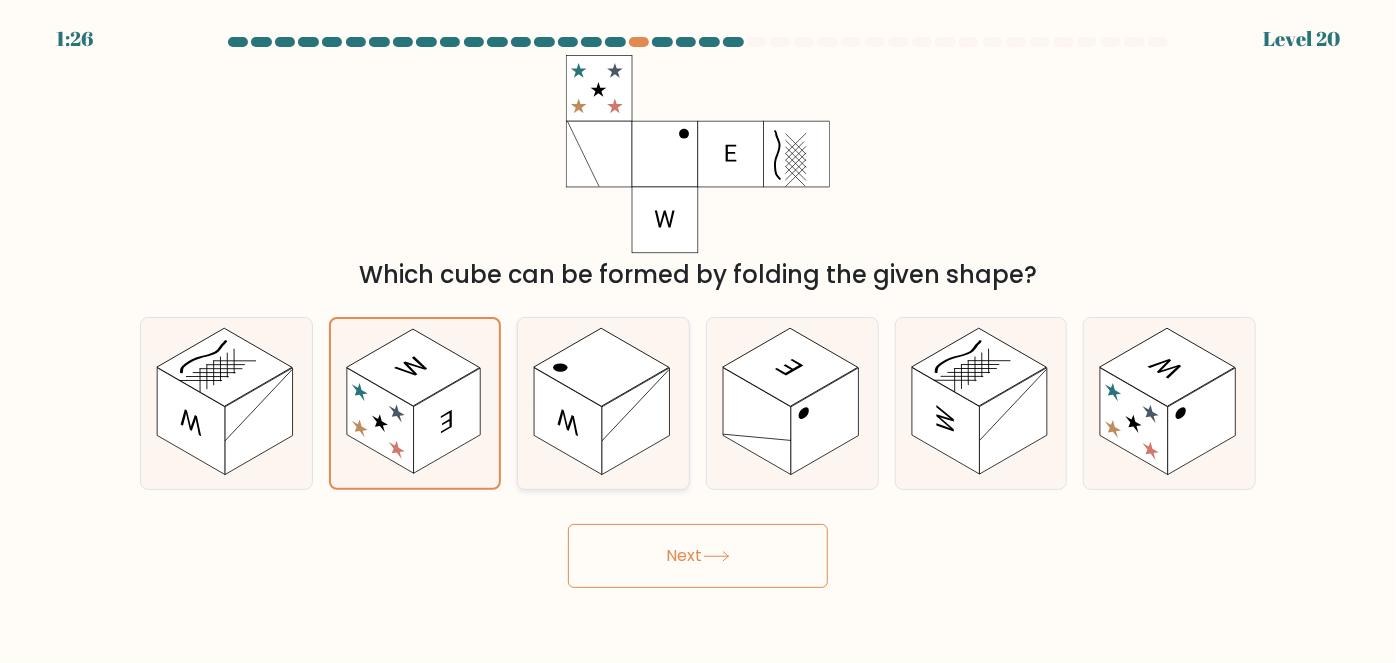 drag, startPoint x: 520, startPoint y: 406, endPoint x: 654, endPoint y: 415, distance: 134.3019 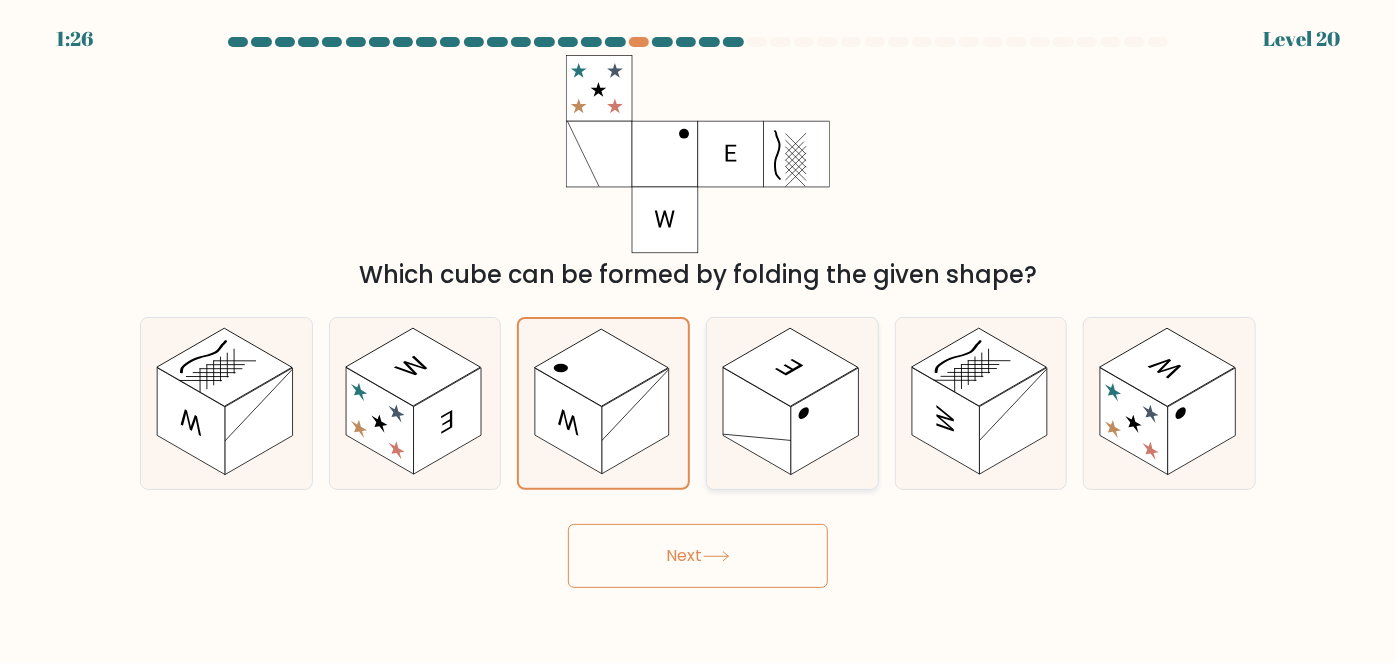 drag, startPoint x: 654, startPoint y: 415, endPoint x: 797, endPoint y: 416, distance: 143.0035 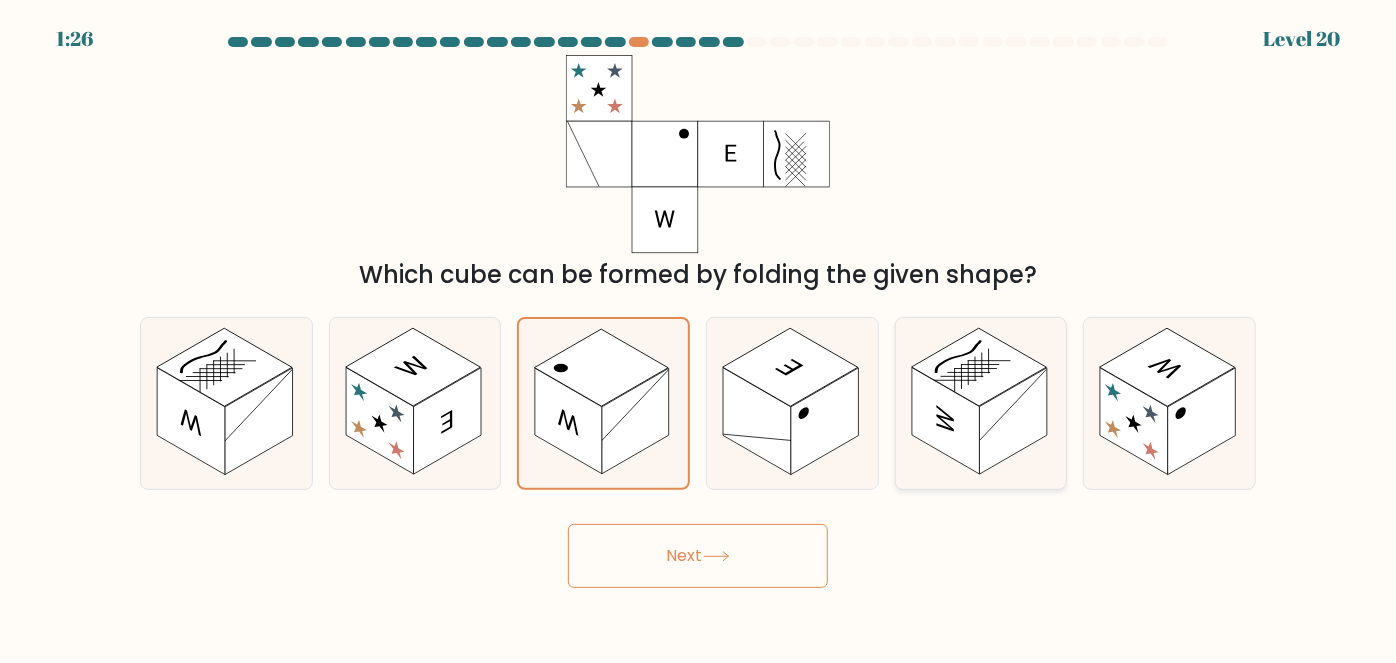 click on "d." at bounding box center (698, 334) 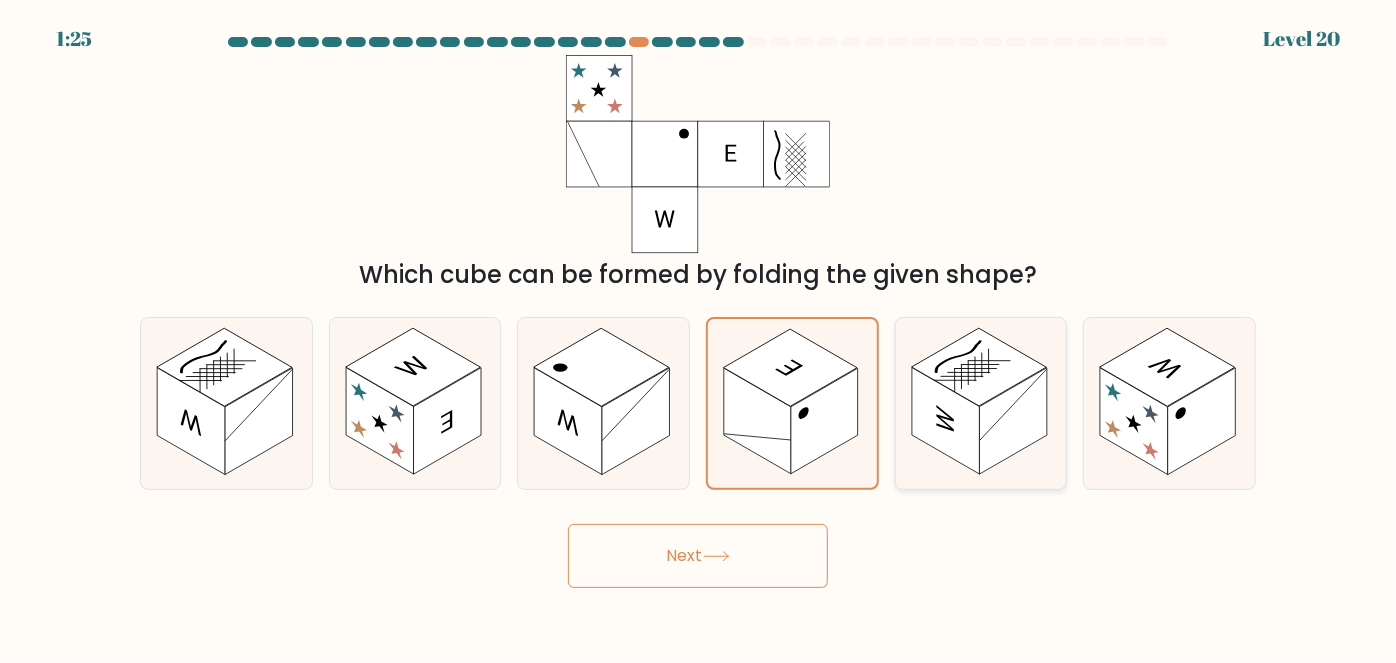 click at bounding box center (946, 421) 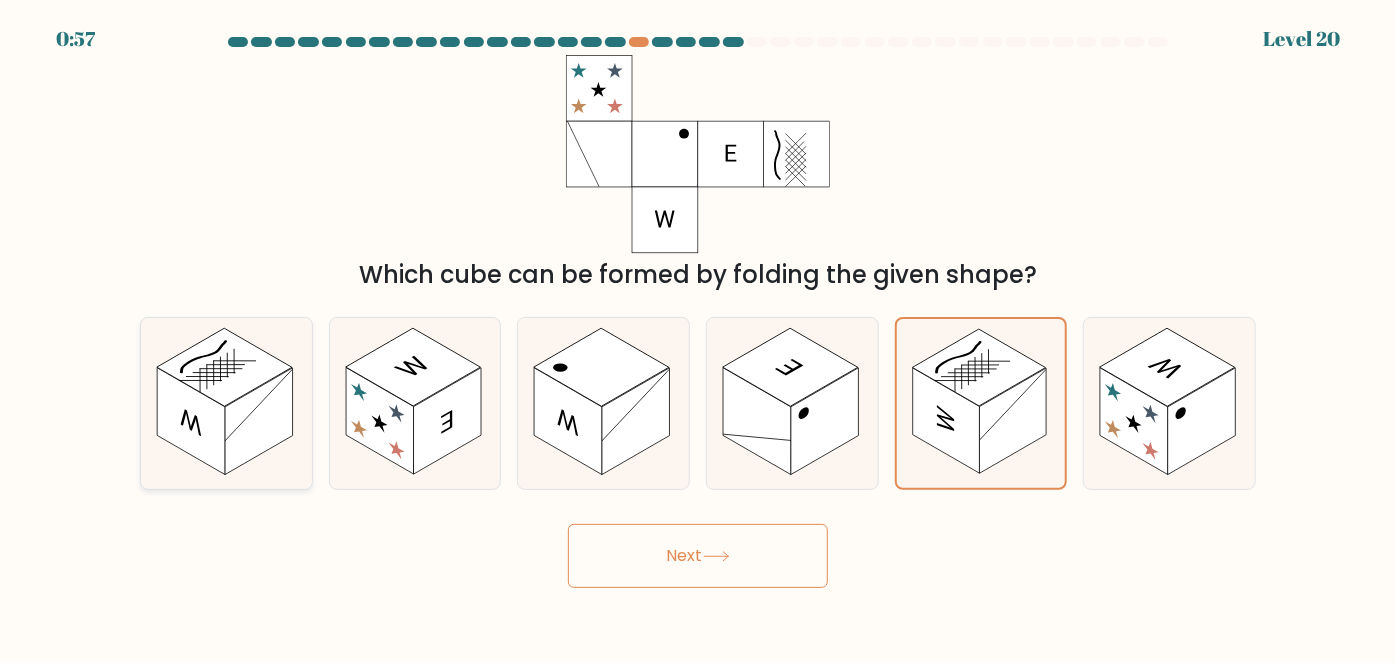 click at bounding box center (224, 367) 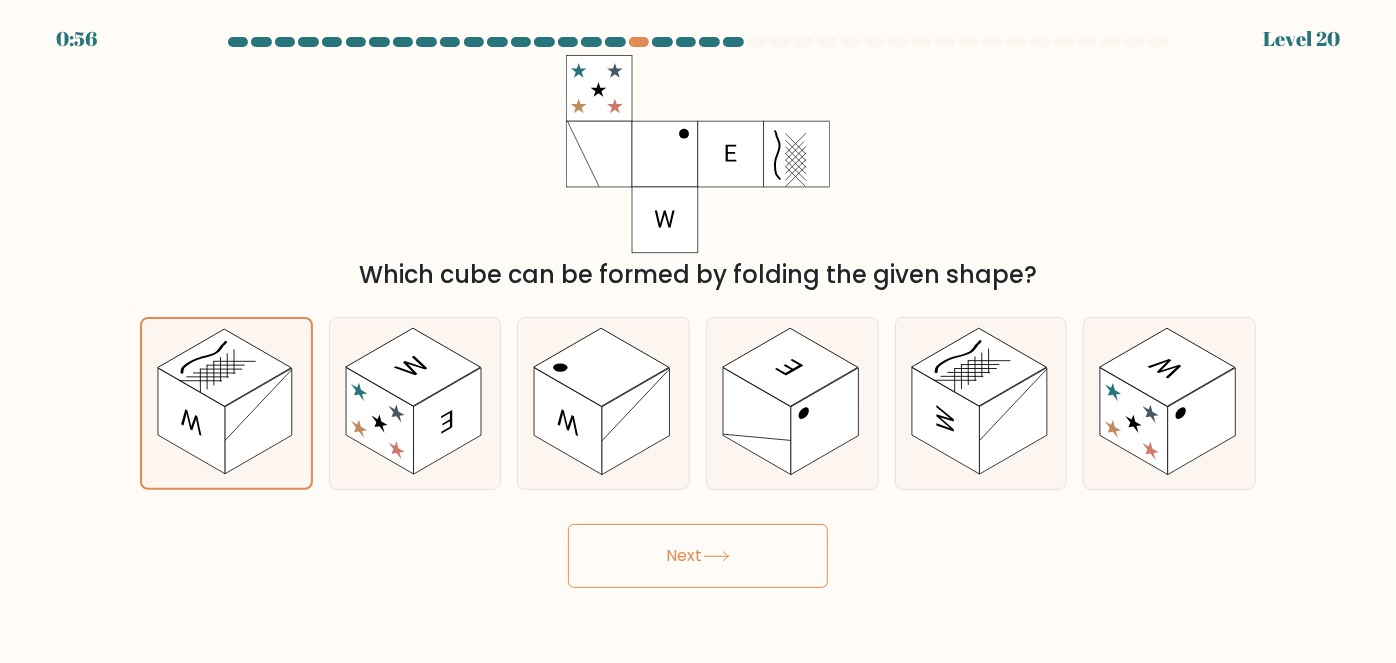 click on "Next" at bounding box center [698, 556] 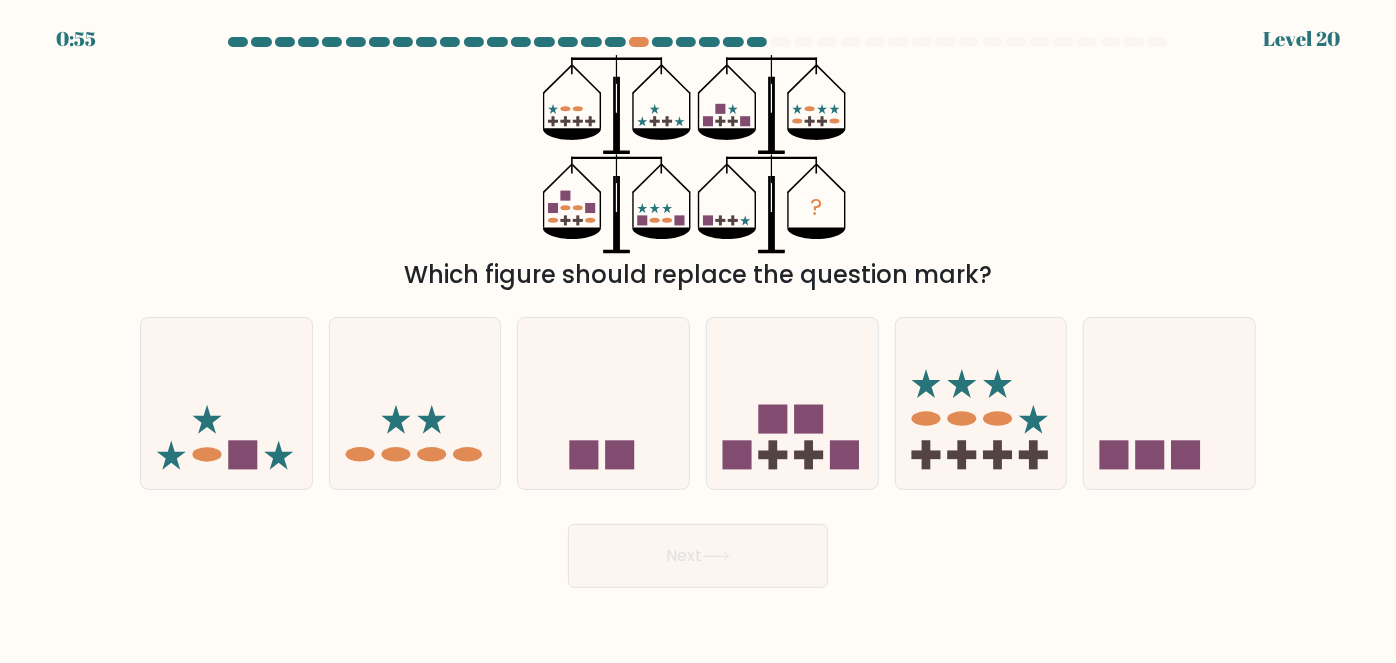 click on "?
Which figure should replace the question mark?" at bounding box center [698, 174] 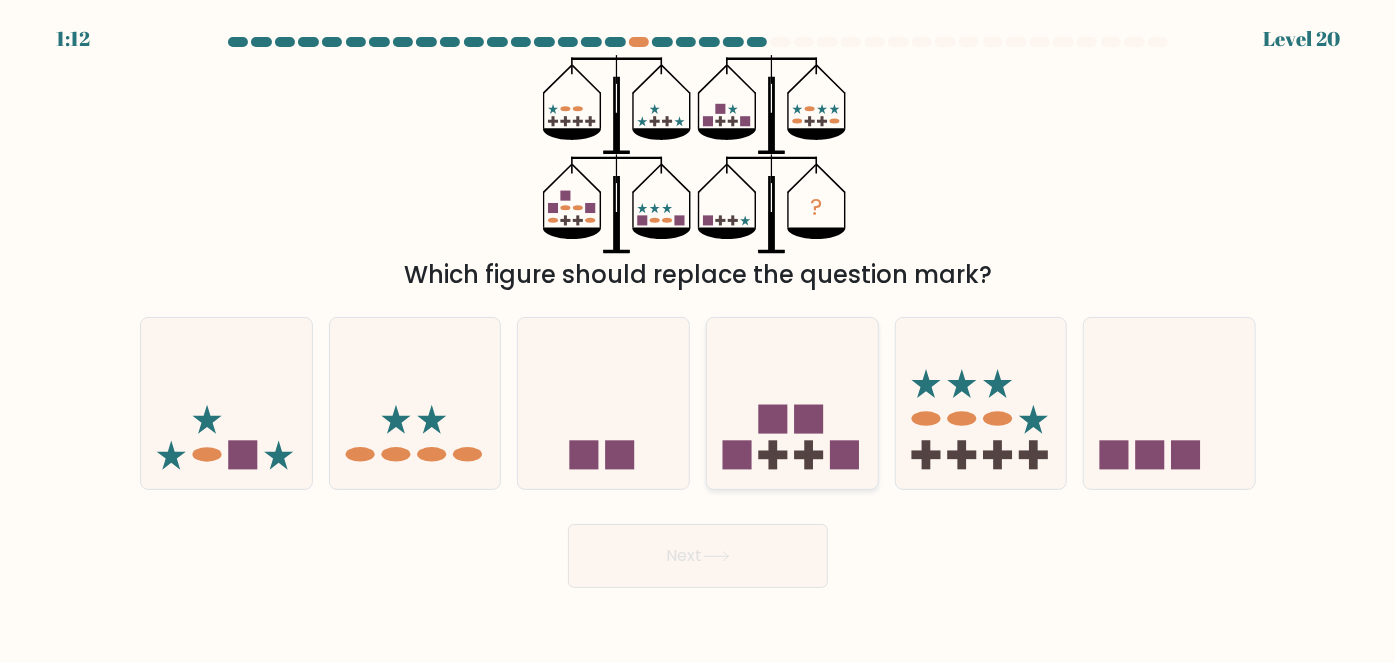 click at bounding box center [792, 403] 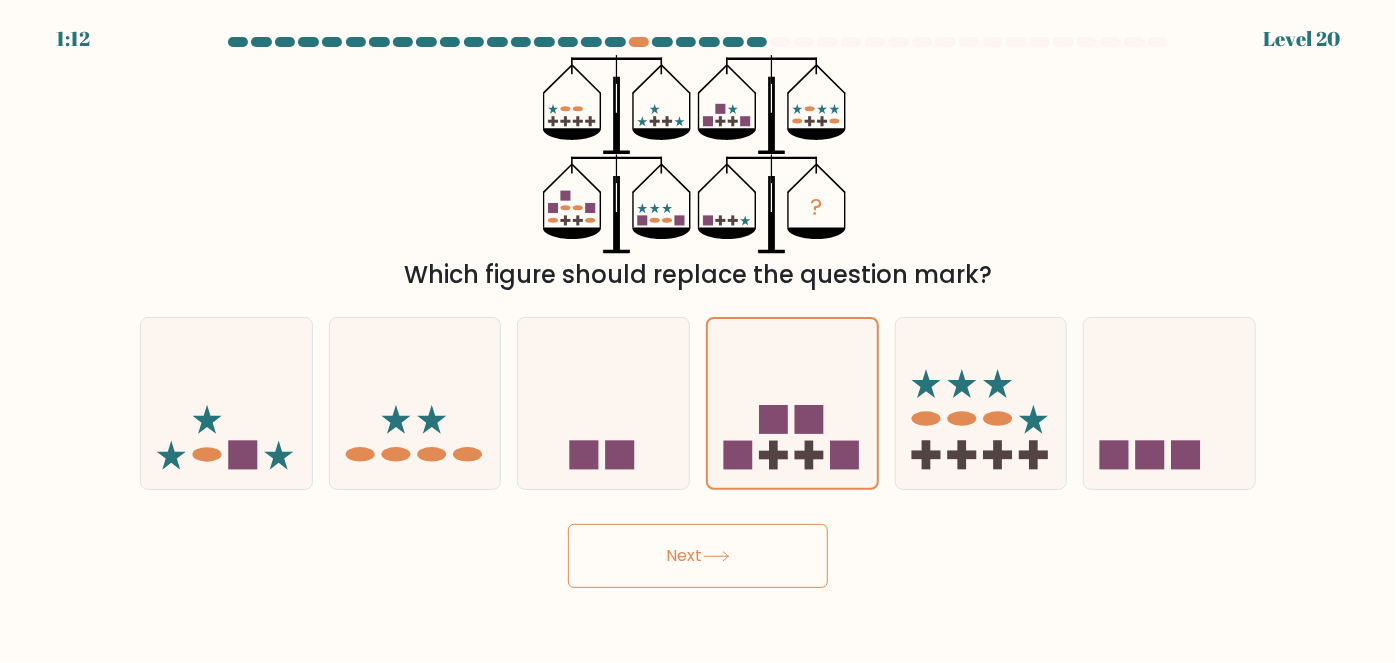 click on "Next" at bounding box center [698, 556] 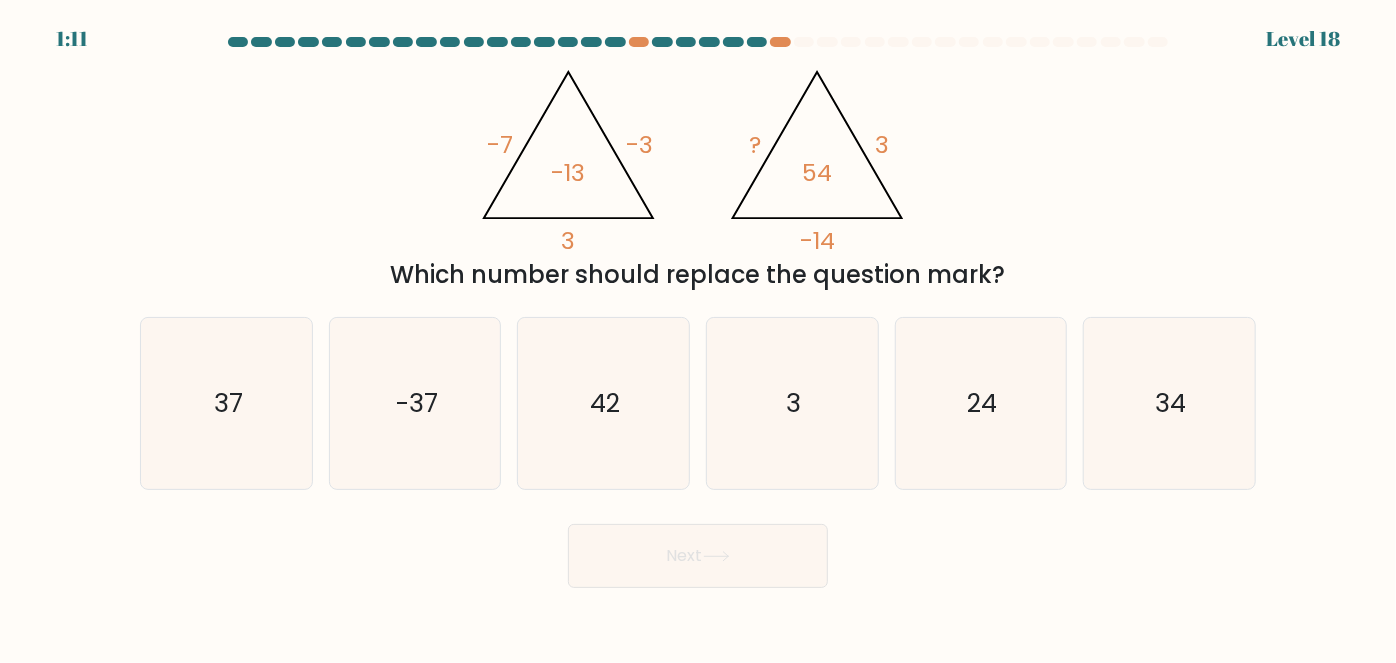 click on "@import url('https://fonts.googleapis.com/css?family=Abril+Fatface:400,100,100italic,300,300italic,400italic,500,500italic,700,700italic,900,900italic');                        -7       -3       3       -13                                       @import url('https://fonts.googleapis.com/css?family=Abril+Fatface:400,100,100italic,300,300italic,400italic,500,500italic,700,700italic,900,900italic');                        ?       3       -14       54
Which number should replace the question mark?" at bounding box center (698, 174) 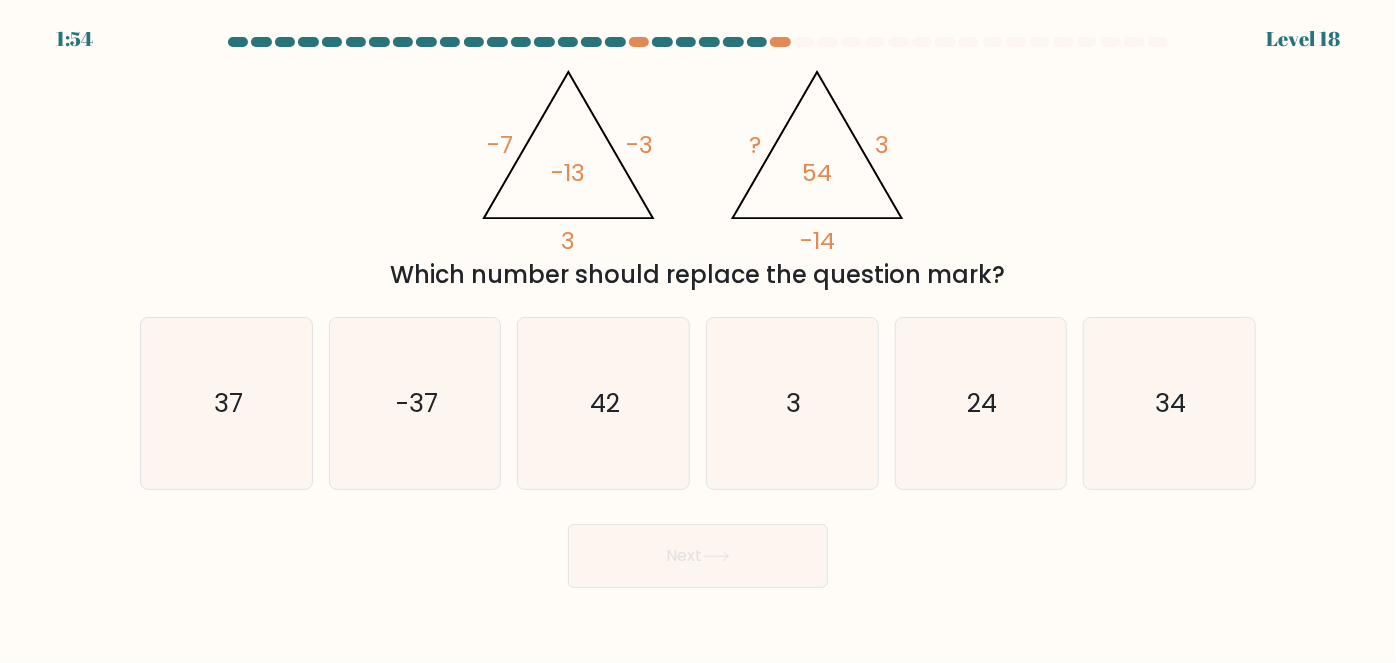 click on "@import url('https://fonts.googleapis.com/css?family=Abril+Fatface:400,100,100italic,300,300italic,400italic,500,500italic,700,700italic,900,900italic');                        -7       -3       3       -13                                       @import url('https://fonts.googleapis.com/css?family=Abril+Fatface:400,100,100italic,300,300italic,400italic,500,500italic,700,700italic,900,900italic');                        ?       3       -14       54
Which number should replace the question mark?" at bounding box center (698, 174) 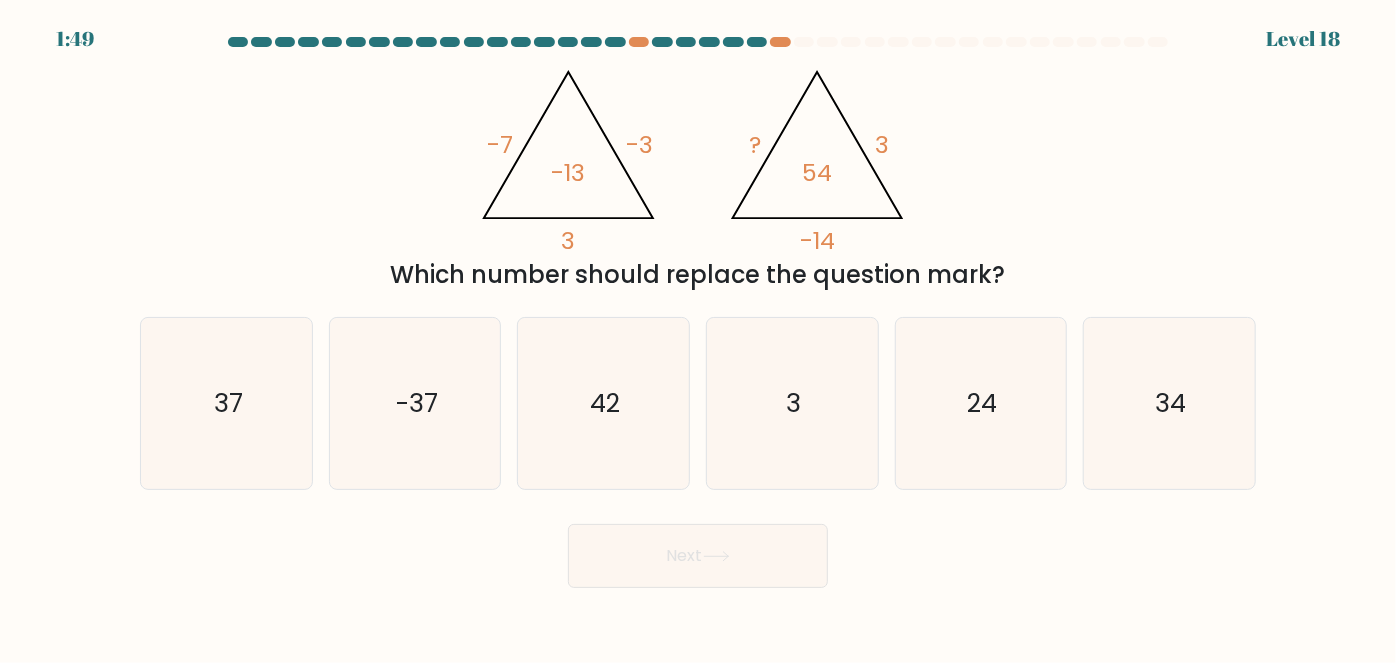 click on "@import url('https://fonts.googleapis.com/css?family=Abril+Fatface:400,100,100italic,300,300italic,400italic,500,500italic,700,700italic,900,900italic');                        -7       -3       3       -13                                       @import url('https://fonts.googleapis.com/css?family=Abril+Fatface:400,100,100italic,300,300italic,400italic,500,500italic,700,700italic,900,900italic');                        ?       3       -14       54" at bounding box center [697, 154] 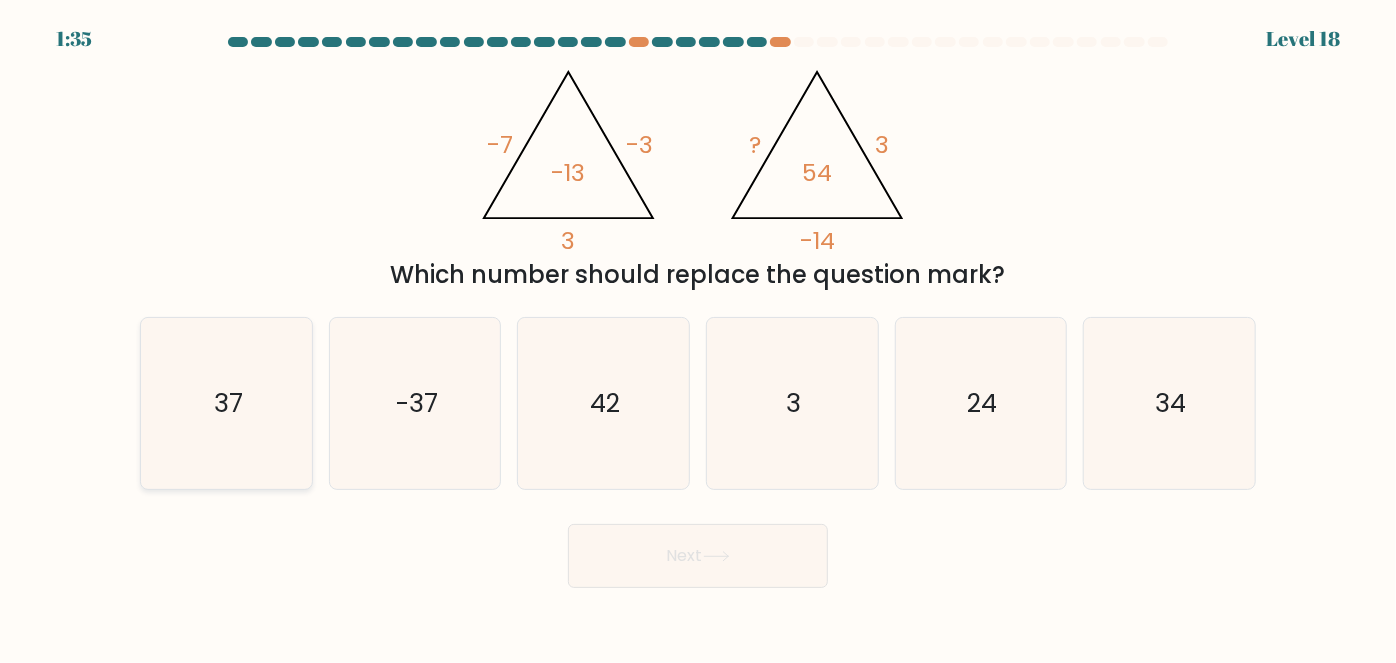 click on "37" at bounding box center (226, 403) 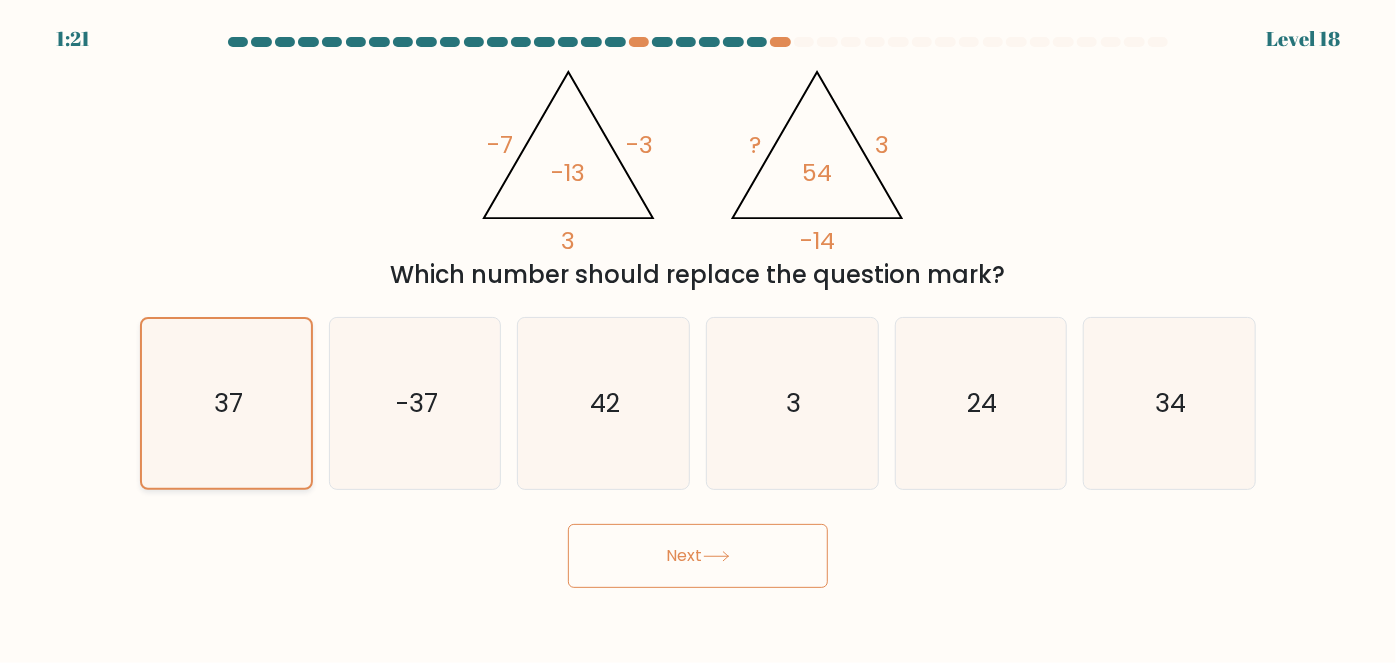click on "37" at bounding box center (226, 403) 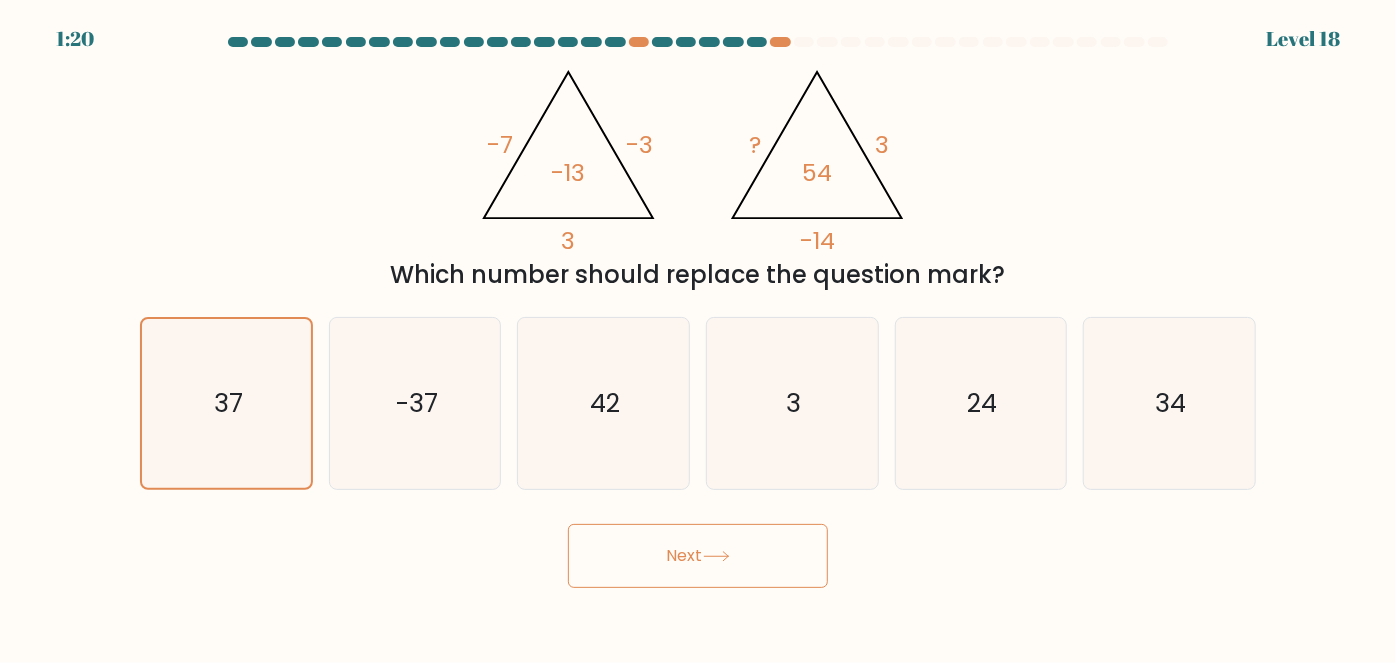 click on "Next" at bounding box center [698, 556] 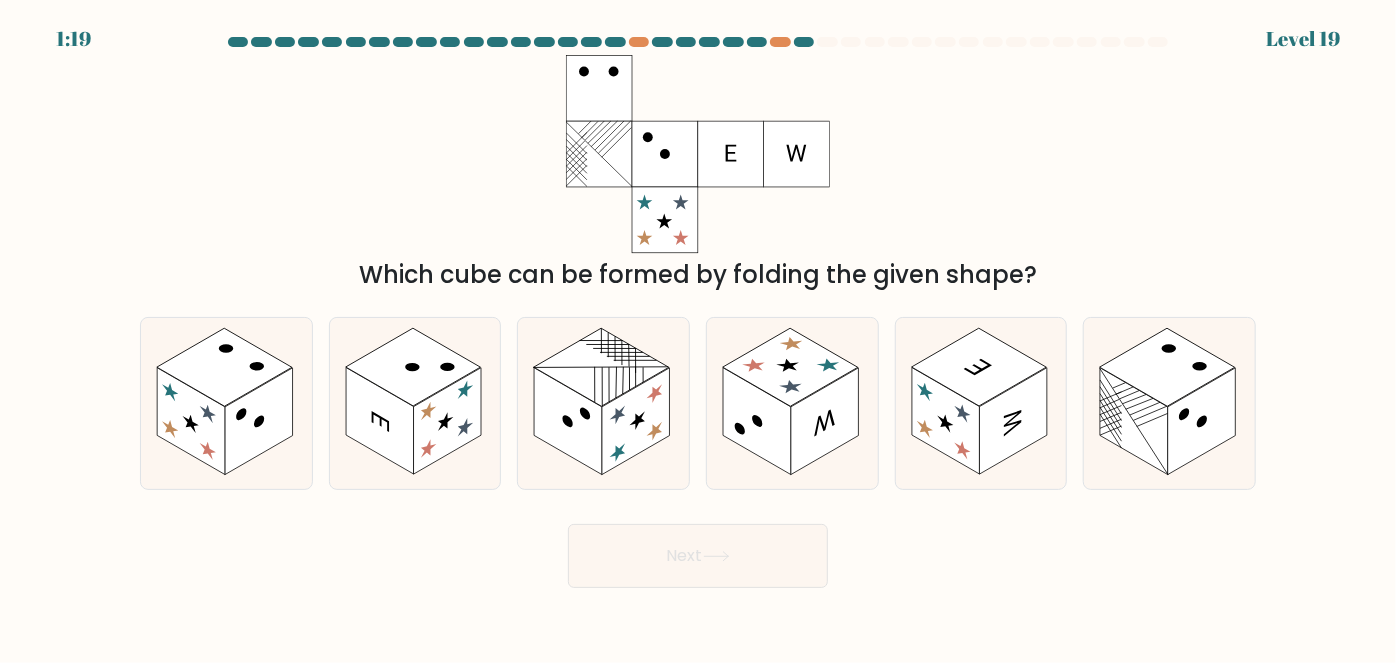 click on "Which cube can be formed by folding the given shape?" at bounding box center (698, 174) 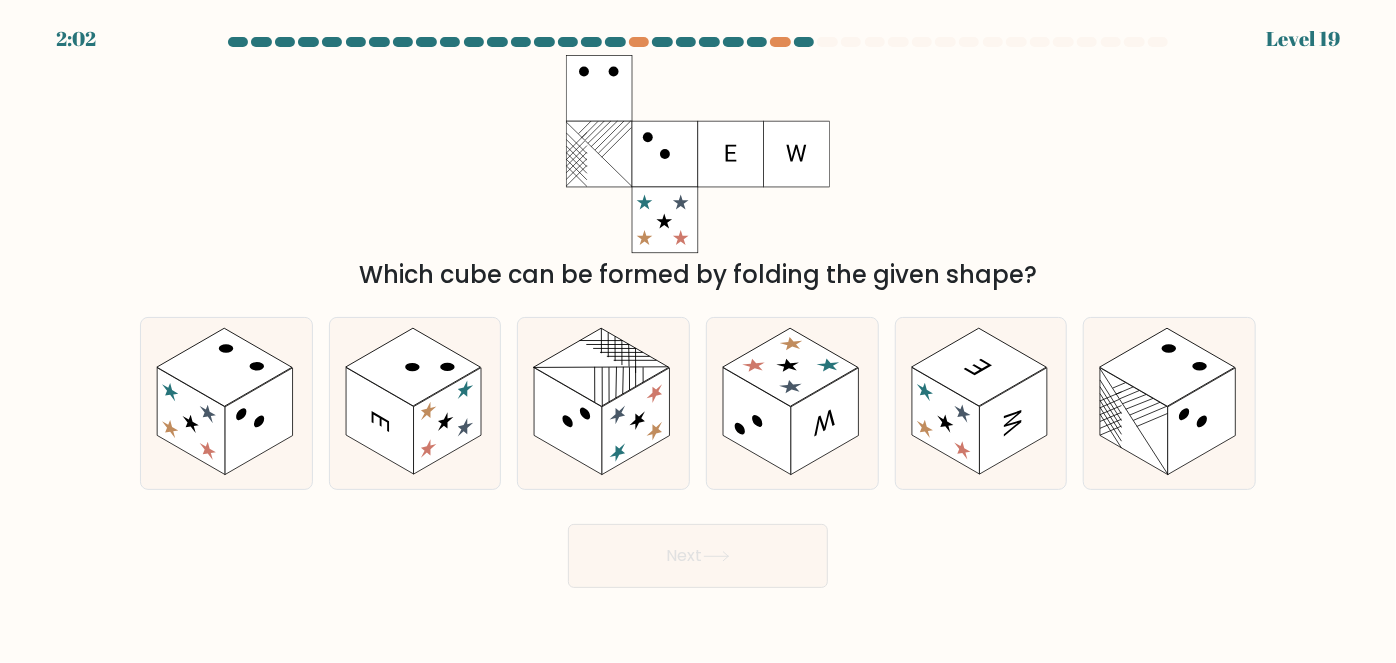 click on "Which cube can be formed by folding the given shape?" at bounding box center (698, 174) 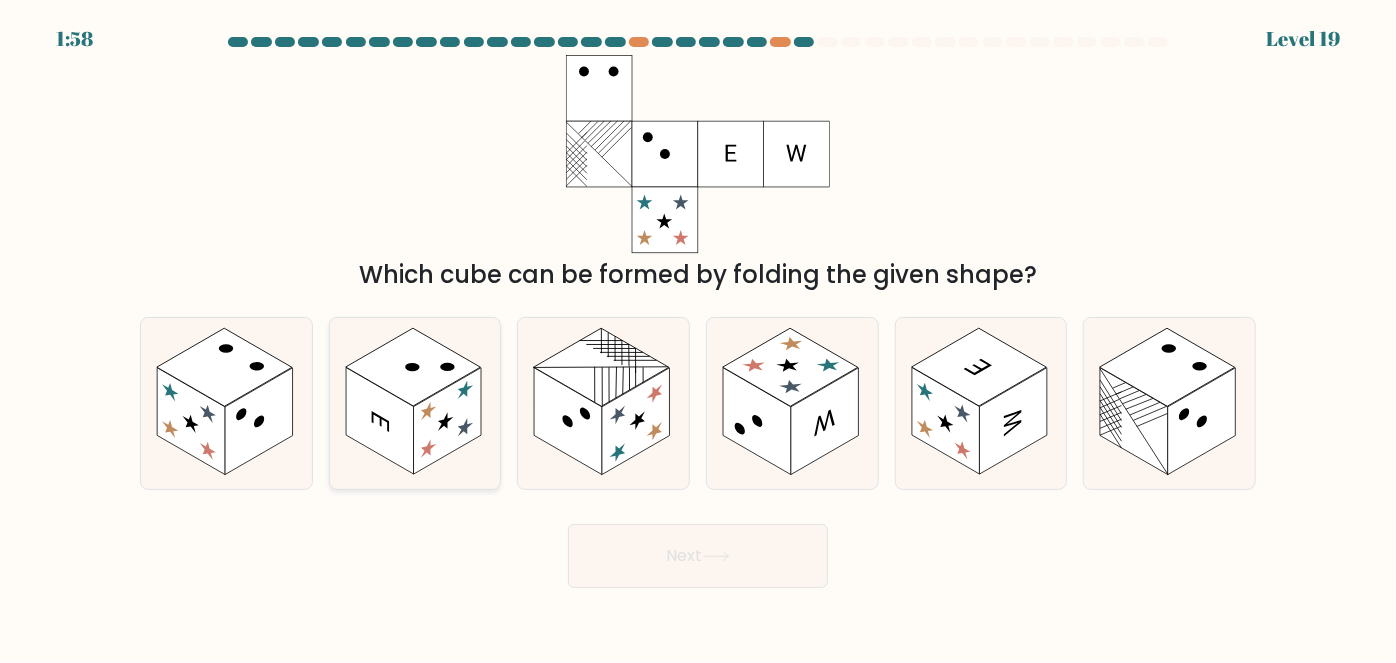 drag, startPoint x: 634, startPoint y: 392, endPoint x: 417, endPoint y: 411, distance: 217.83022 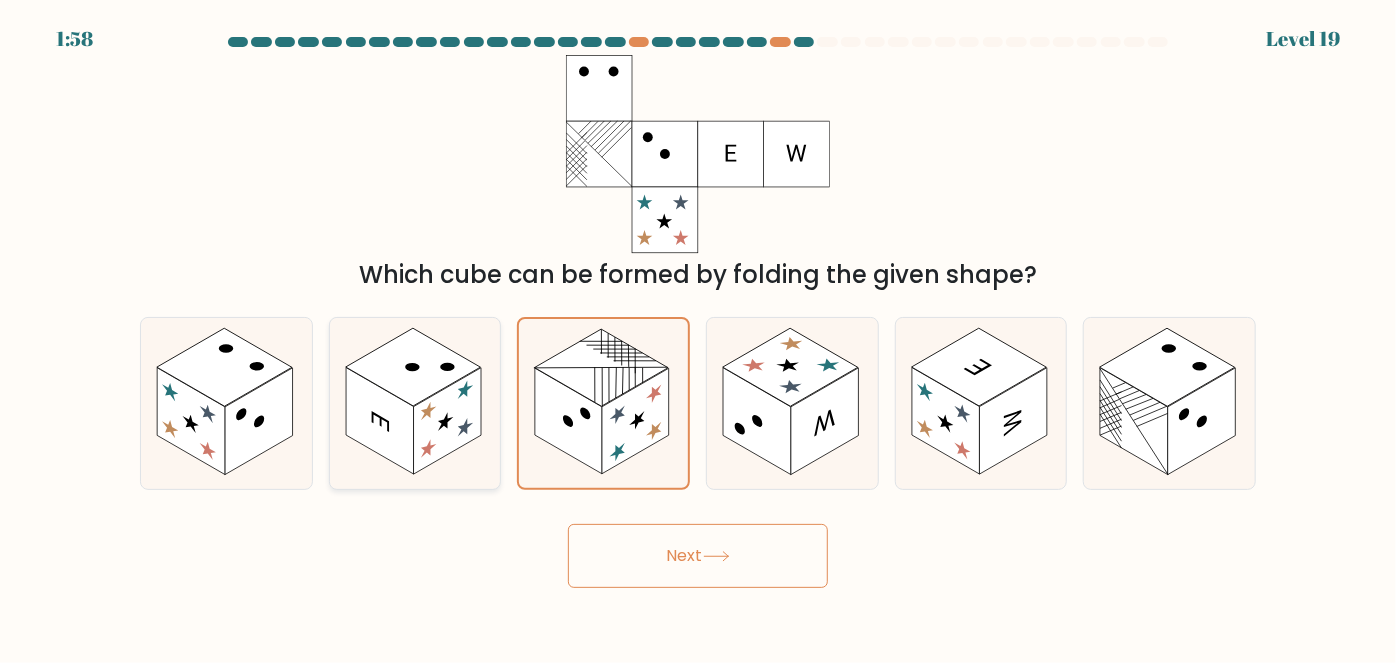 click at bounding box center [380, 421] 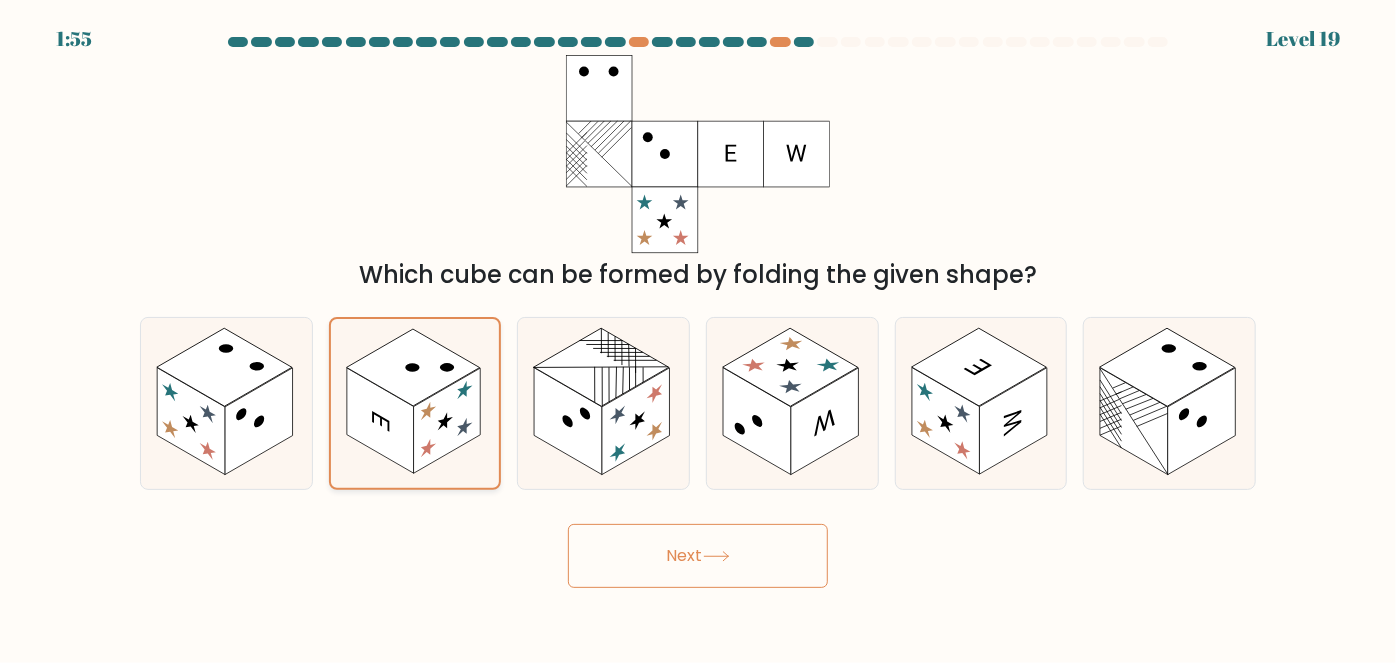 click at bounding box center (380, 421) 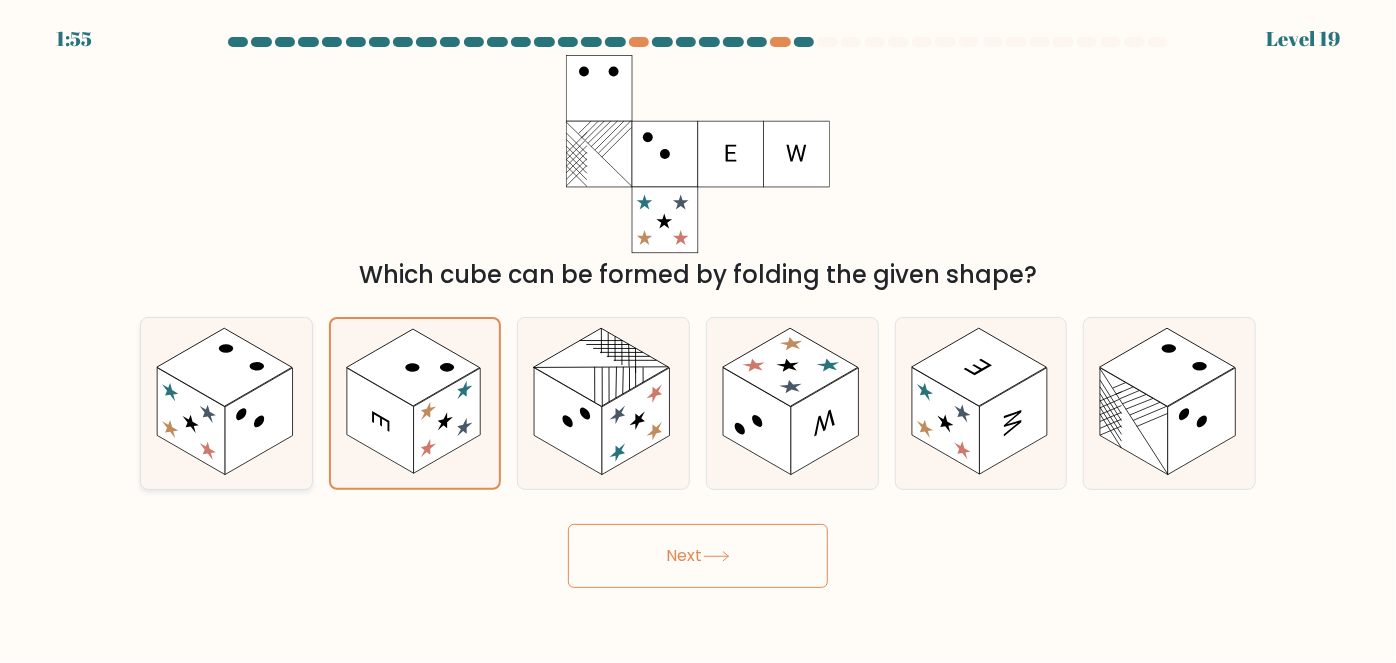 click at bounding box center [259, 421] 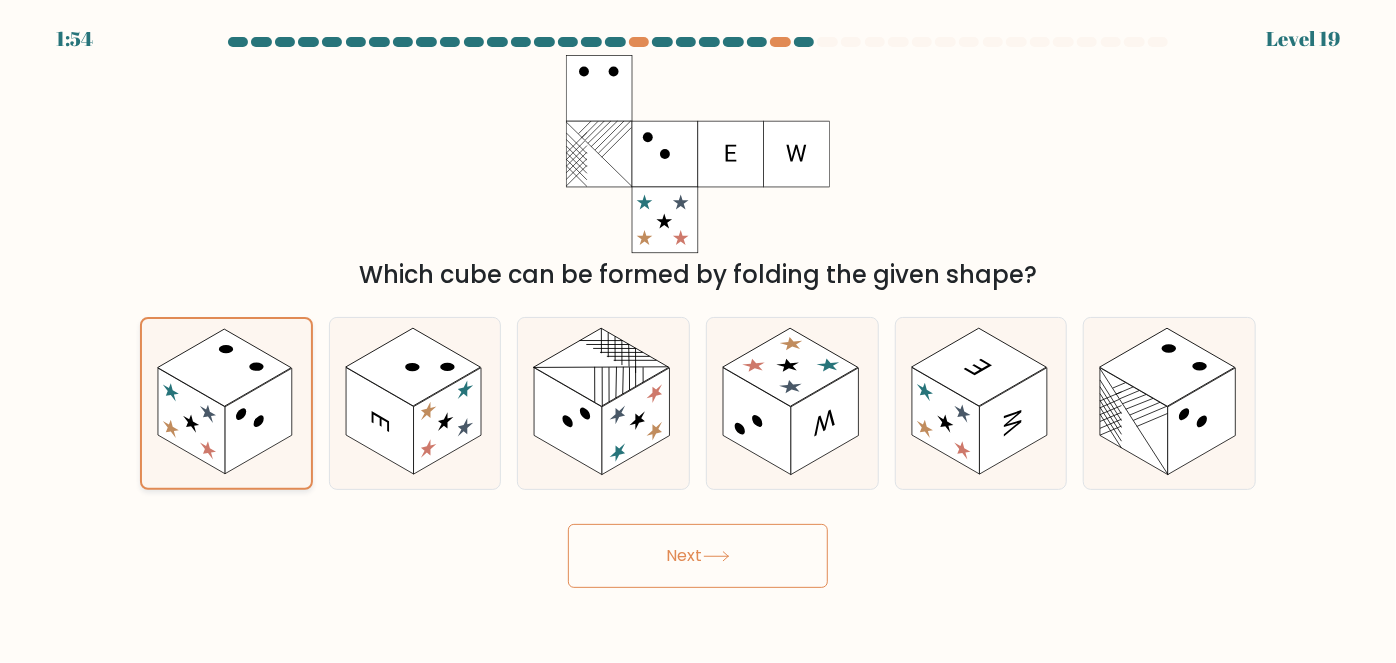 click at bounding box center [258, 421] 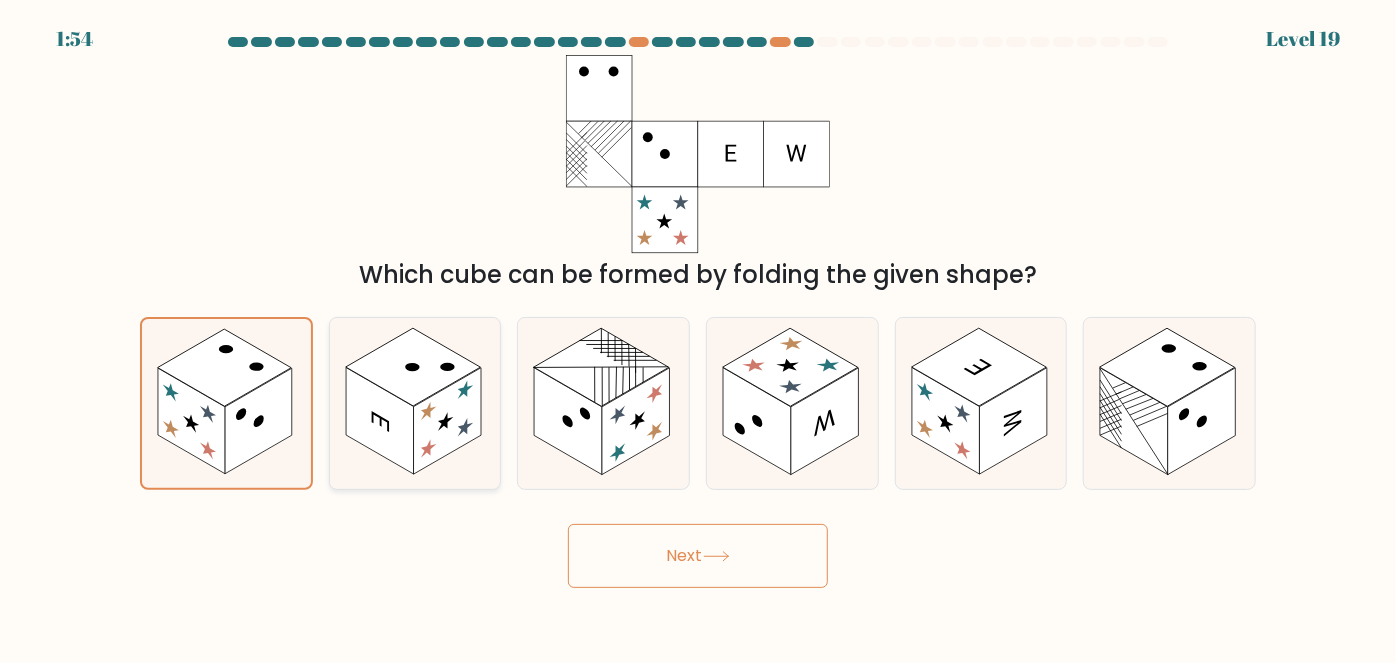 drag, startPoint x: 262, startPoint y: 412, endPoint x: 497, endPoint y: 421, distance: 235.17227 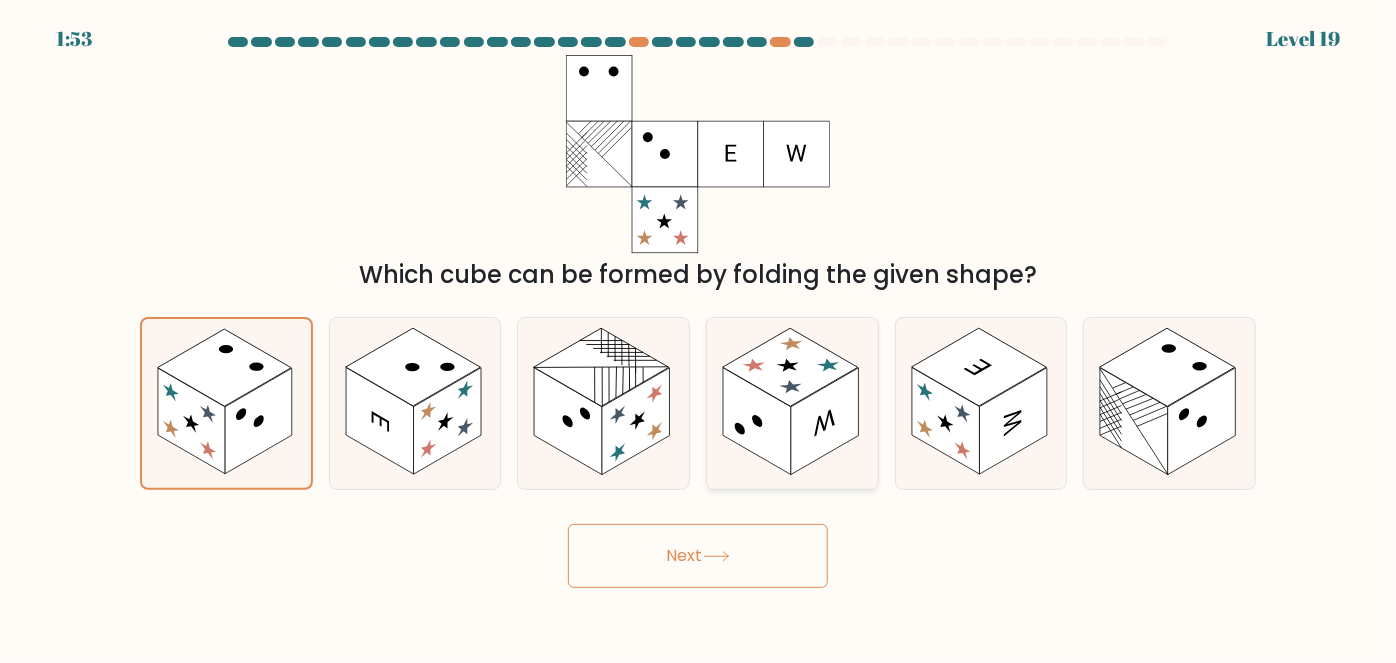 click at bounding box center (825, 421) 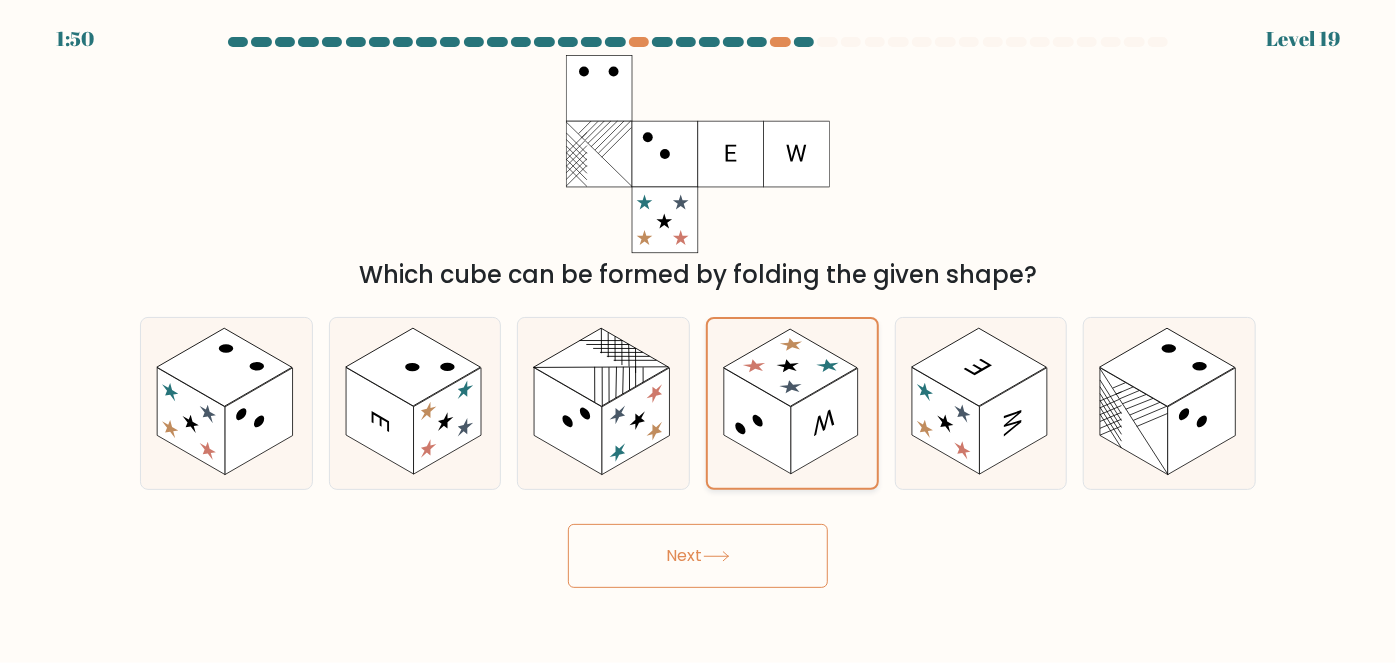 click at bounding box center (757, 421) 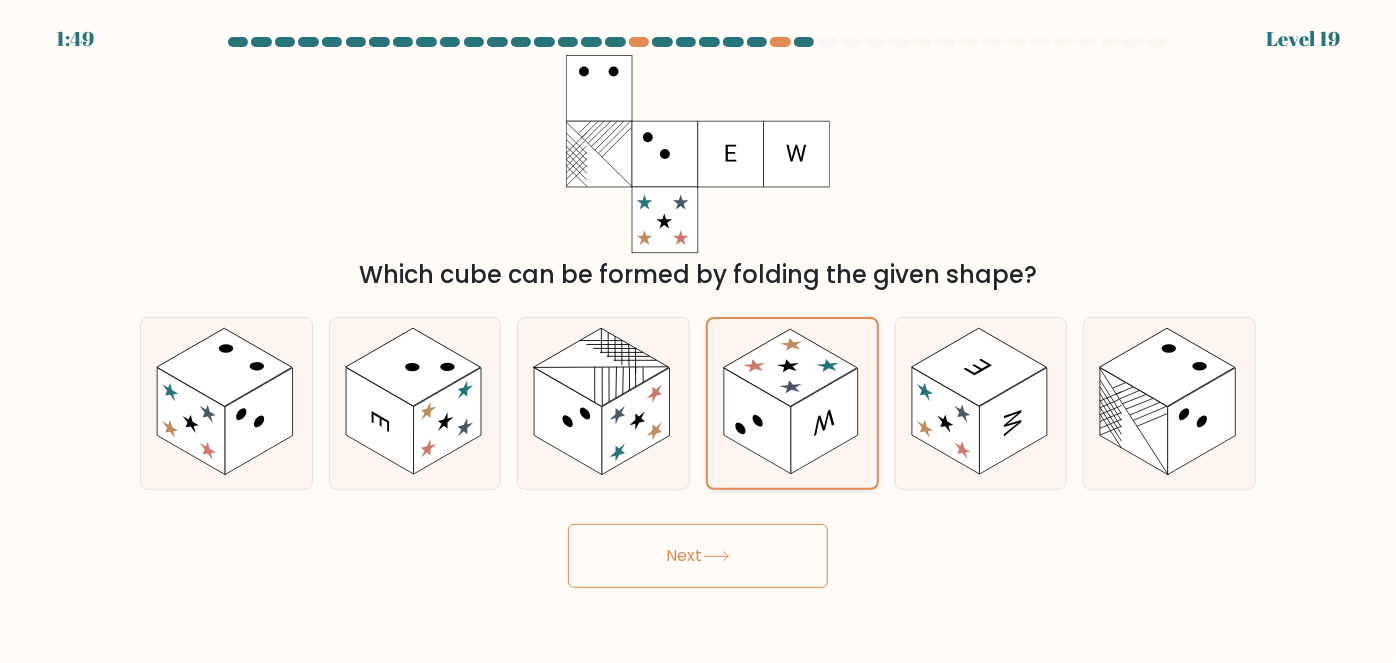 click at bounding box center [757, 421] 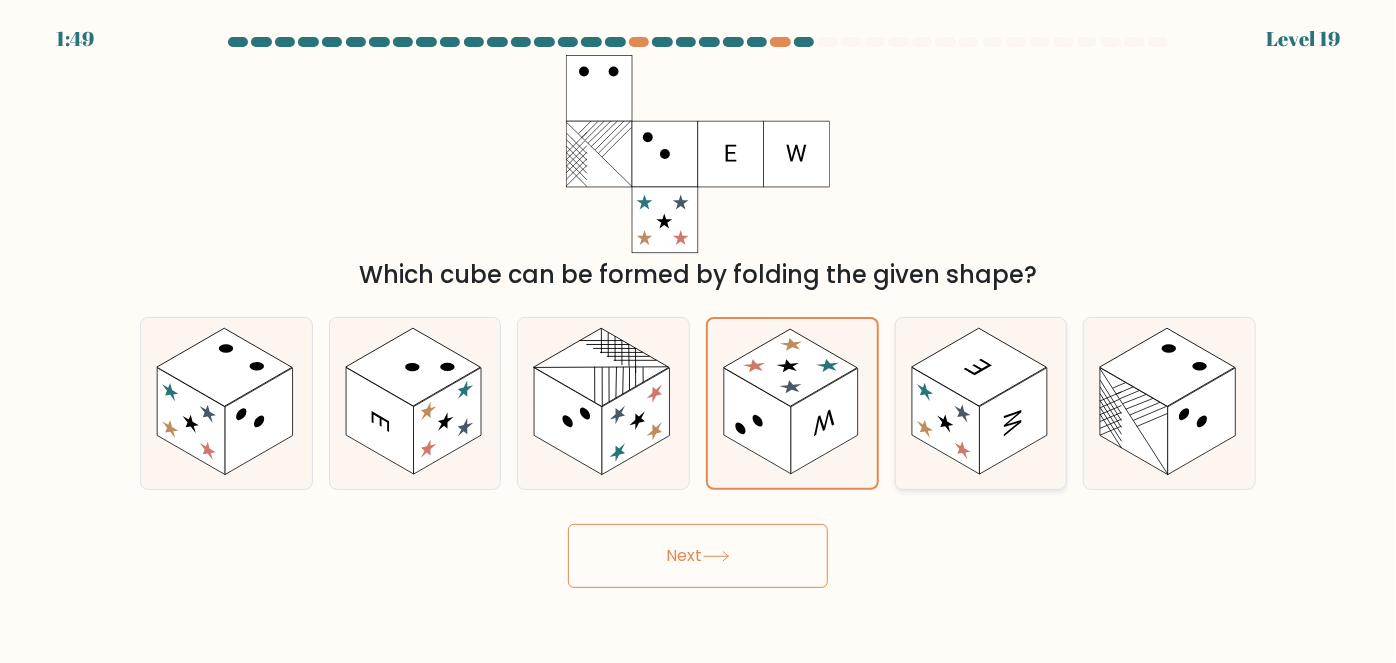 click at bounding box center (946, 421) 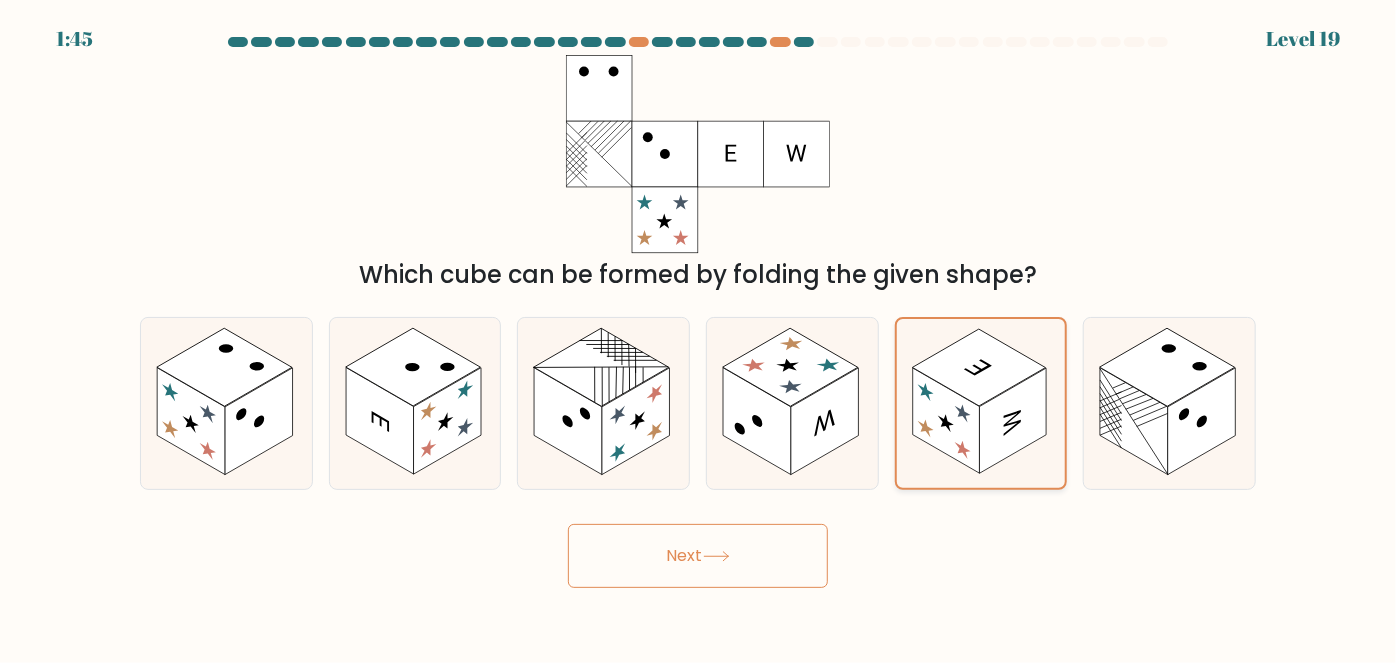 click at bounding box center [946, 421] 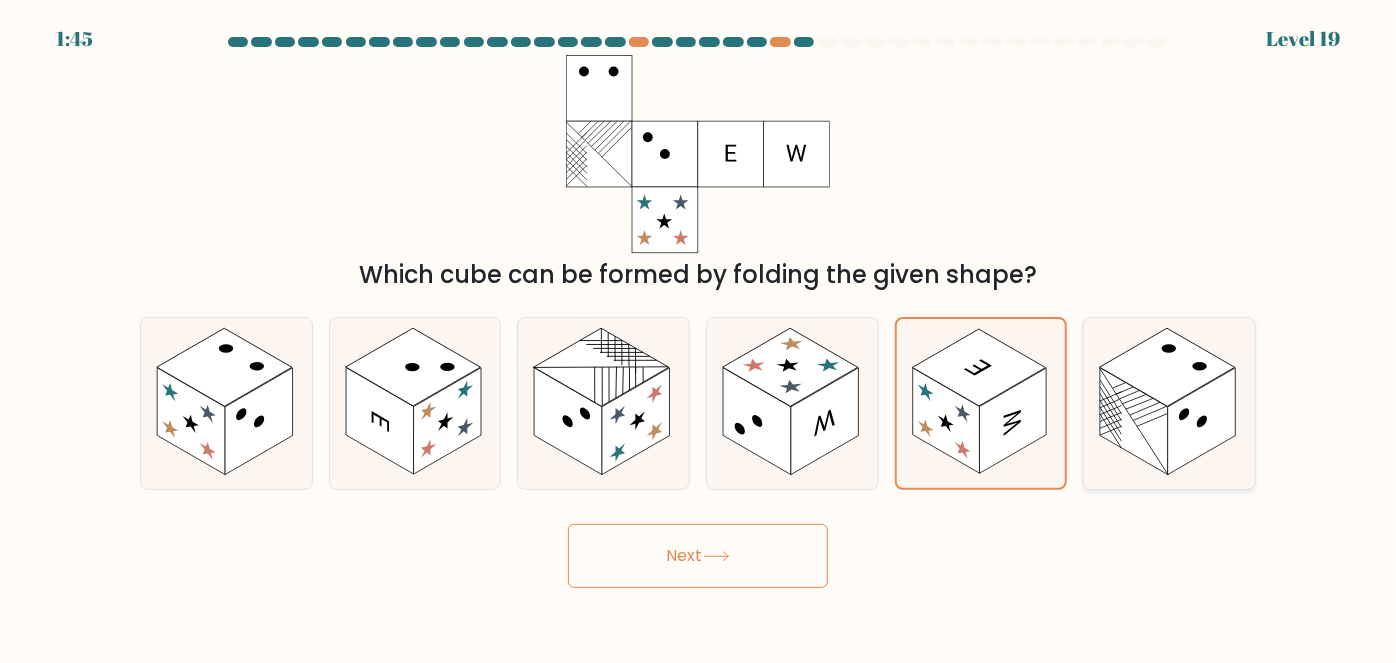 click at bounding box center (1202, 421) 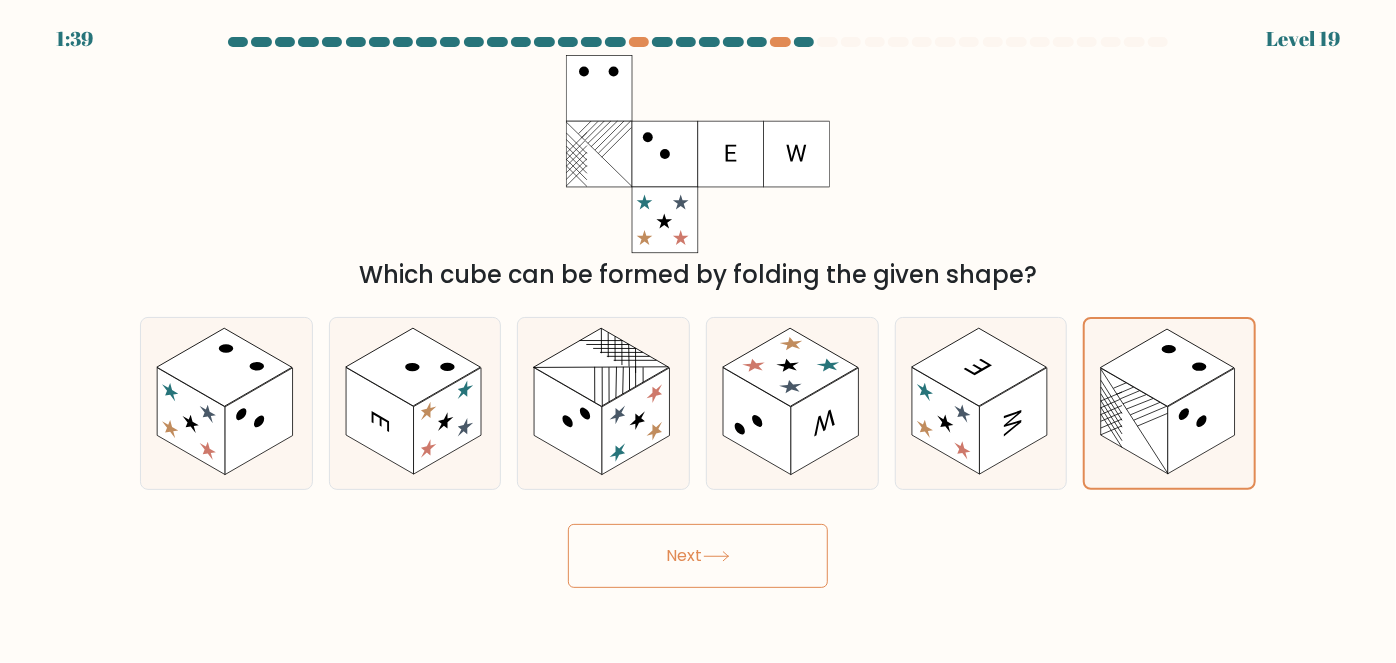 click on "Next" at bounding box center (698, 556) 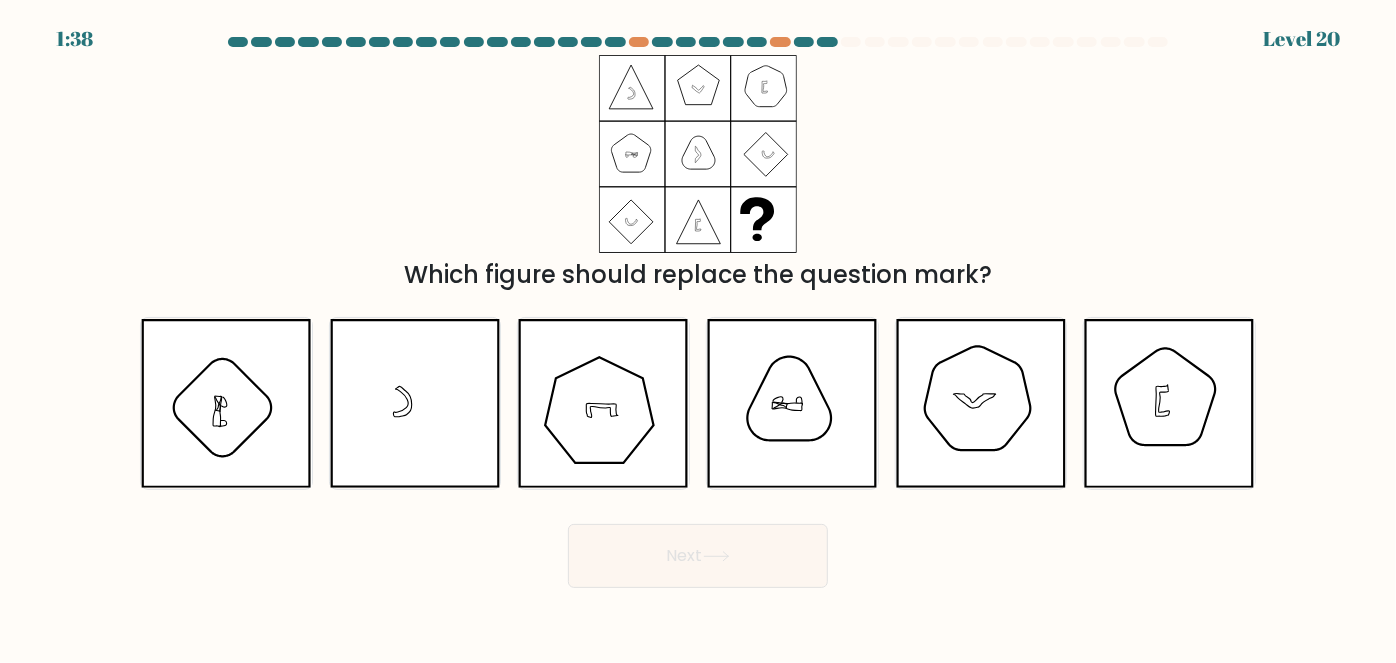 click on "Which figure should replace the question mark?" at bounding box center (698, 174) 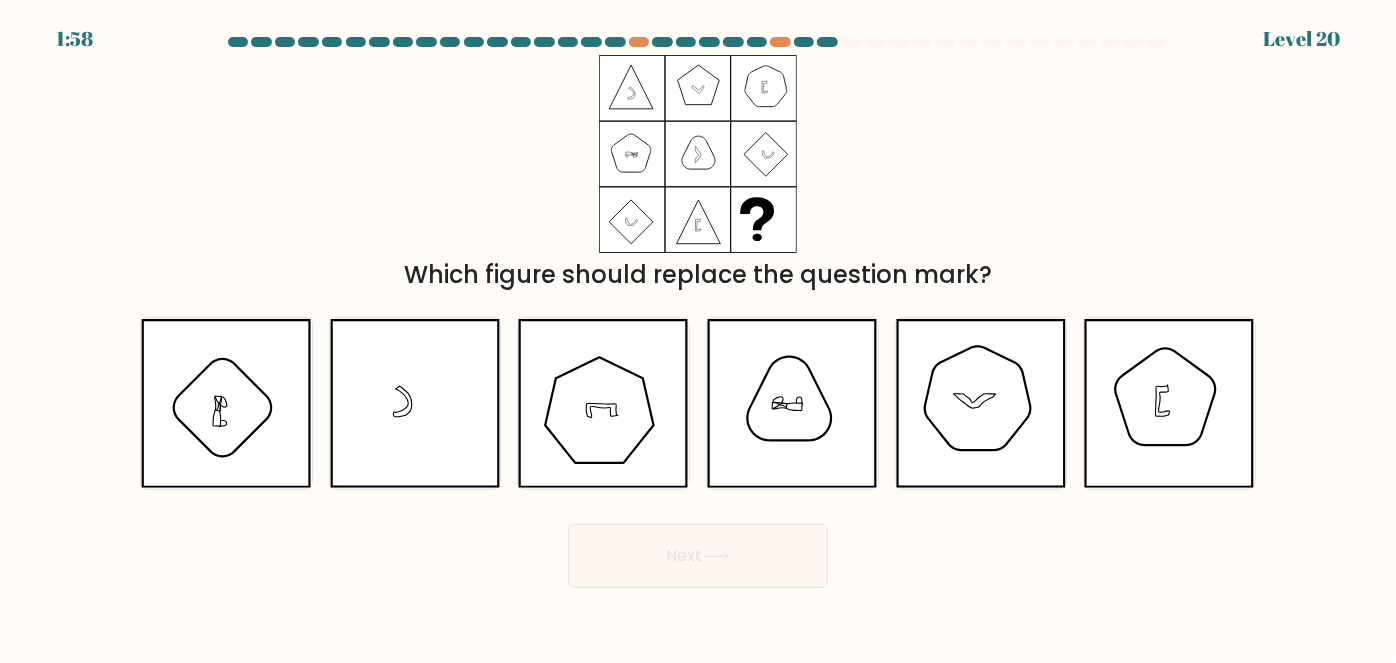 click on "Which figure should replace the question mark?" at bounding box center (698, 174) 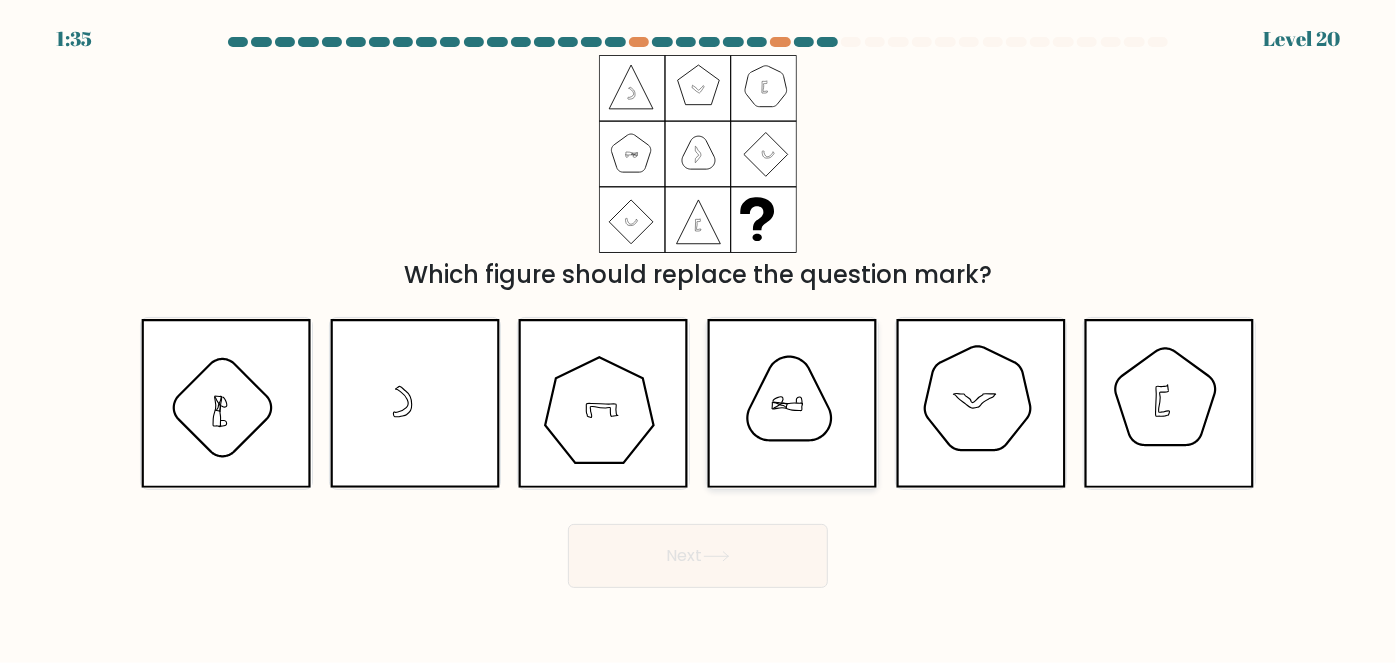 click at bounding box center (792, 404) 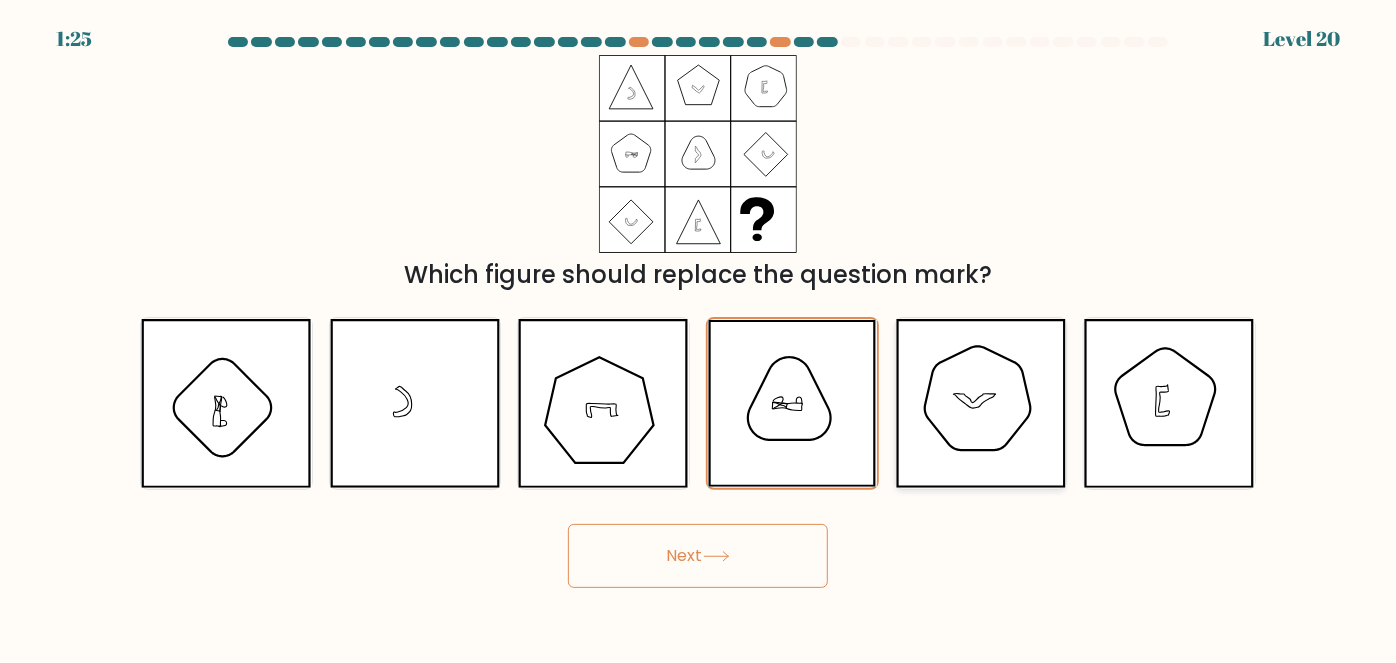 click at bounding box center [978, 398] 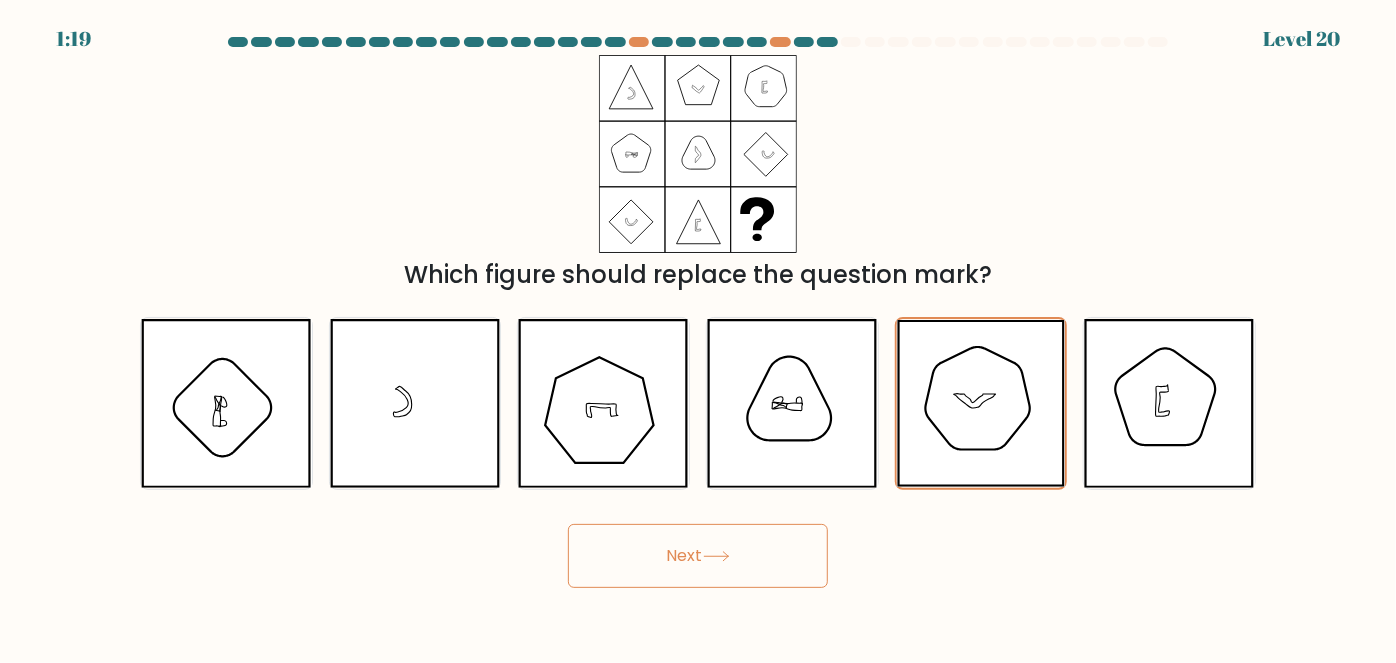 click on "Next" at bounding box center (698, 556) 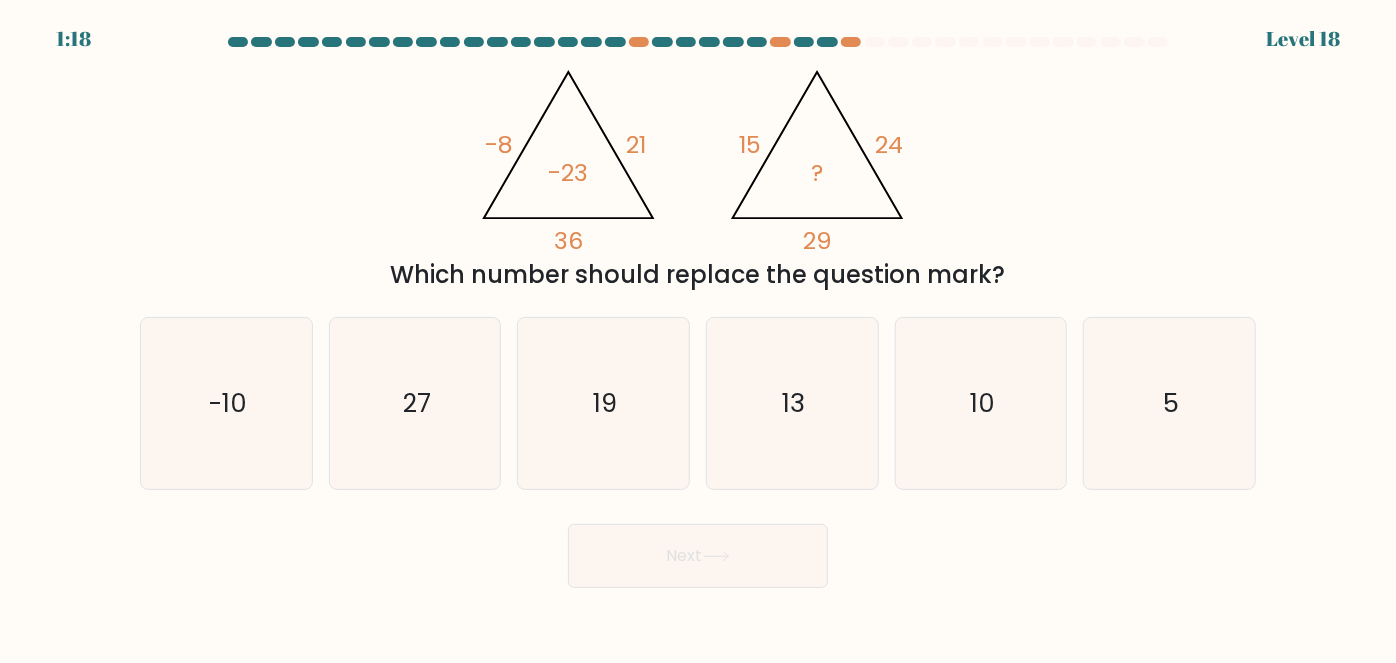 click on "@import url('https://fonts.googleapis.com/css?family=Abril+Fatface:400,100,100italic,300,300italic,400italic,500,500italic,700,700italic,900,900italic');                        -8       21       36       -23                                       @import url('https://fonts.googleapis.com/css?family=Abril+Fatface:400,100,100italic,300,300italic,400italic,500,500italic,700,700italic,900,900italic');                        15       24       29       ?
Which number should replace the question mark?" at bounding box center (698, 174) 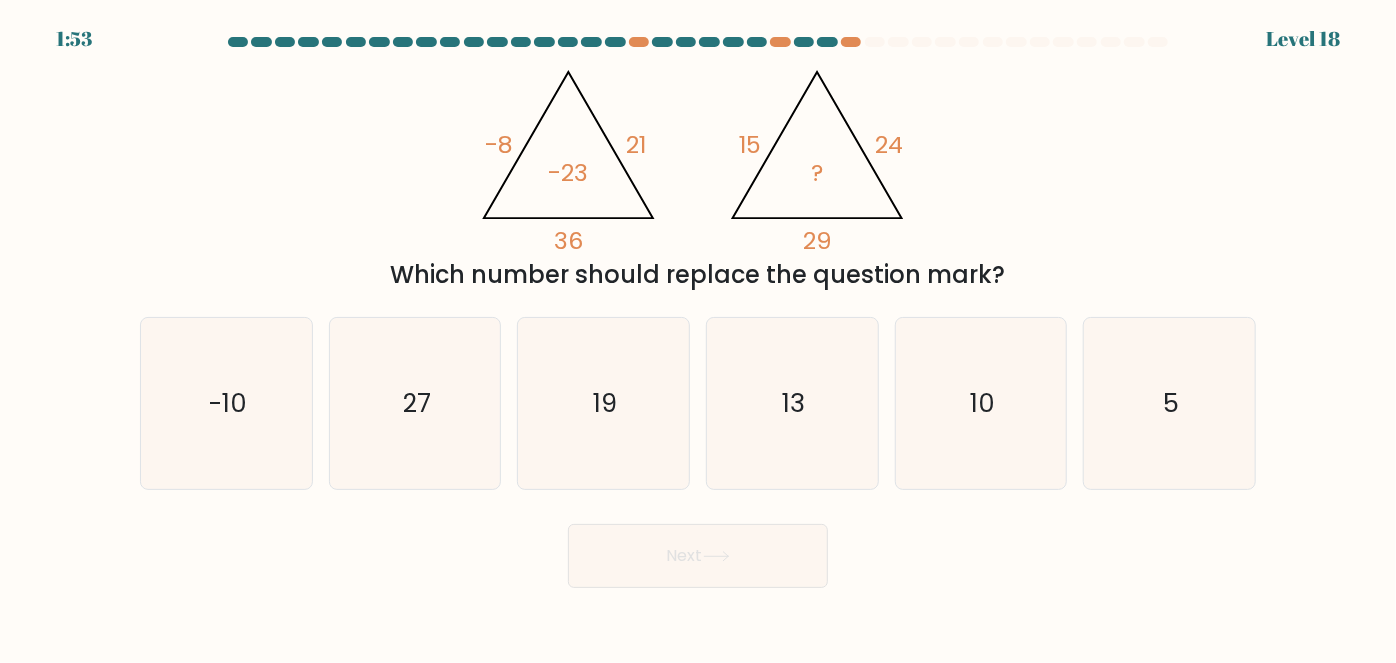 click on "@import url('https://fonts.googleapis.com/css?family=Abril+Fatface:400,100,100italic,300,300italic,400italic,500,500italic,700,700italic,900,900italic');                        -8       21       36       -23                                       @import url('https://fonts.googleapis.com/css?family=Abril+Fatface:400,100,100italic,300,300italic,400italic,500,500italic,700,700italic,900,900italic');                        15       24       29       ?
Which number should replace the question mark?" at bounding box center (698, 174) 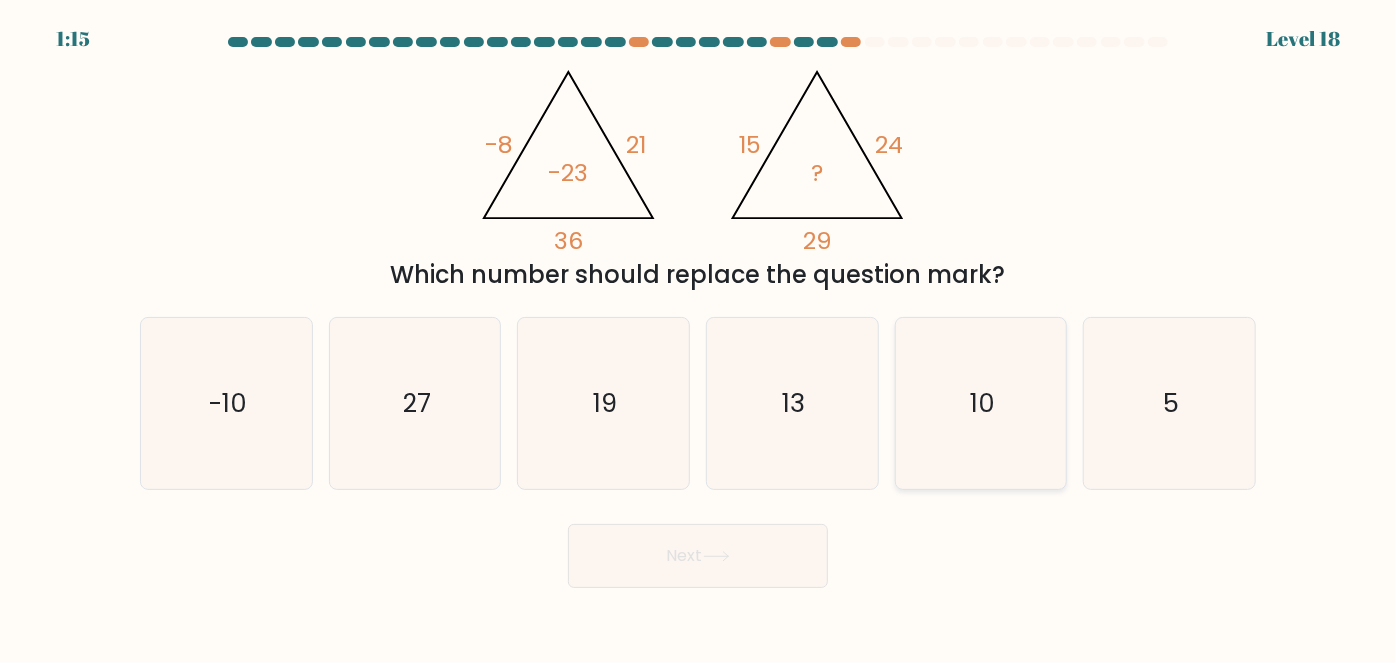 click on "10" at bounding box center [981, 403] 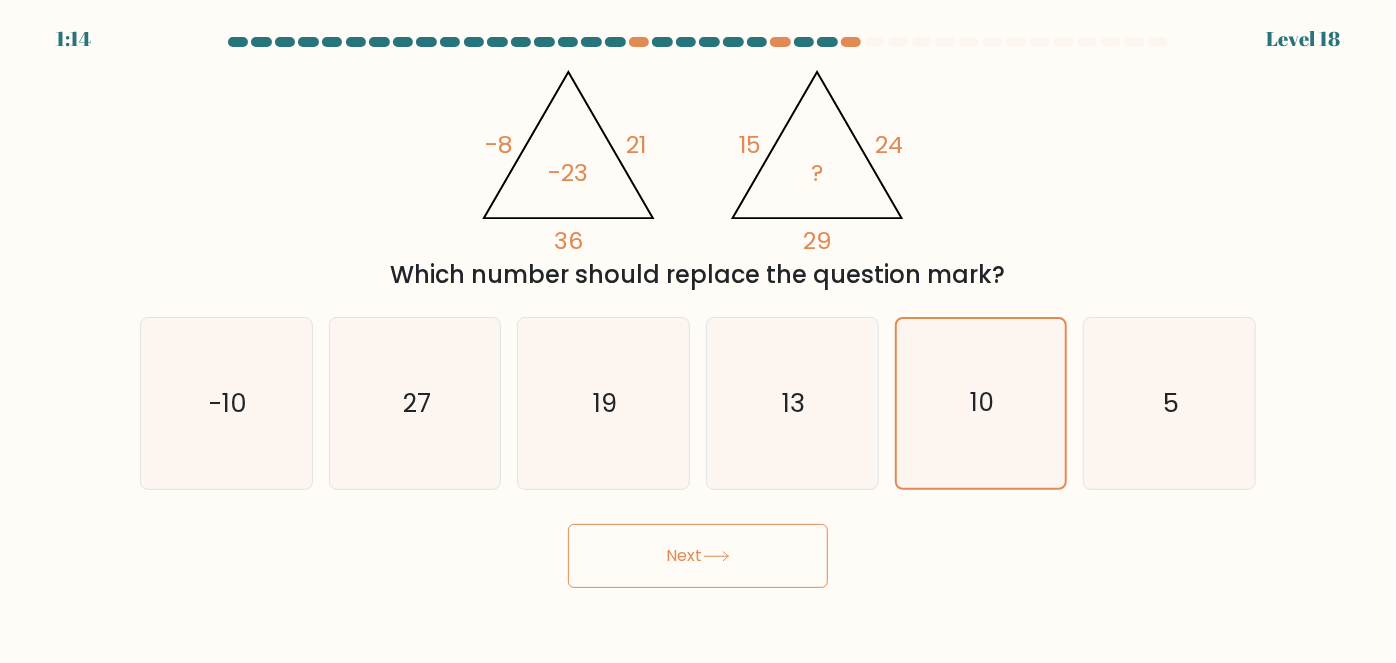 click on "Next" at bounding box center (698, 556) 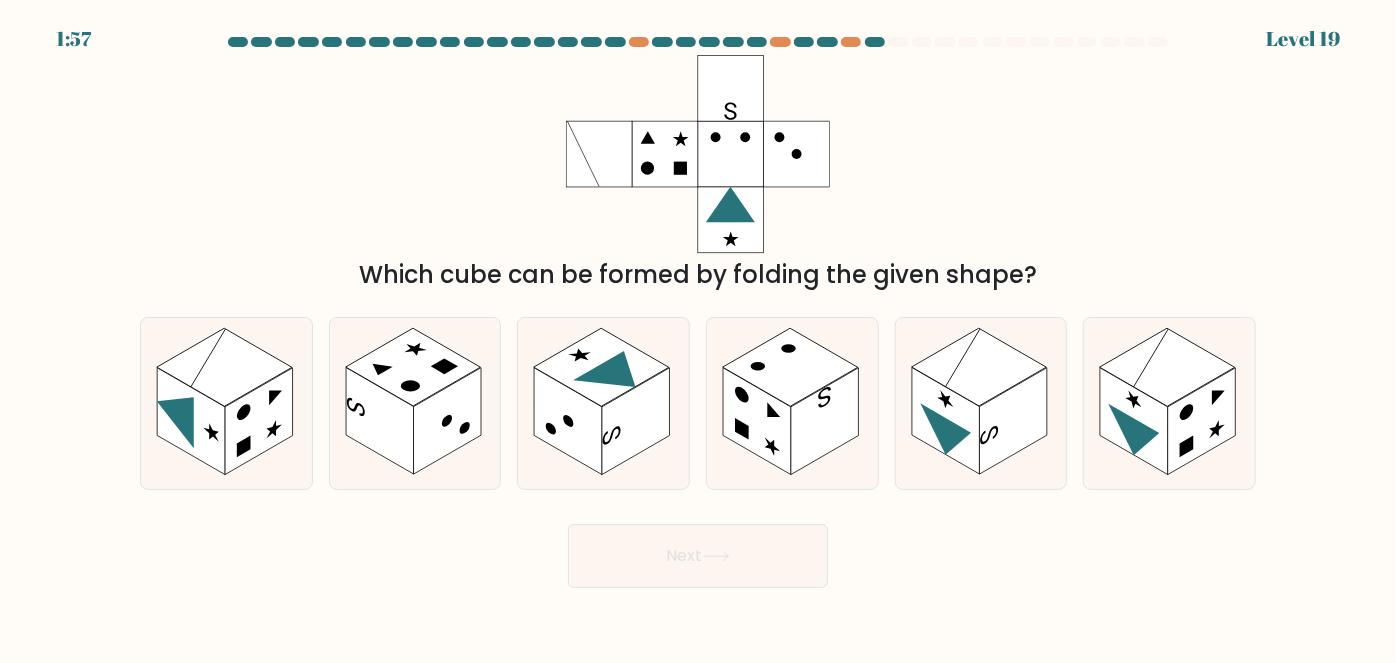 click on "Which cube can be formed by folding the given shape?" at bounding box center [698, 174] 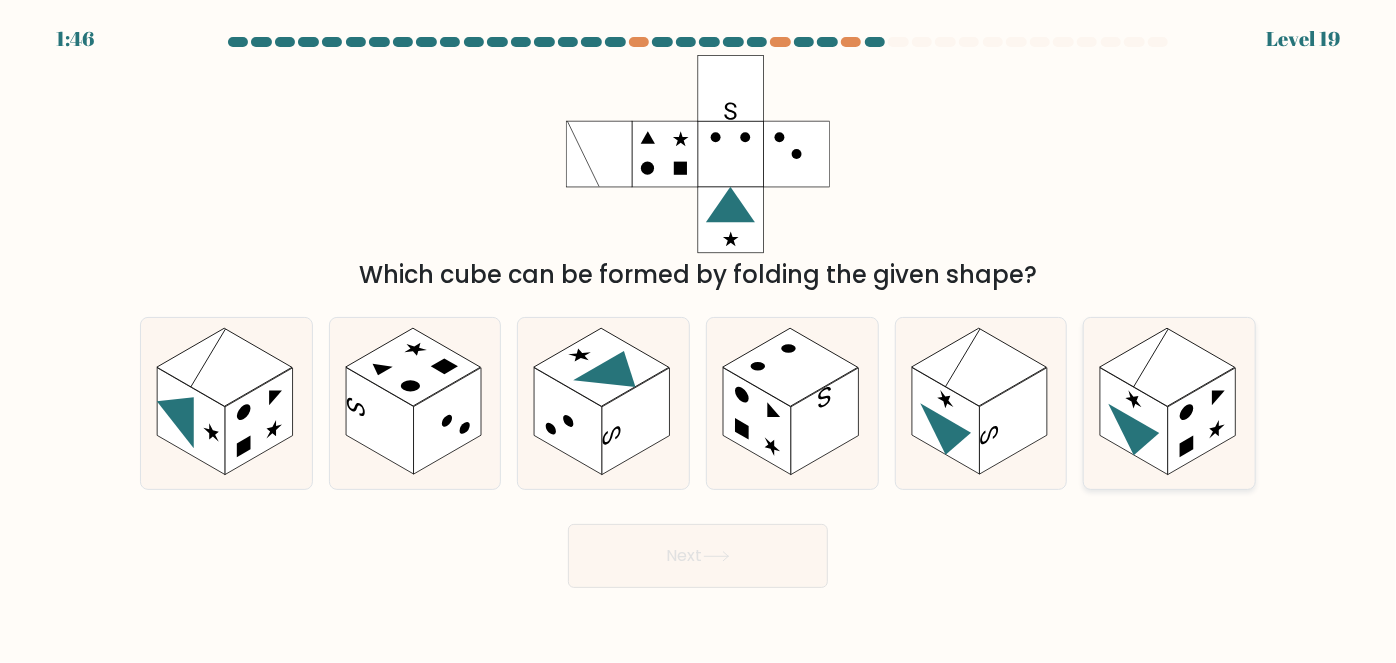 click at bounding box center [1169, 403] 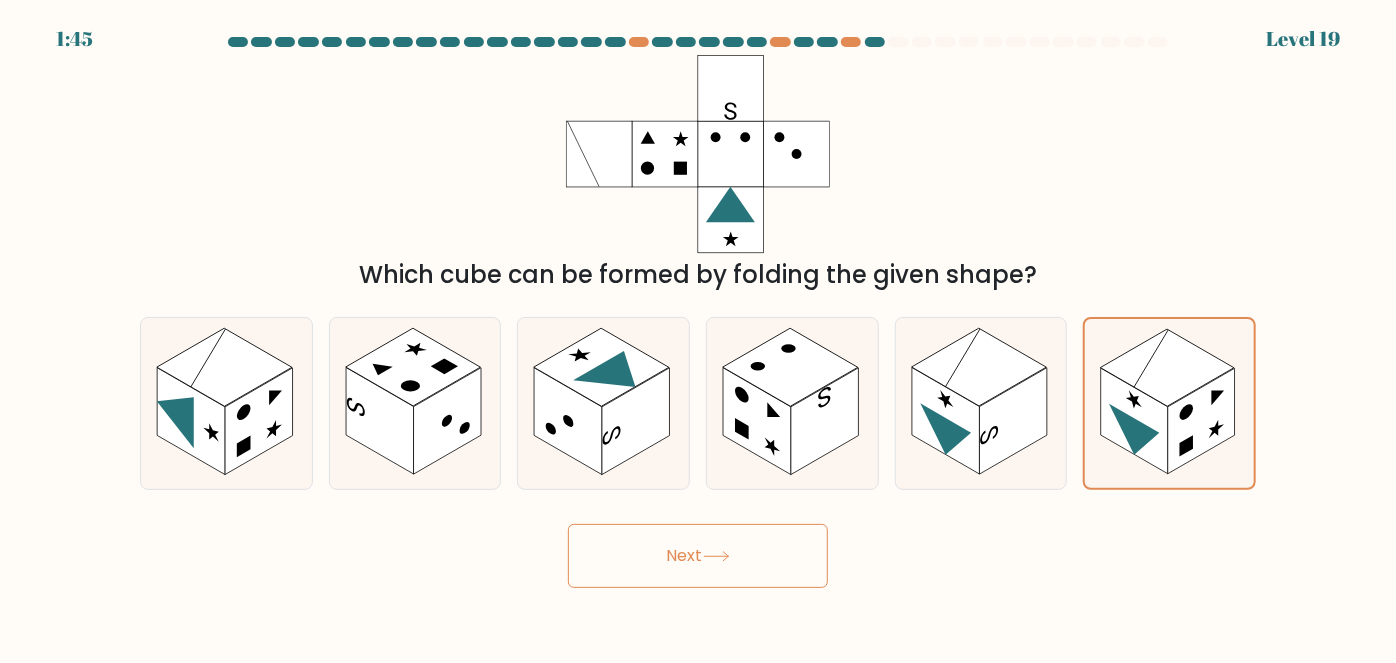 click on "Next" at bounding box center [698, 556] 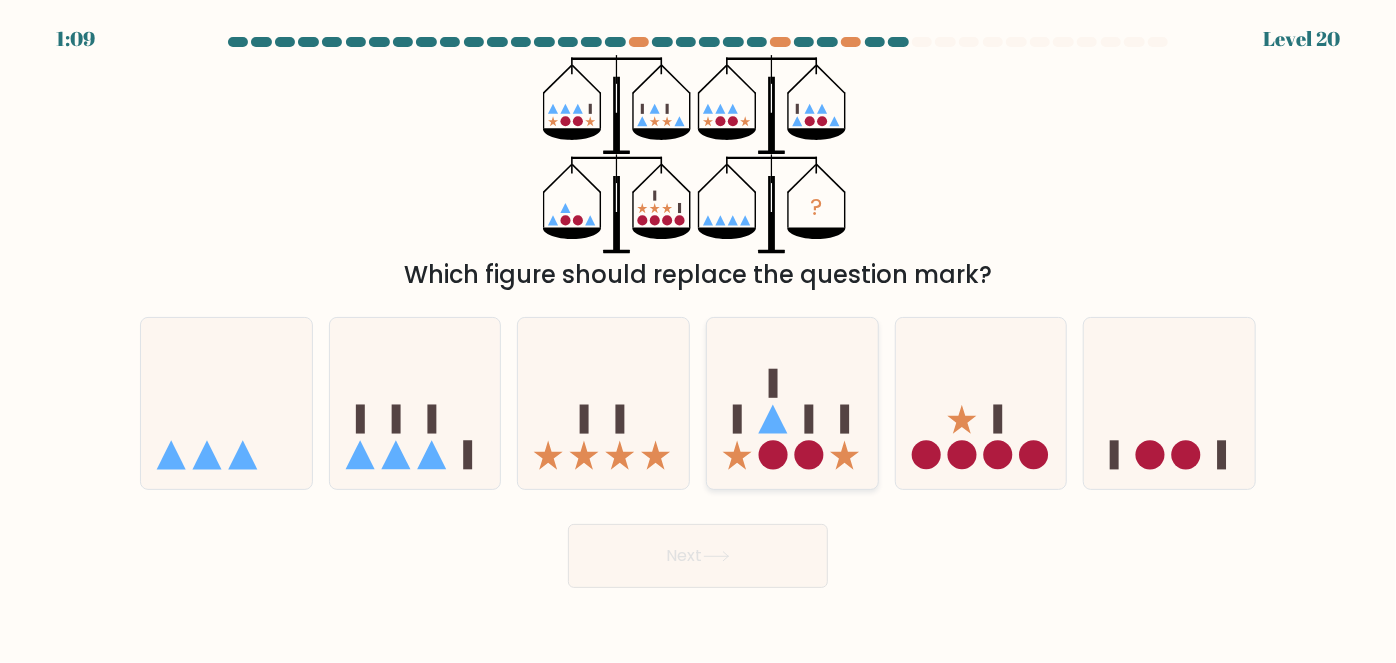 click at bounding box center [792, 403] 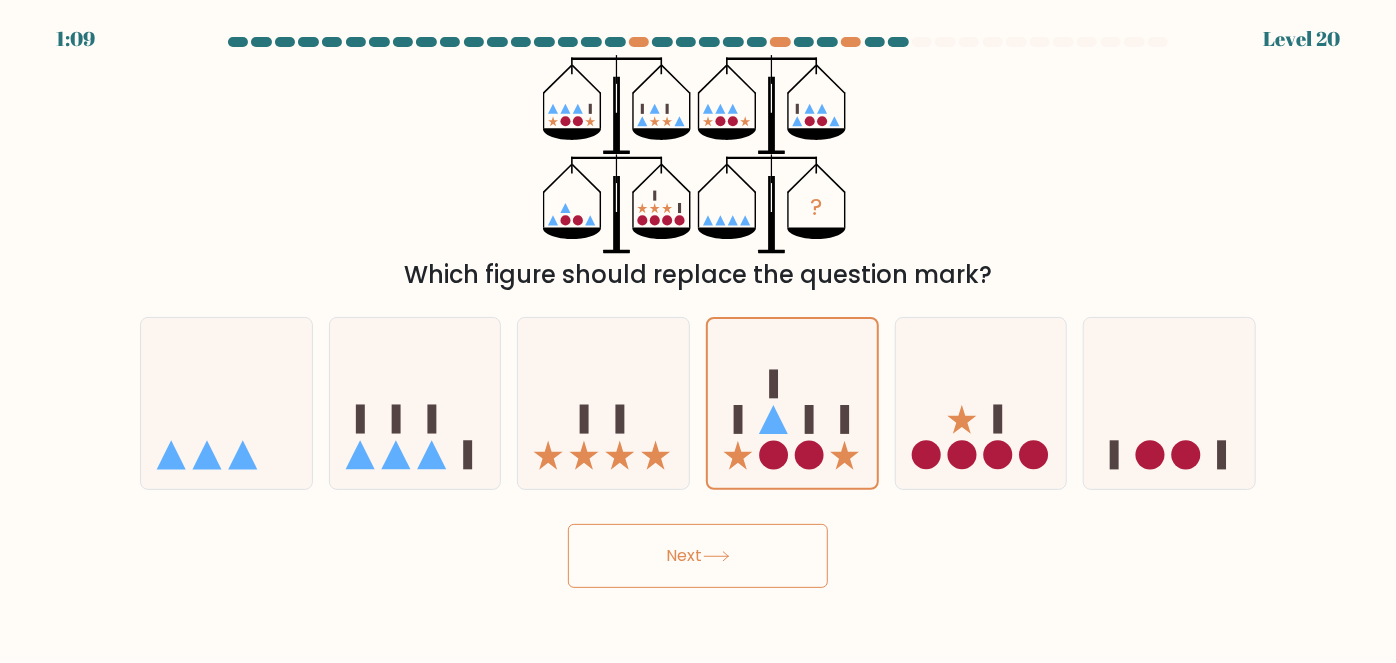 click on "Next" at bounding box center (698, 556) 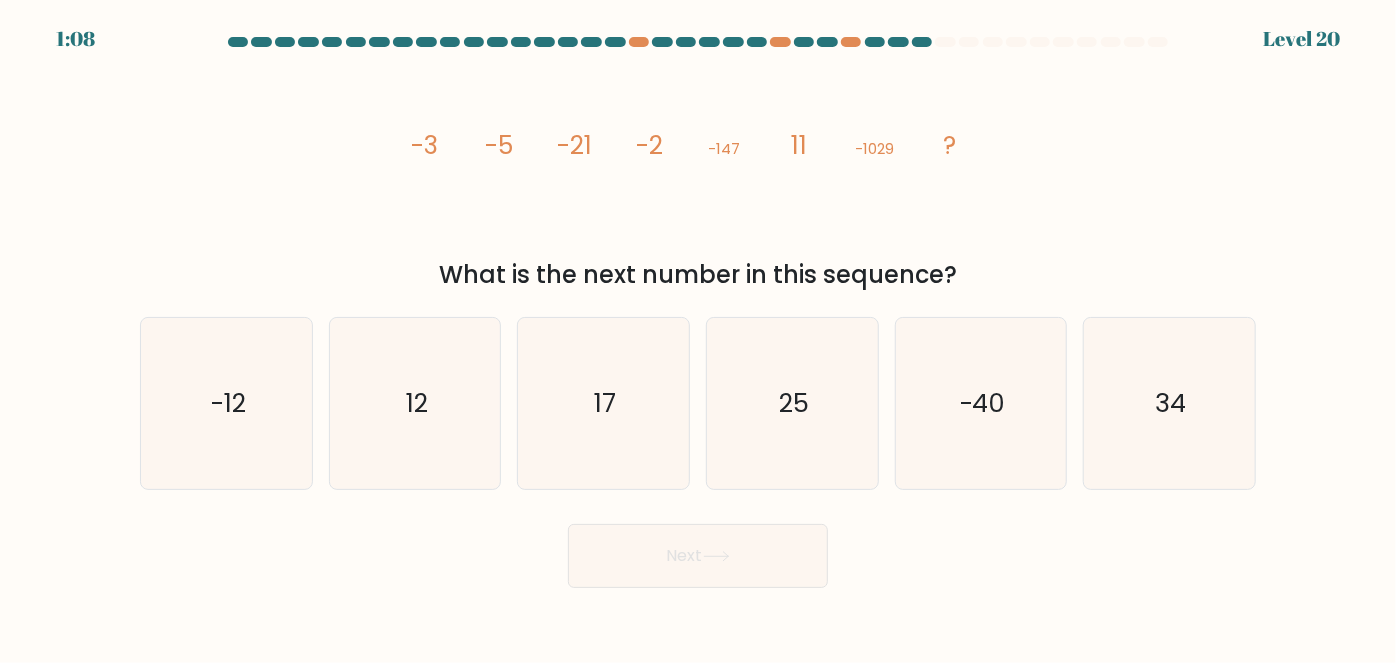 click on "image/svg+xml
-3
-5
-21
-2
-147
11
-1029
?
What is the next number in this sequence?" at bounding box center [698, 174] 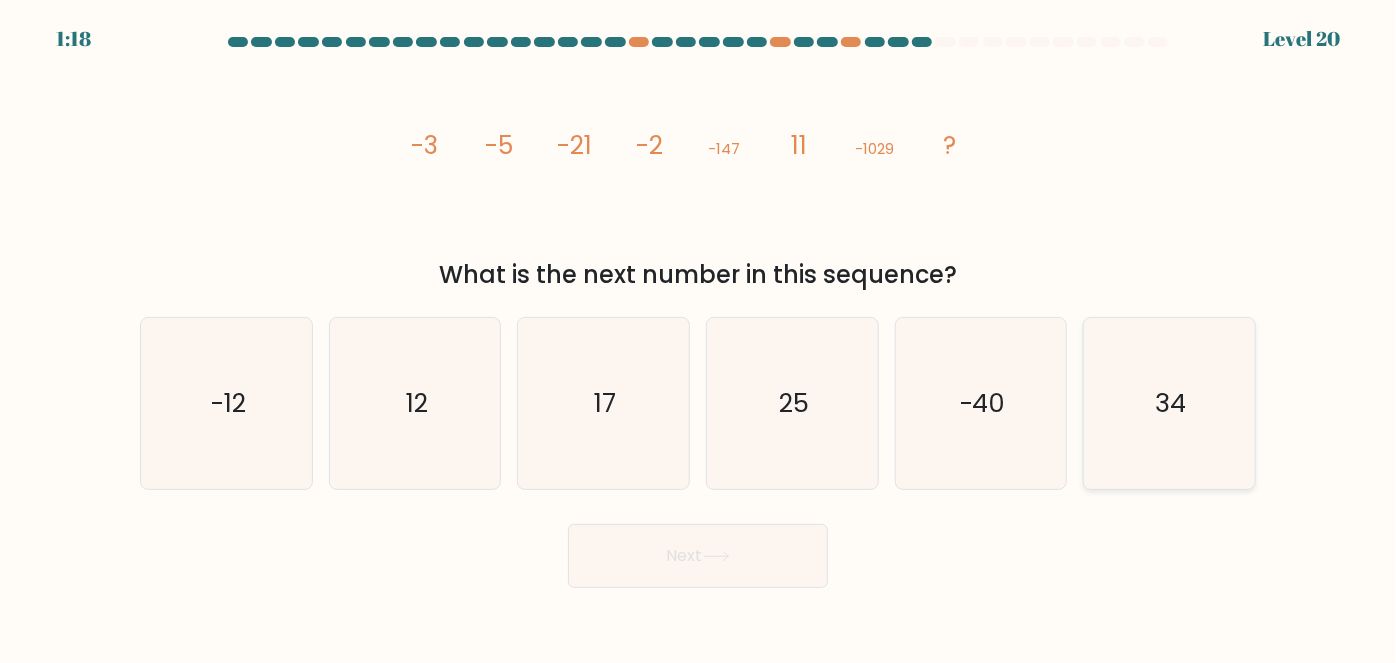 click on "34" at bounding box center [1171, 403] 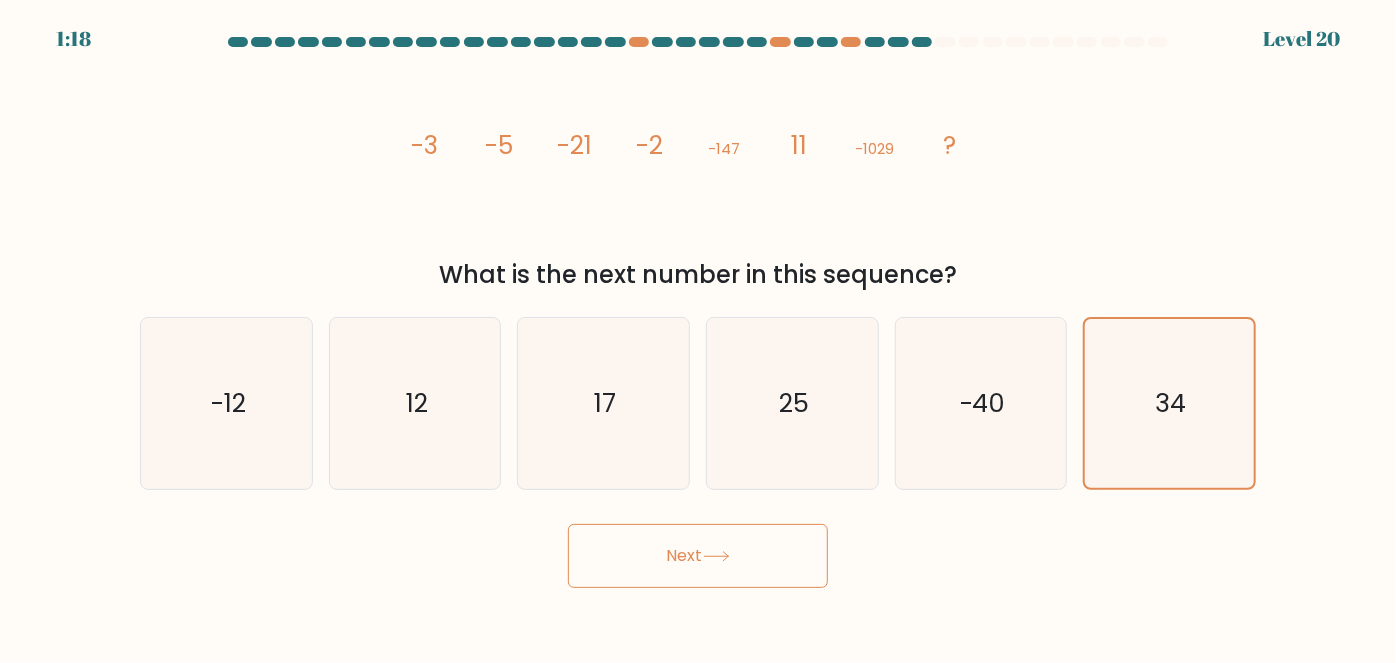 click on "Next" at bounding box center (698, 556) 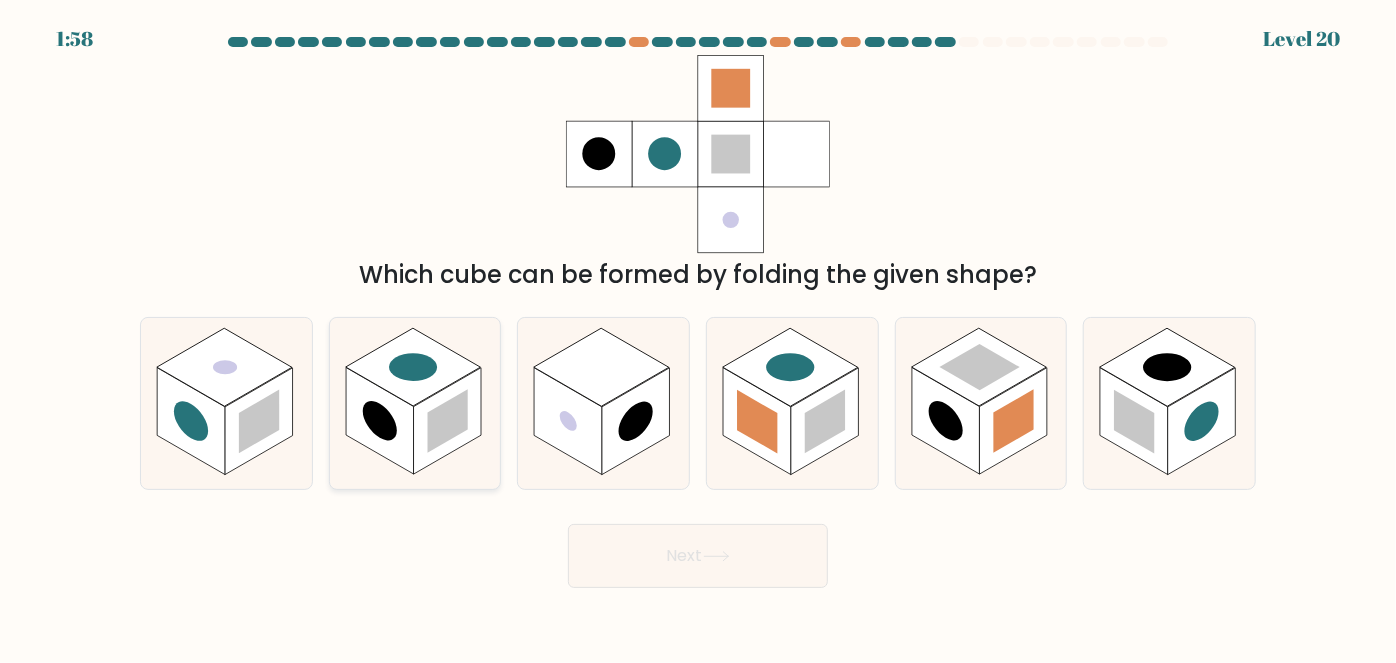 click at bounding box center (380, 421) 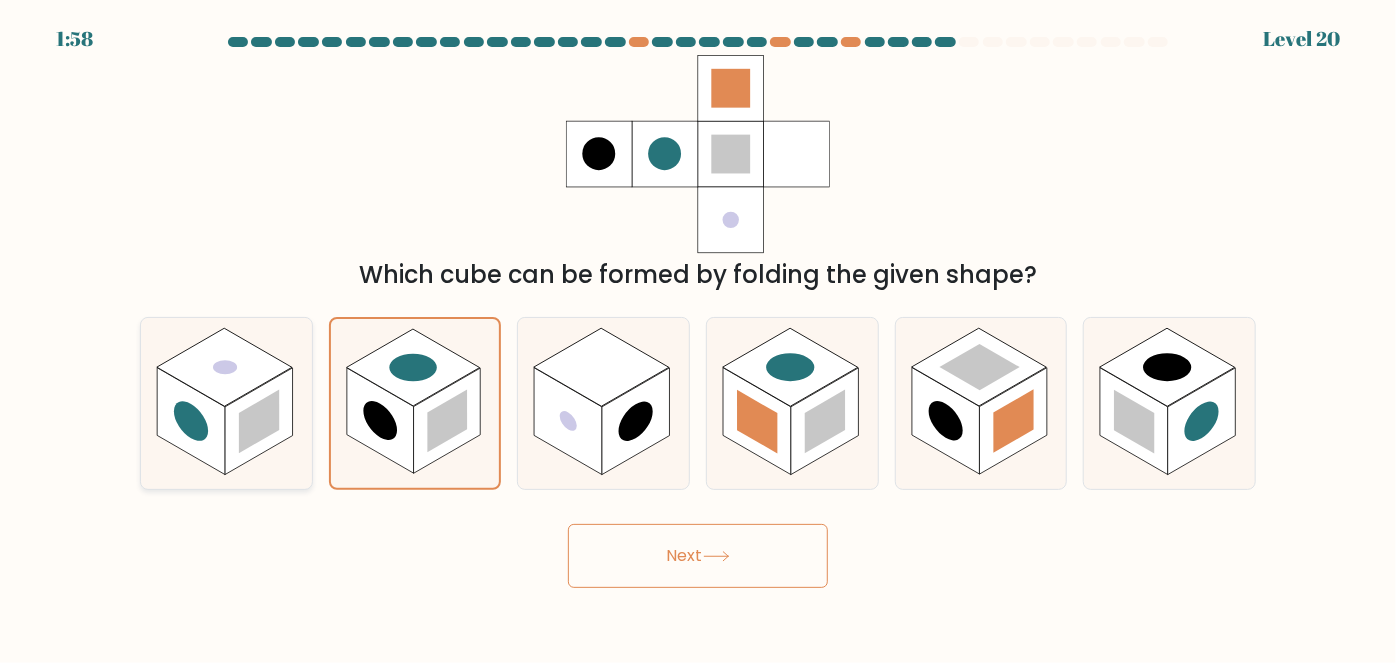 click at bounding box center [226, 403] 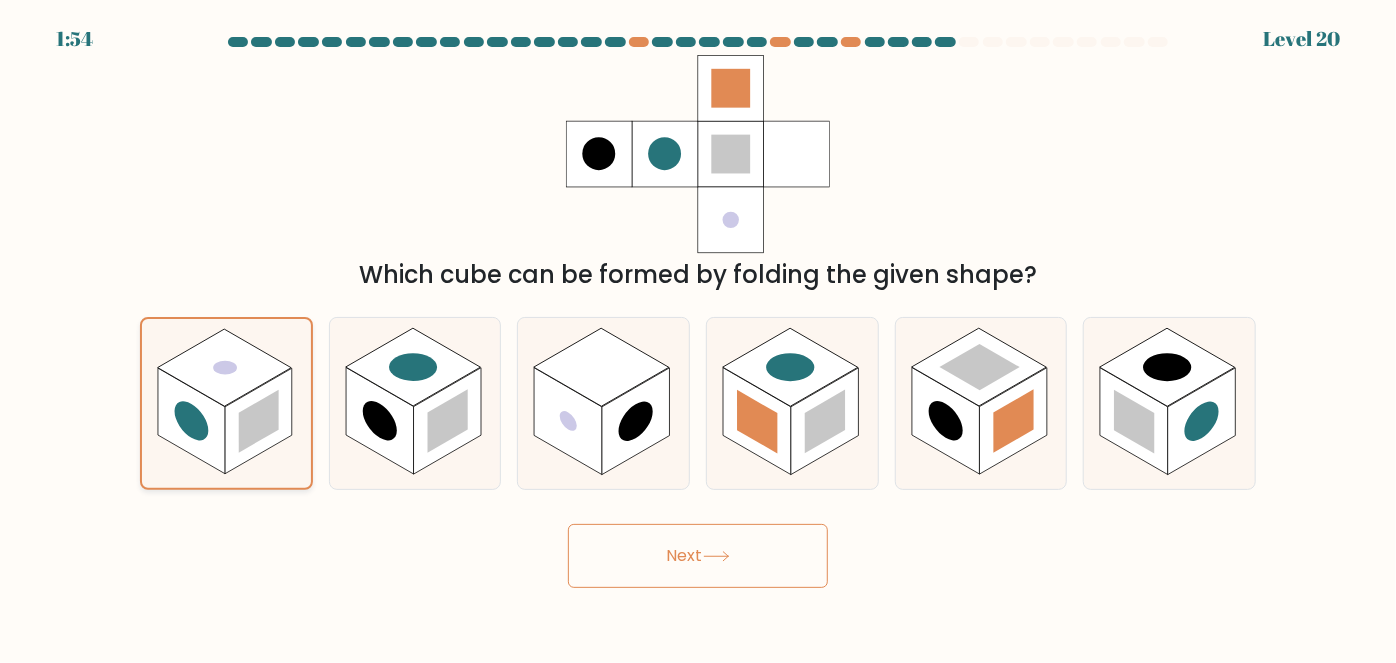 click at bounding box center (226, 403) 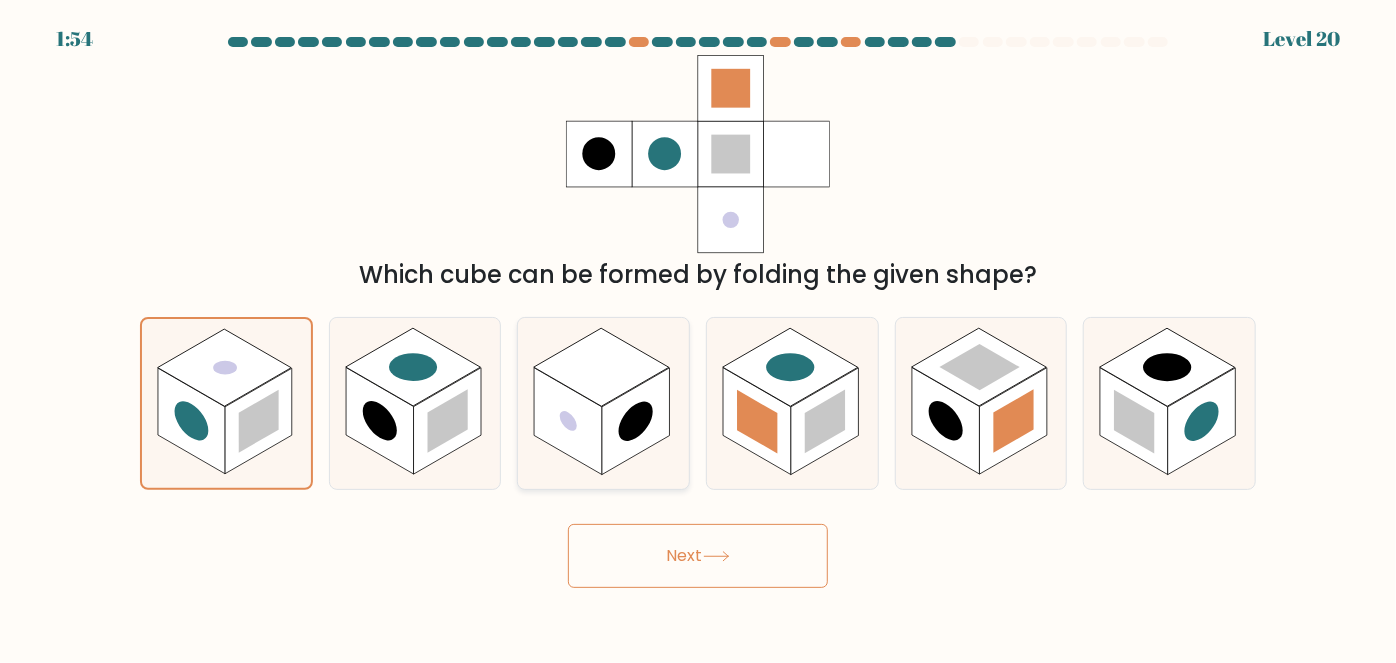 click at bounding box center (603, 403) 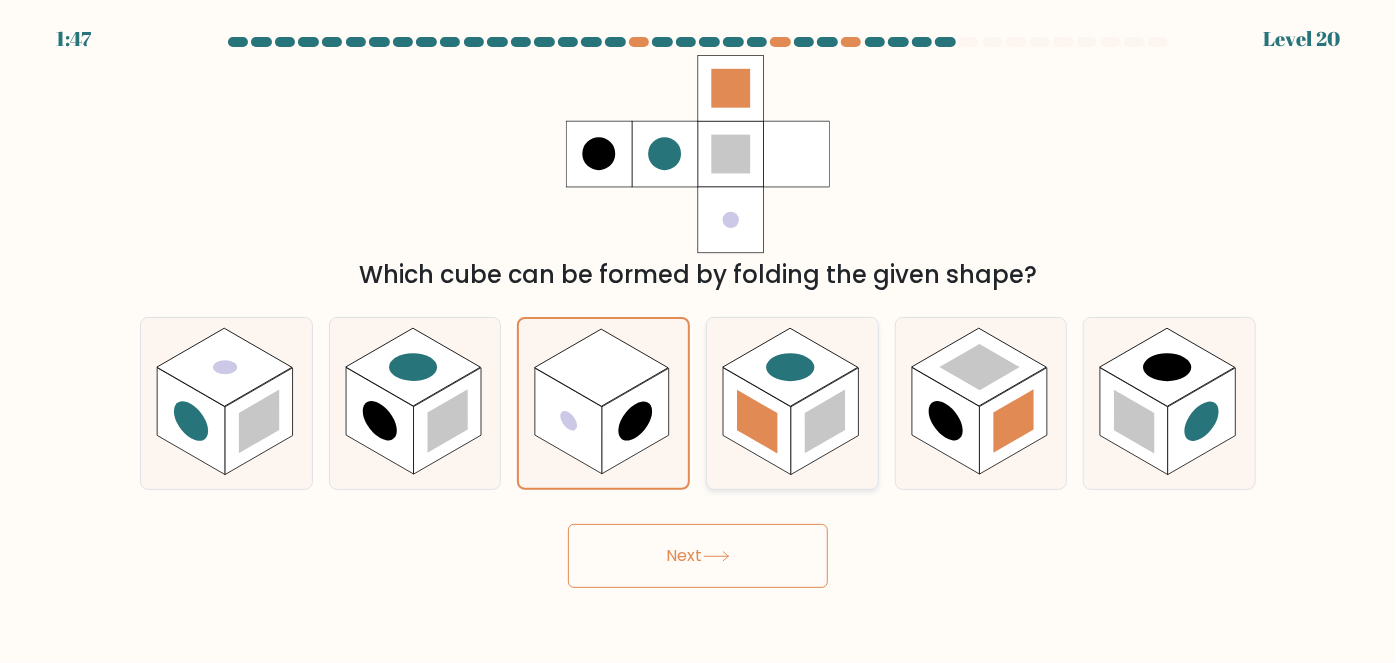 click at bounding box center [792, 403] 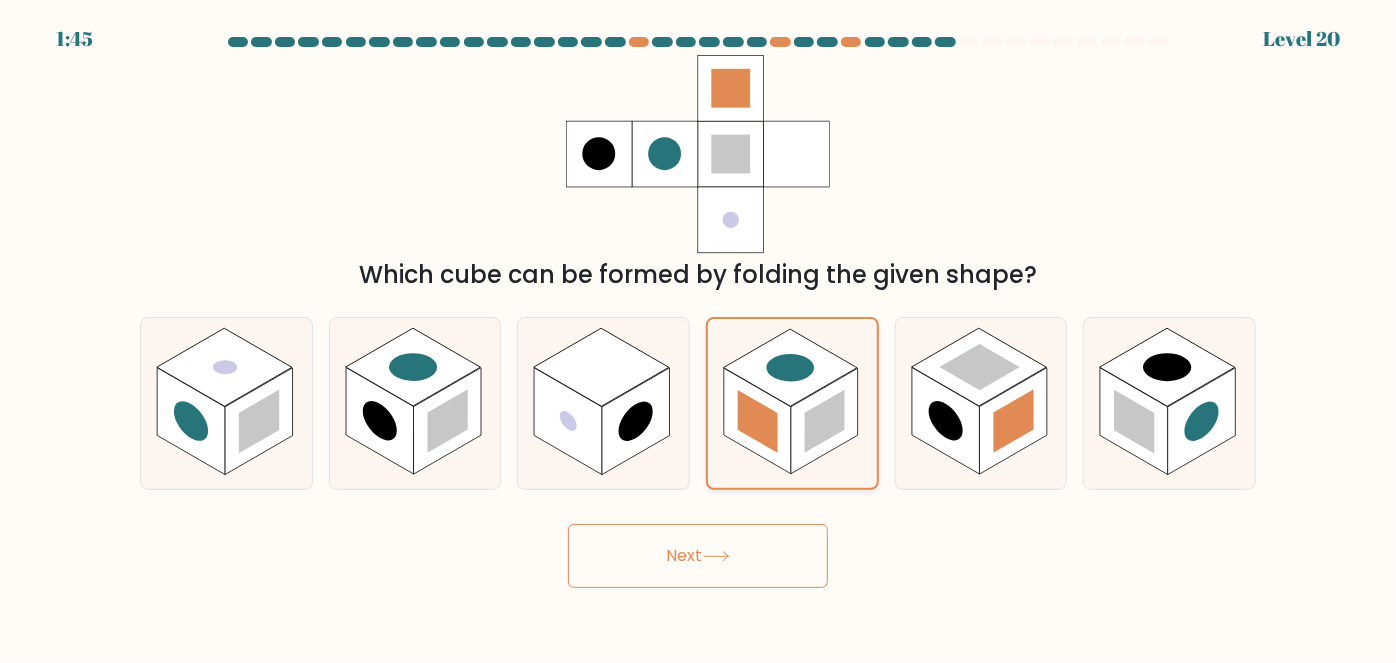 click at bounding box center (792, 403) 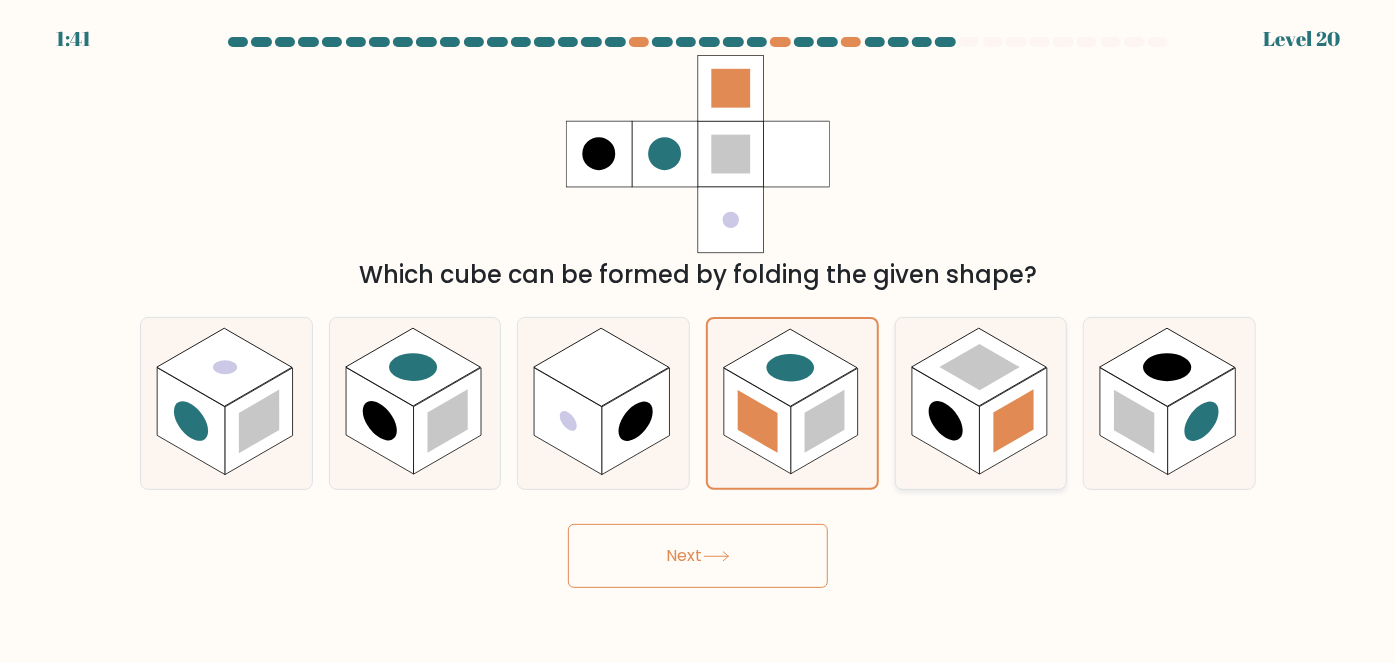 click at bounding box center (946, 421) 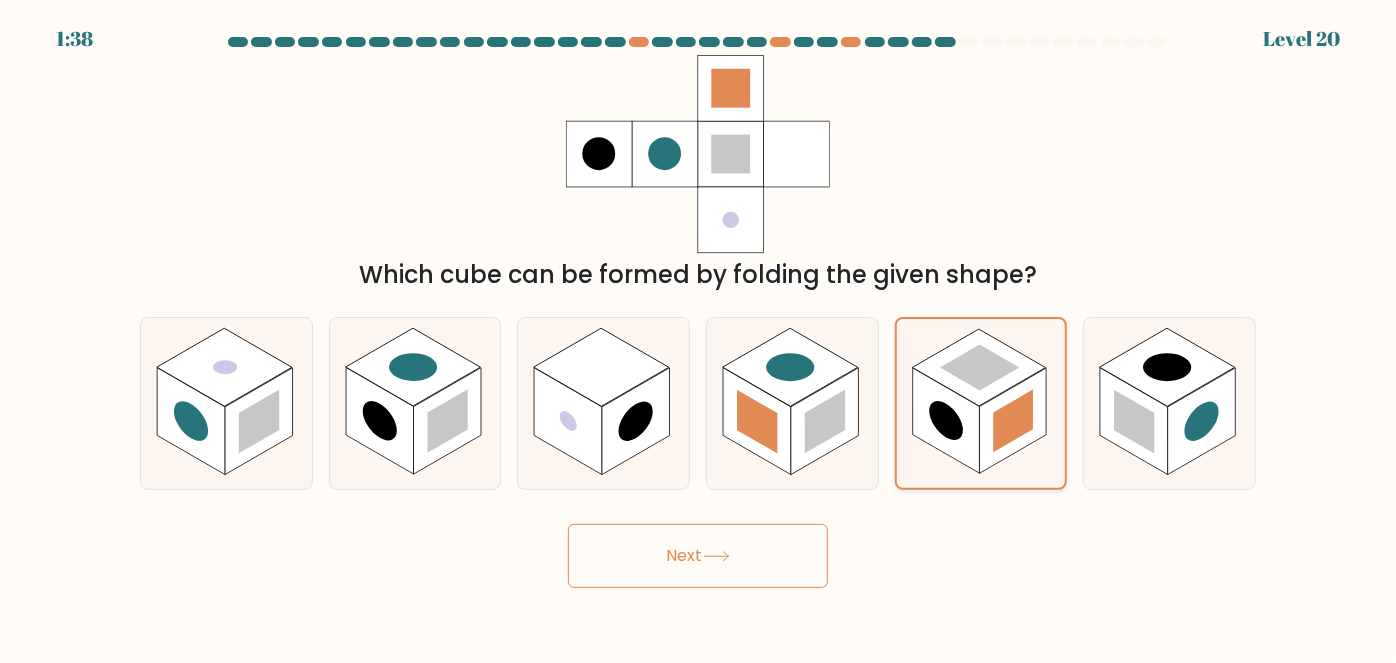 click at bounding box center [946, 421] 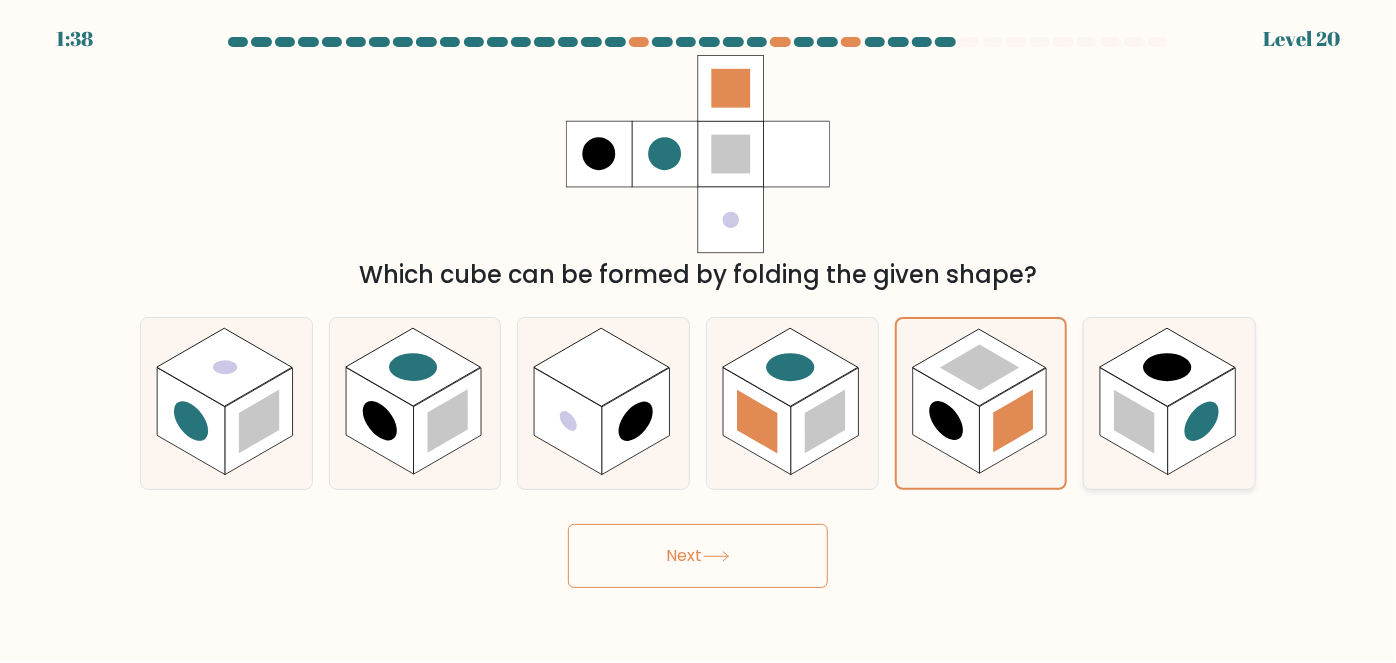 click at bounding box center [1202, 421] 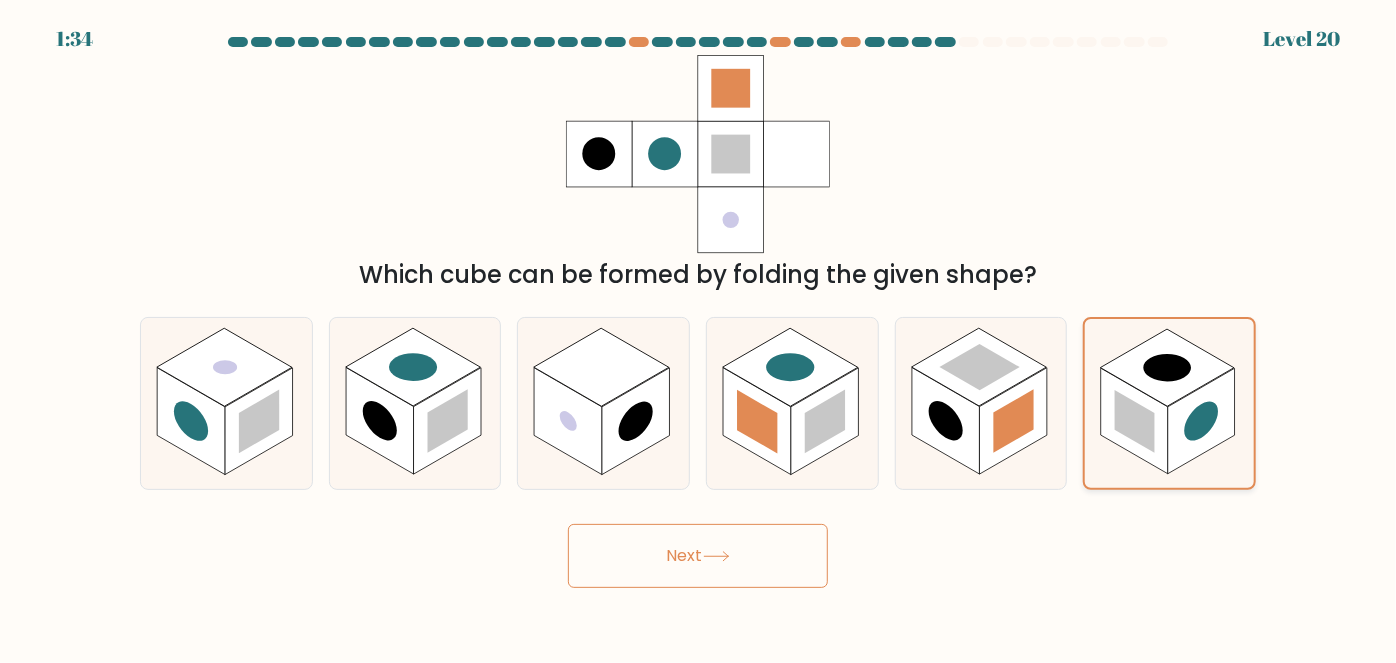 click at bounding box center (1201, 421) 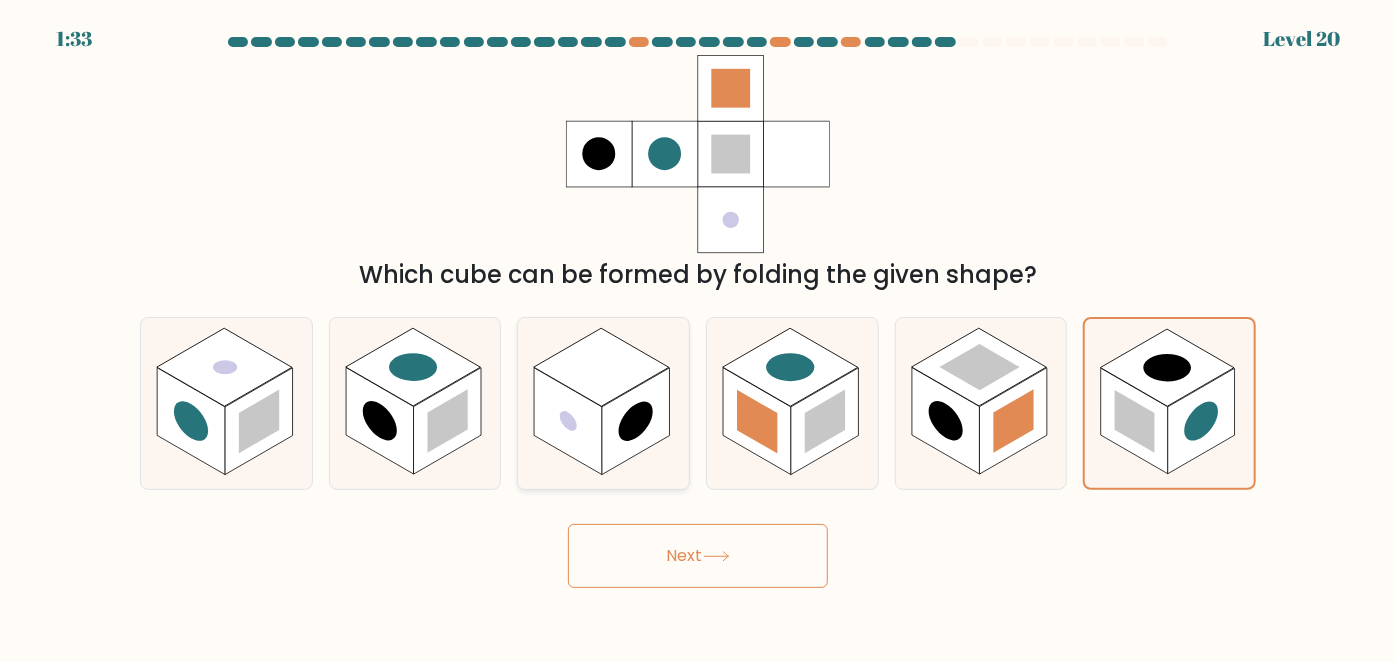click at bounding box center [603, 403] 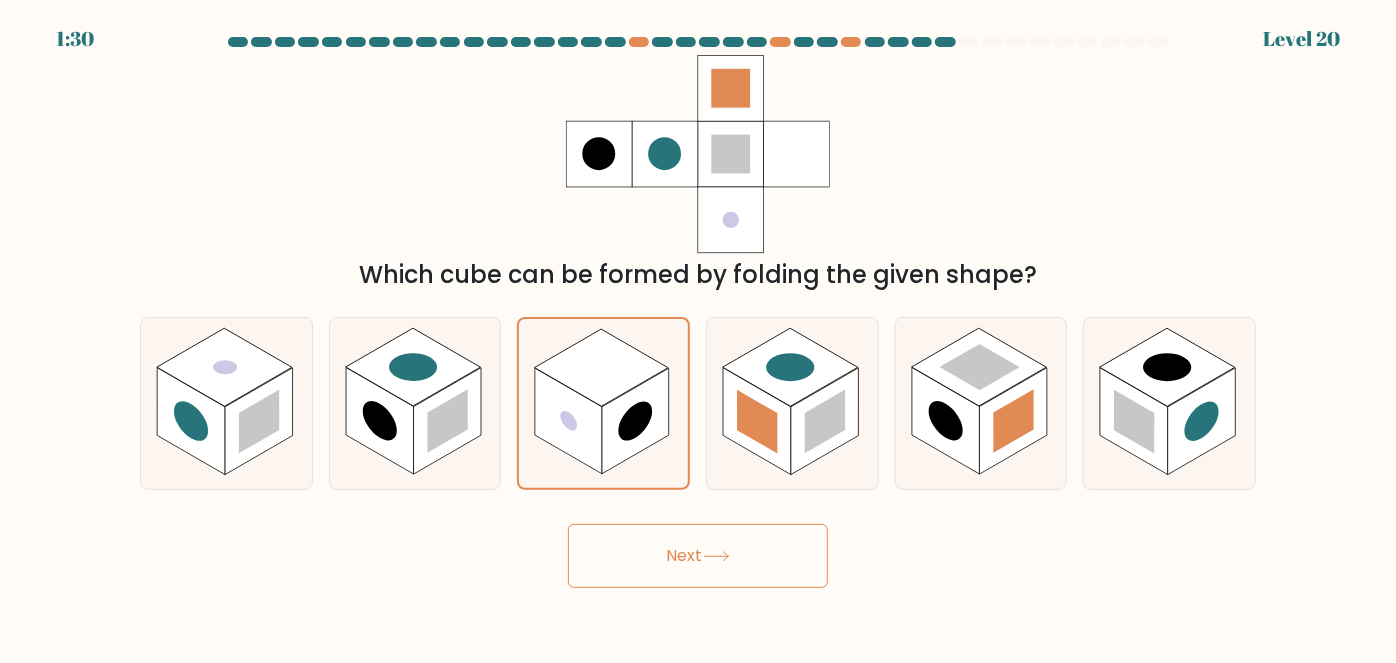 click on "Next" at bounding box center (698, 556) 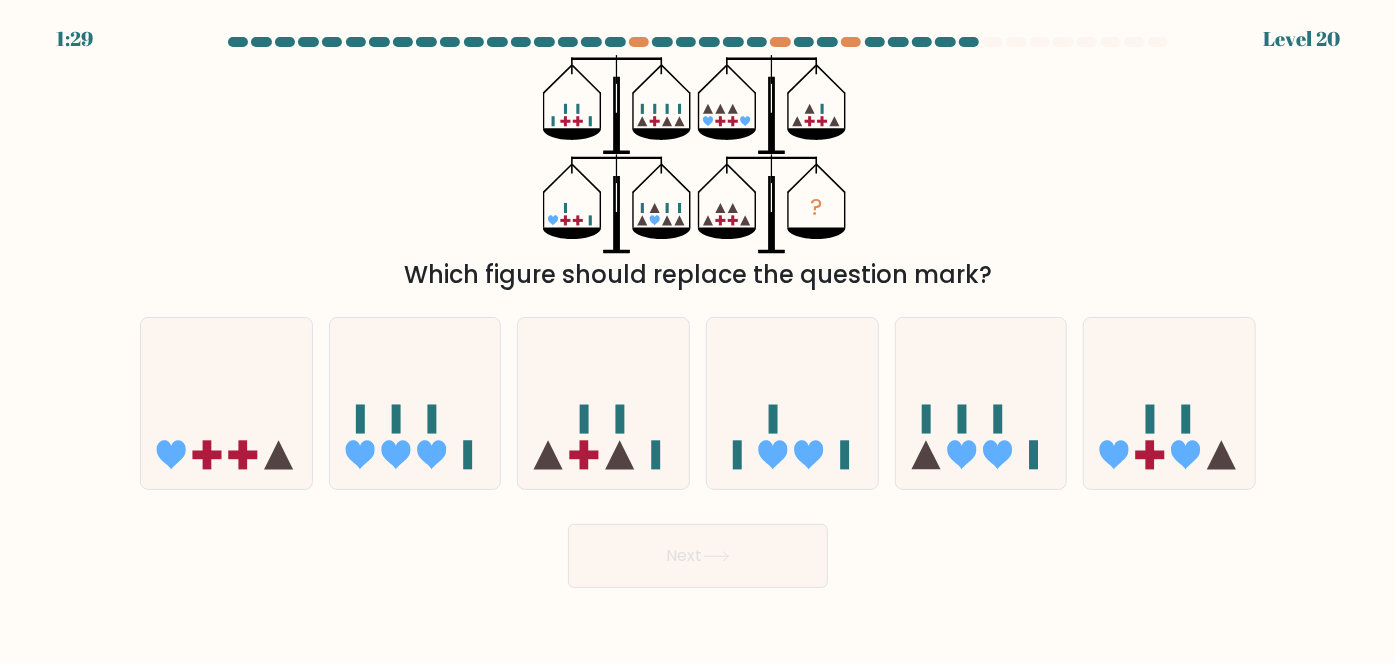 click on "?
Which figure should replace the question mark?" at bounding box center (698, 174) 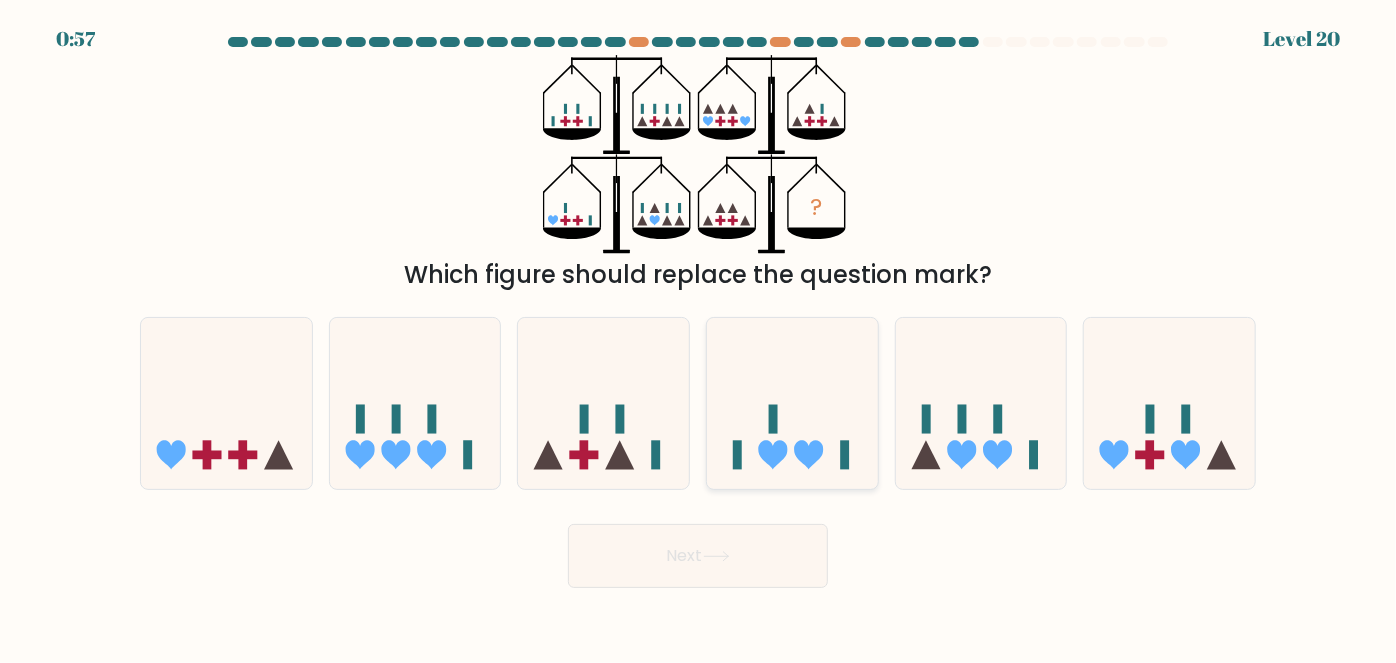 click at bounding box center (792, 403) 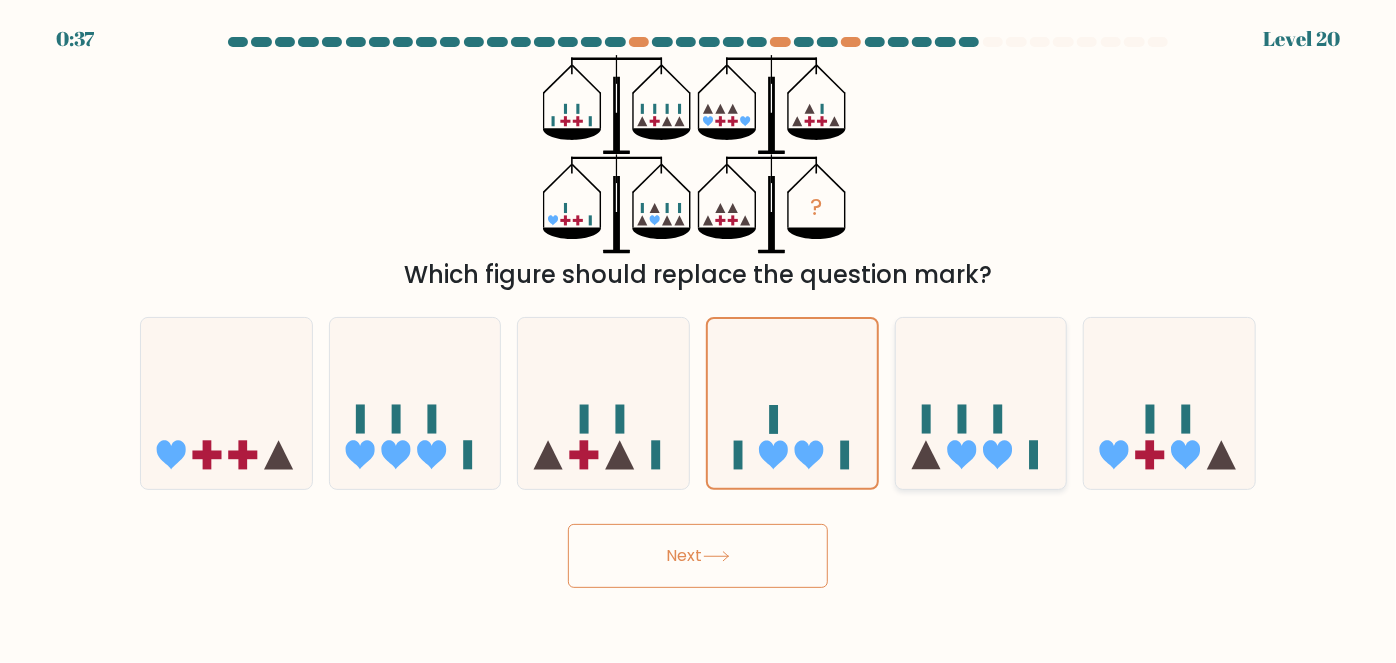 click at bounding box center [981, 403] 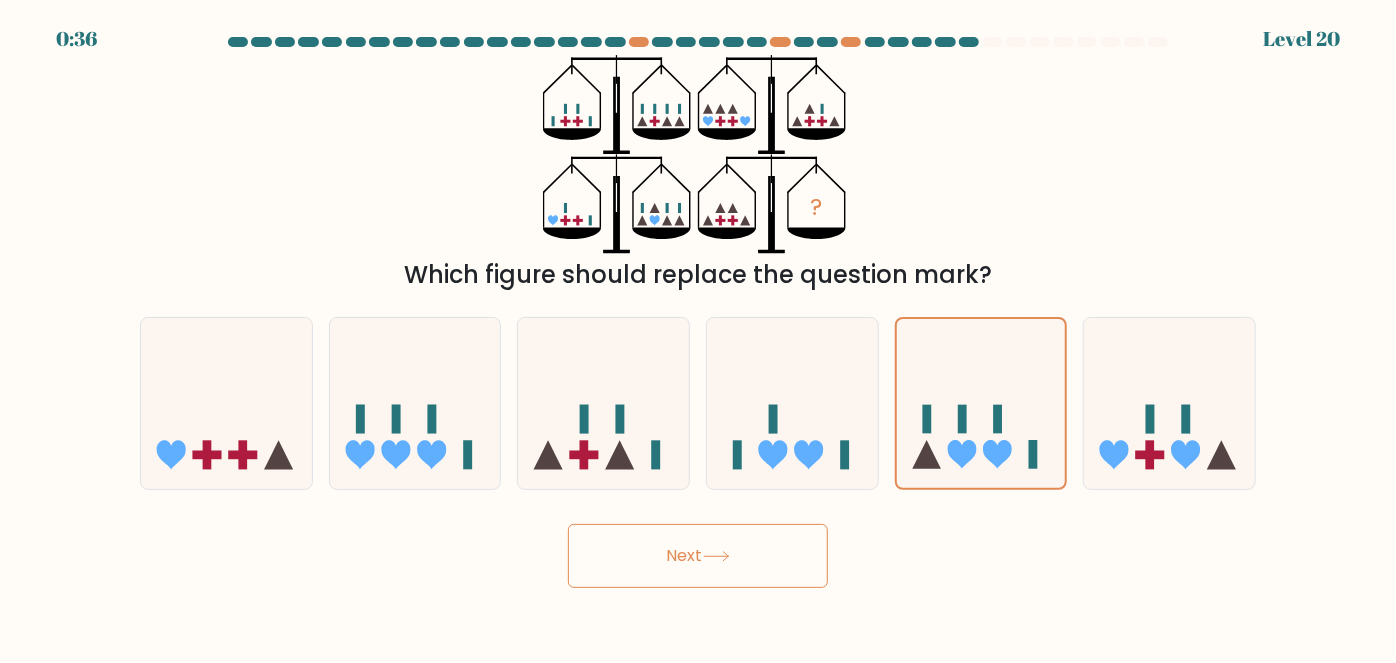 click on "Next" at bounding box center (698, 556) 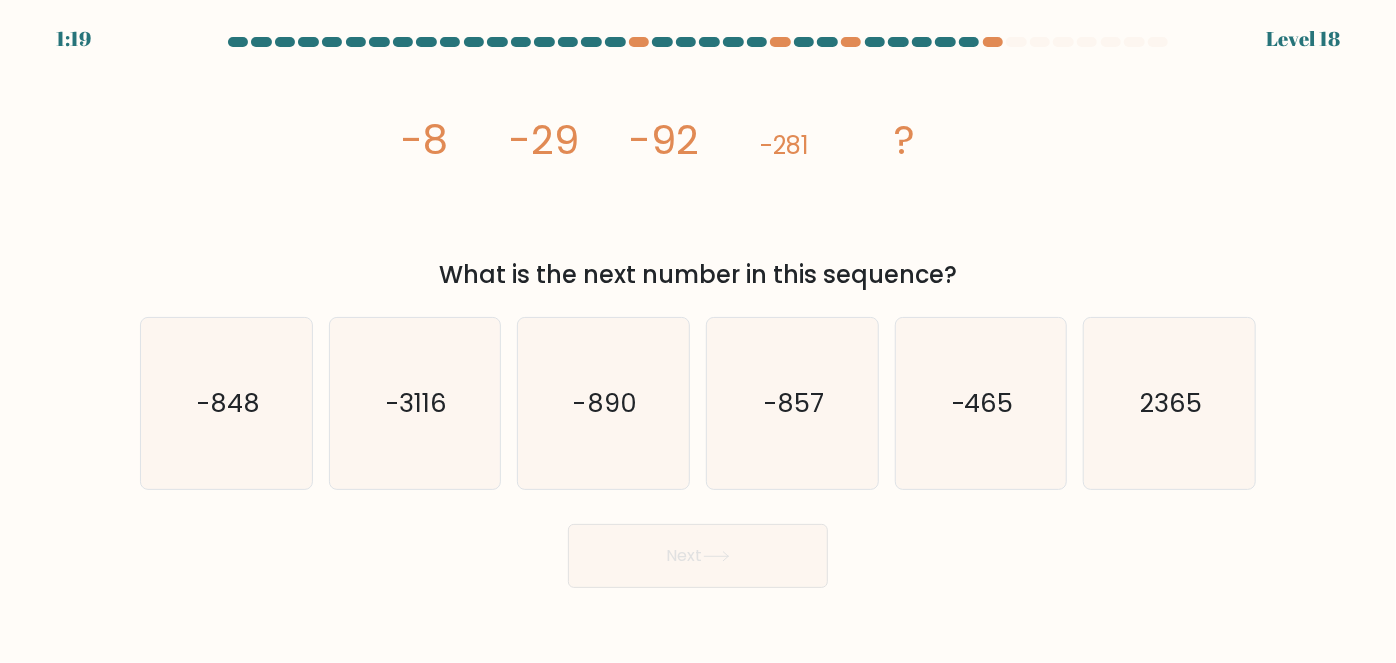 click on "image/svg+xml
-8
-29
-92
-281
?
What is the next number in this sequence?" at bounding box center [698, 174] 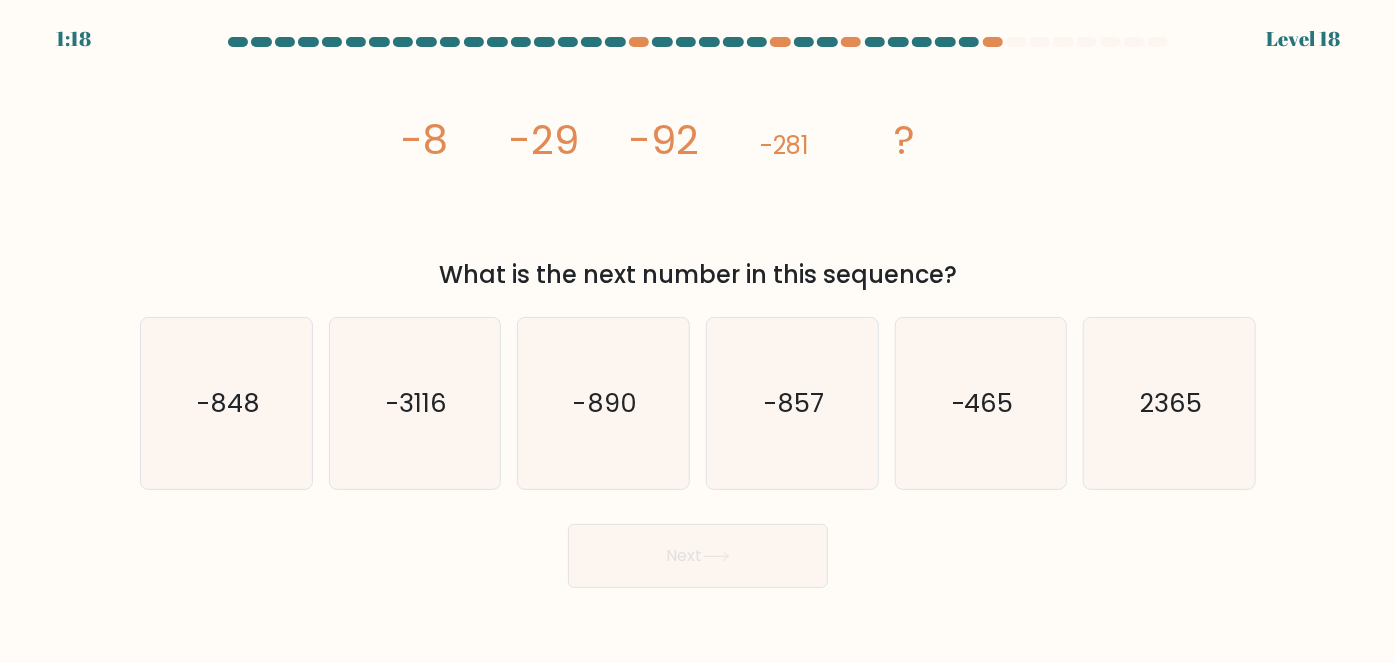 click on "image/svg+xml
-8
-29
-92
-281
?
What is the next number in this sequence?" at bounding box center (698, 174) 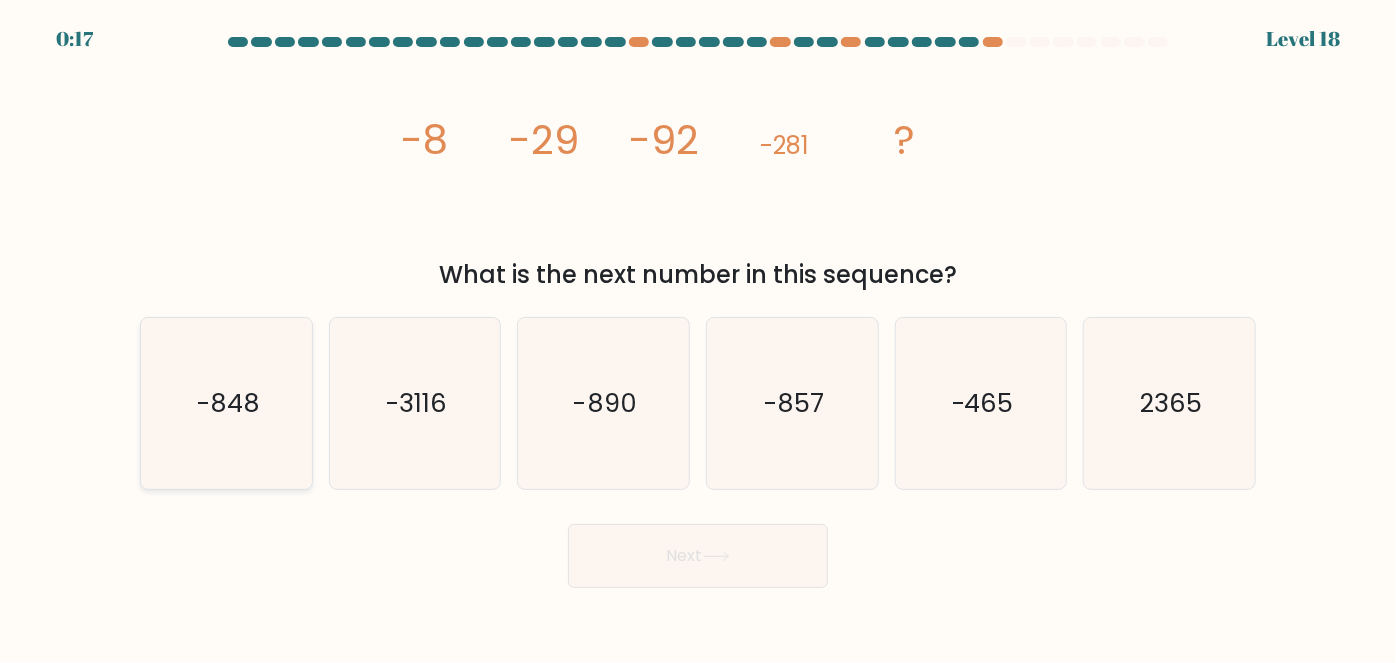 click on "-848" at bounding box center (226, 403) 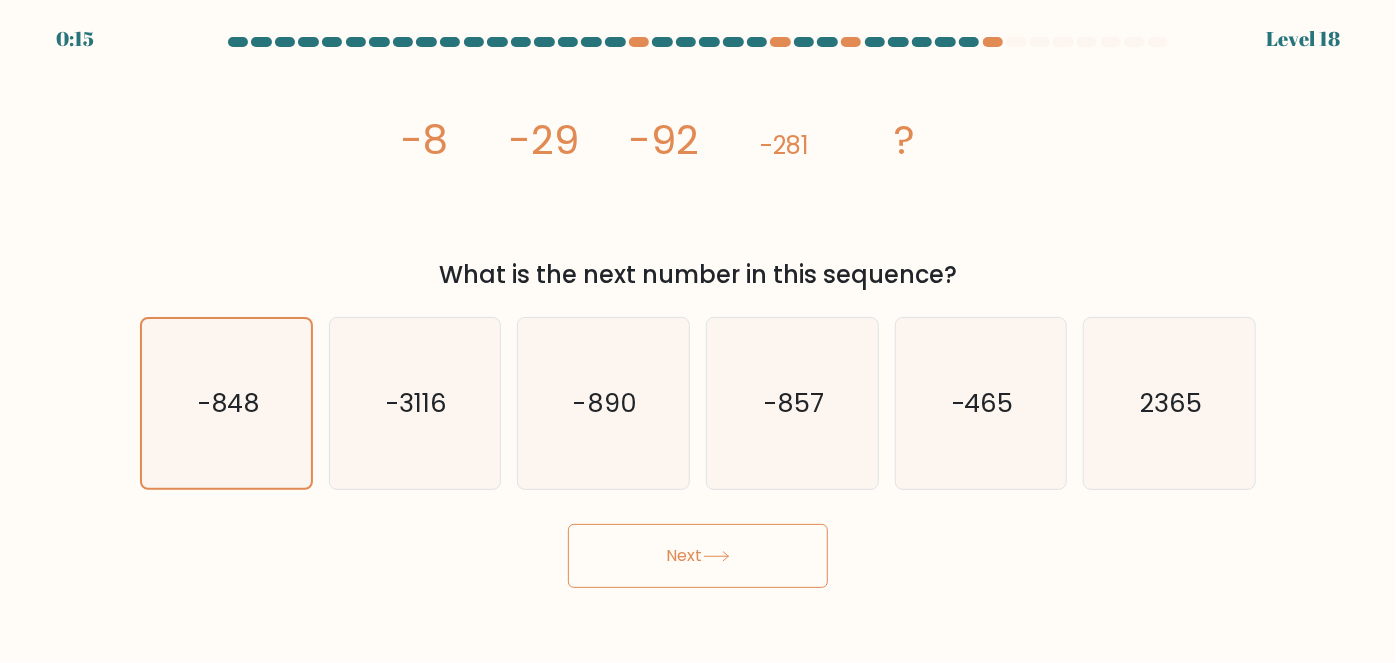 click on "Next" at bounding box center [698, 556] 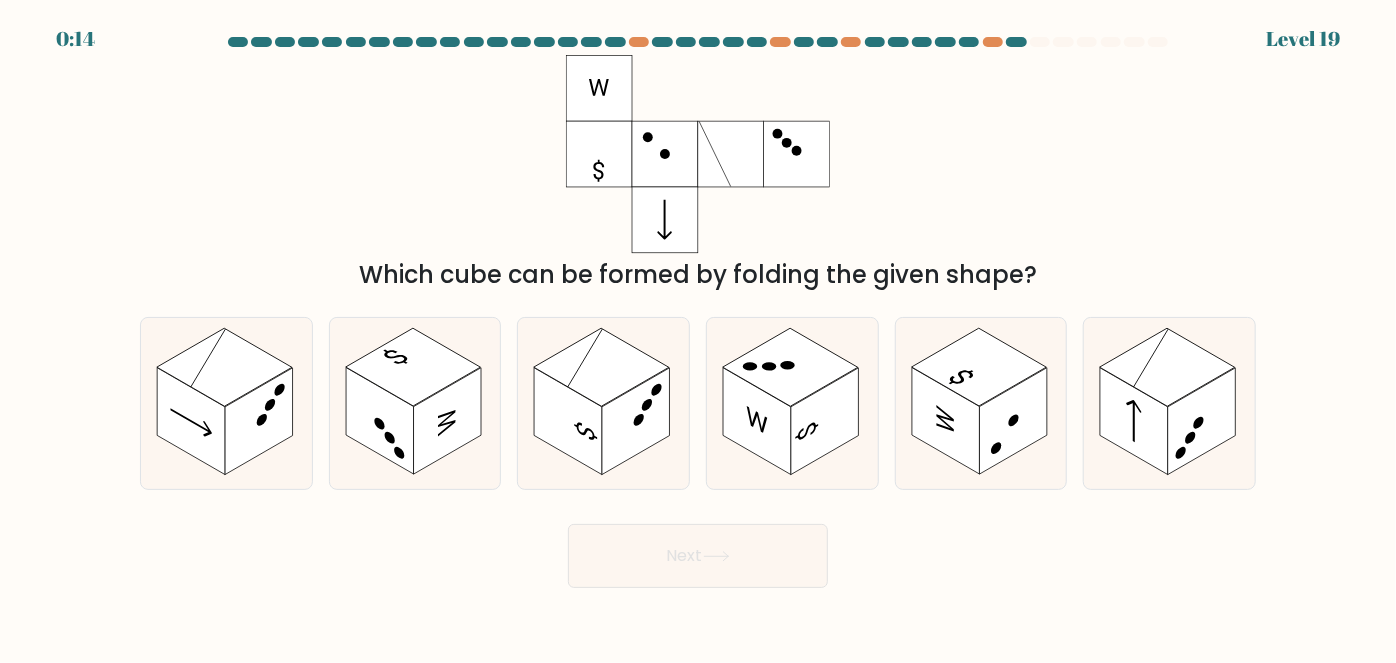 click on "Which cube can be formed by folding the given shape?" at bounding box center [698, 174] 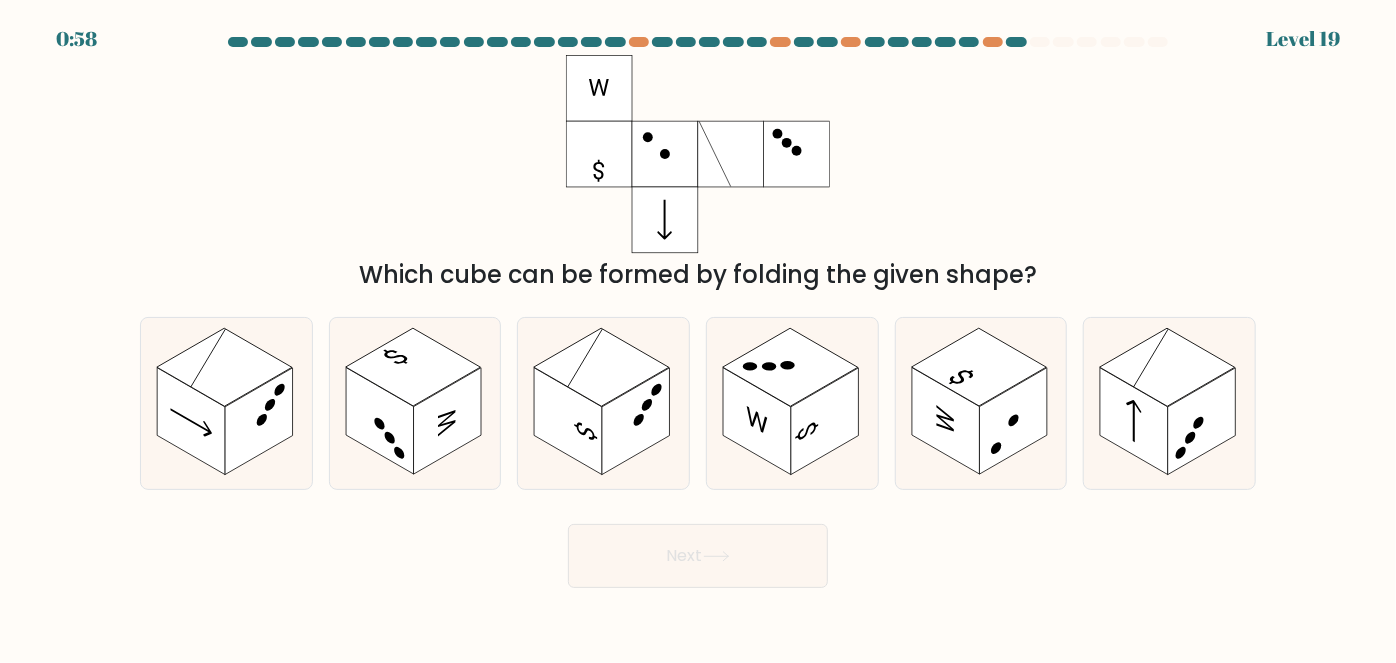 click on "Which cube can be formed by folding the given shape?" at bounding box center (698, 174) 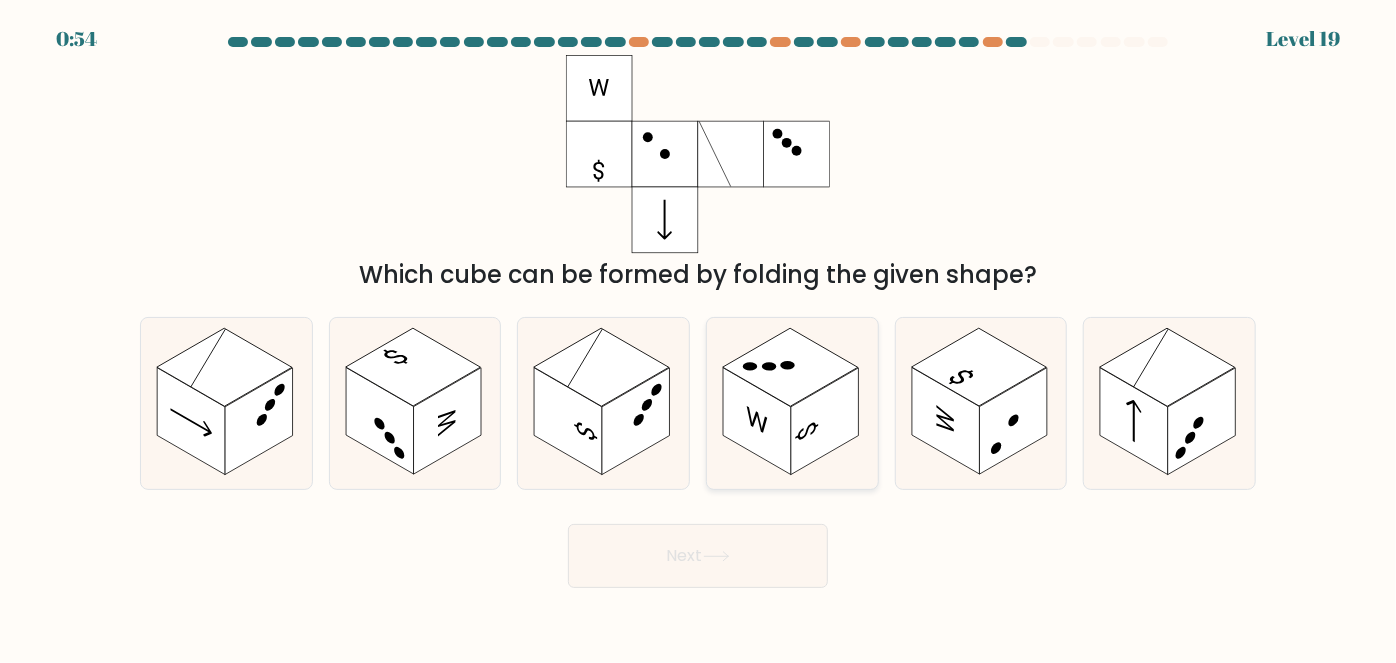 click at bounding box center [792, 403] 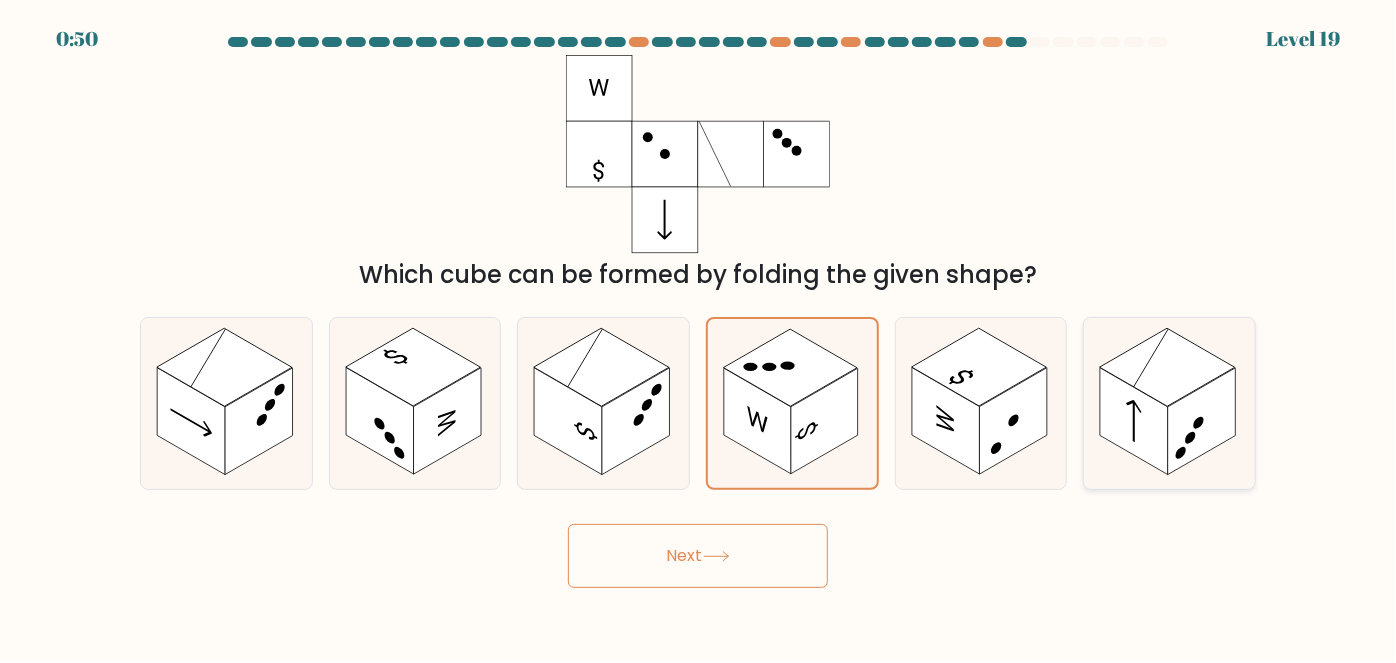 drag, startPoint x: 1157, startPoint y: 448, endPoint x: 1104, endPoint y: 464, distance: 55.362442 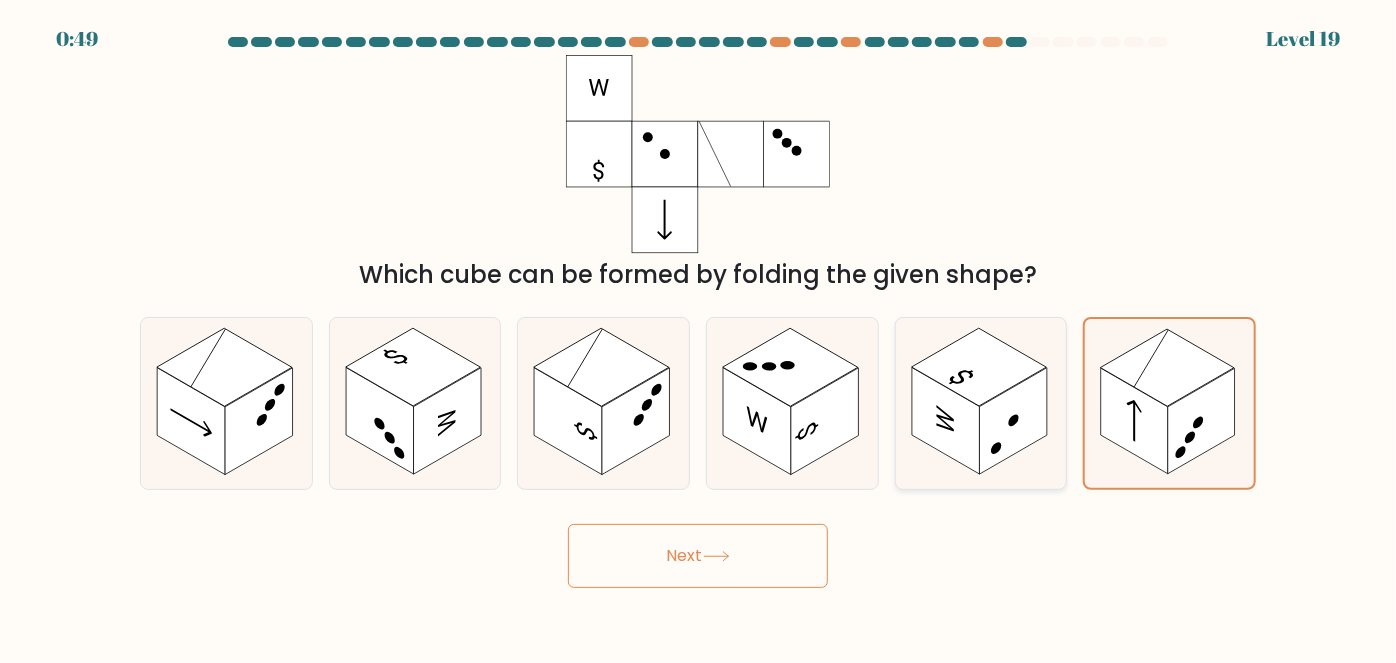 click at bounding box center (981, 403) 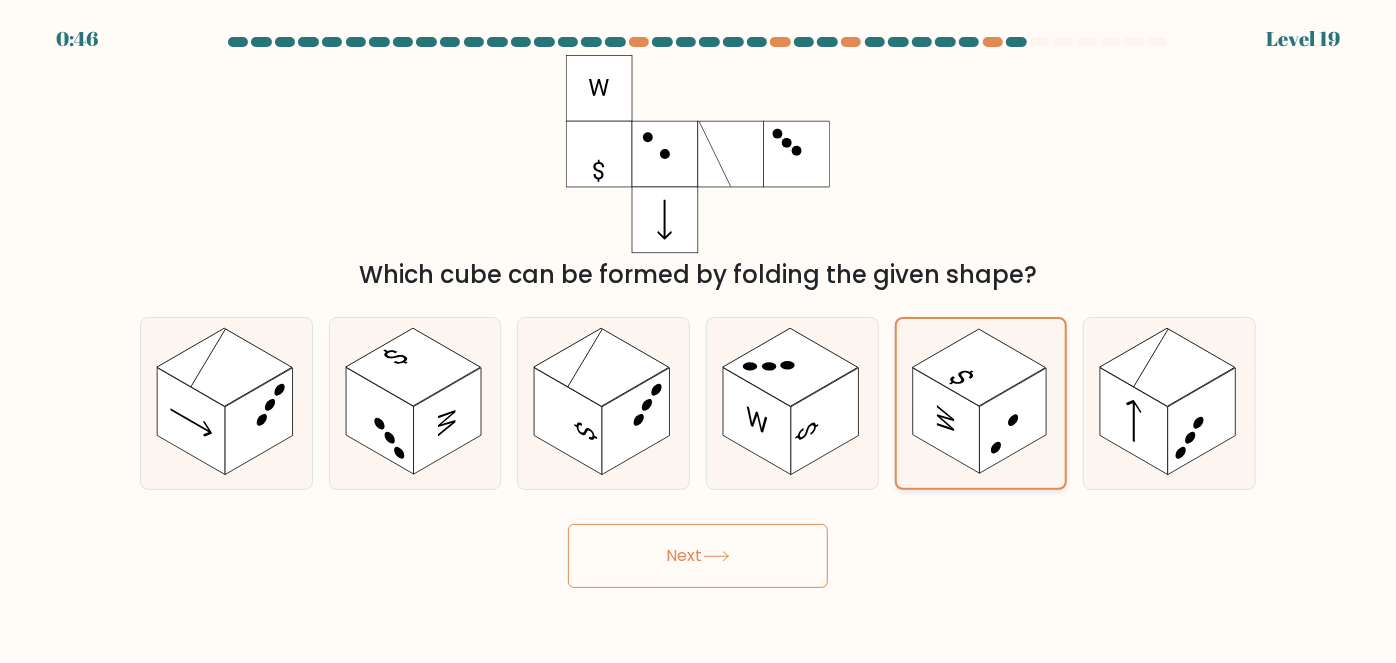 click at bounding box center [981, 403] 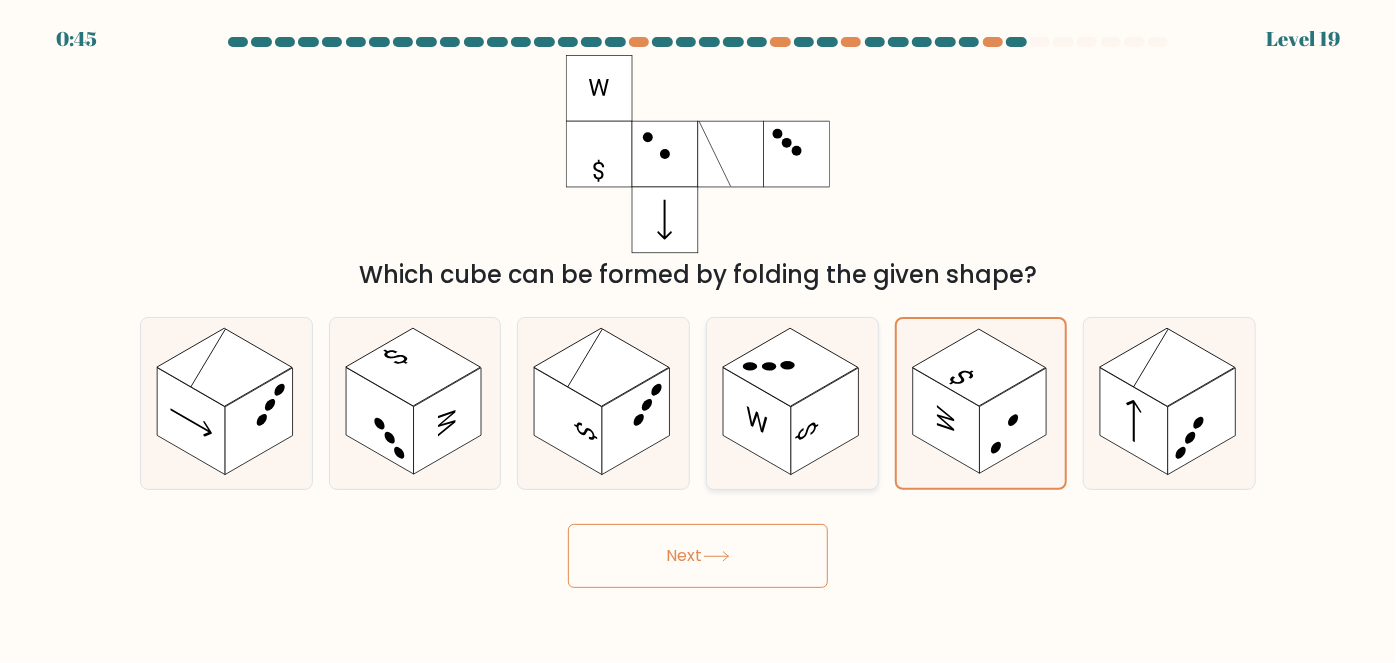 click at bounding box center (825, 421) 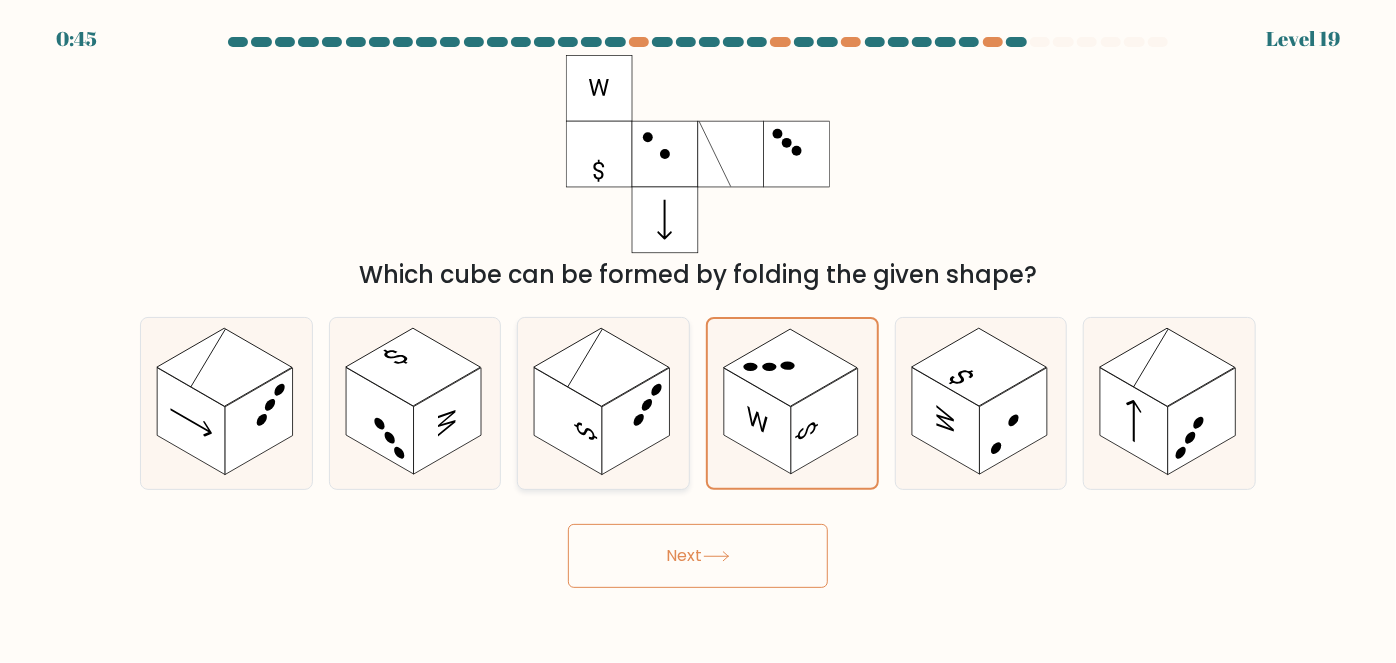 click at bounding box center (636, 421) 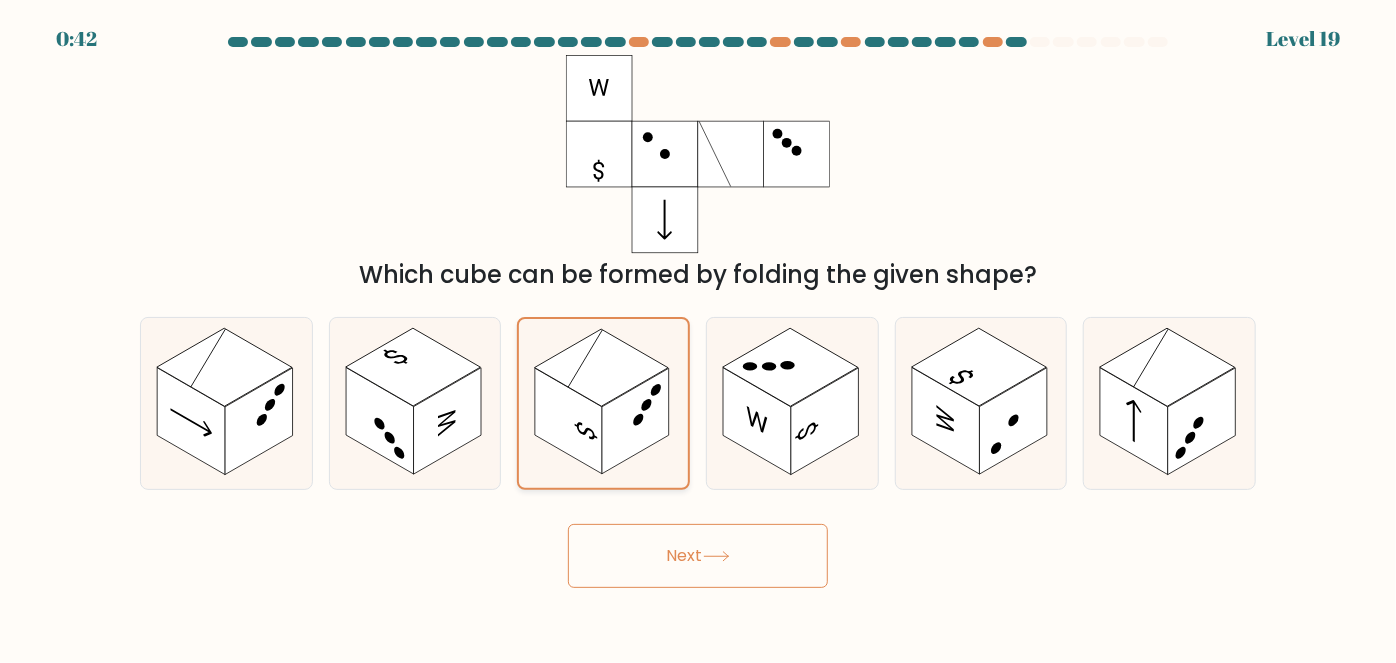 click at bounding box center (635, 421) 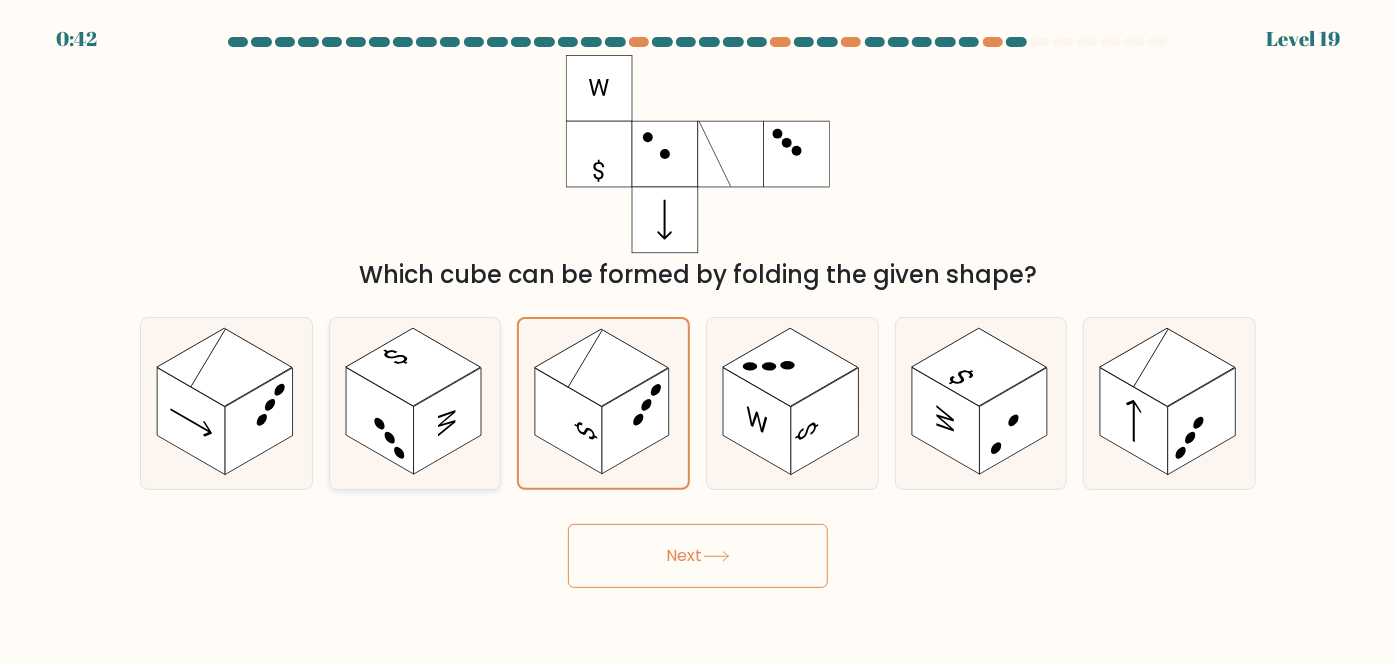 click at bounding box center [380, 421] 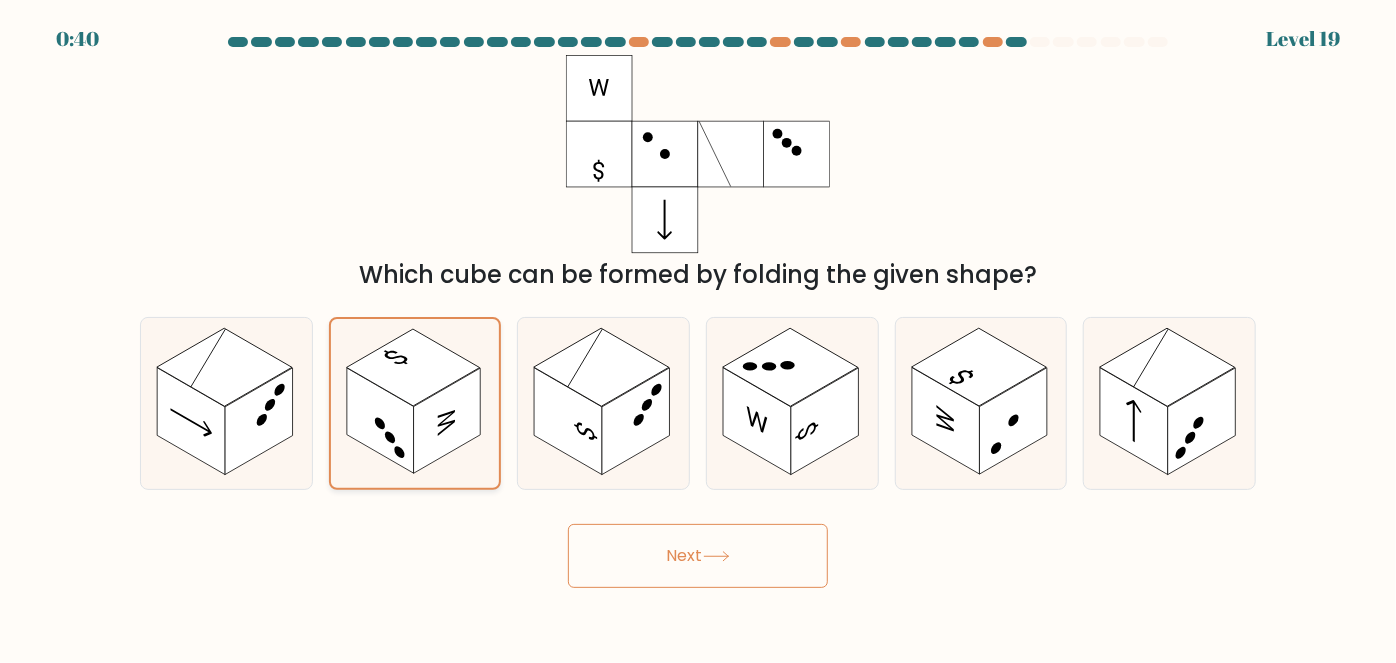 click at bounding box center [380, 421] 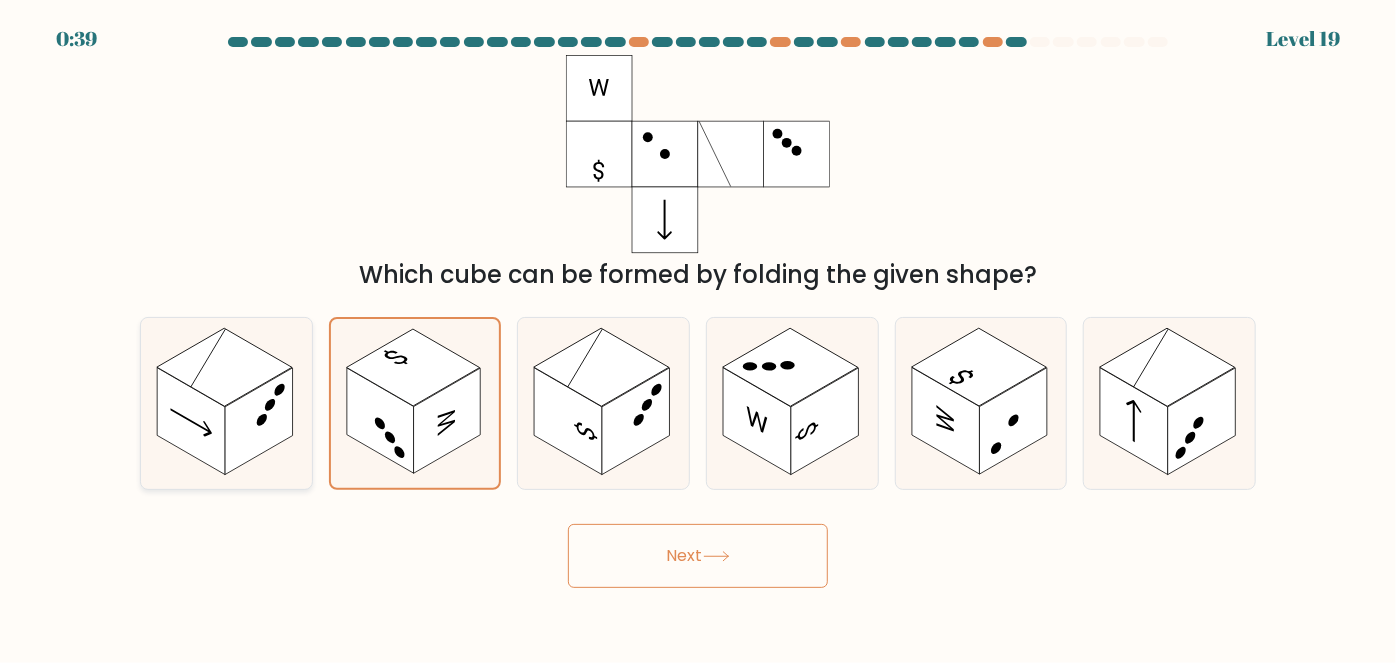 click at bounding box center (259, 421) 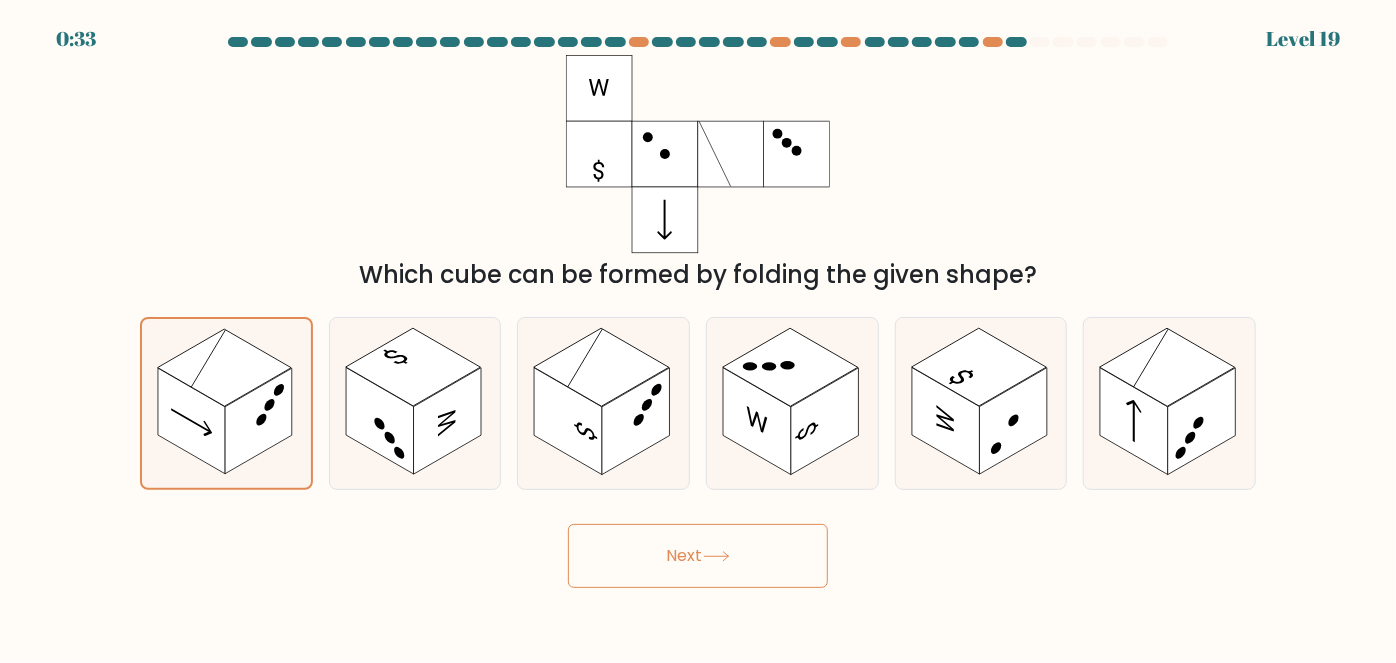 click on "Next" at bounding box center [698, 556] 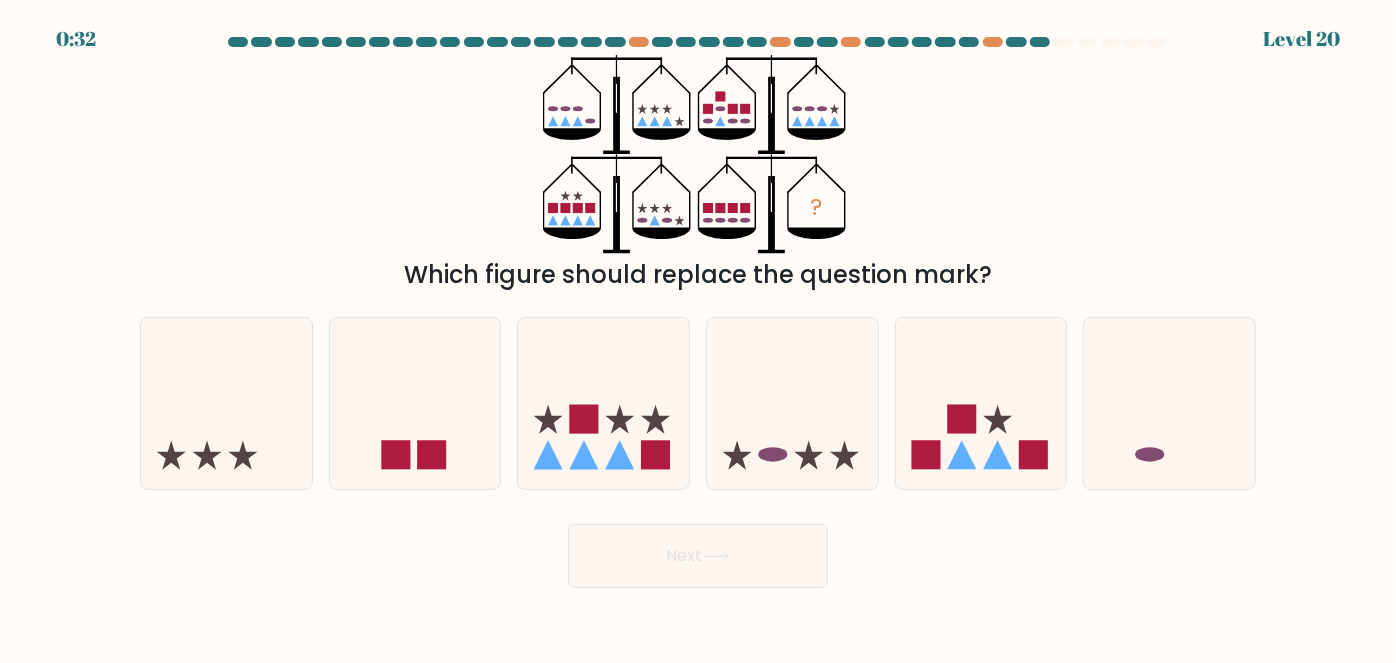 click on "?
Which figure should replace the question mark?" at bounding box center [698, 174] 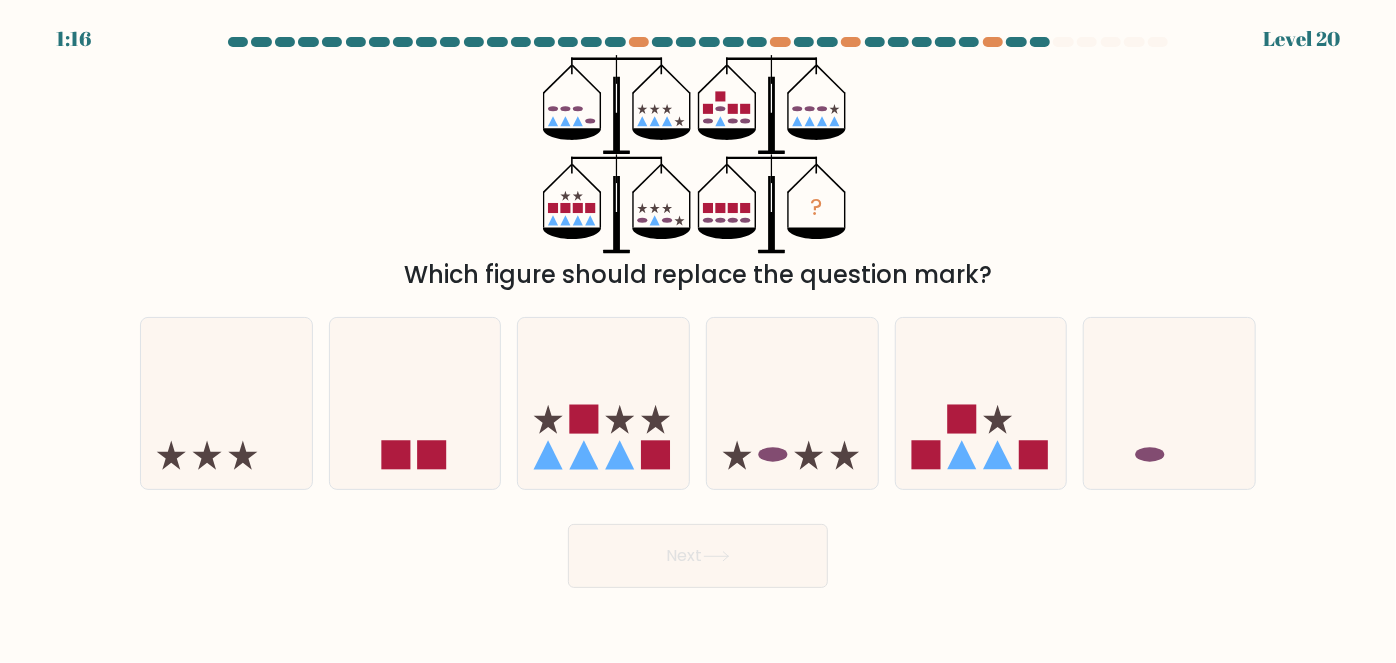 click on "?
Which figure should replace the question mark?" at bounding box center (698, 174) 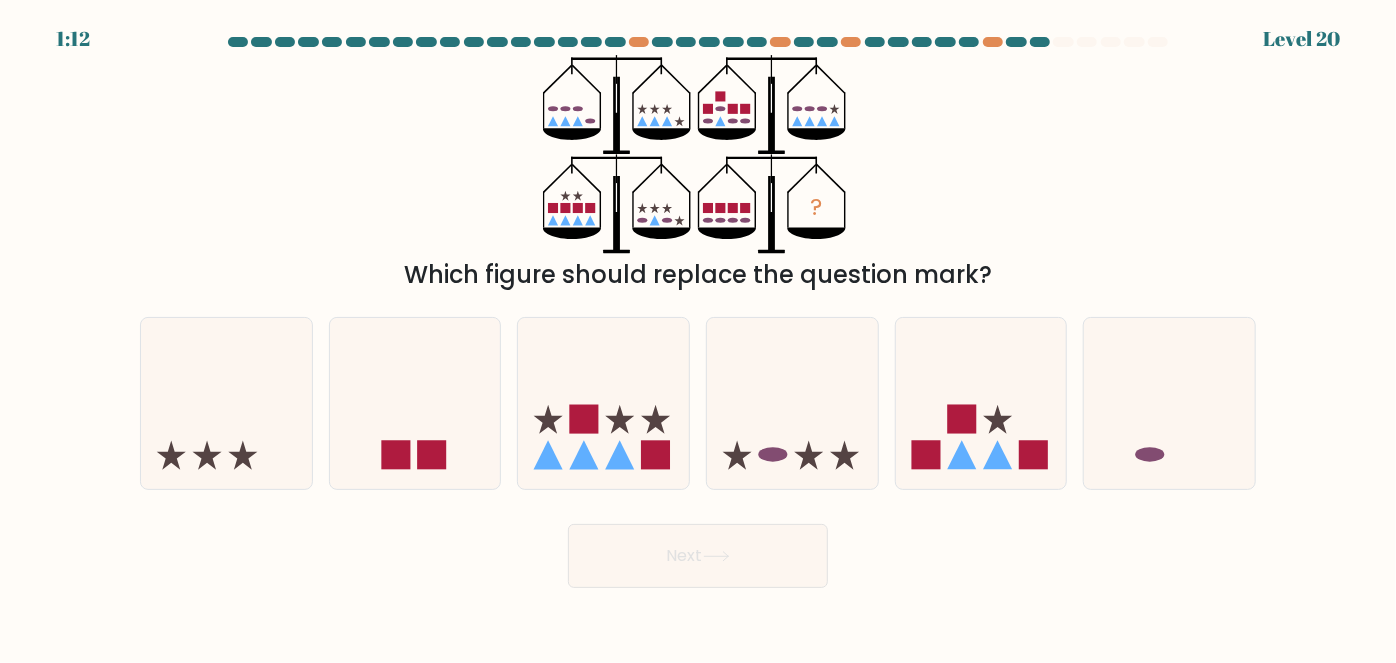 click on "?
Which figure should replace the question mark?" at bounding box center [698, 174] 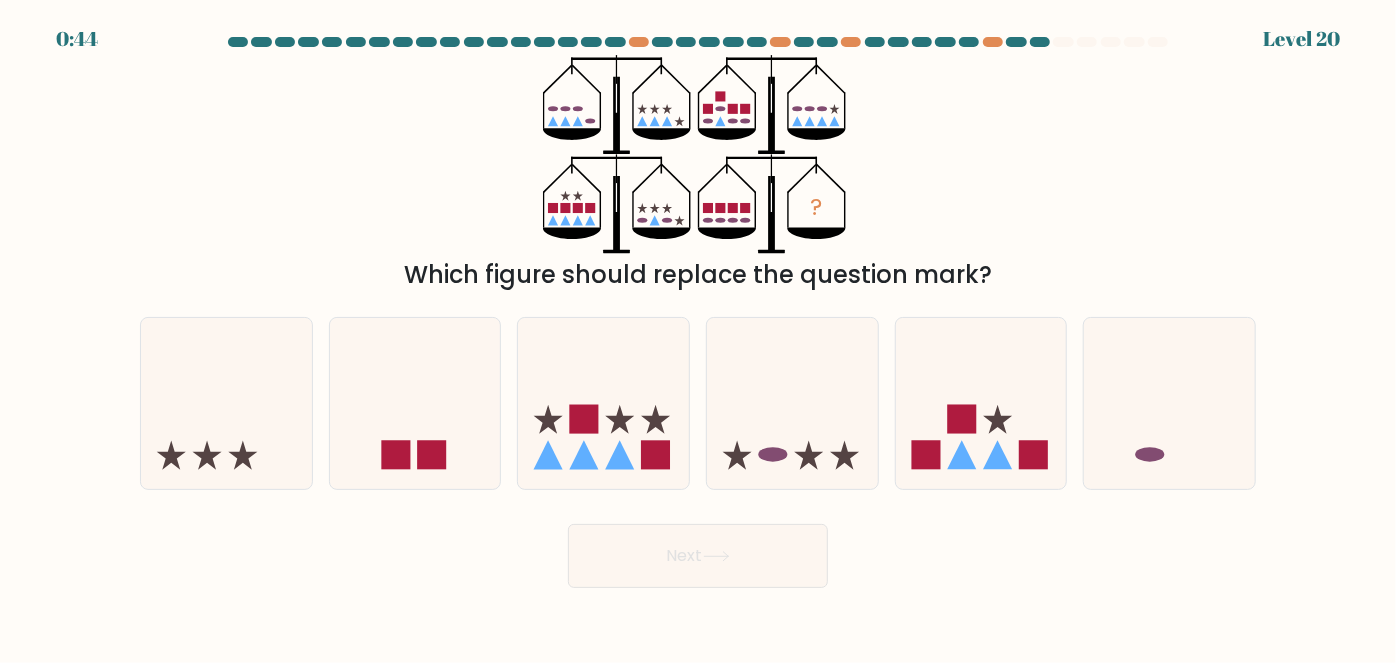 drag, startPoint x: 1113, startPoint y: 582, endPoint x: 1075, endPoint y: 571, distance: 39.56008 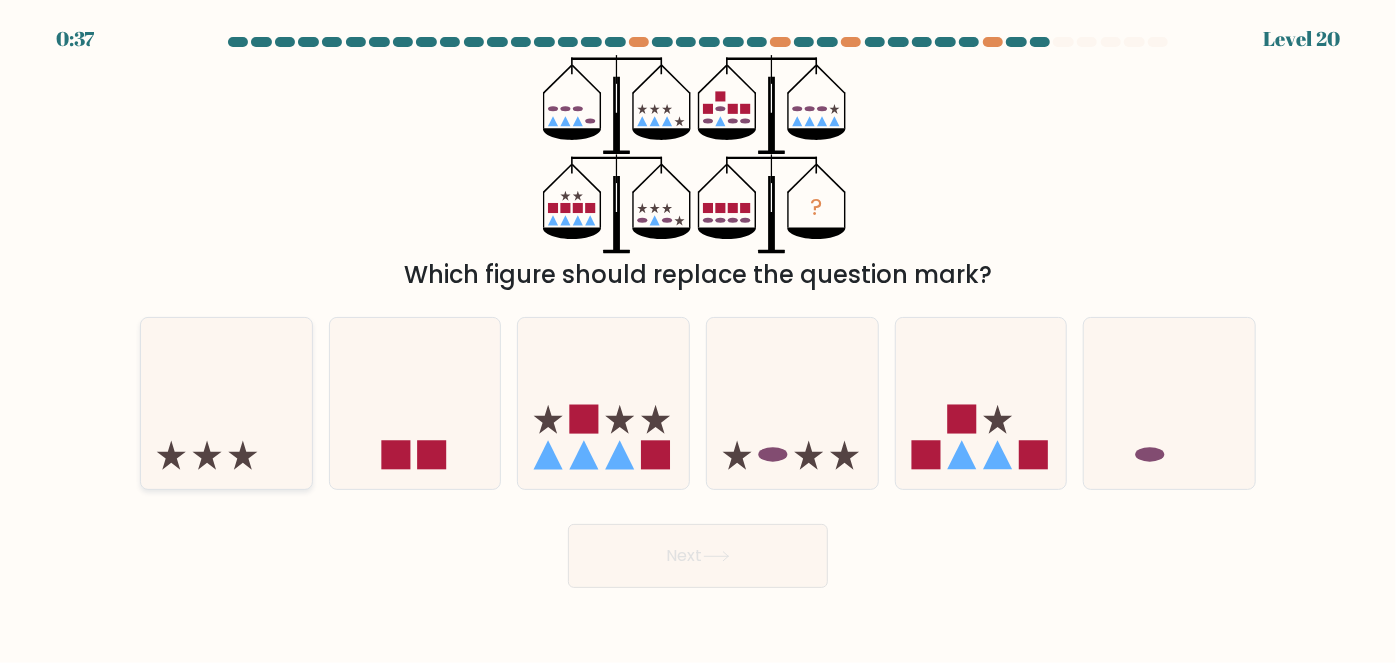click at bounding box center (226, 403) 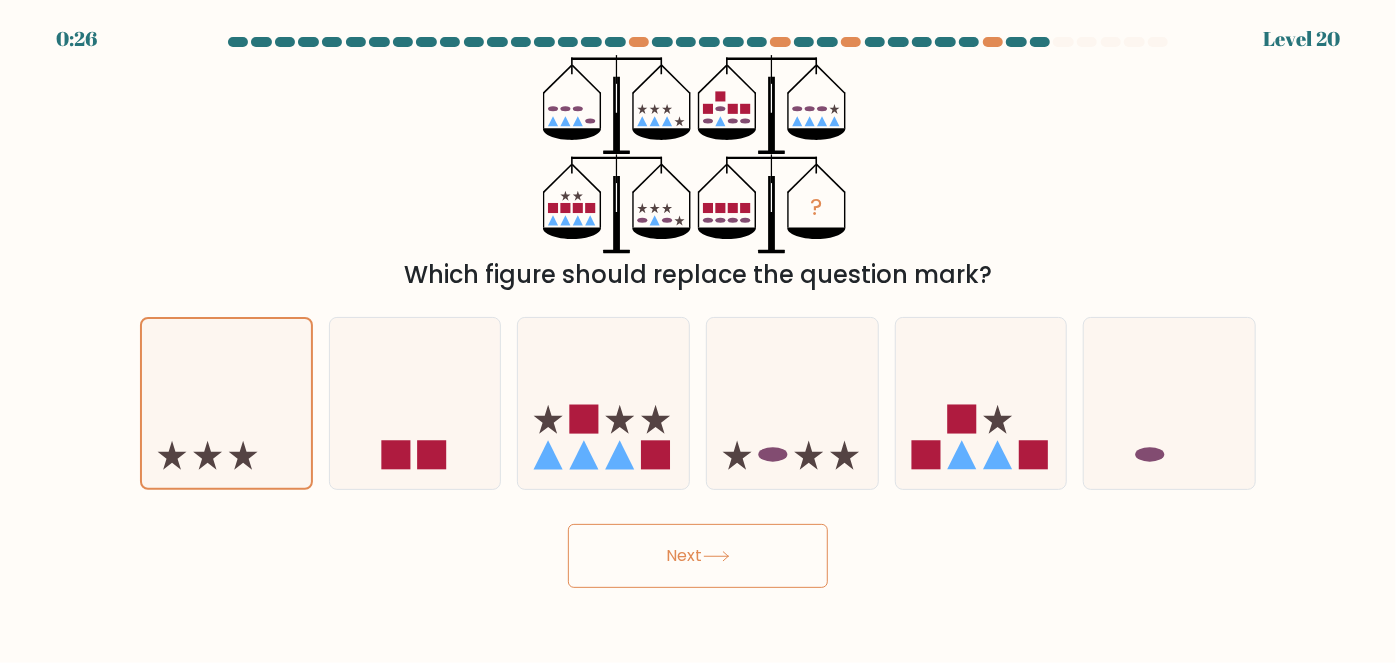 click on "Next" at bounding box center (698, 556) 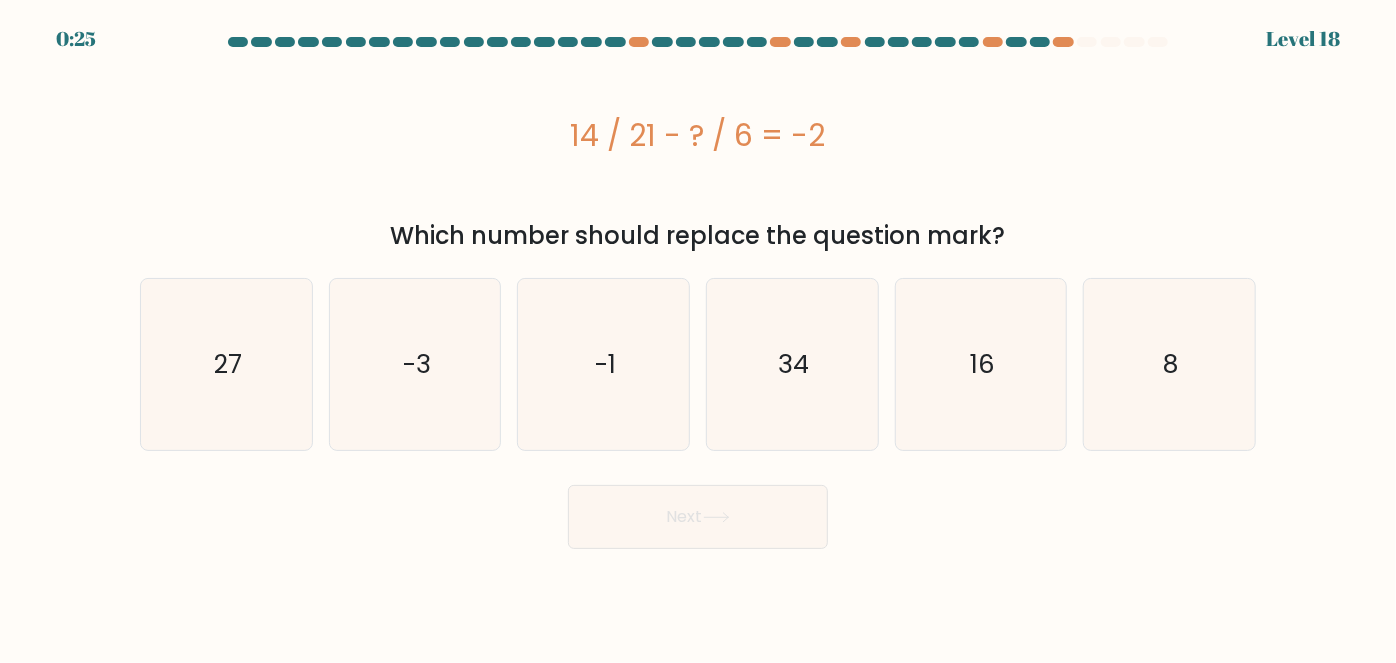 click on "14 / 21 - ? / 6 = -2" at bounding box center (698, 135) 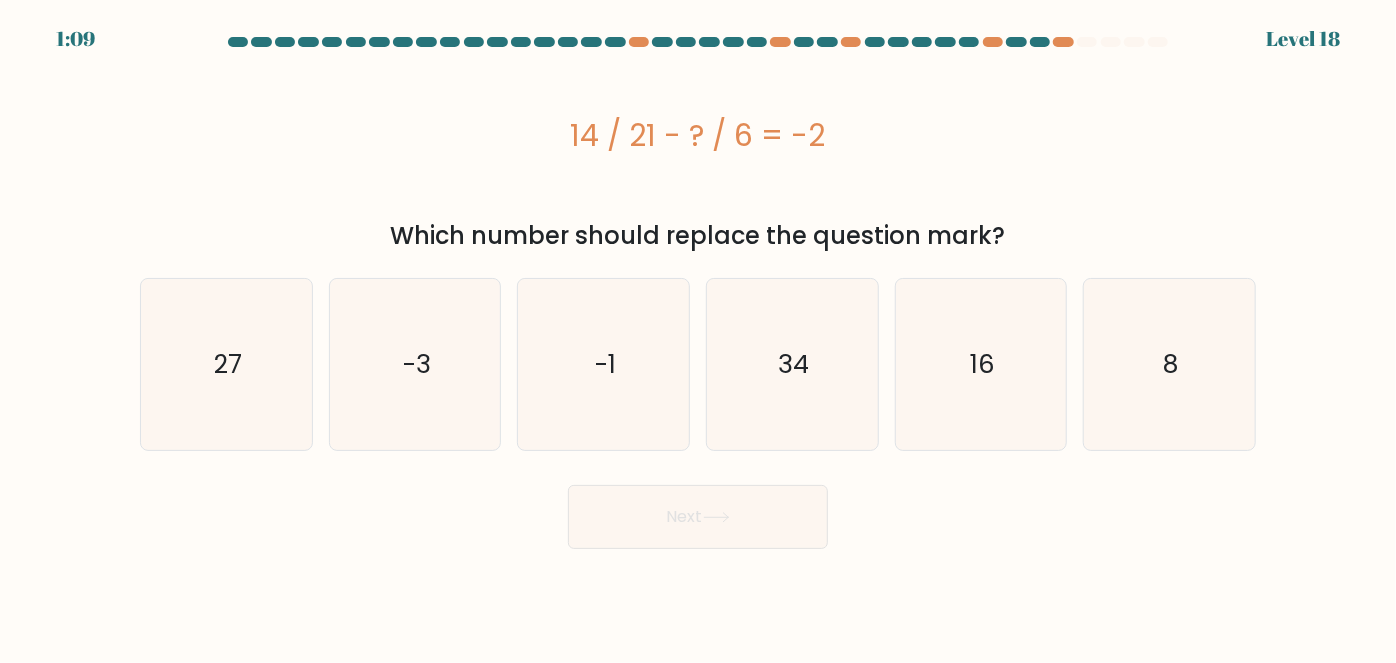 click on "14 / 21 - ? / 6 = -2" at bounding box center (698, 135) 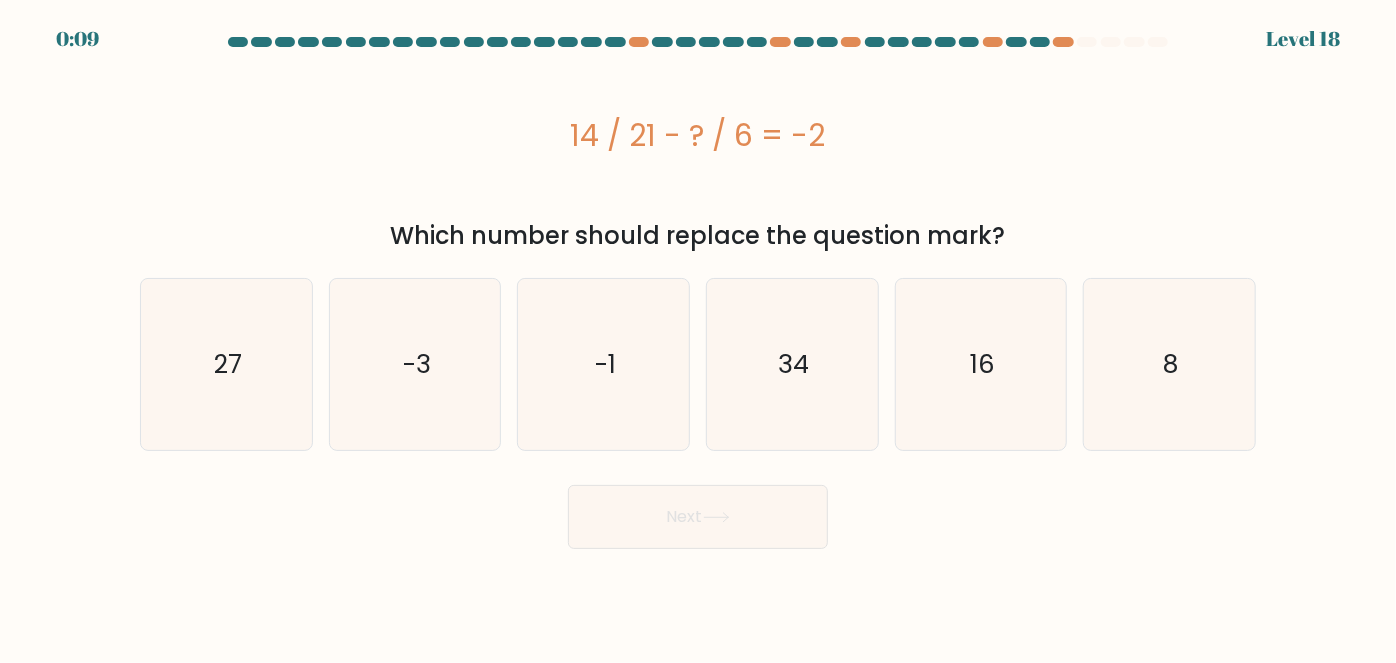 click on "14 / 21 - ? / 6 = -2" at bounding box center [698, 135] 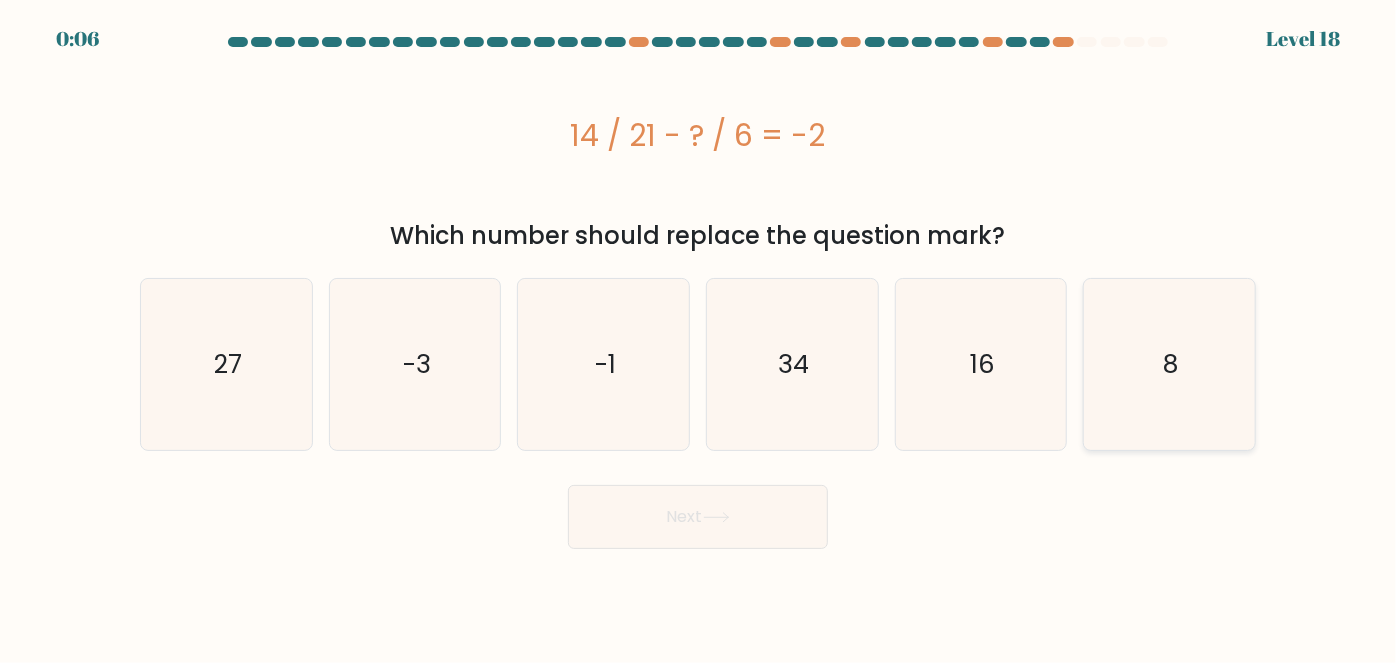 click on "8" at bounding box center [1169, 364] 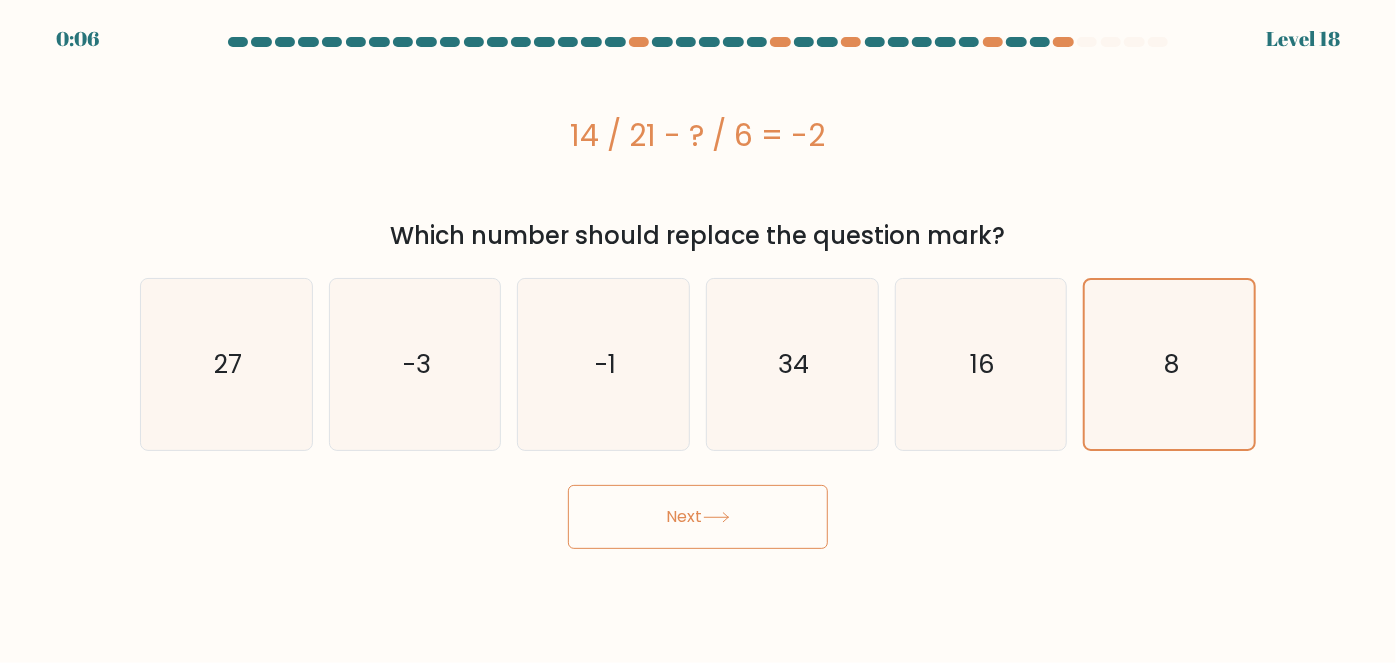 click on "Next" at bounding box center (698, 517) 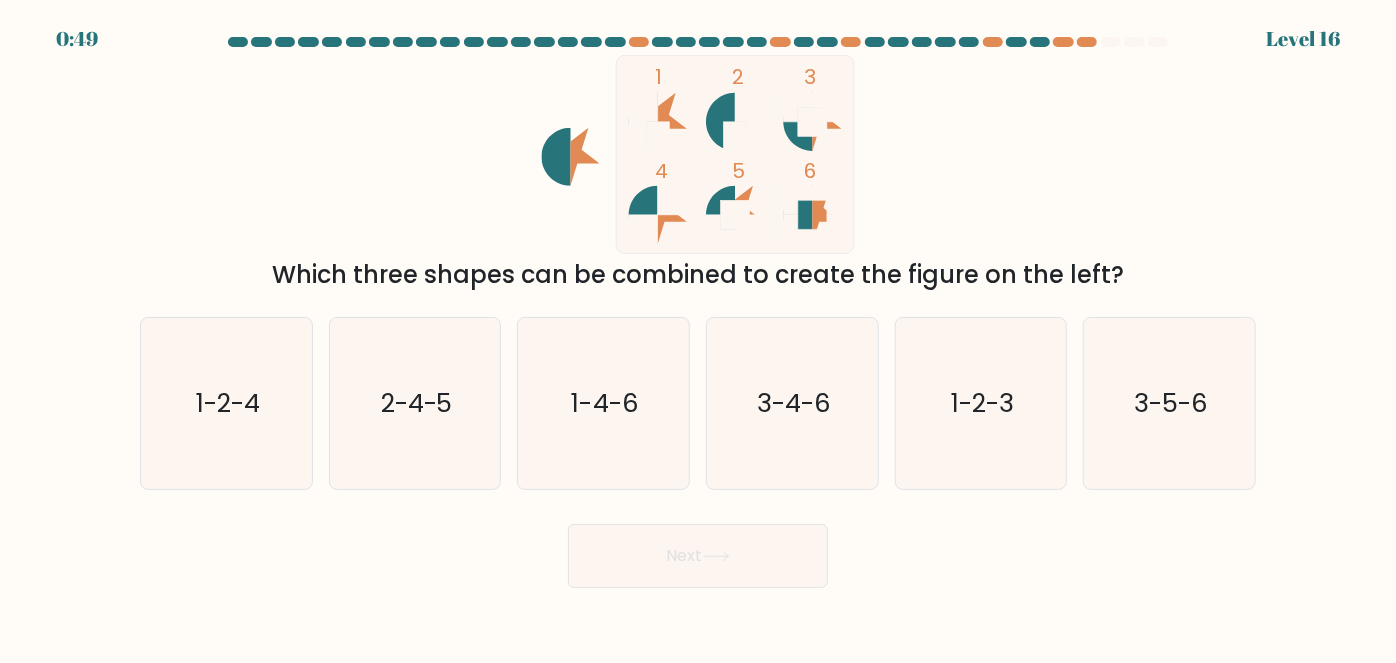 click on "1
2
3
4
5
6
Which three shapes can be combined to create the figure on the left?" at bounding box center (698, 174) 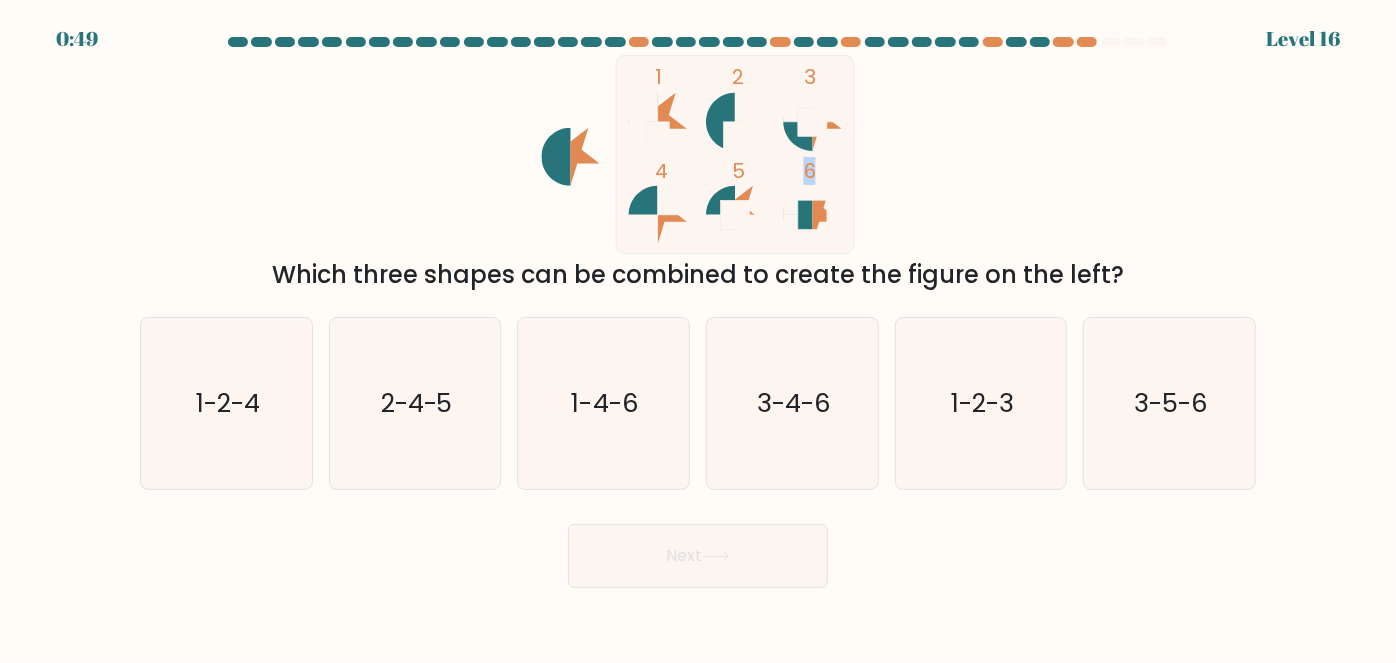 click on "1
2
3
4
5
6
Which three shapes can be combined to create the figure on the left?" at bounding box center [698, 174] 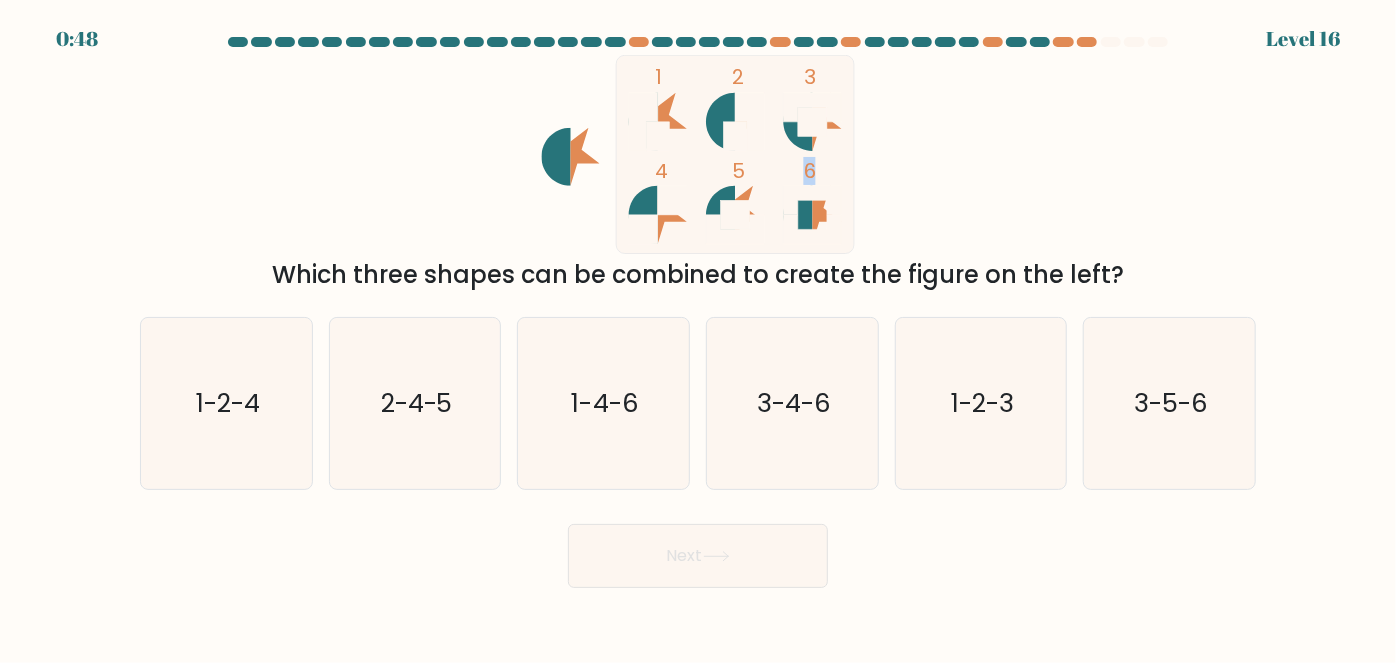 click on "1
2
3
4
5
6
Which three shapes can be combined to create the figure on the left?" at bounding box center [698, 174] 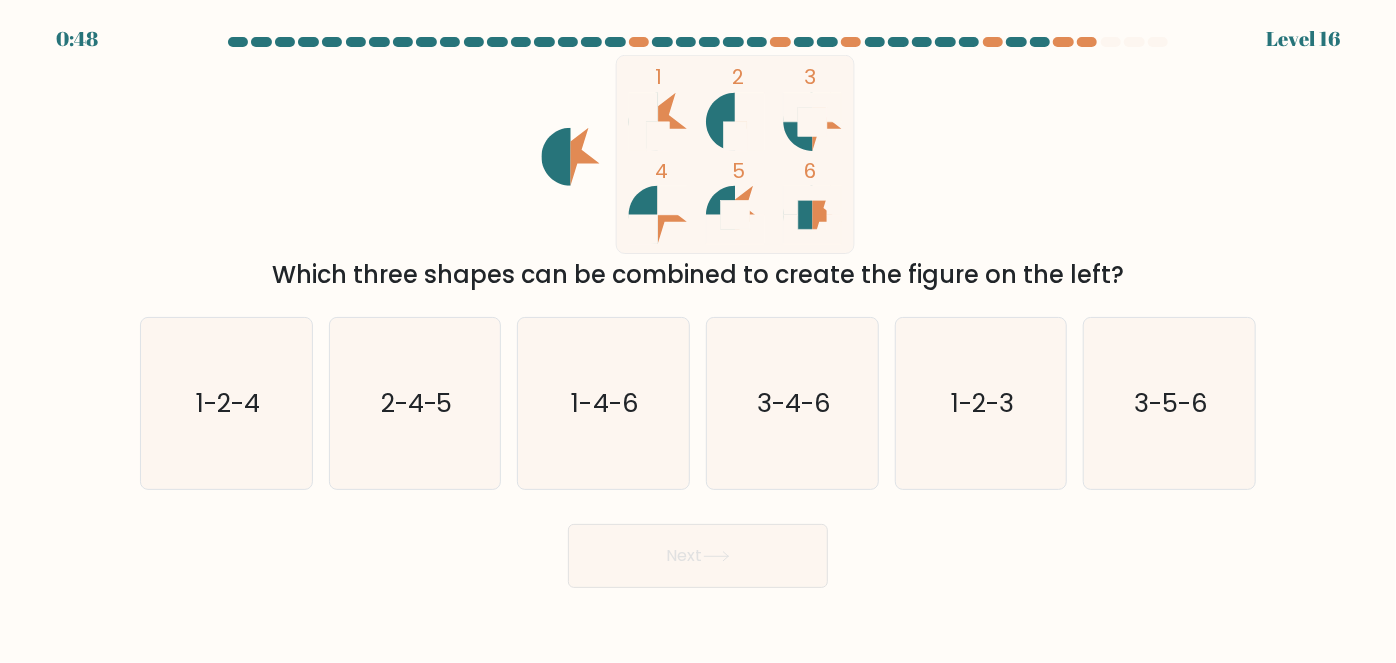 click on "1
2
3
4
5
6
Which three shapes can be combined to create the figure on the left?" at bounding box center [698, 174] 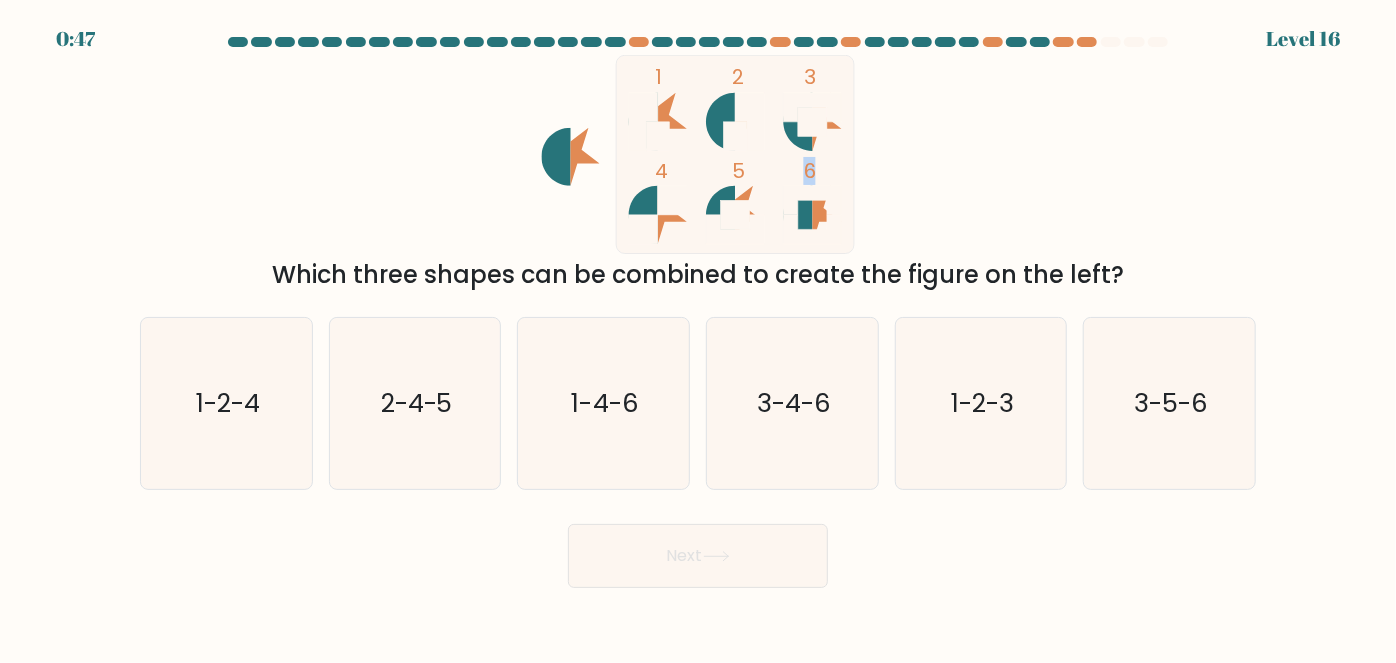 click on "1
2
3
4
5
6
Which three shapes can be combined to create the figure on the left?" at bounding box center (698, 174) 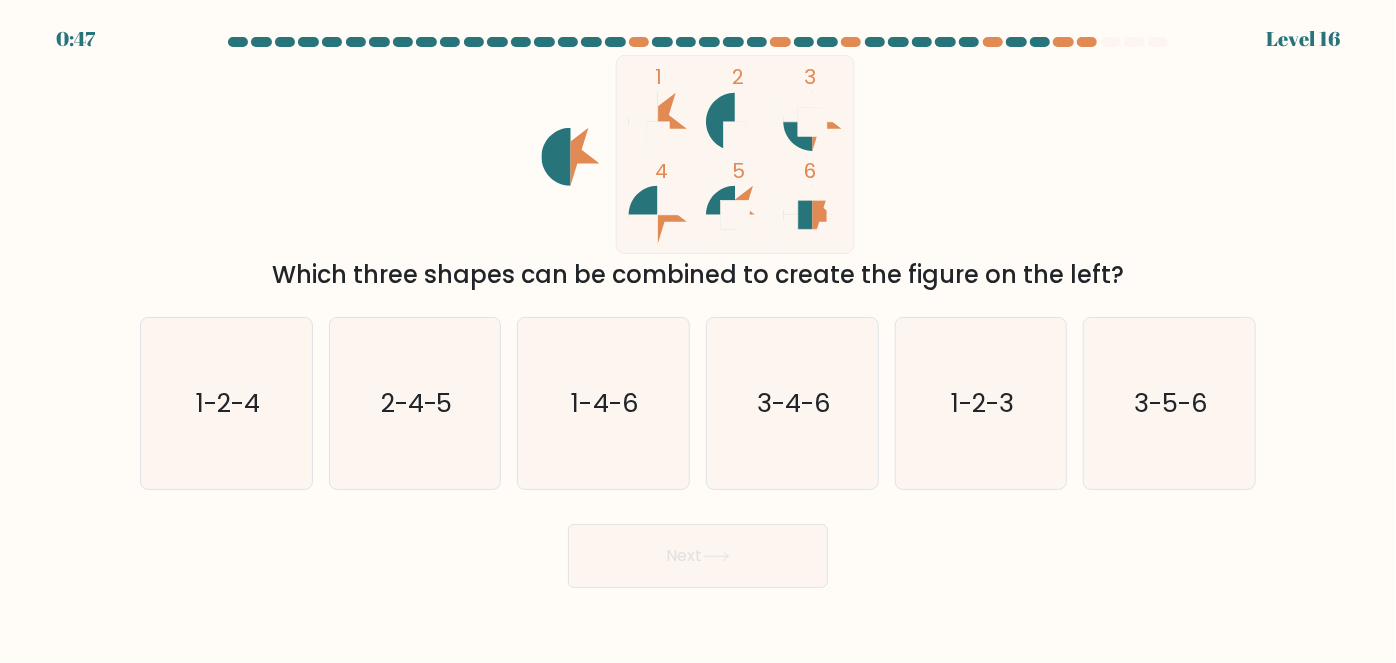 click on "1
2
3
4
5
6
Which three shapes can be combined to create the figure on the left?" at bounding box center (698, 174) 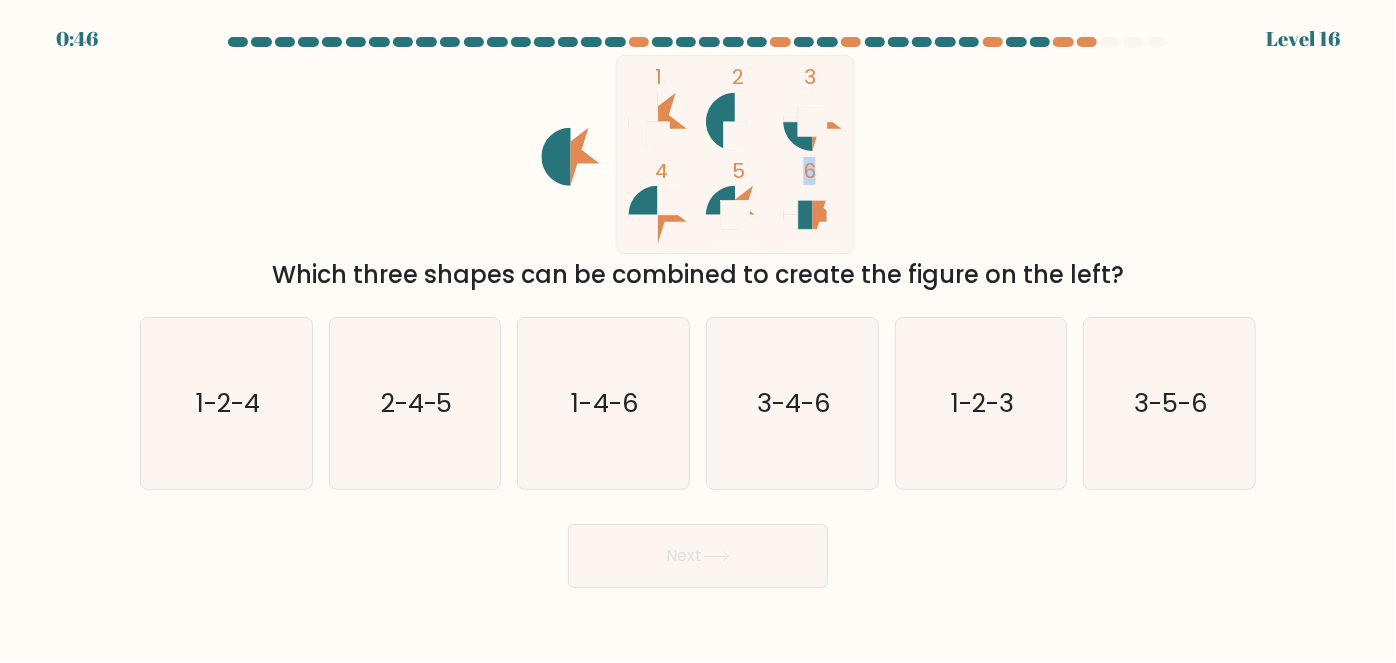 click on "1
2
3
4
5
6
Which three shapes can be combined to create the figure on the left?" at bounding box center (698, 174) 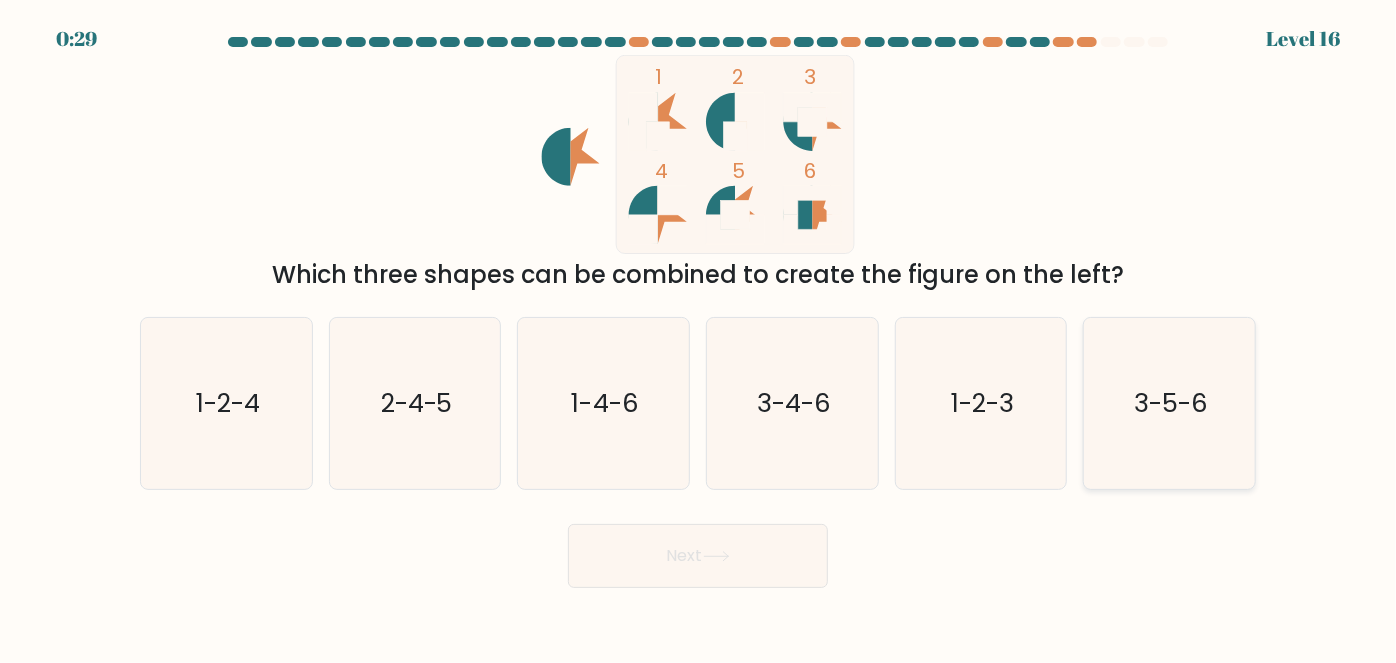 click on "3-5-6" at bounding box center (1169, 403) 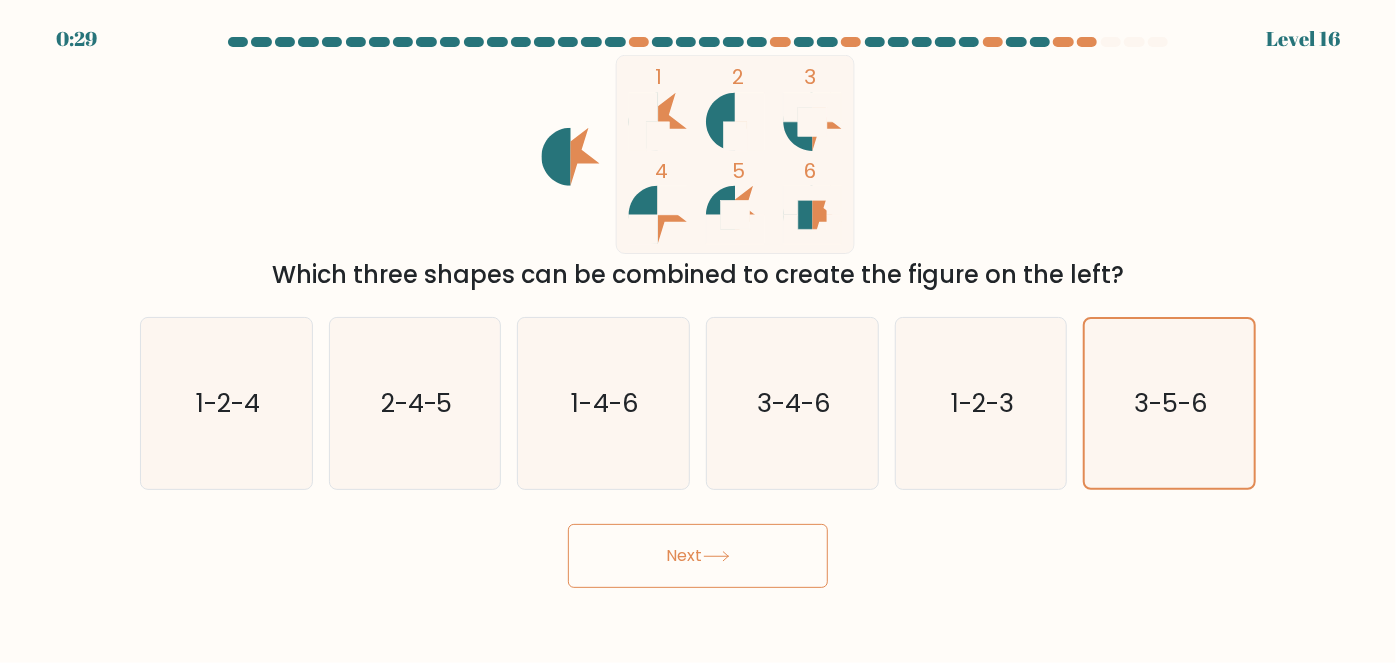 click on "Next" at bounding box center (698, 556) 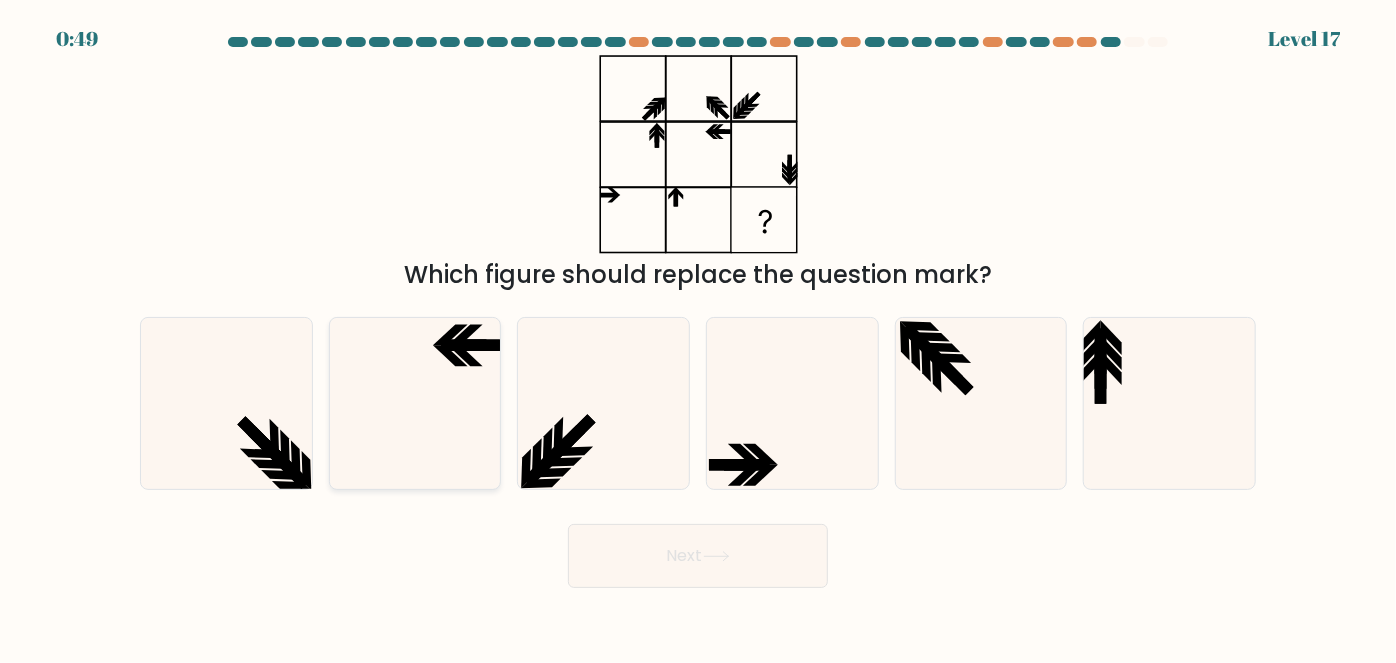 click at bounding box center [415, 403] 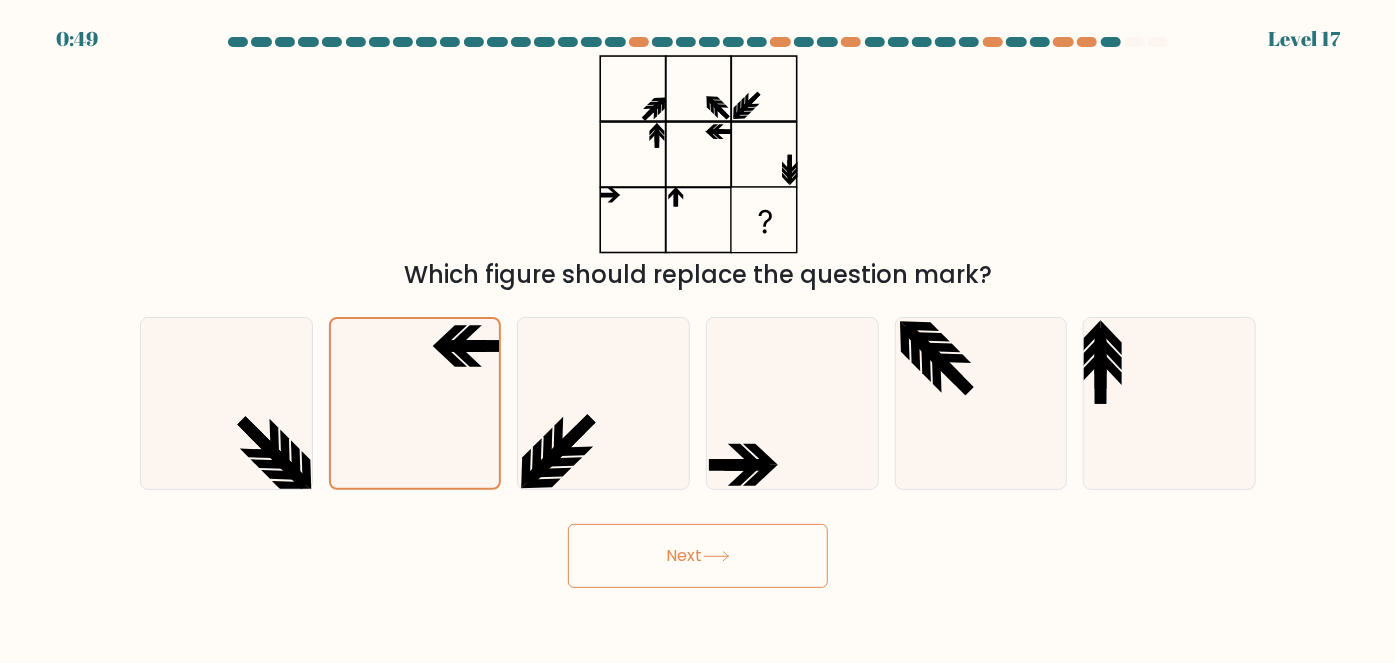 click on "Next" at bounding box center (698, 556) 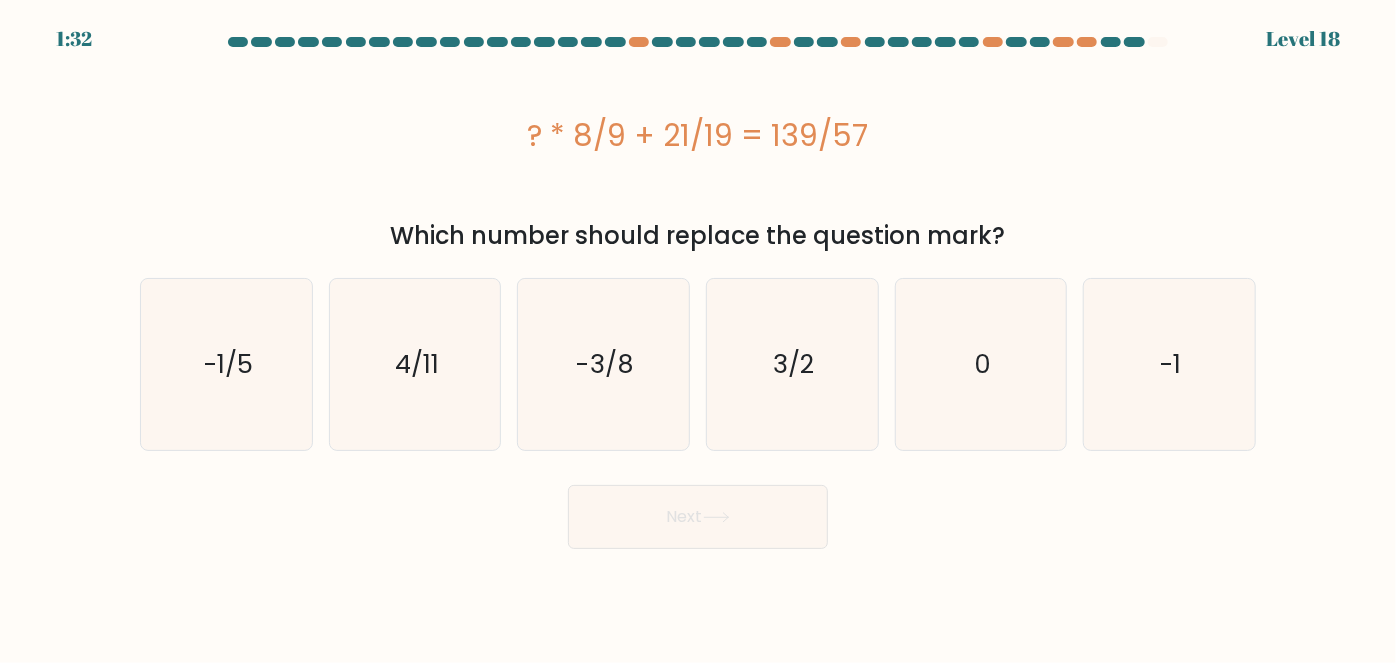 click on "? * 8/9 + 21/19 = 139/57" at bounding box center (698, 135) 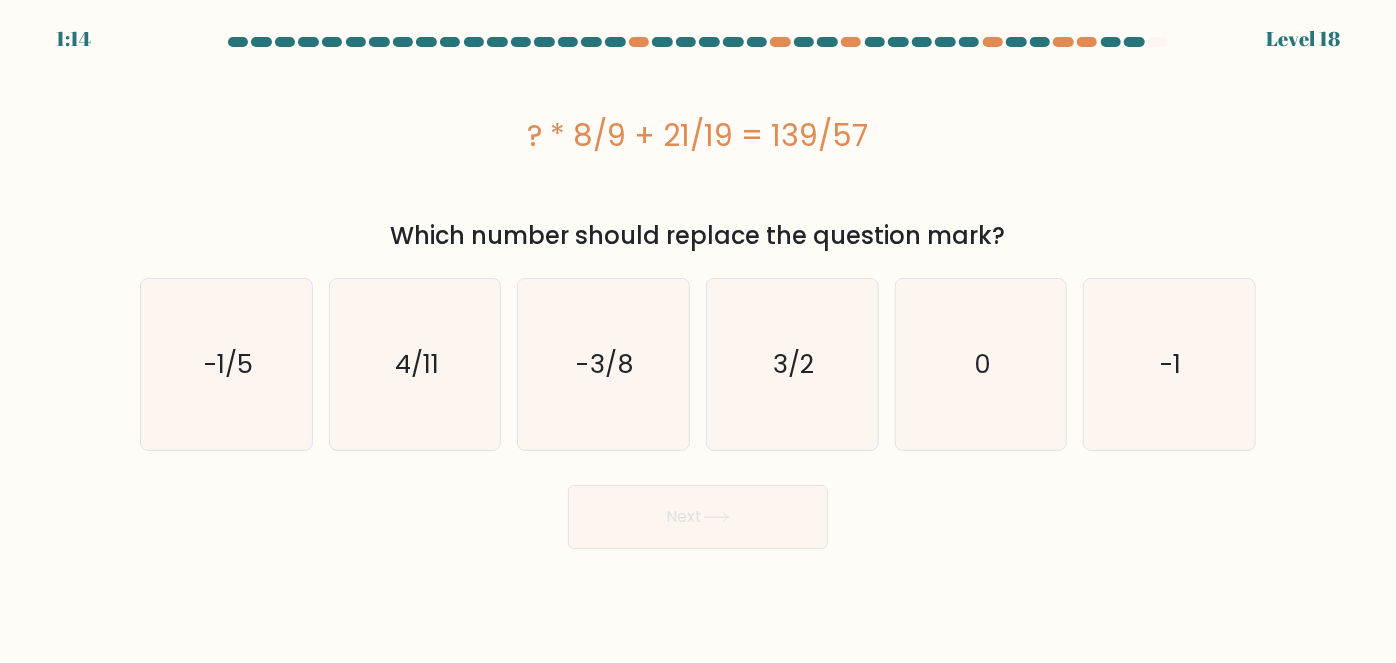 click on "? * 8/9 + 21/19 = 139/57" at bounding box center [698, 135] 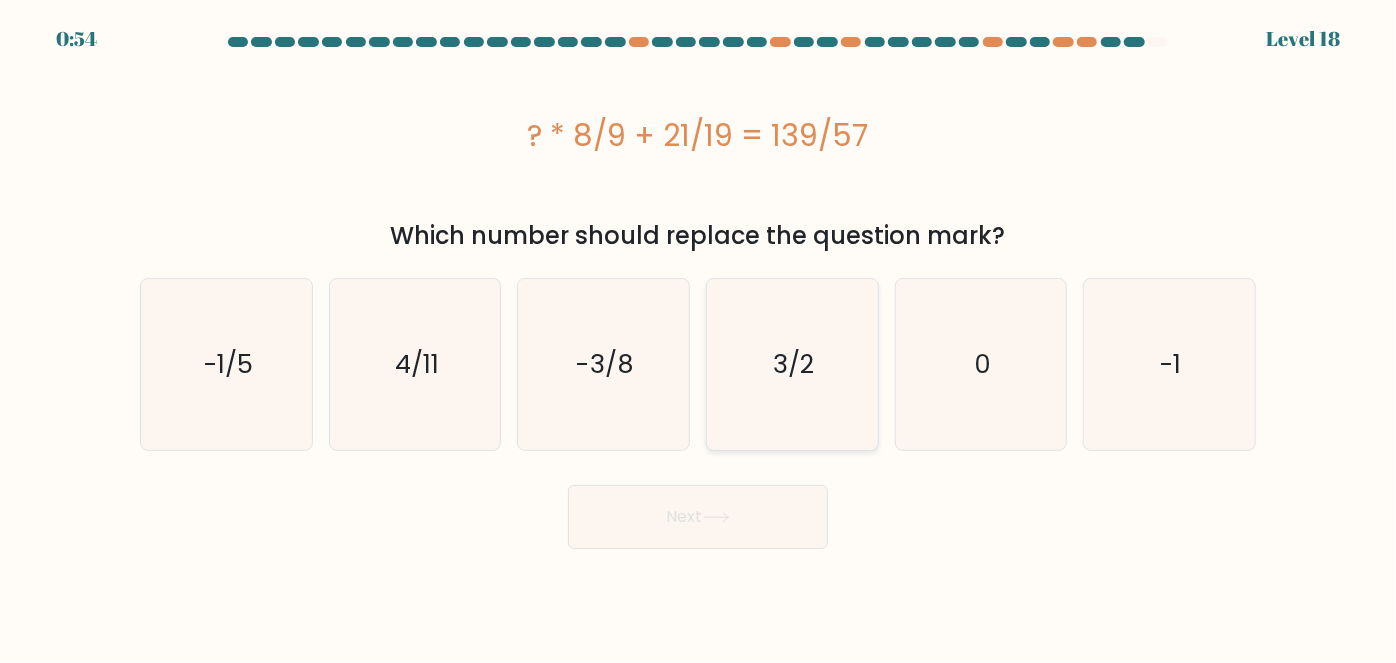 click on "3/2" at bounding box center [792, 364] 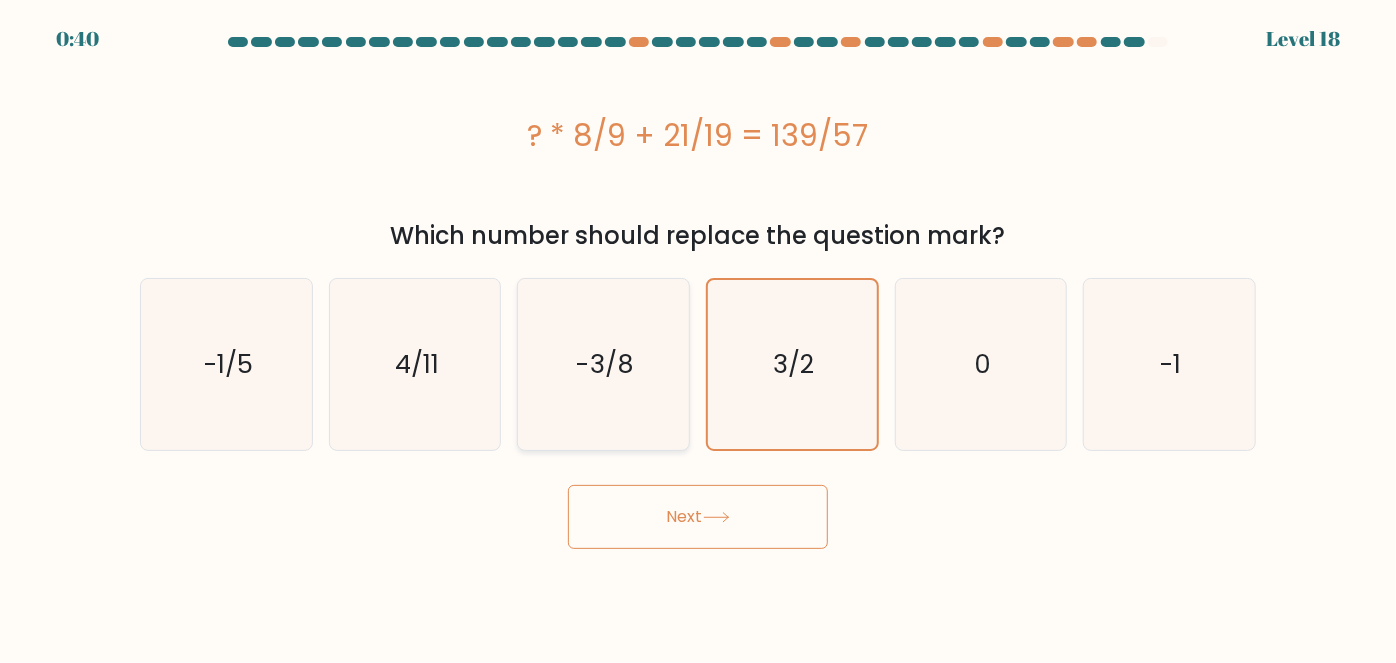 click on "-3/8" at bounding box center (605, 364) 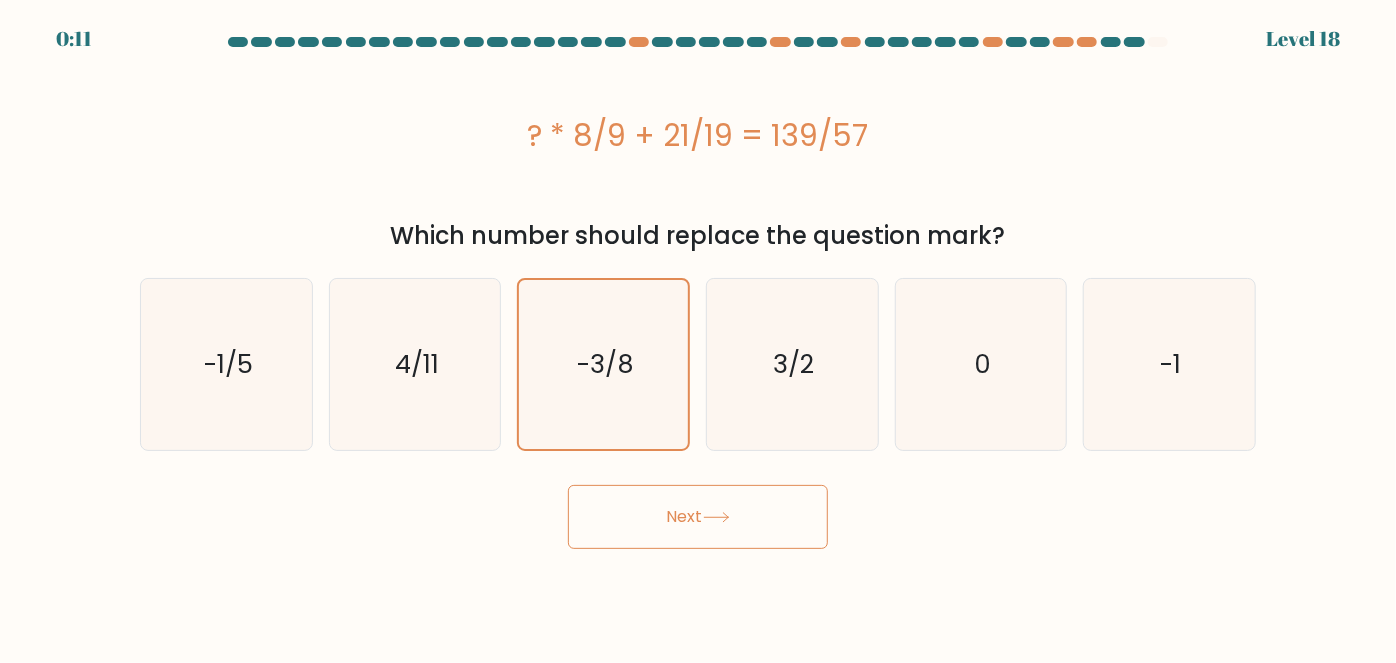 click on "Next" at bounding box center [698, 517] 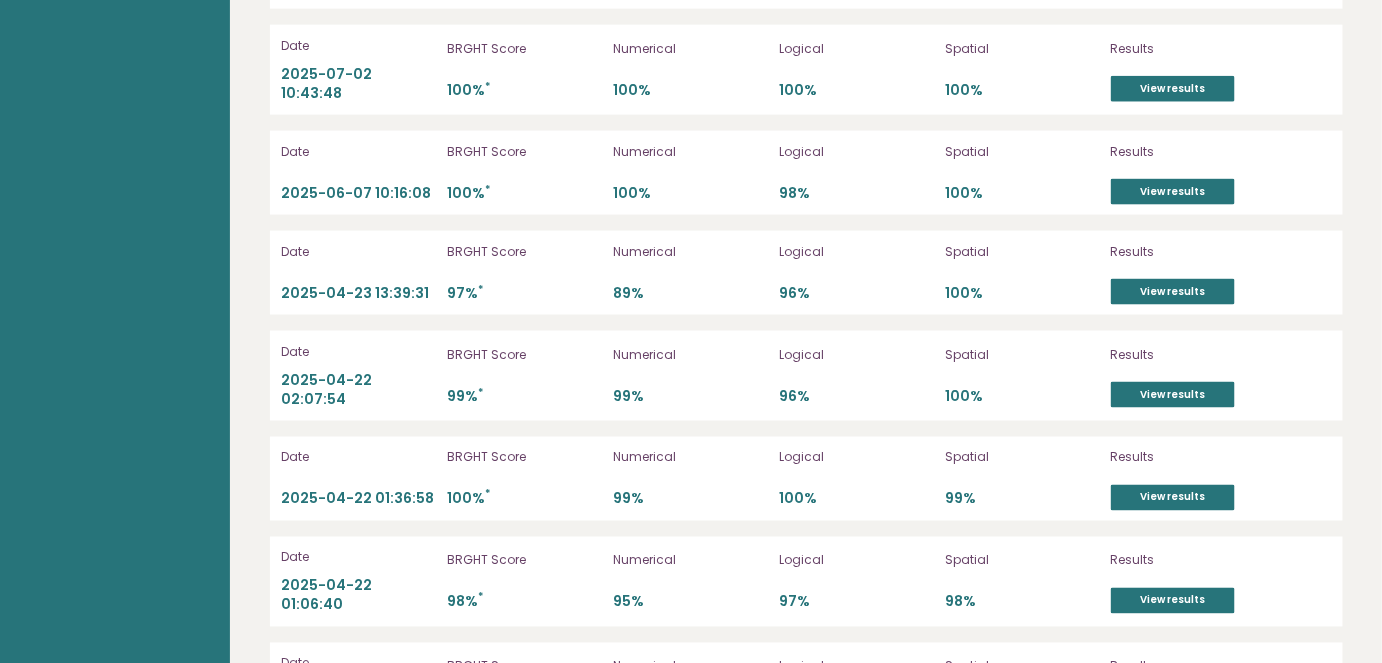 scroll, scrollTop: 5454, scrollLeft: 0, axis: vertical 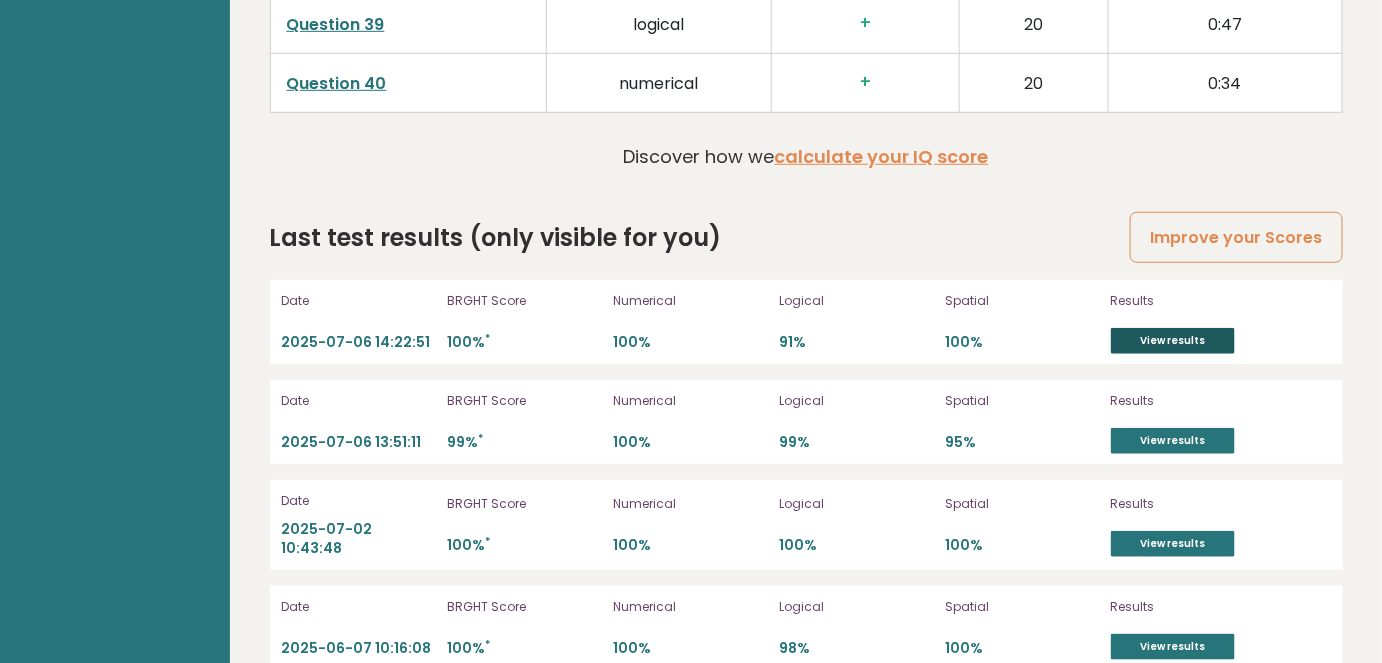click on "View results" at bounding box center [1173, 341] 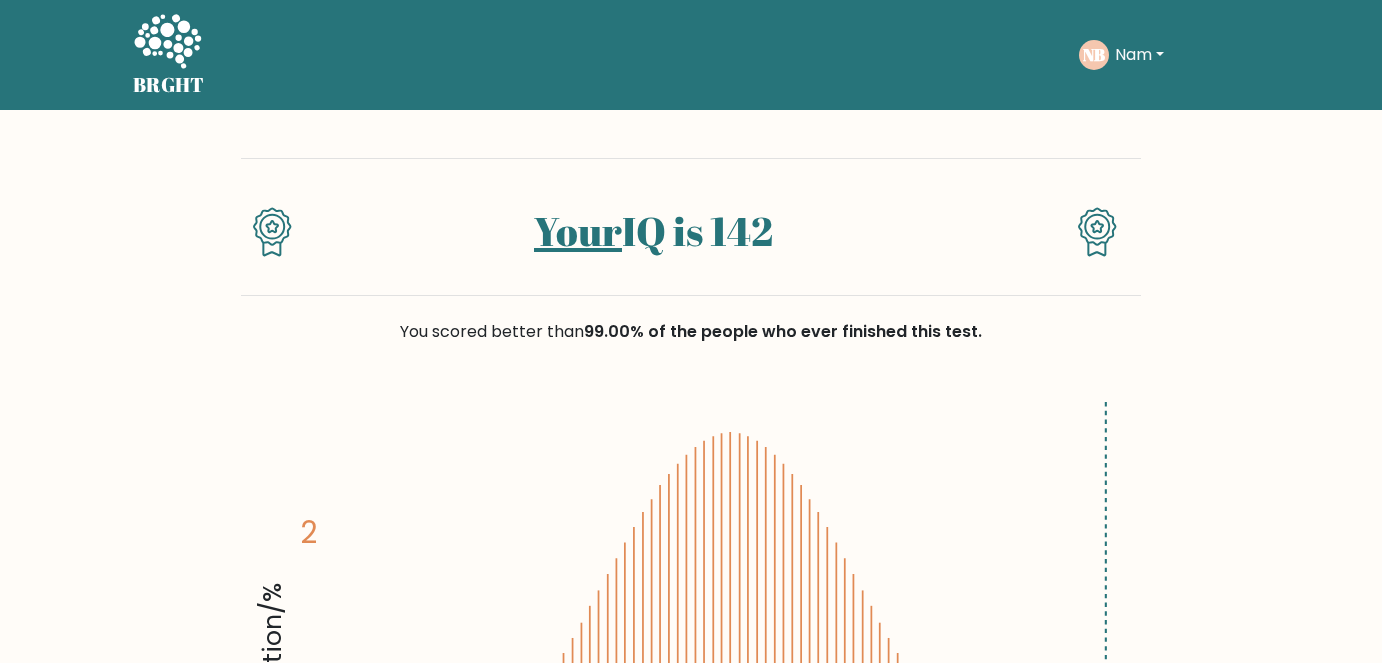 scroll, scrollTop: 0, scrollLeft: 0, axis: both 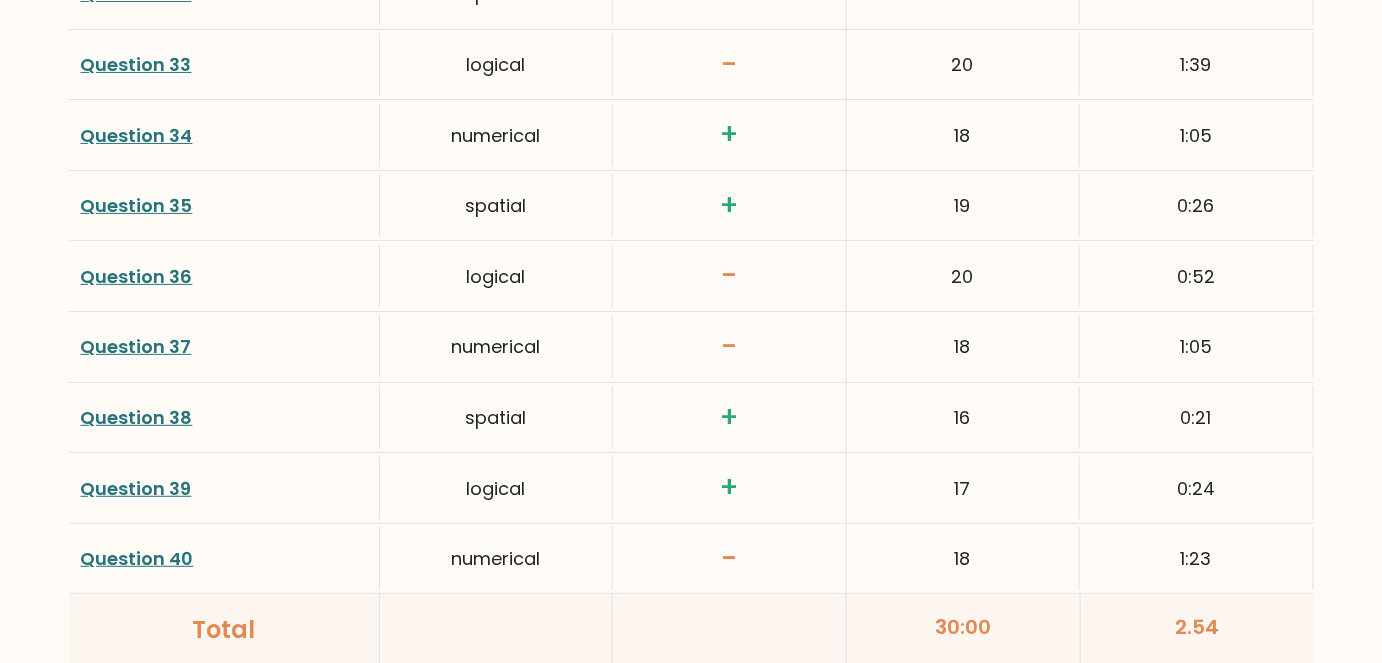 click on "Question 37" at bounding box center [136, 346] 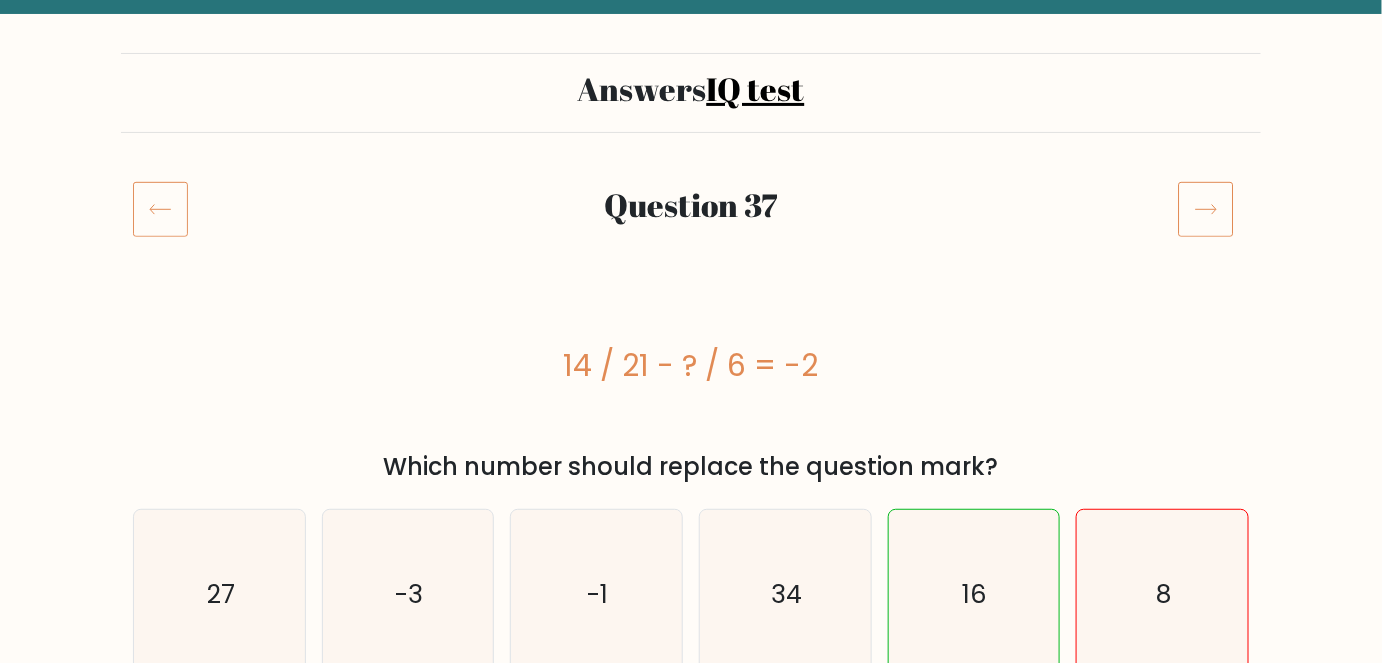 scroll, scrollTop: 90, scrollLeft: 0, axis: vertical 